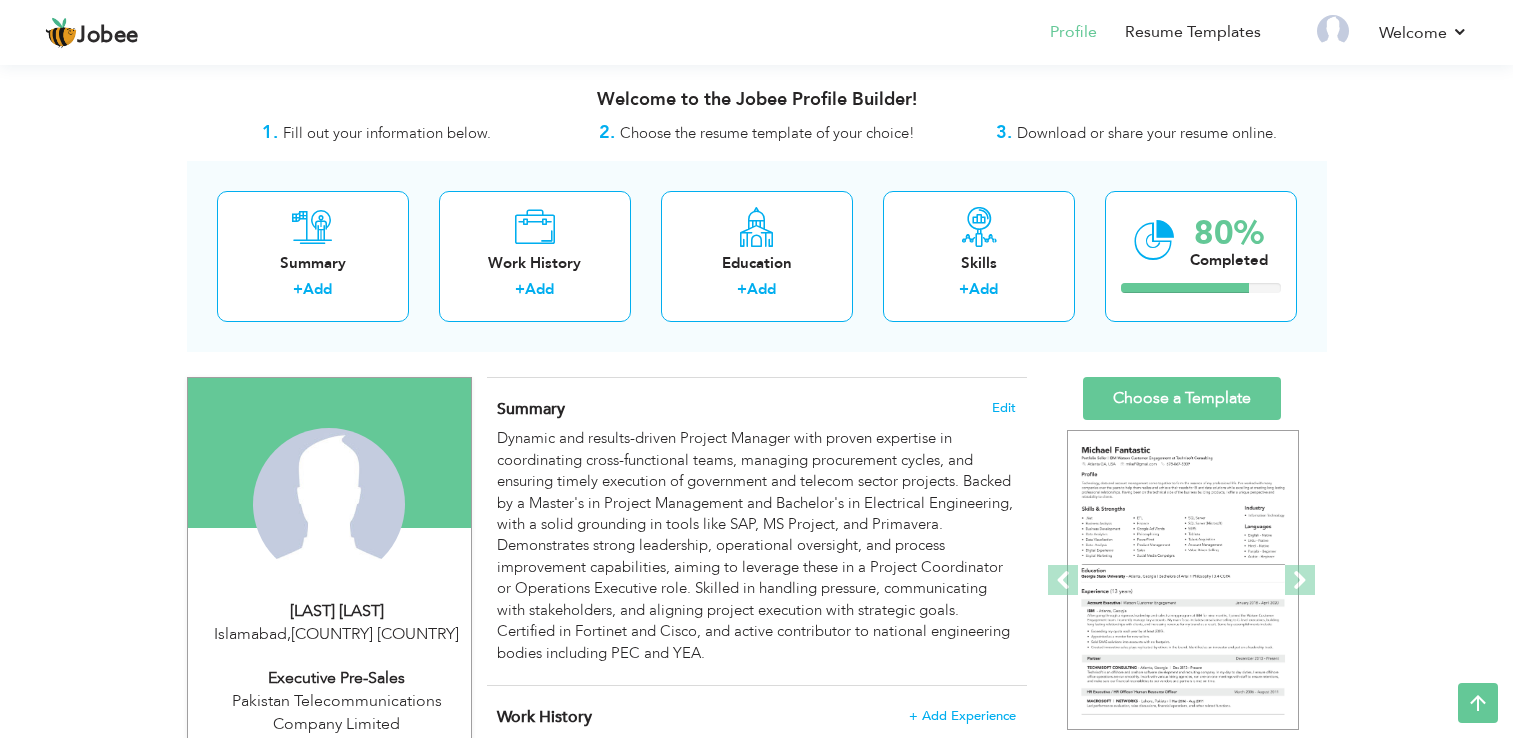 scroll, scrollTop: 1614, scrollLeft: 0, axis: vertical 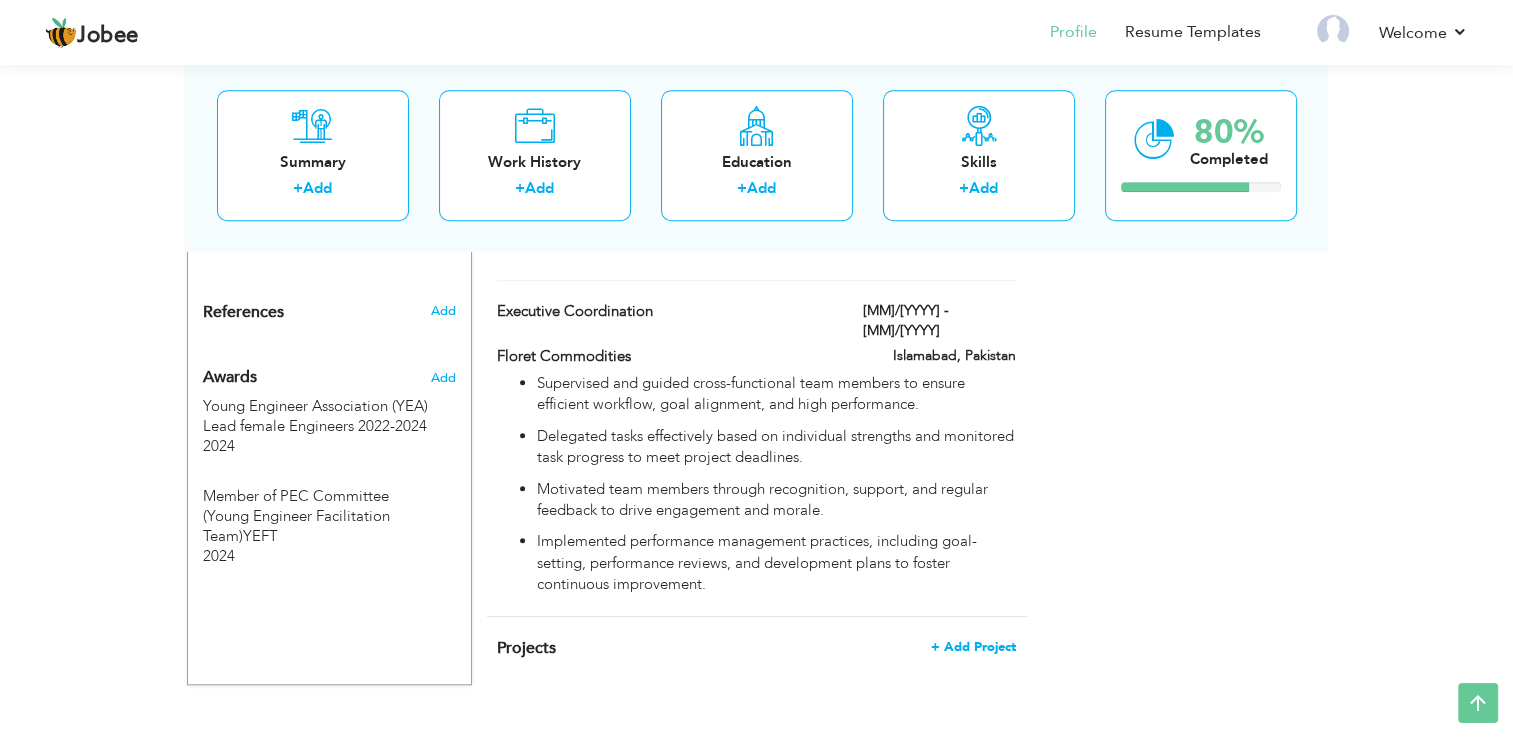 click on "+ Add Project" at bounding box center [973, 647] 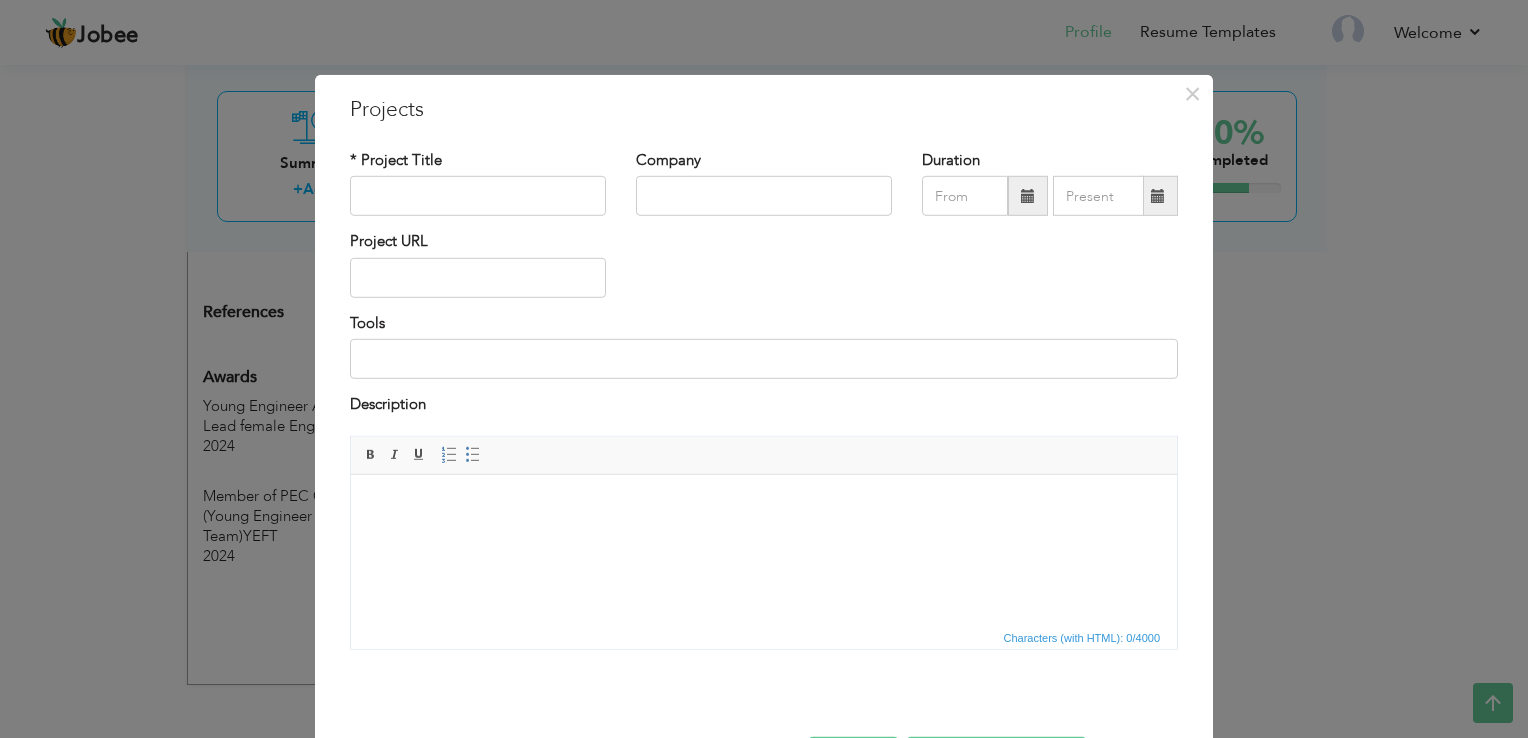 click at bounding box center (764, 504) 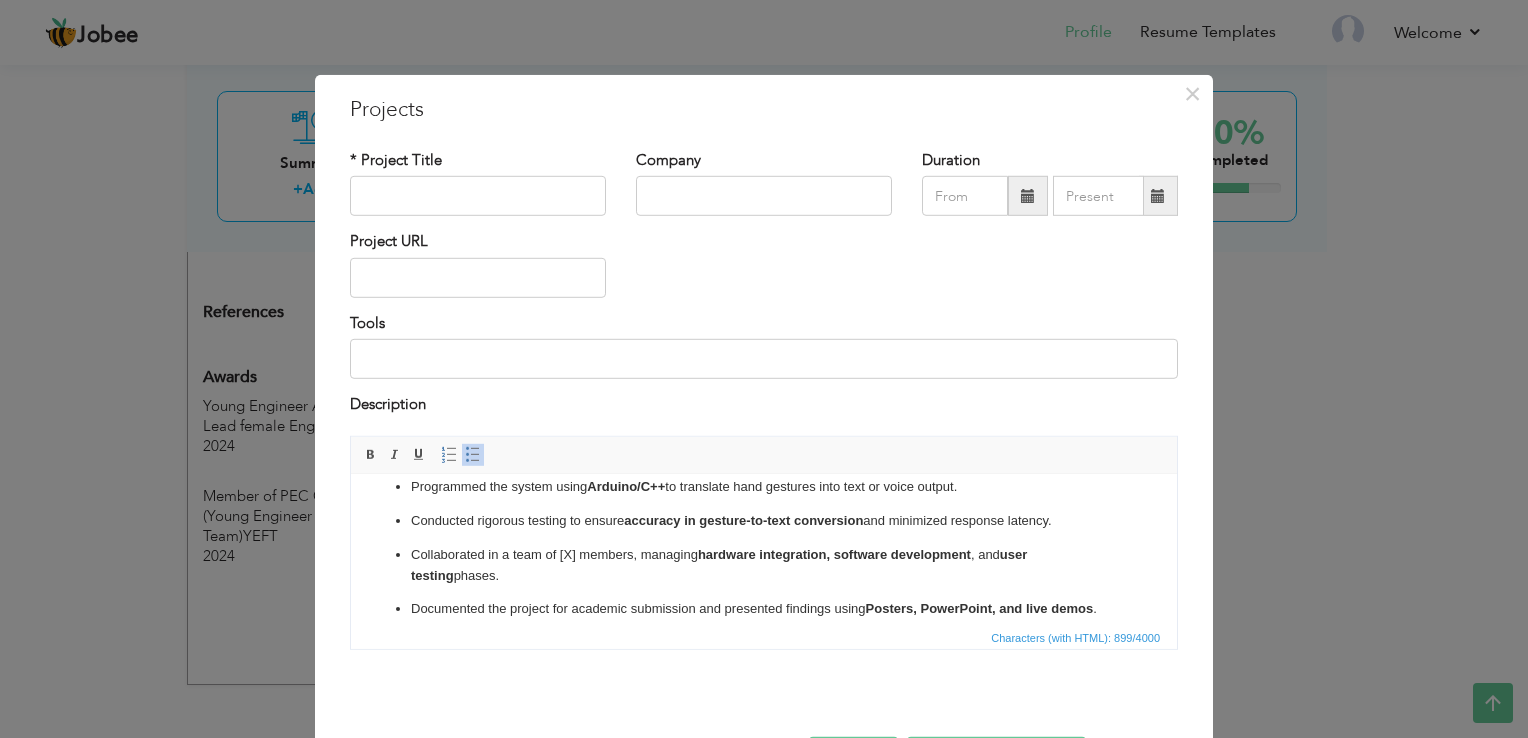 scroll, scrollTop: 141, scrollLeft: 0, axis: vertical 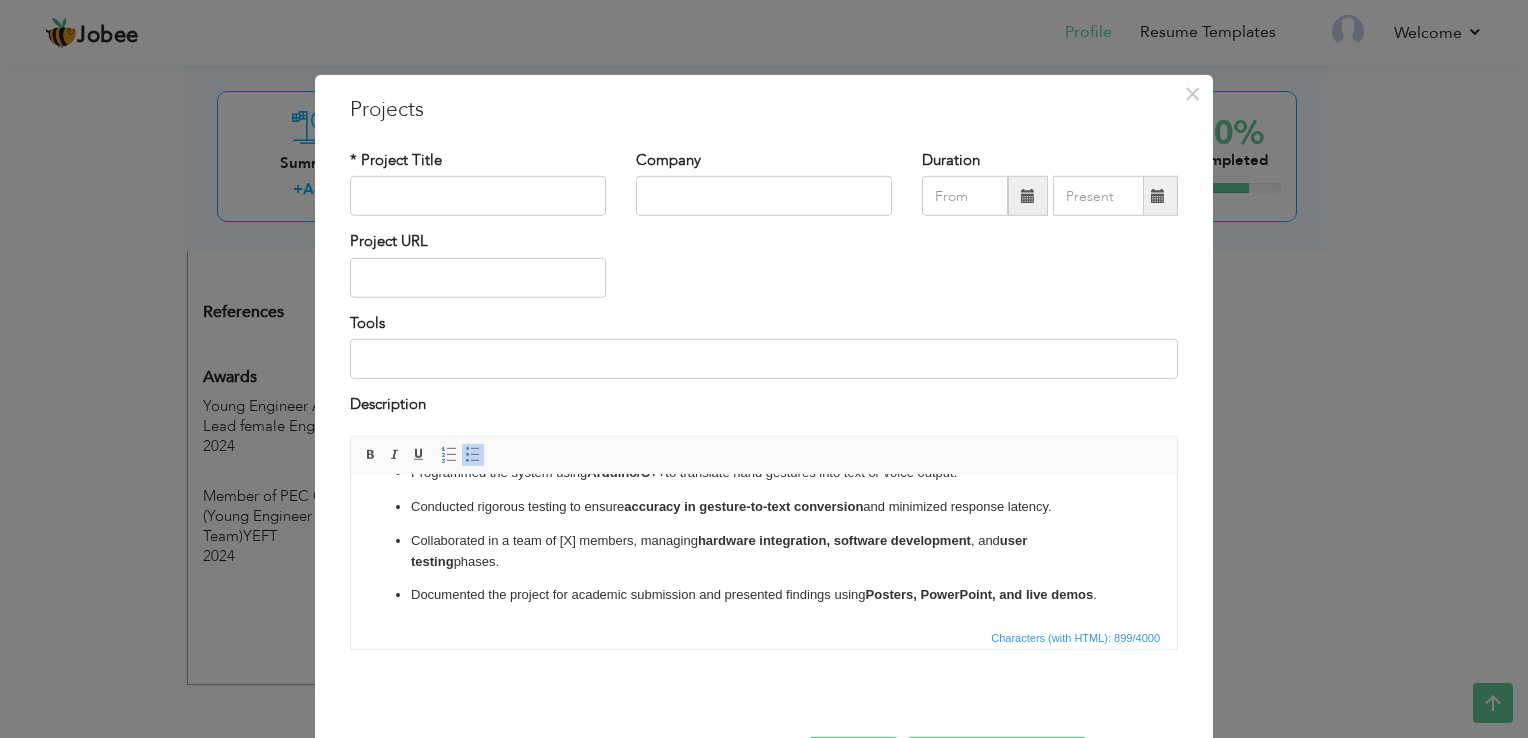 click on "Collaborated in a team of [X] members, managing  hardware integration, software development , and  user testing  phases." at bounding box center [764, 551] 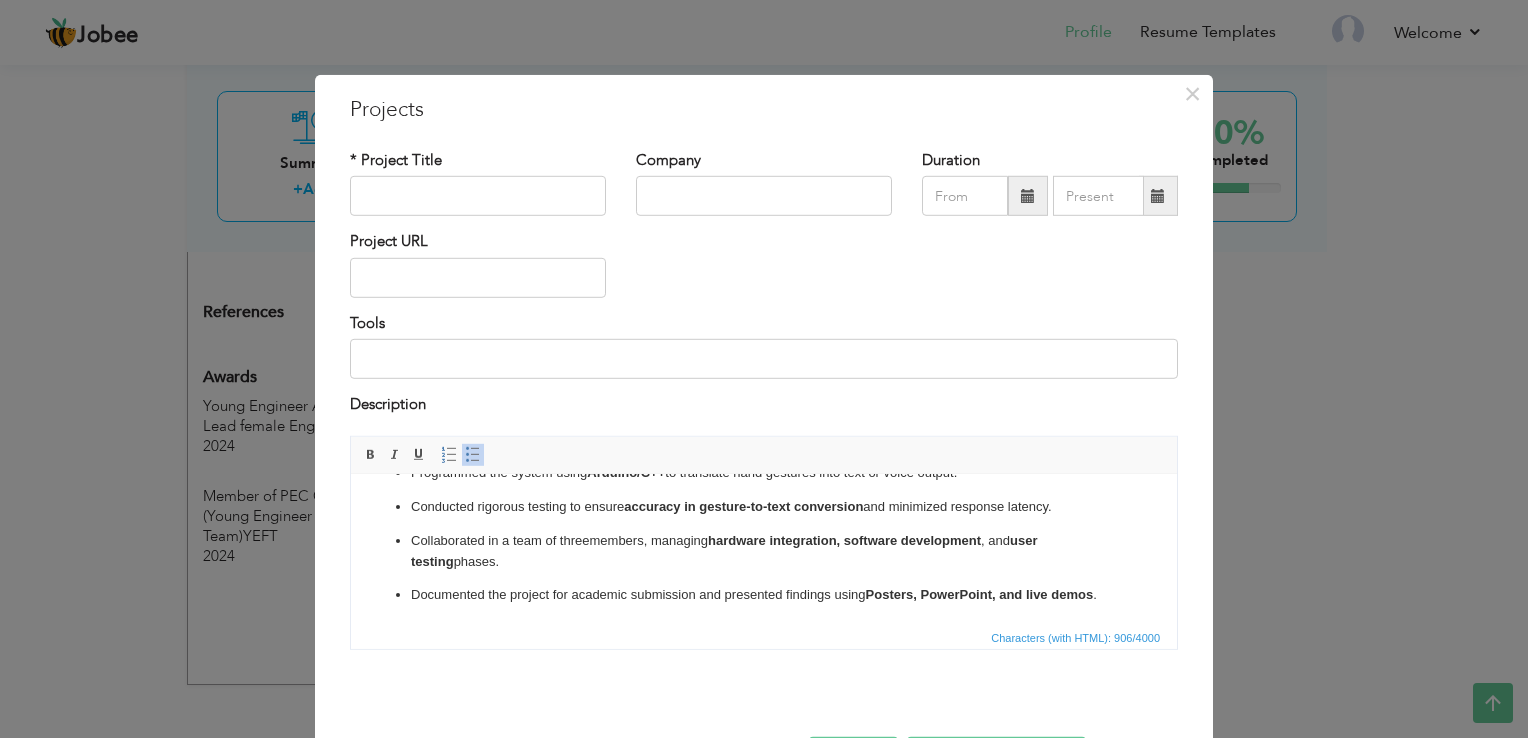 scroll, scrollTop: 72, scrollLeft: 0, axis: vertical 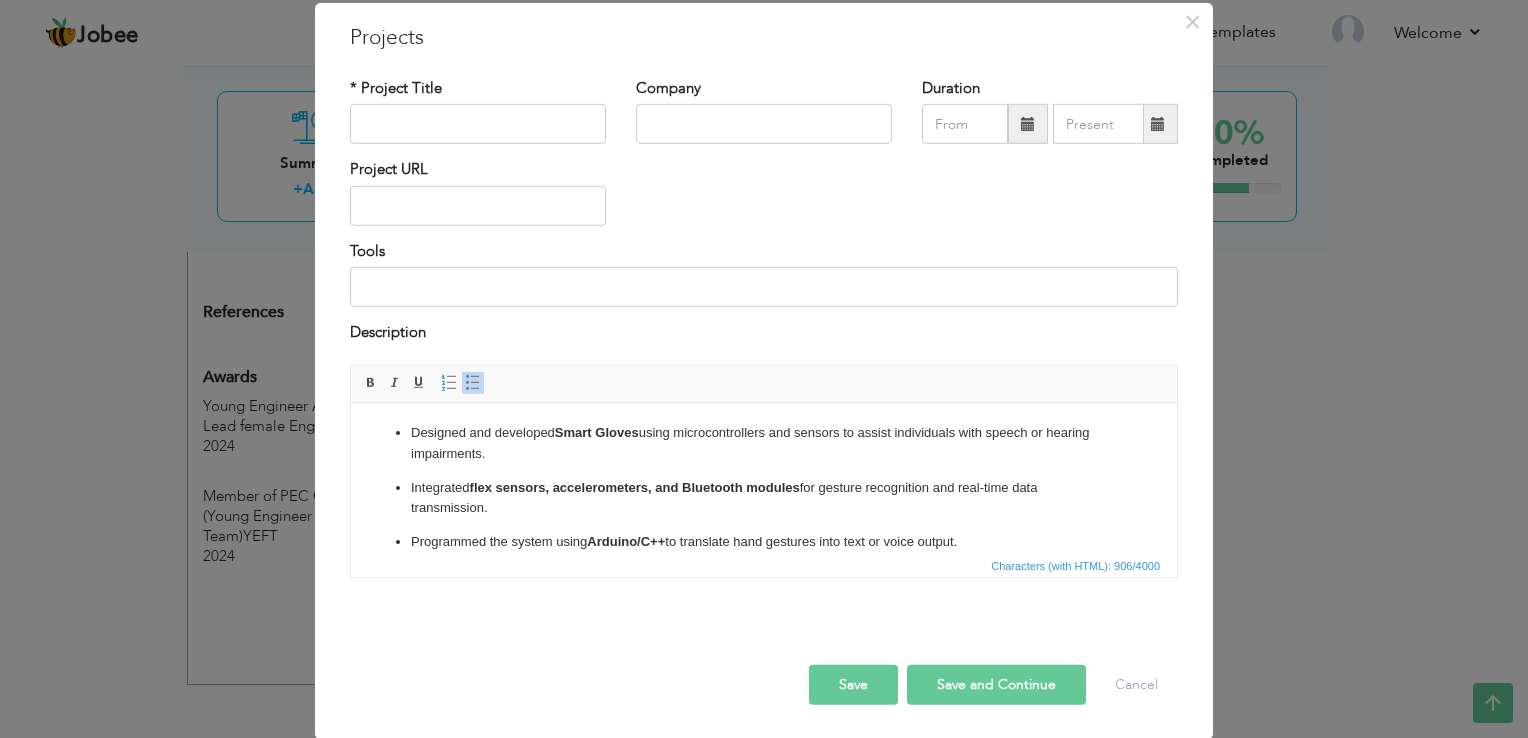 click on "Integrated  flex sensors, accelerometers, and Bluetooth modules  for gesture recognition and real-time data transmission." at bounding box center [764, 498] 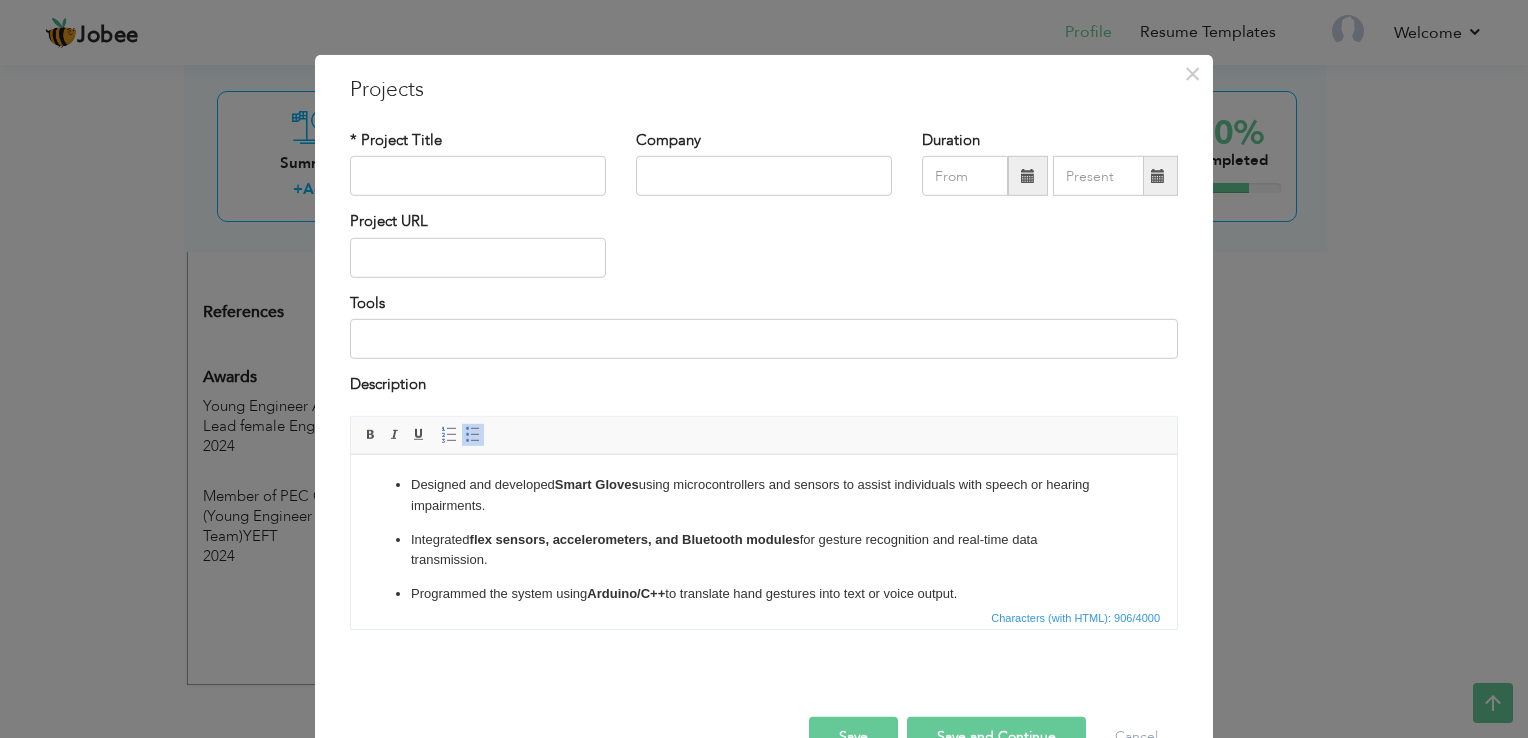 scroll, scrollTop: 0, scrollLeft: 0, axis: both 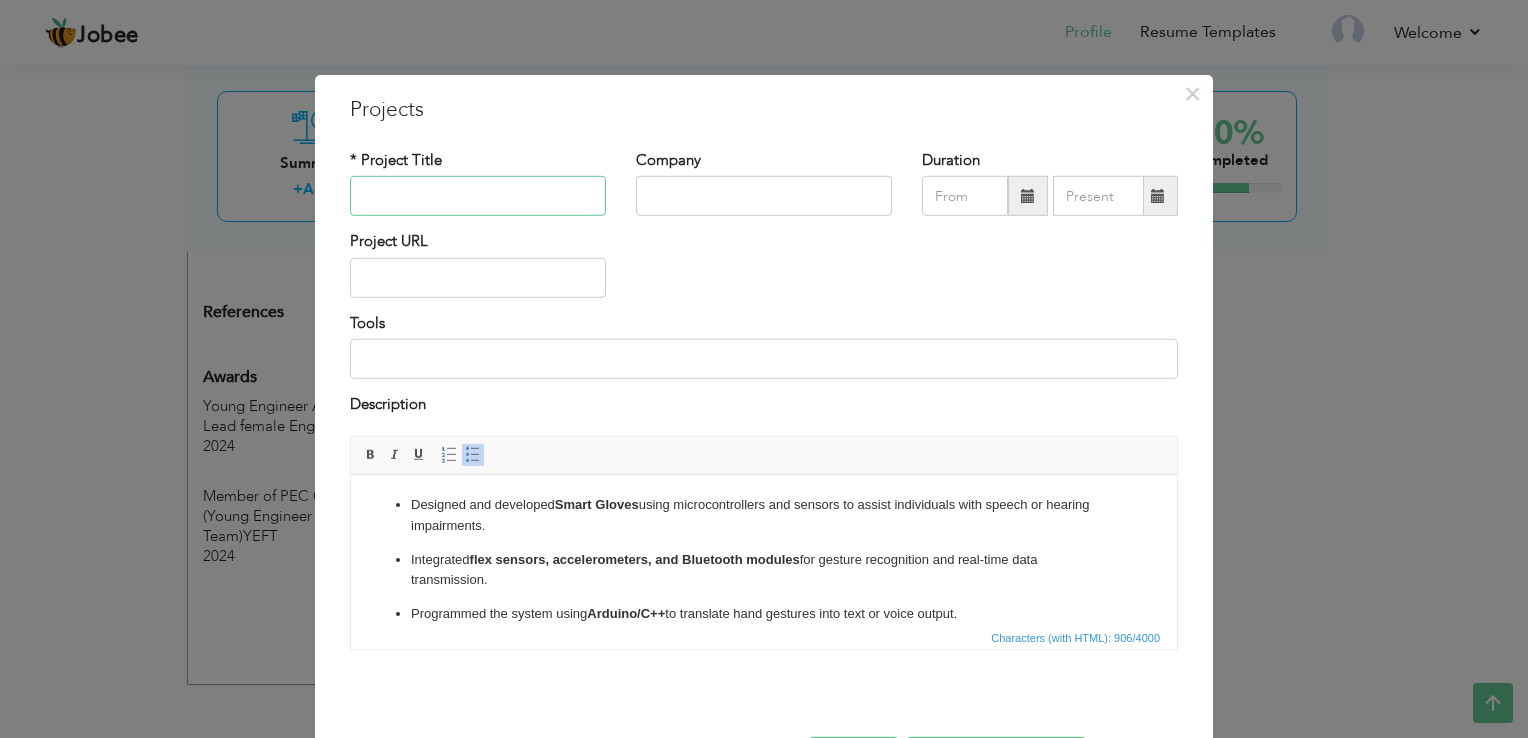 click at bounding box center [478, 196] 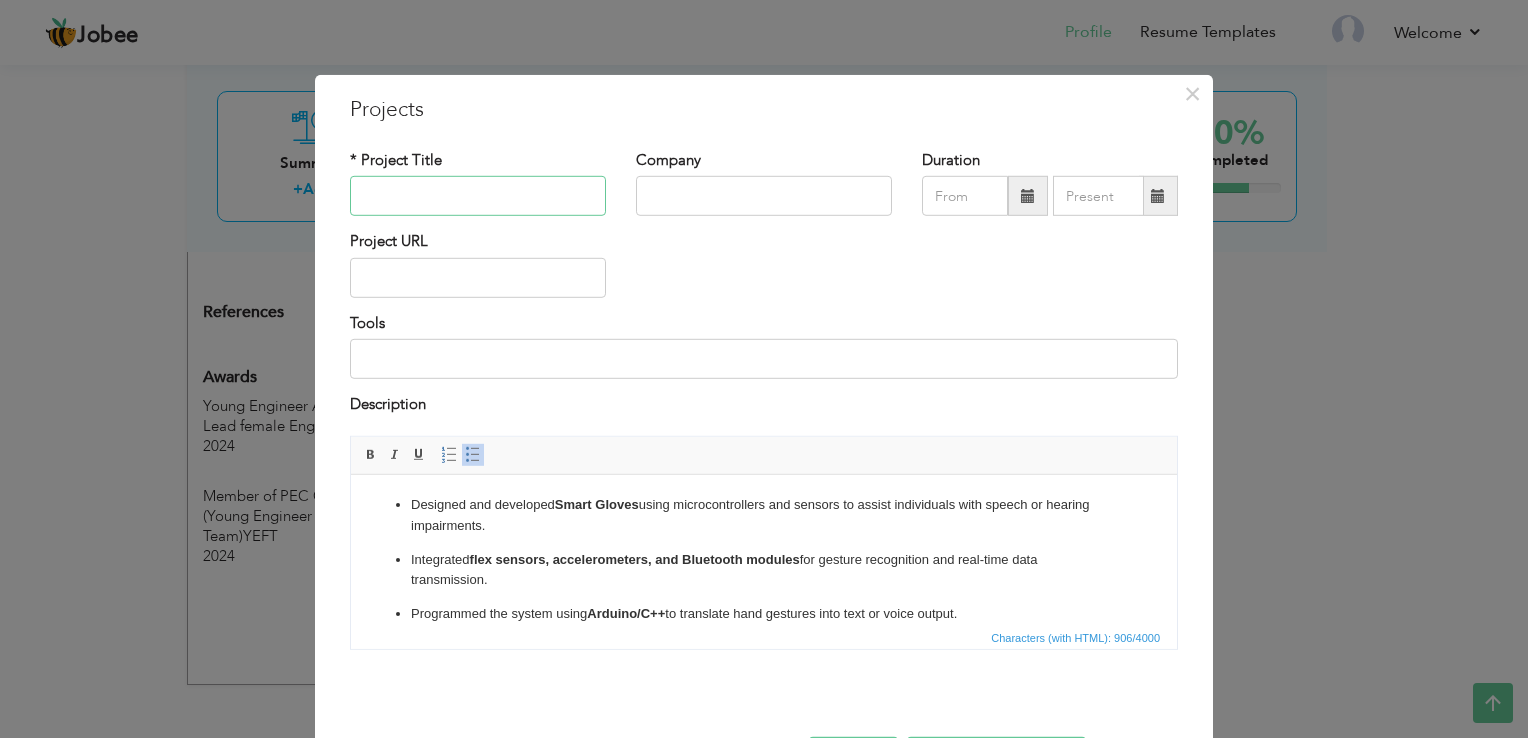 click at bounding box center [478, 196] 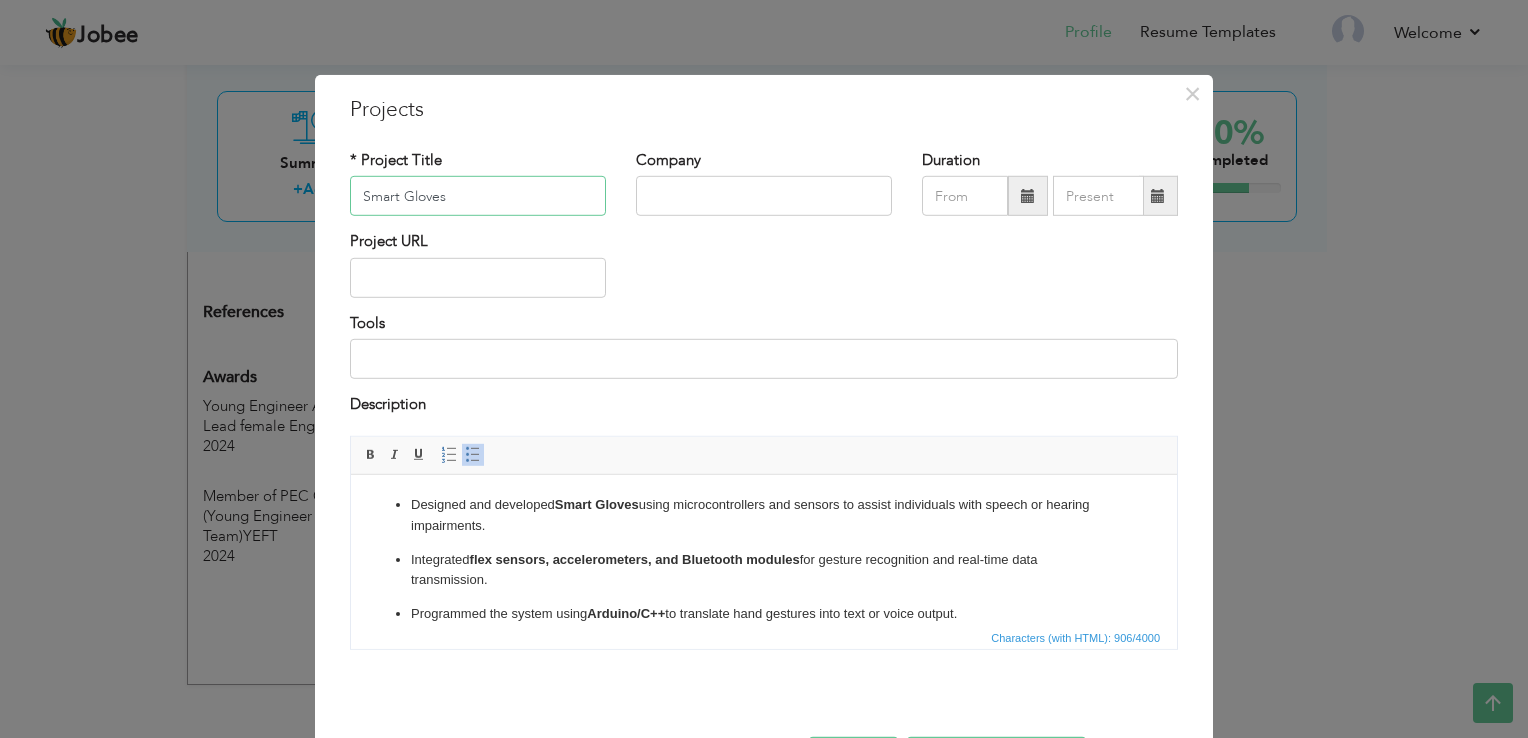 type on "Smart Gloves" 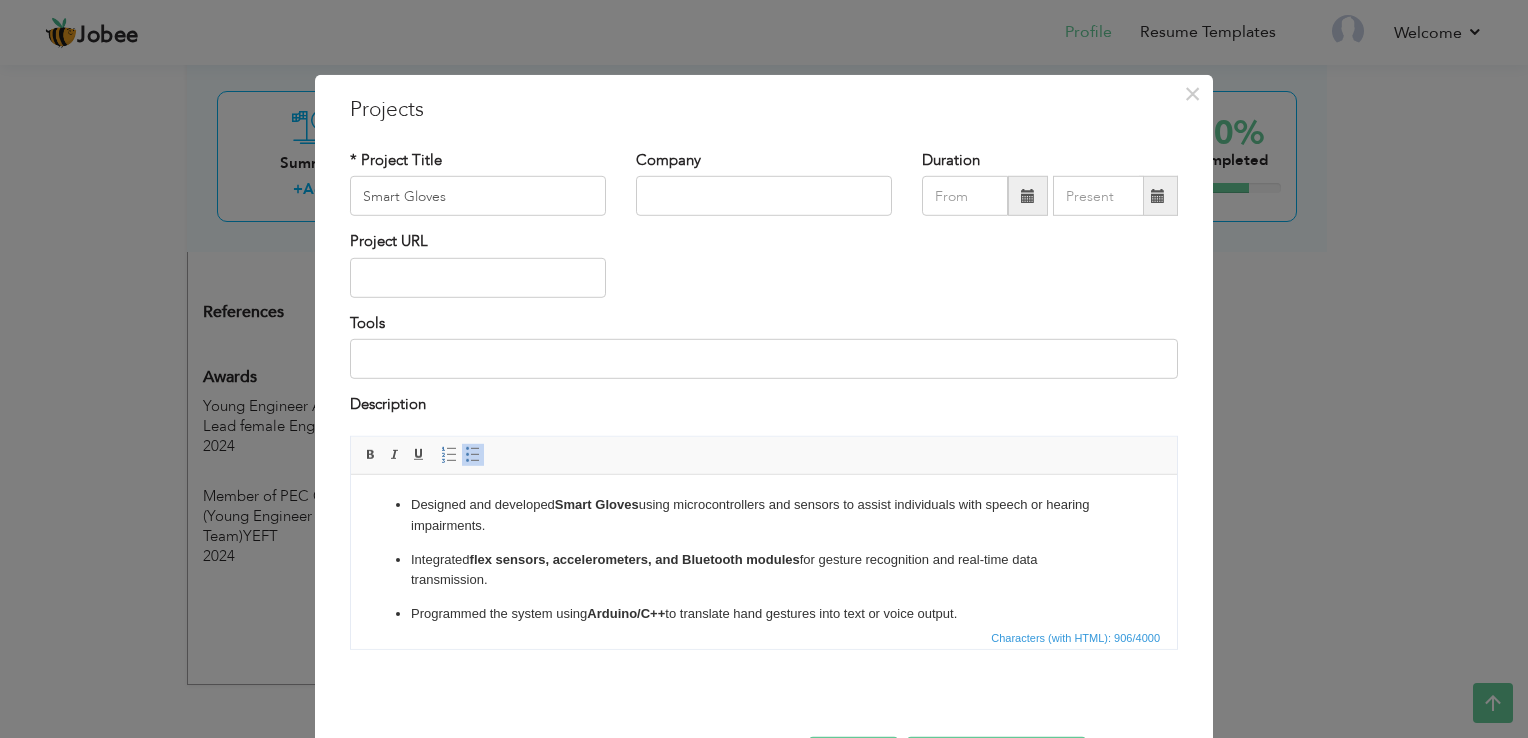 click on "Project URL" at bounding box center (478, 264) 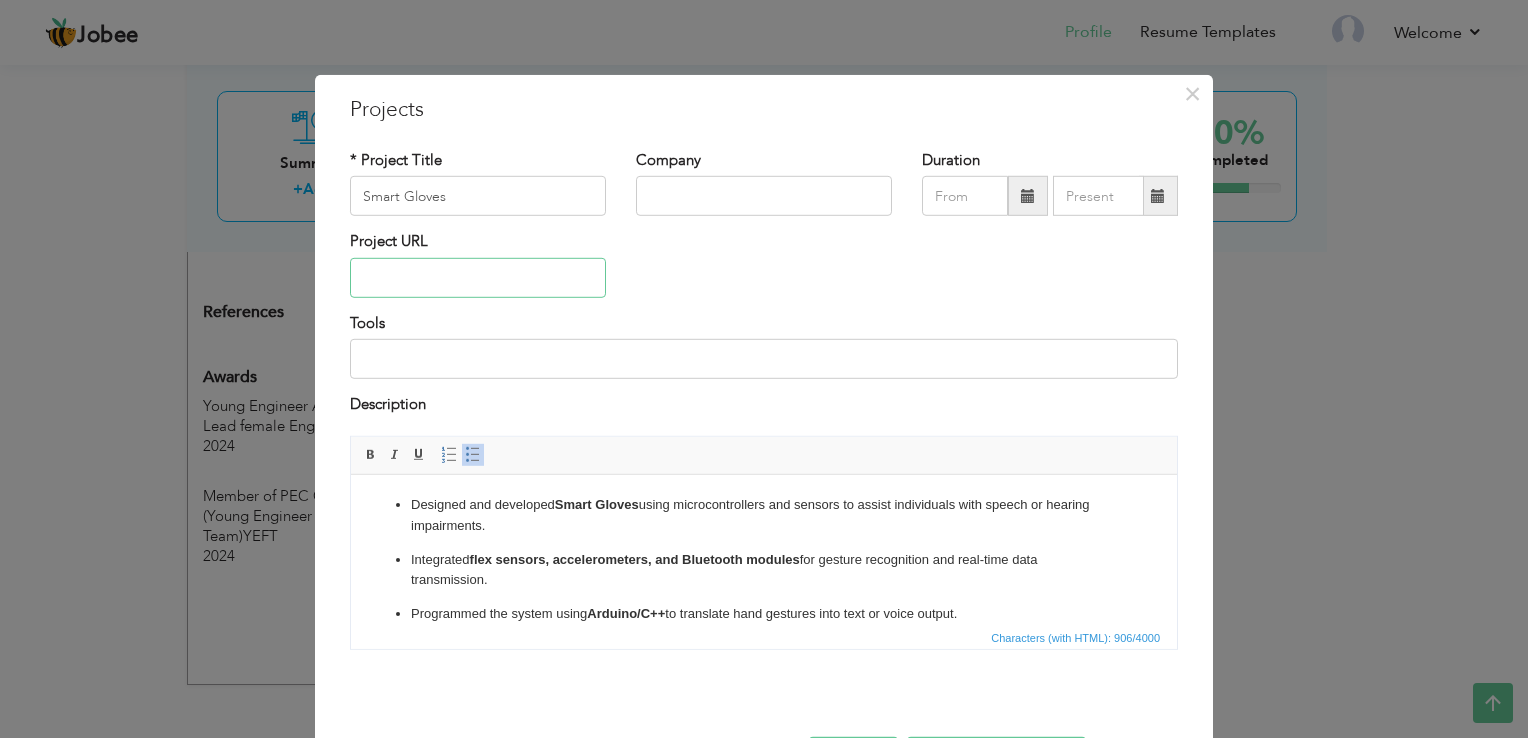 click at bounding box center (478, 278) 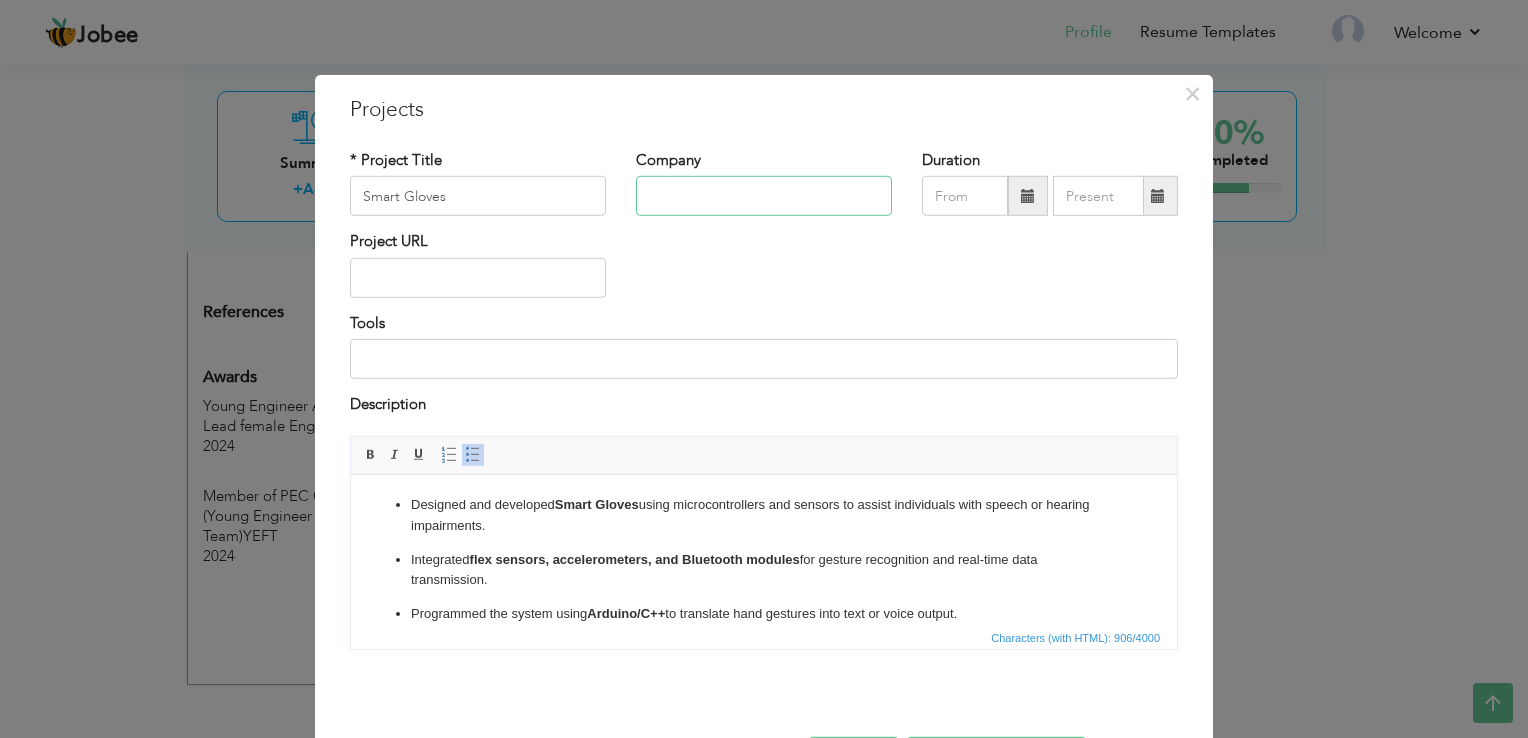 click at bounding box center [764, 196] 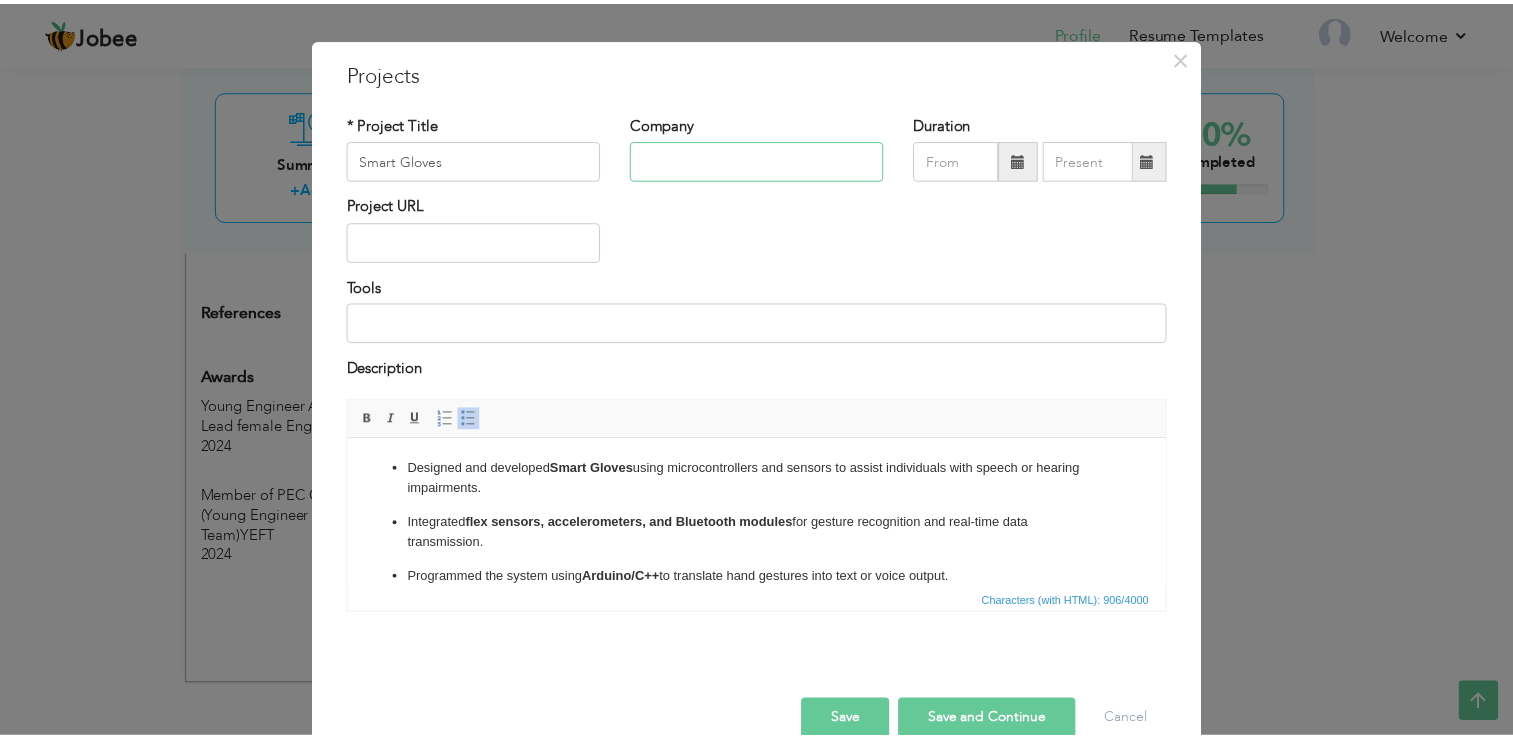 scroll, scrollTop: 72, scrollLeft: 0, axis: vertical 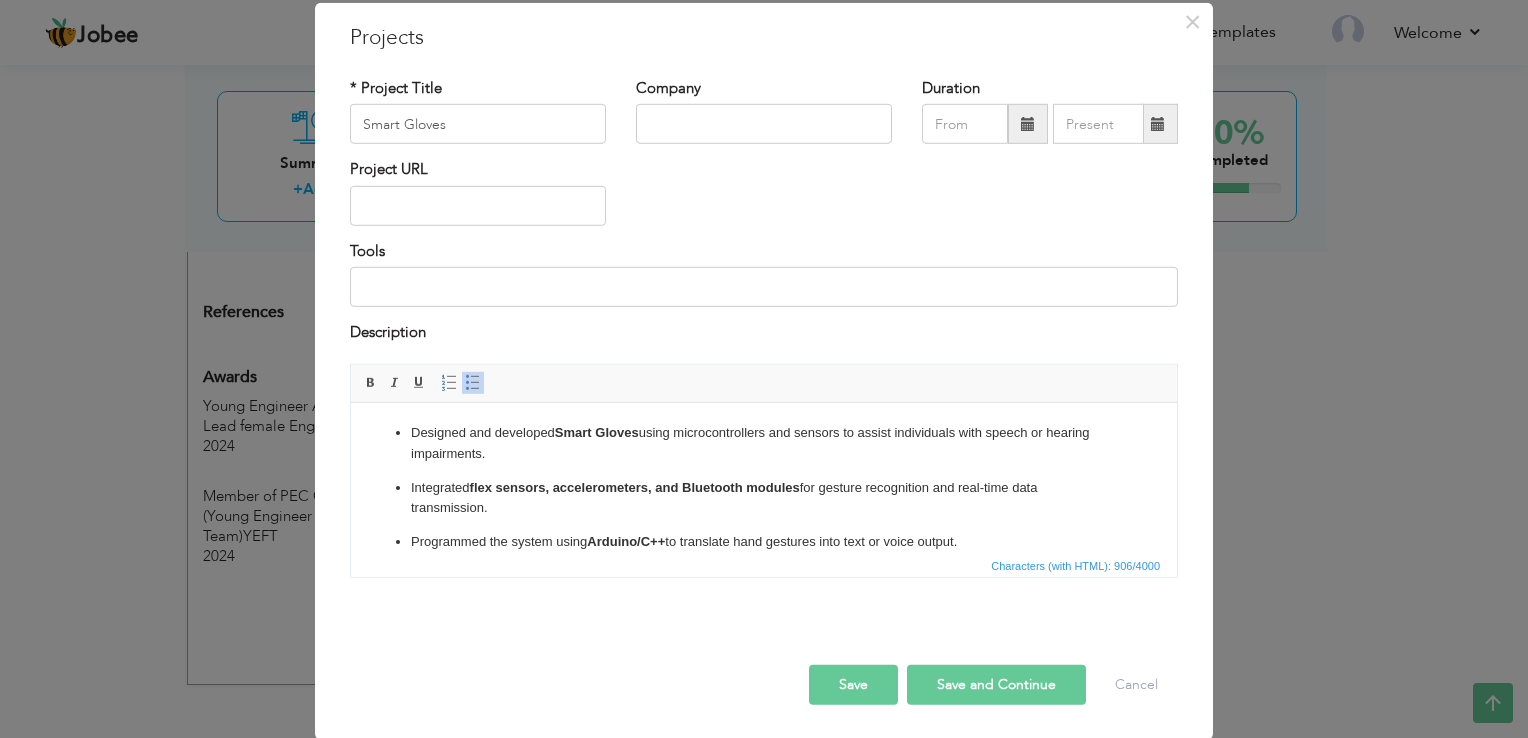 click on "Save" at bounding box center (853, 684) 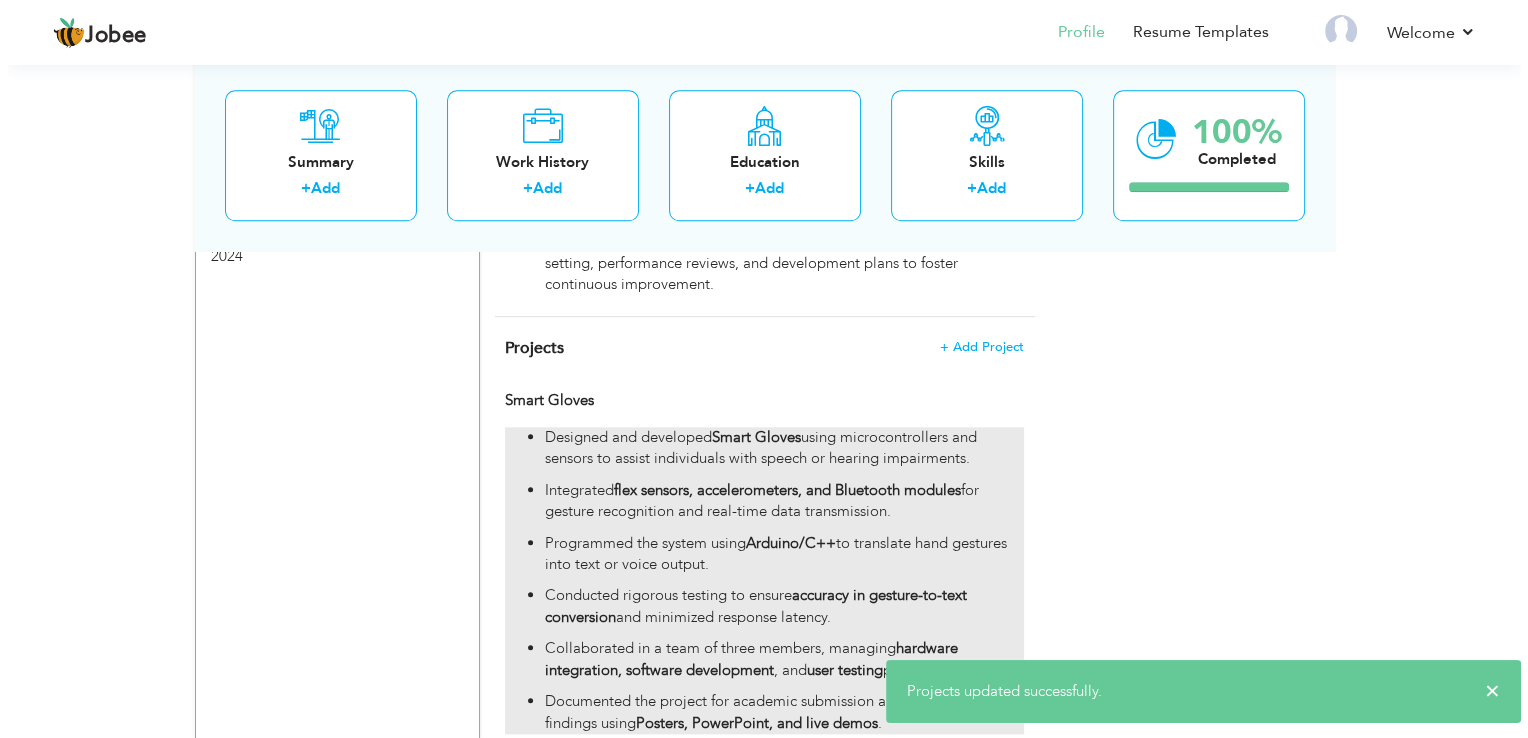 scroll, scrollTop: 1869, scrollLeft: 0, axis: vertical 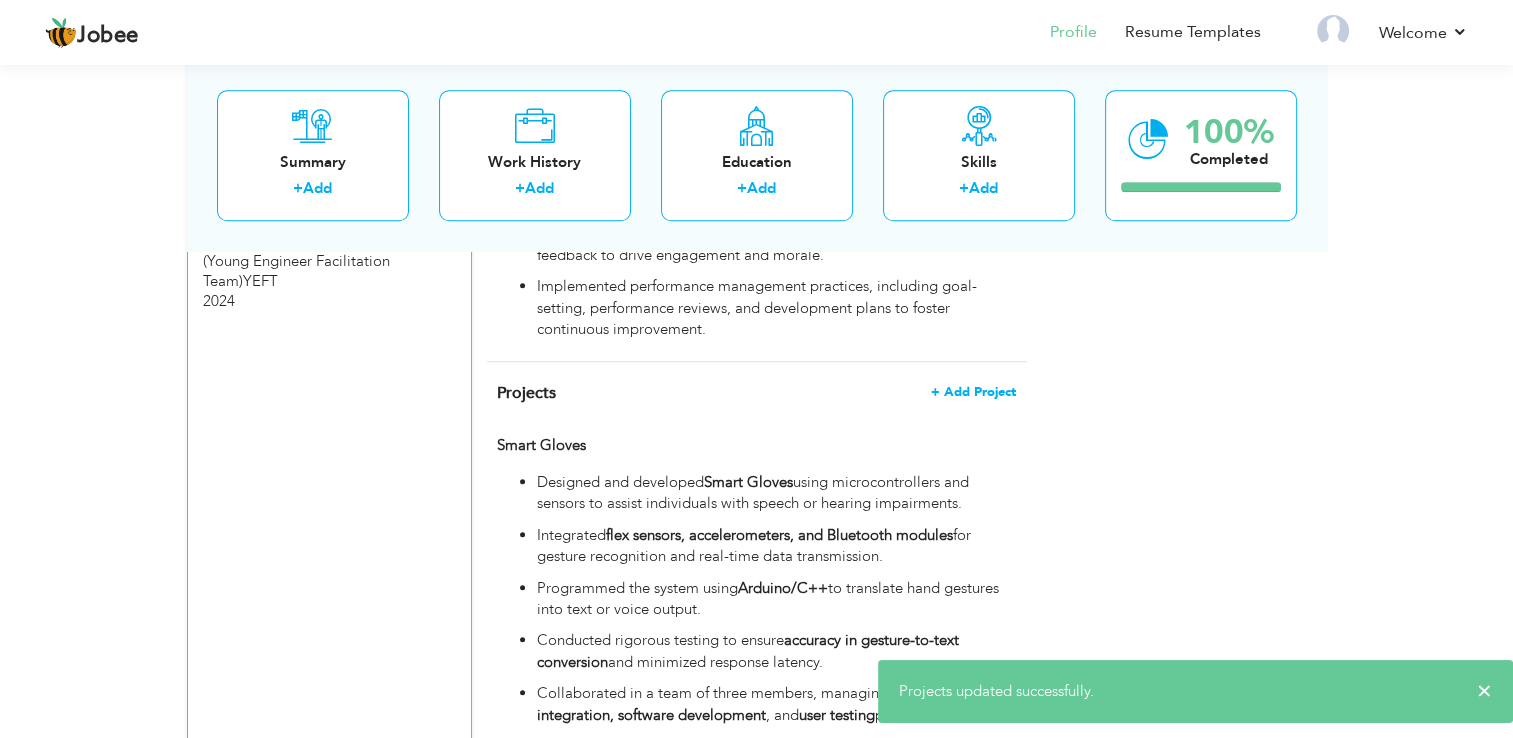 click on "+ Add Project" at bounding box center [973, 392] 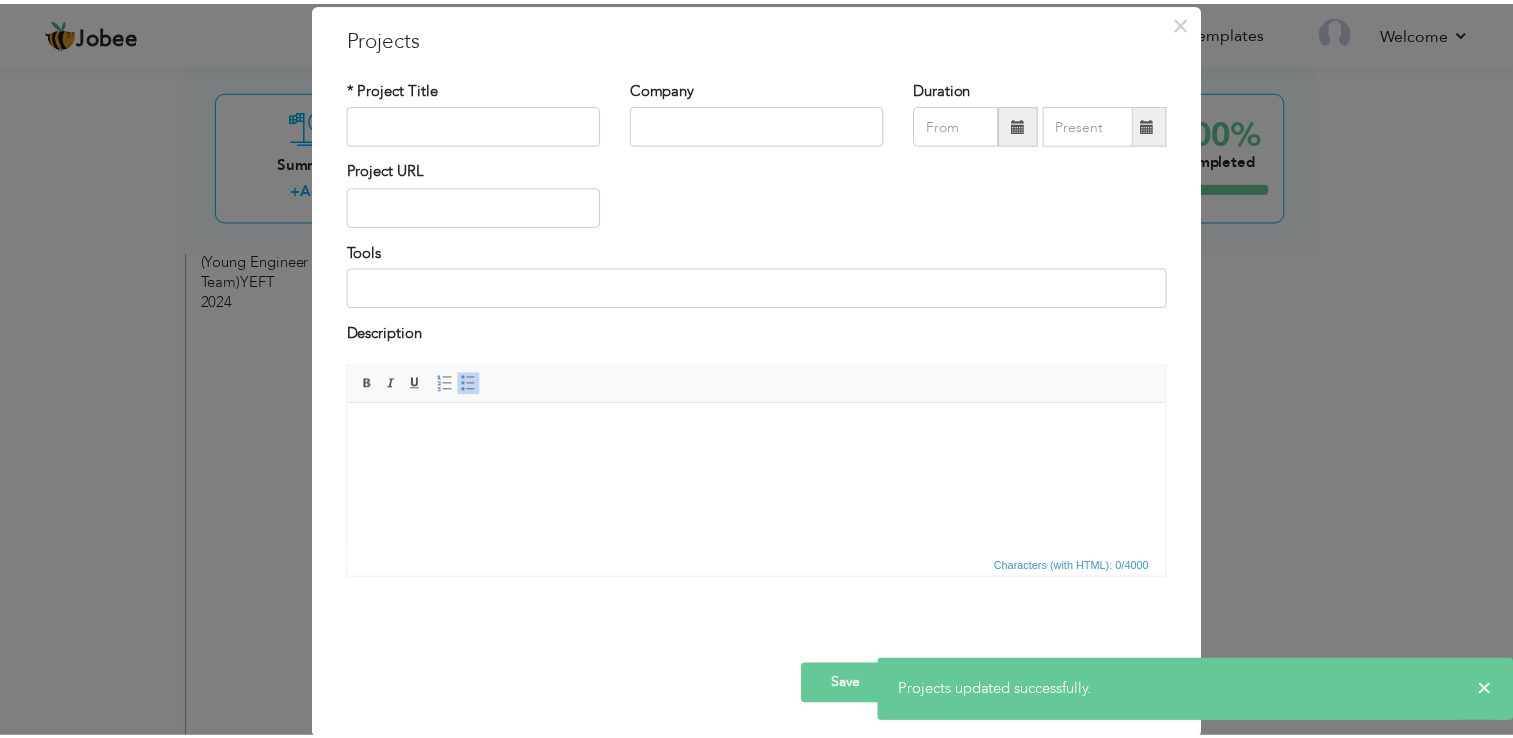 scroll, scrollTop: 0, scrollLeft: 0, axis: both 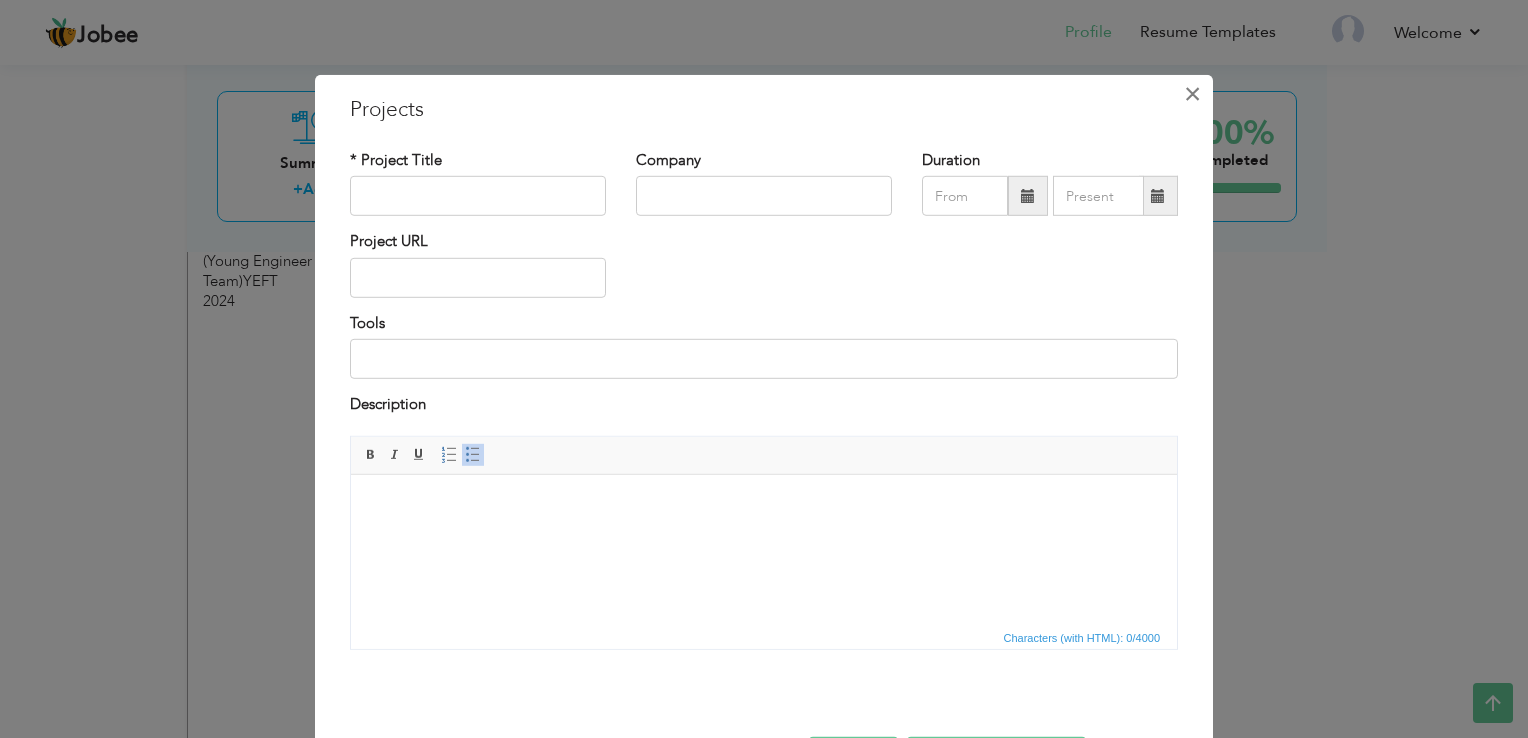 click on "×" at bounding box center (1192, 94) 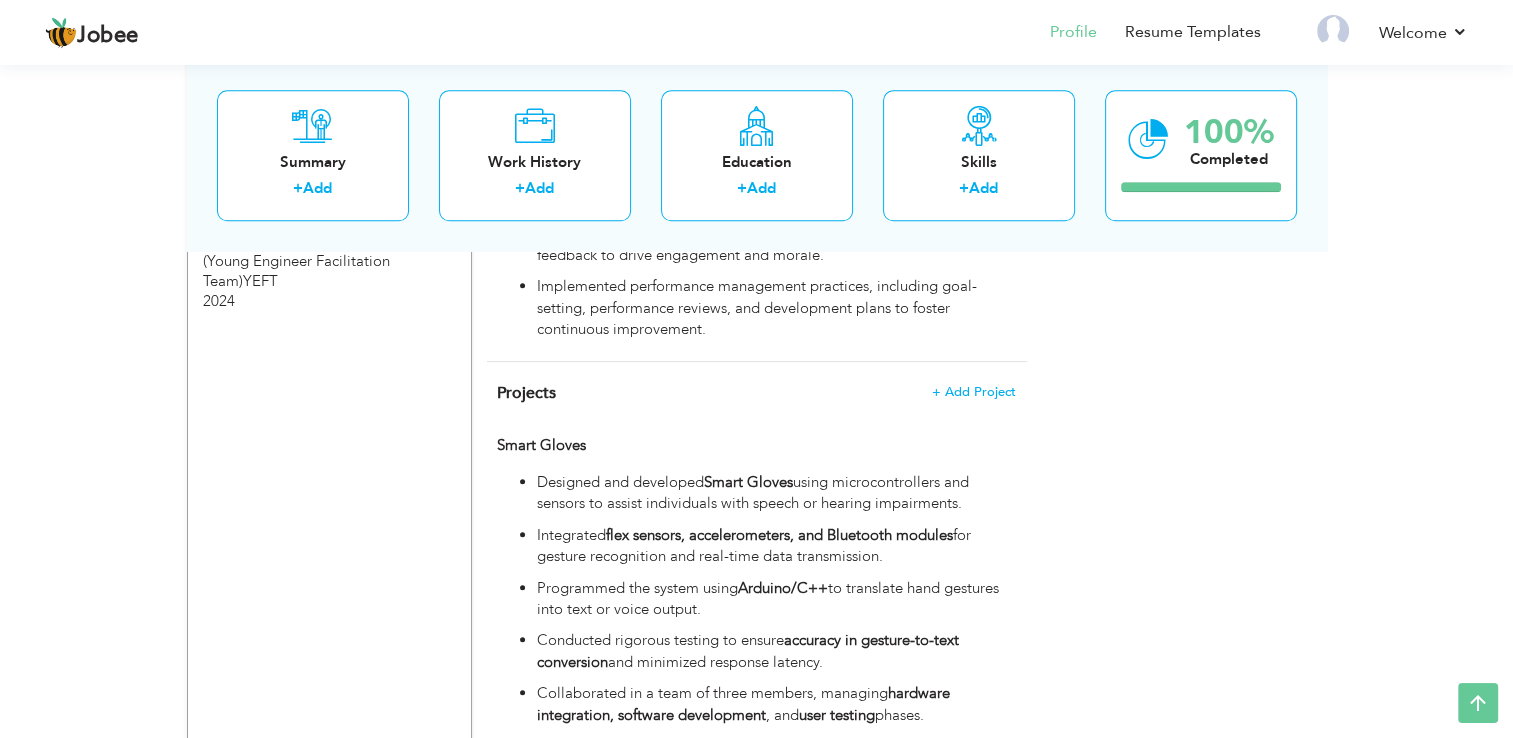 click on "Projects
+ Add Project
Smart Gloves
Smart Gloves" at bounding box center [757, 580] 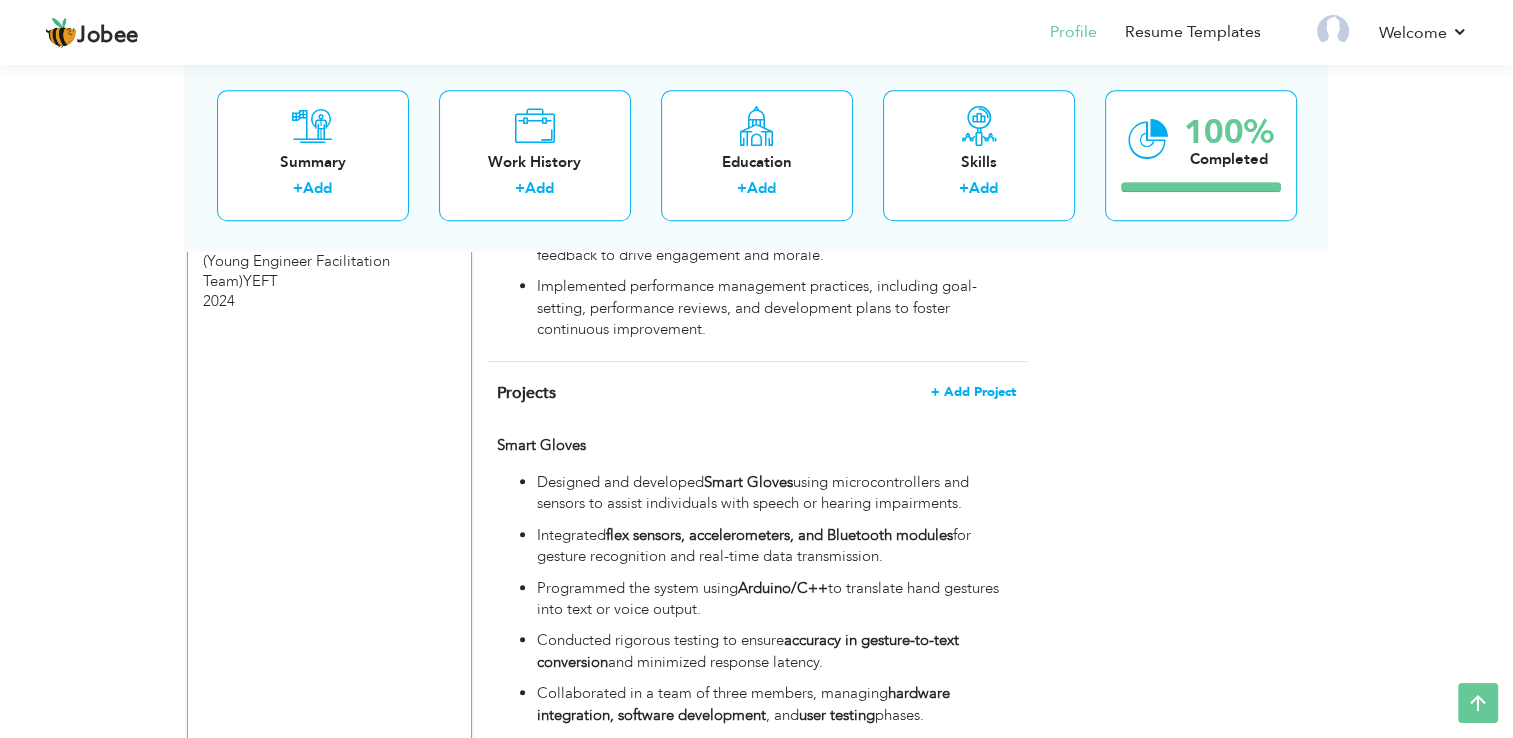 click on "+ Add Project" at bounding box center (973, 392) 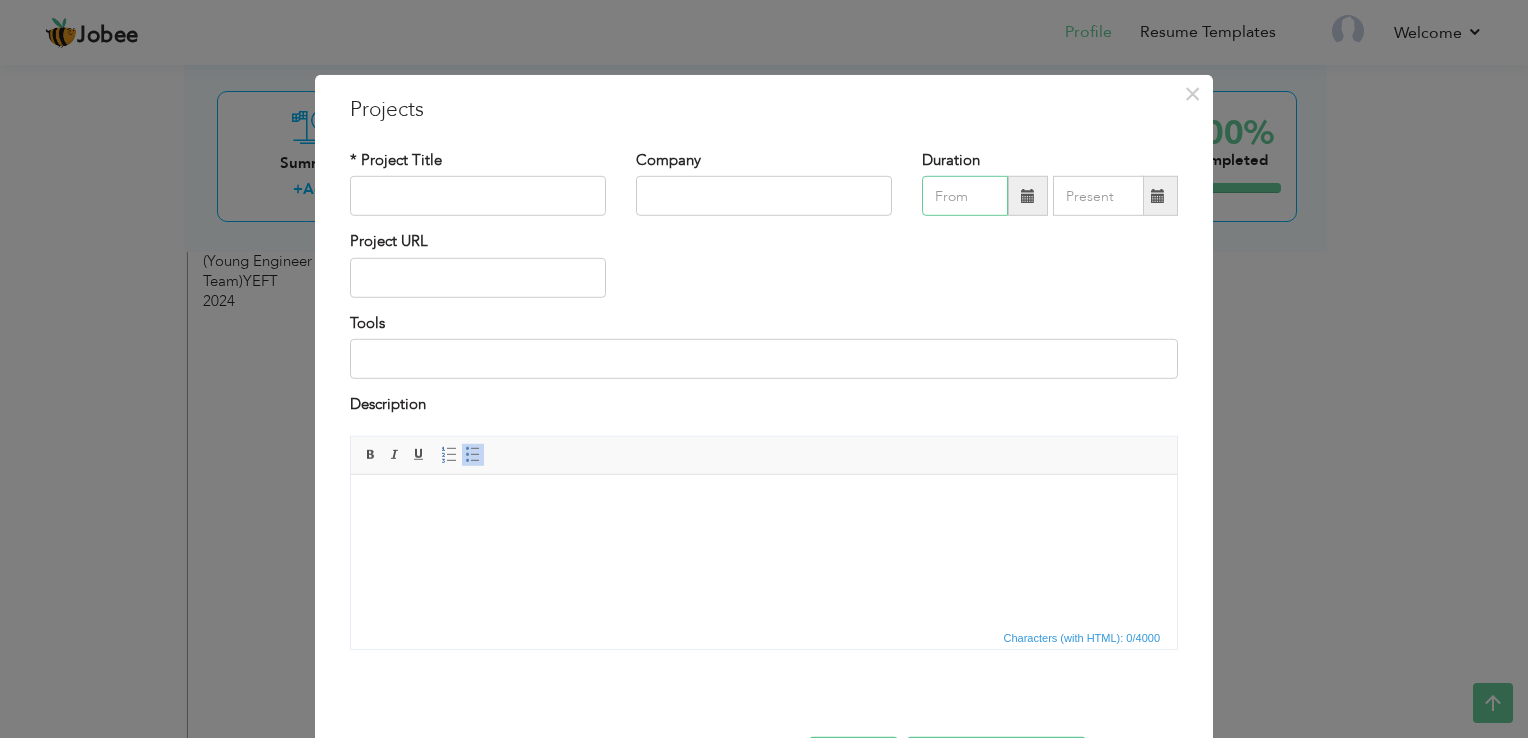 type on "08/2025" 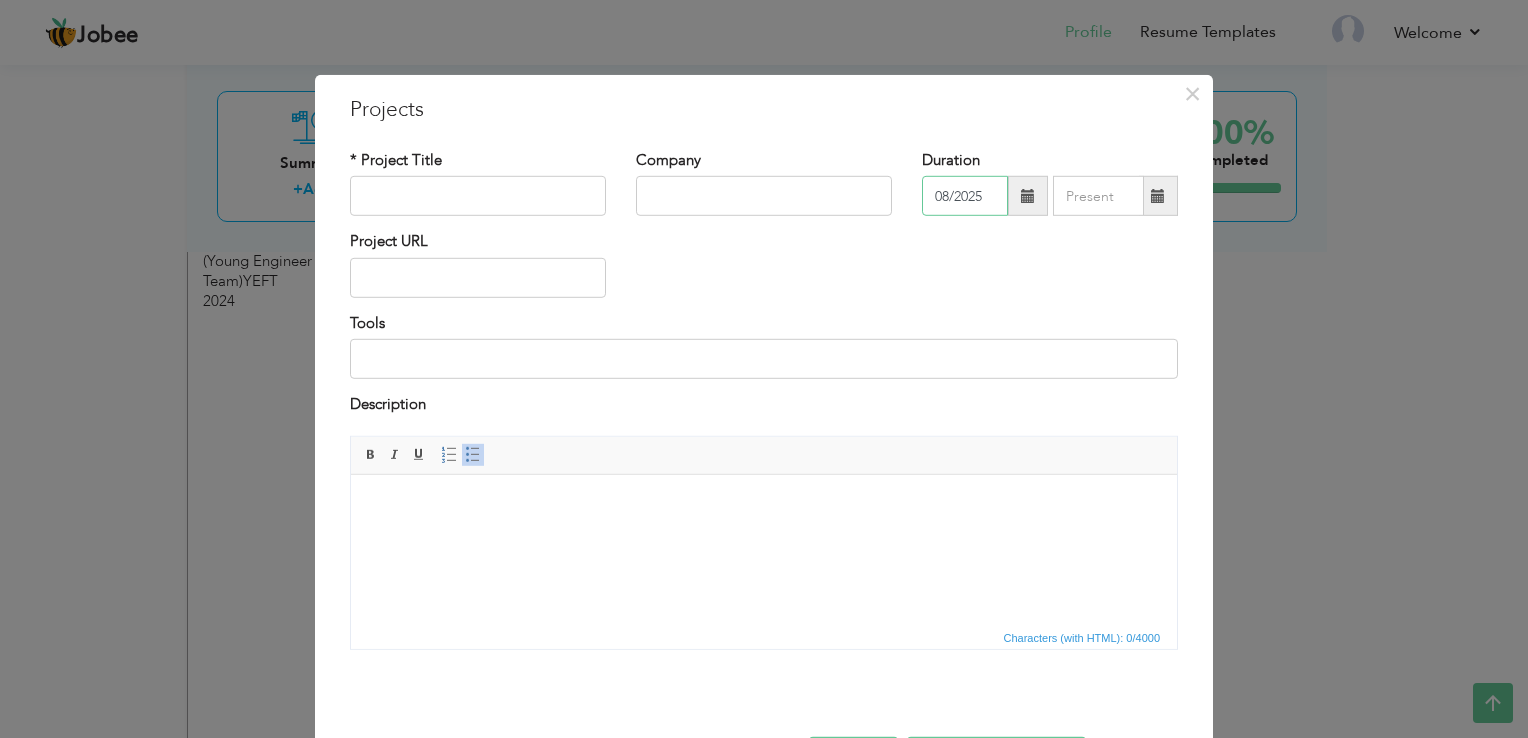 click on "08/2025" at bounding box center (965, 196) 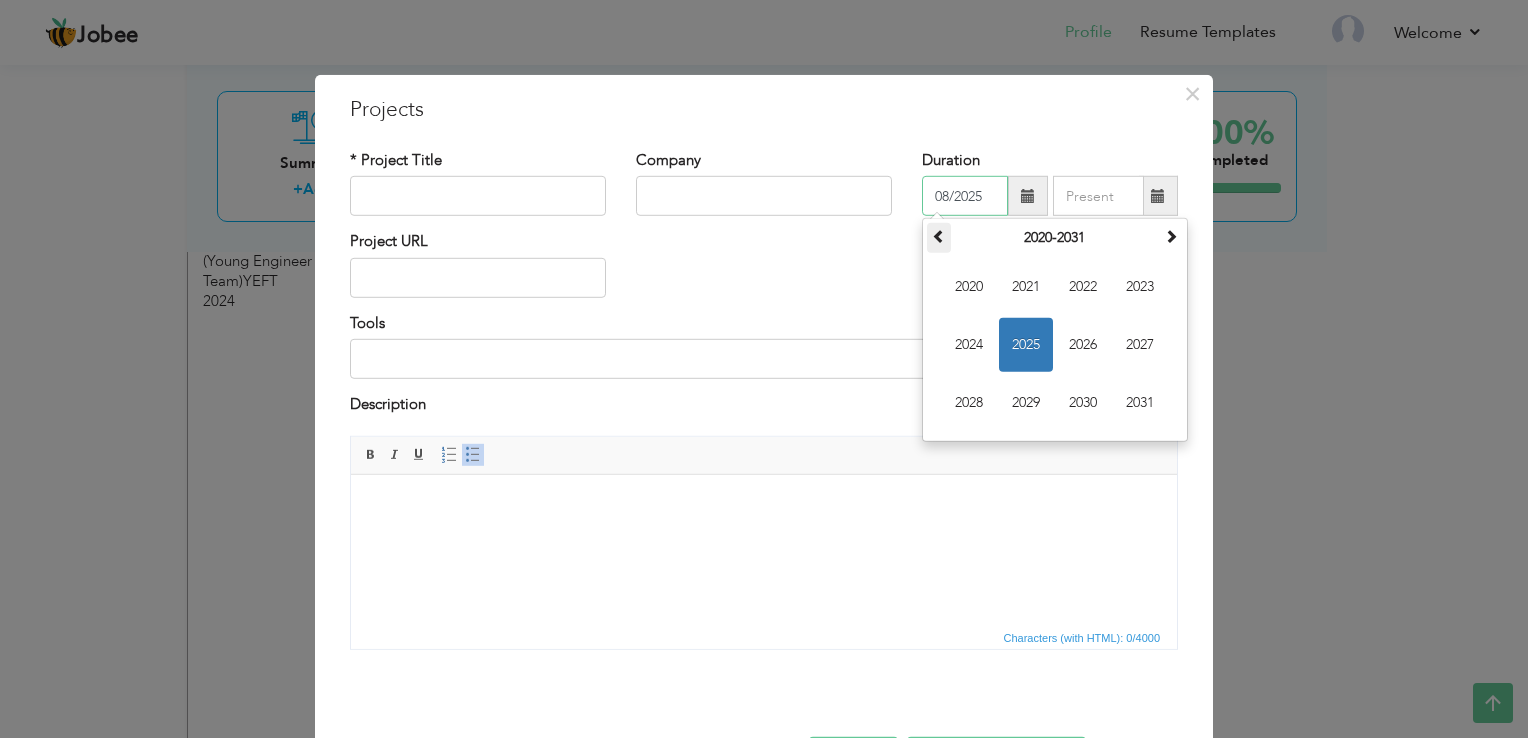 click at bounding box center [939, 236] 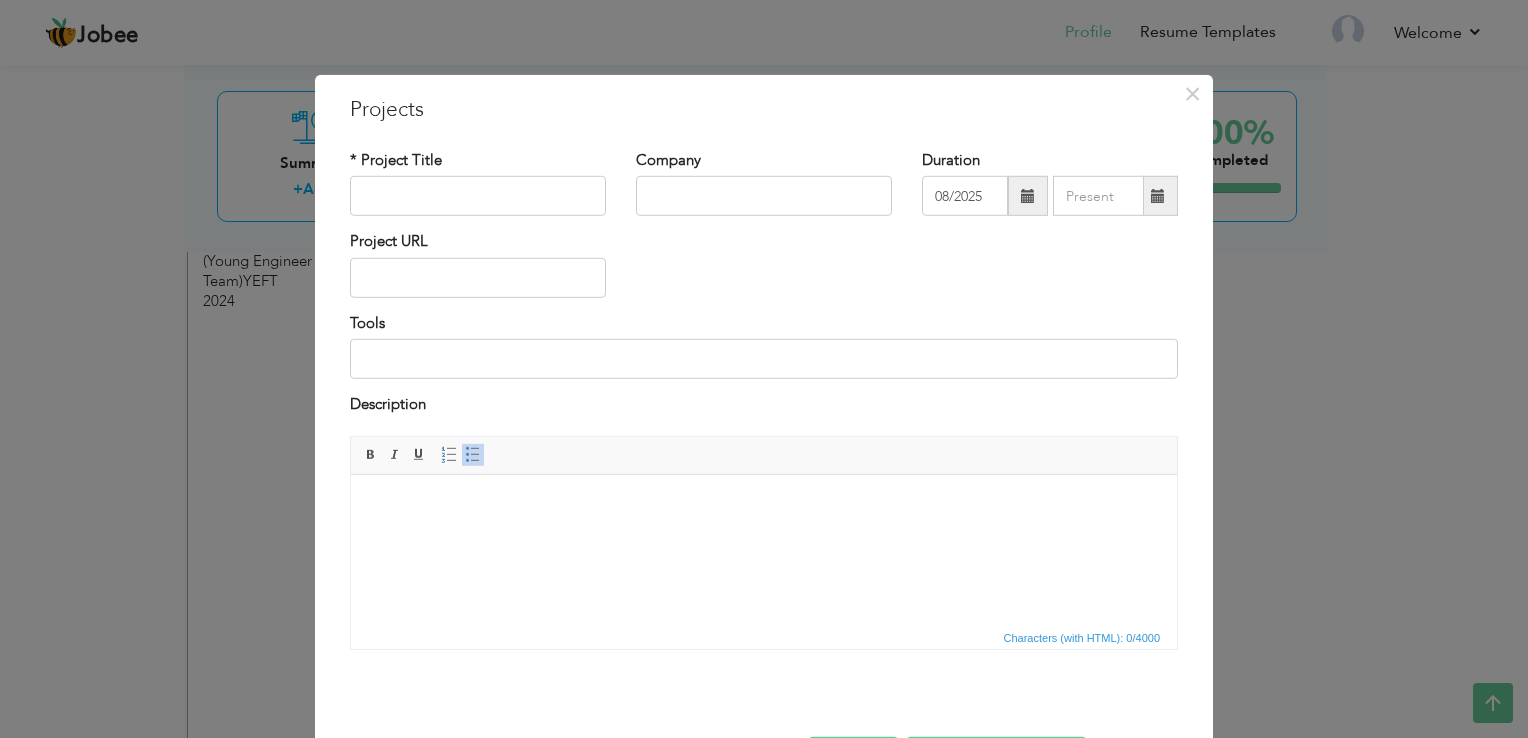click on "Project URL" at bounding box center (764, 271) 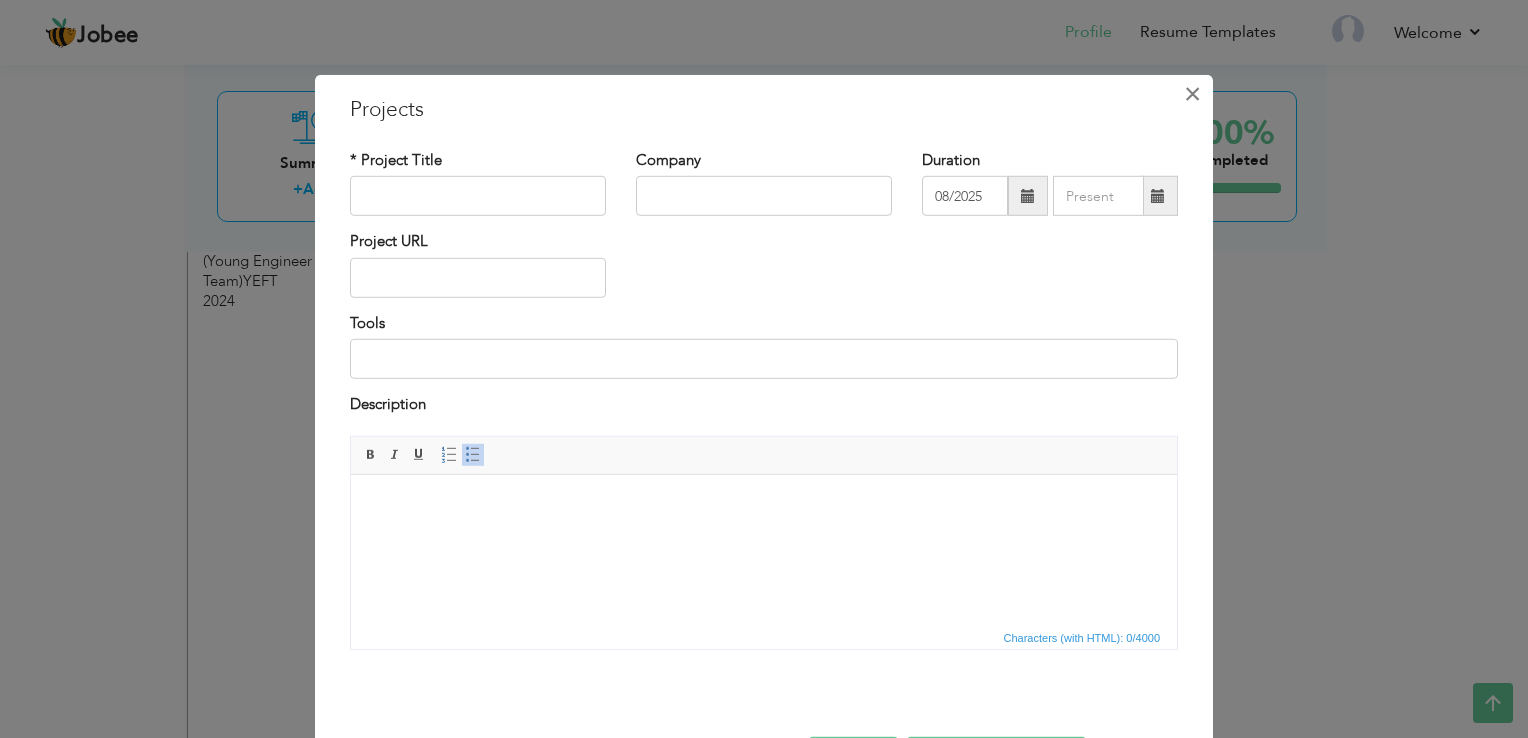 click on "×" at bounding box center (1192, 94) 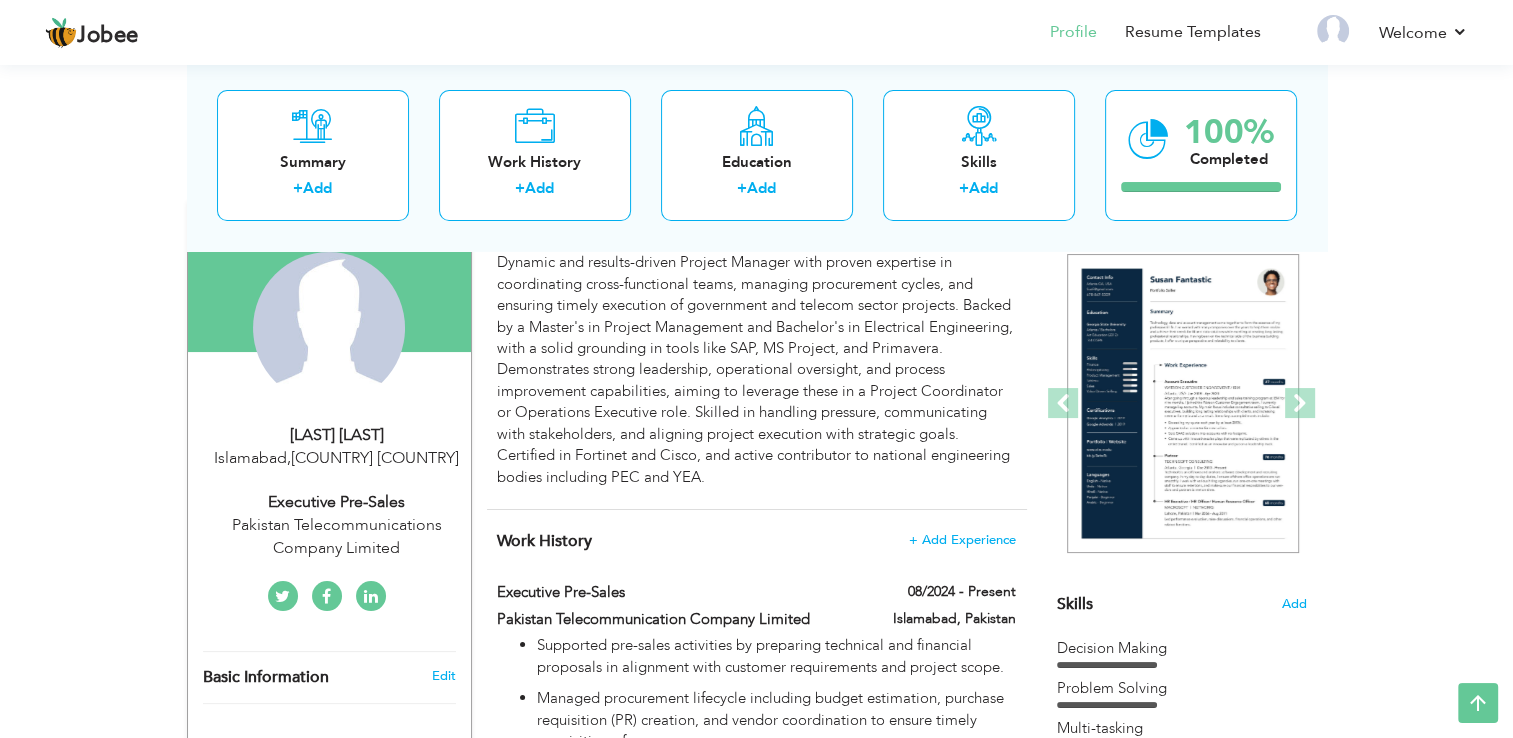 scroll, scrollTop: 0, scrollLeft: 0, axis: both 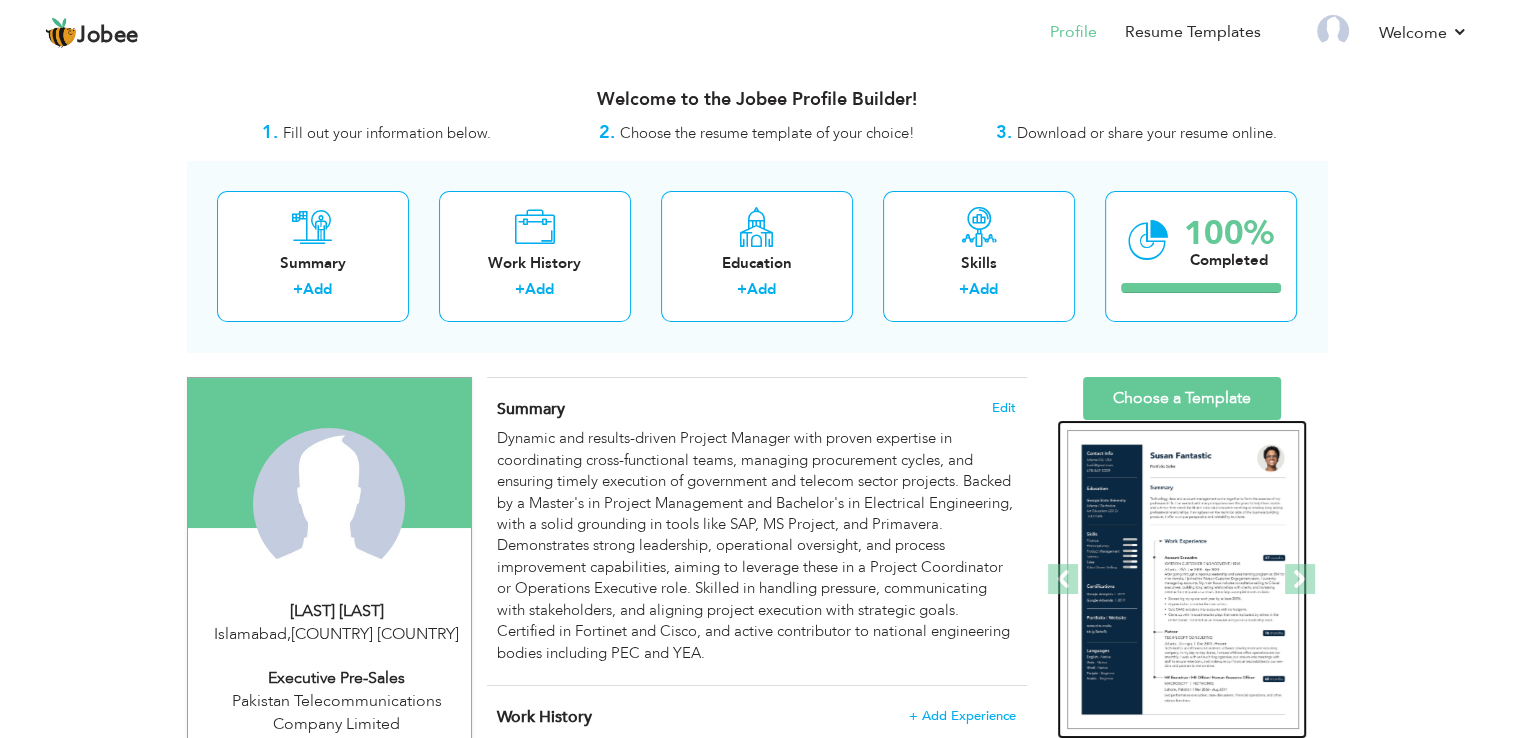 click at bounding box center [1183, 580] 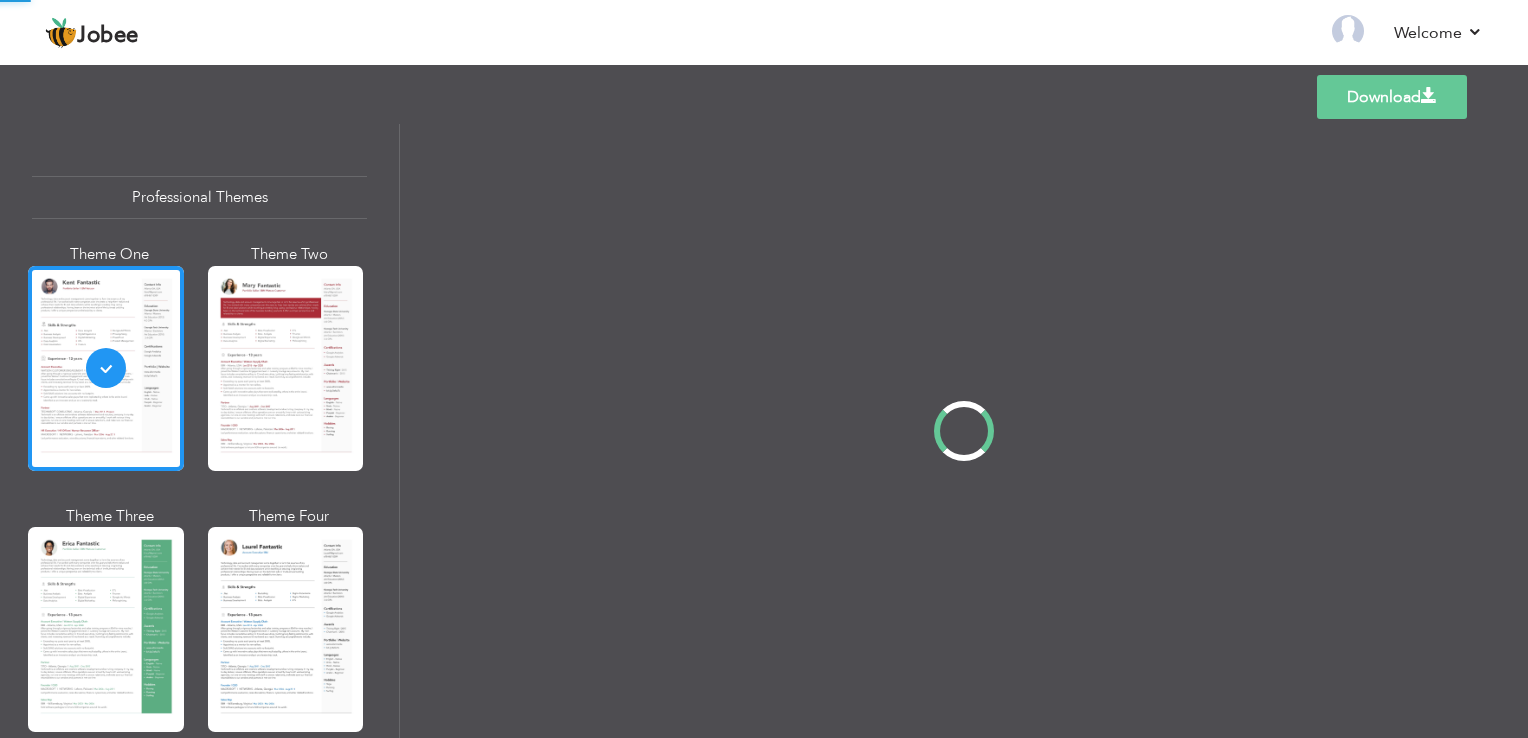 scroll, scrollTop: 0, scrollLeft: 0, axis: both 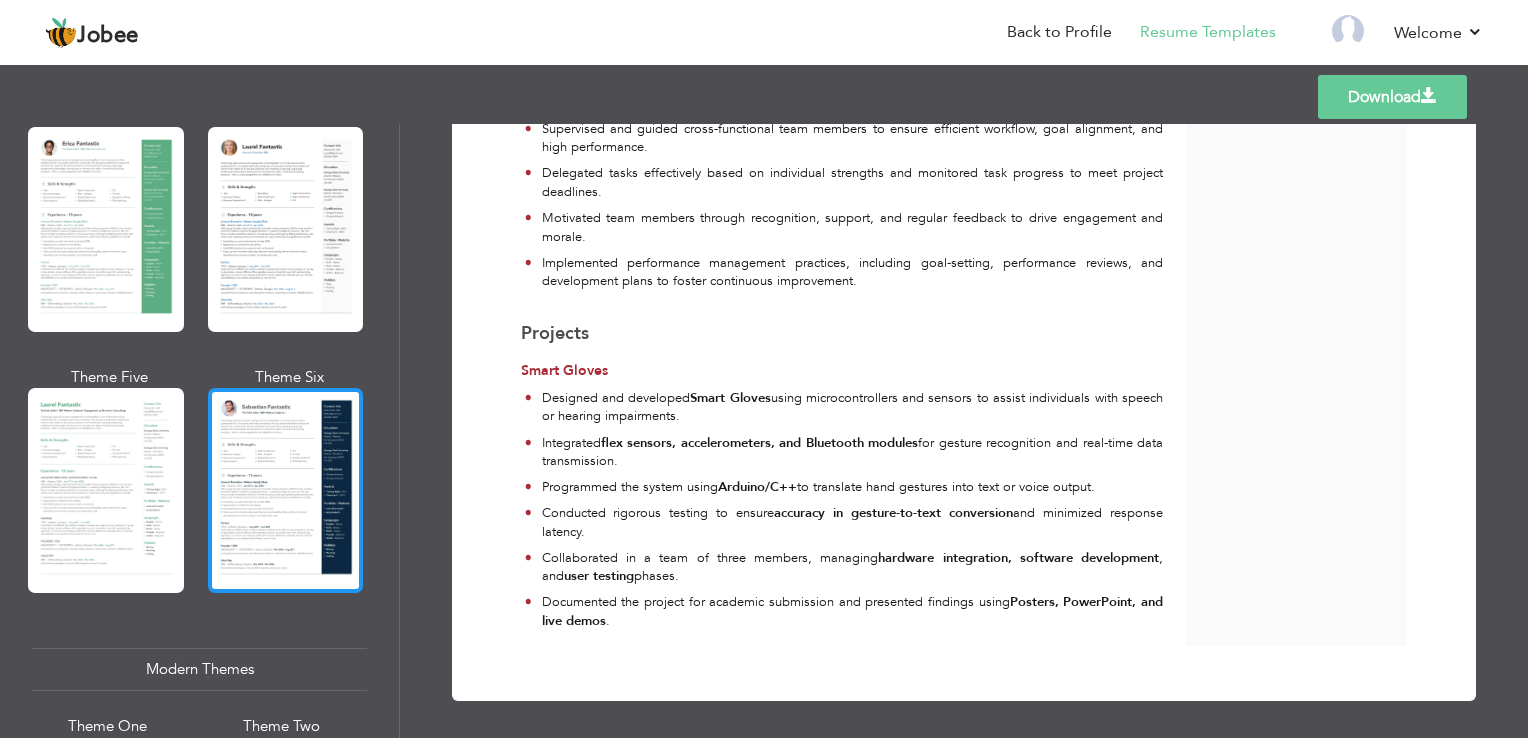 click at bounding box center [286, 490] 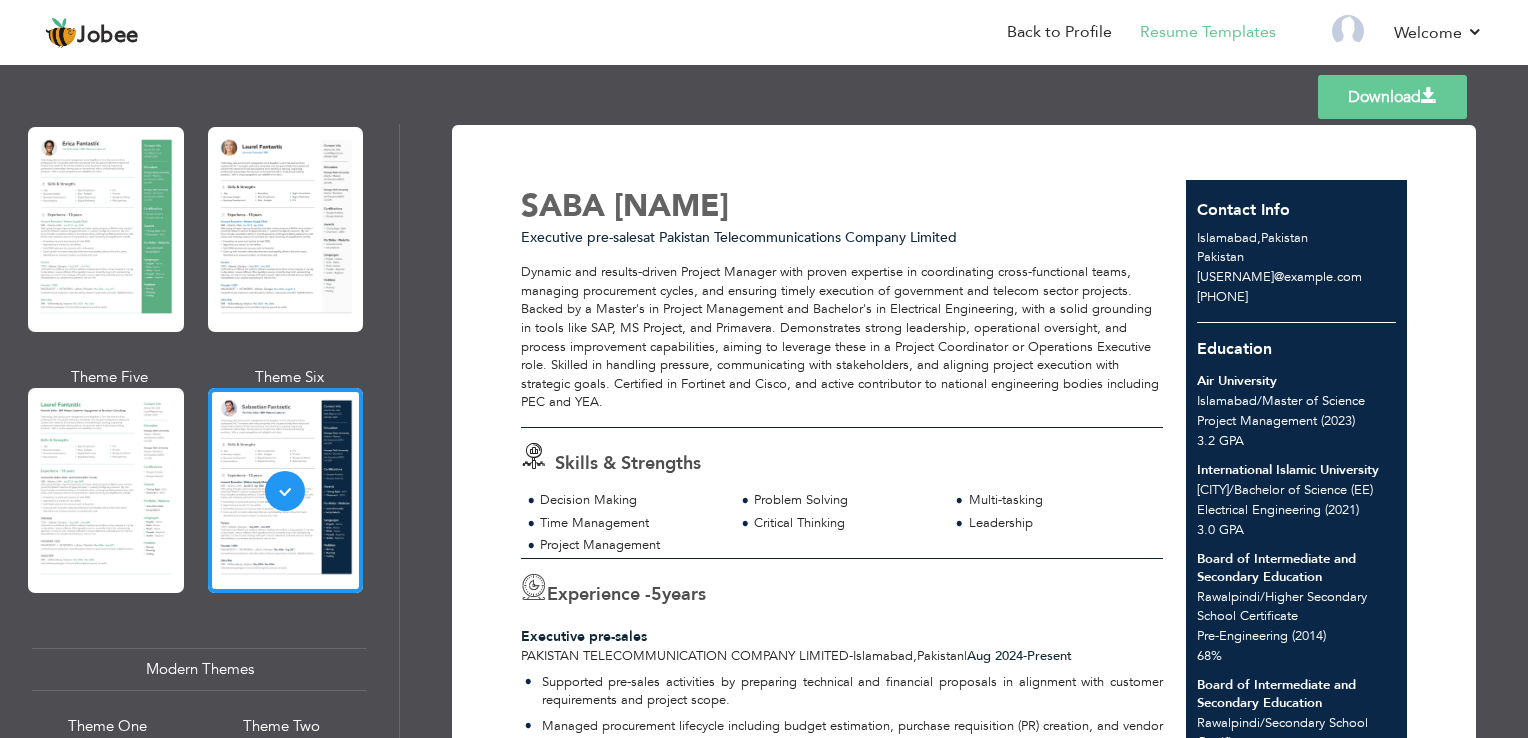 scroll, scrollTop: 0, scrollLeft: 0, axis: both 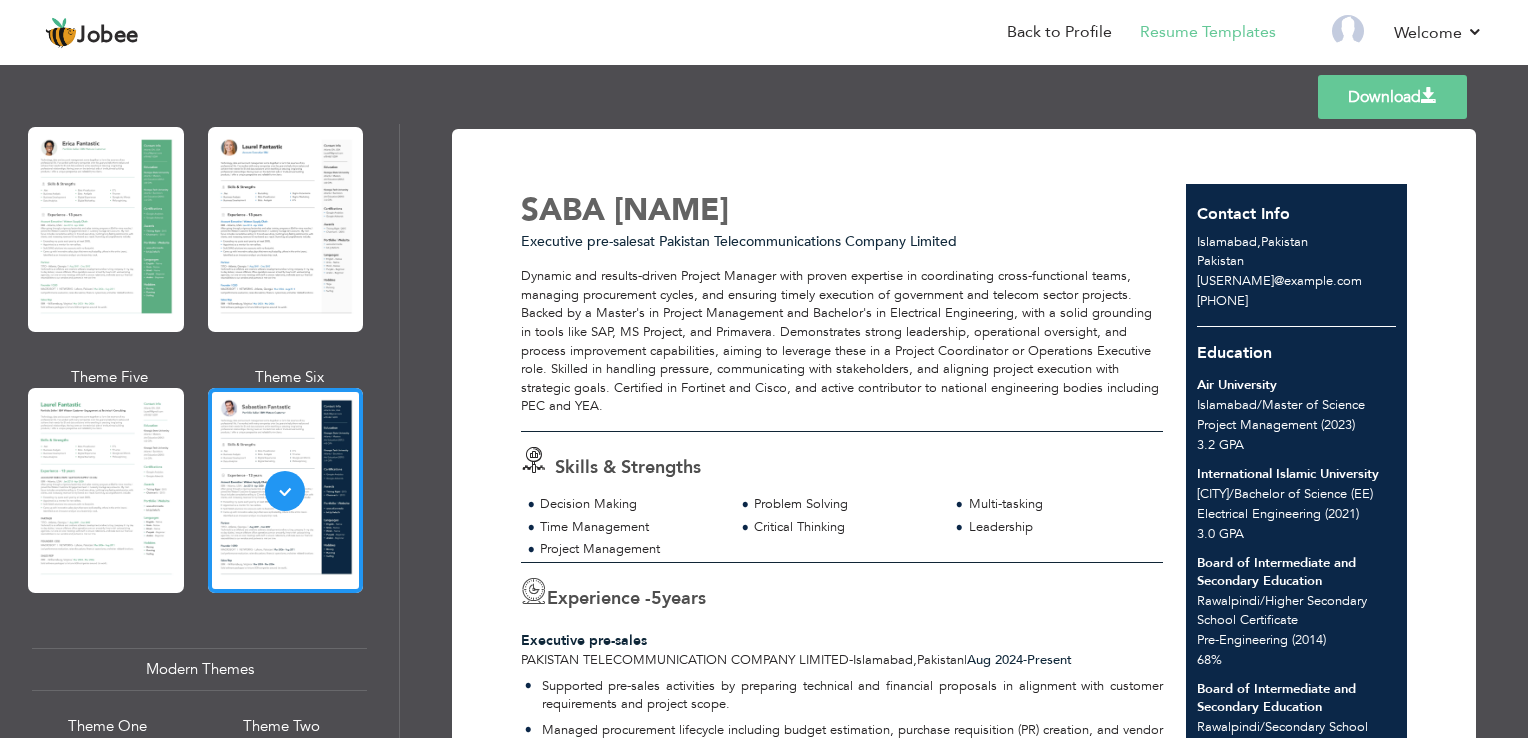 click at bounding box center [286, 229] 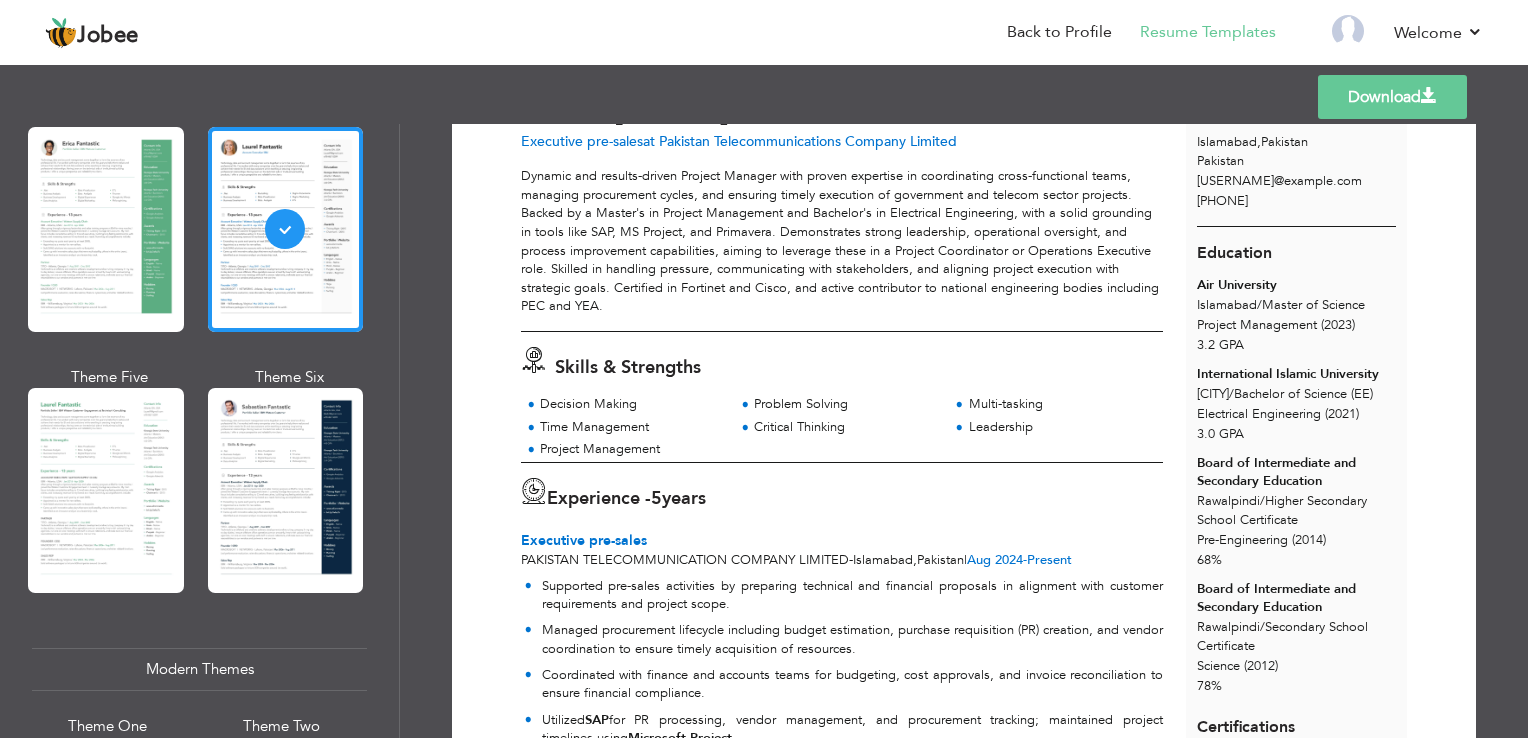 scroll, scrollTop: 0, scrollLeft: 0, axis: both 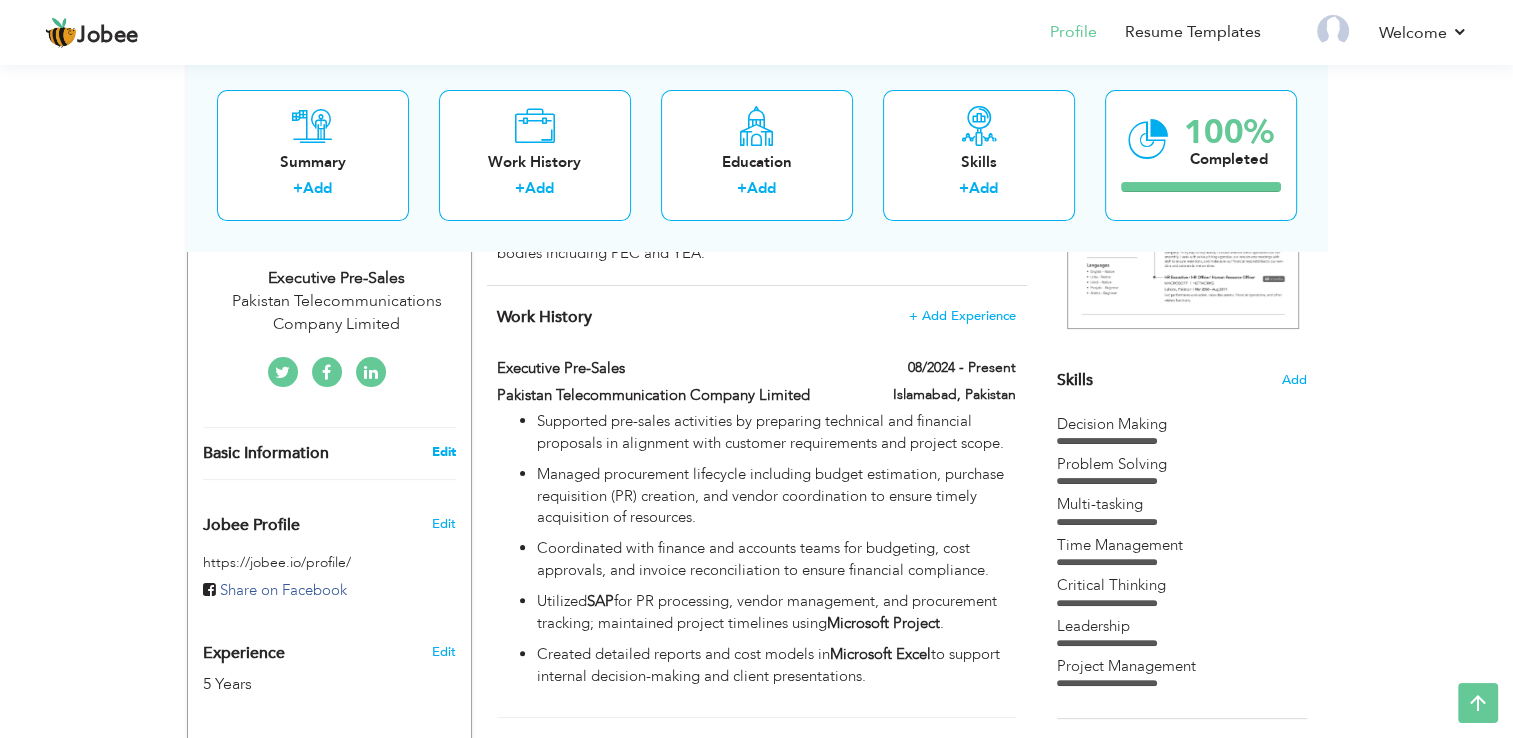 click on "Edit" at bounding box center [443, 452] 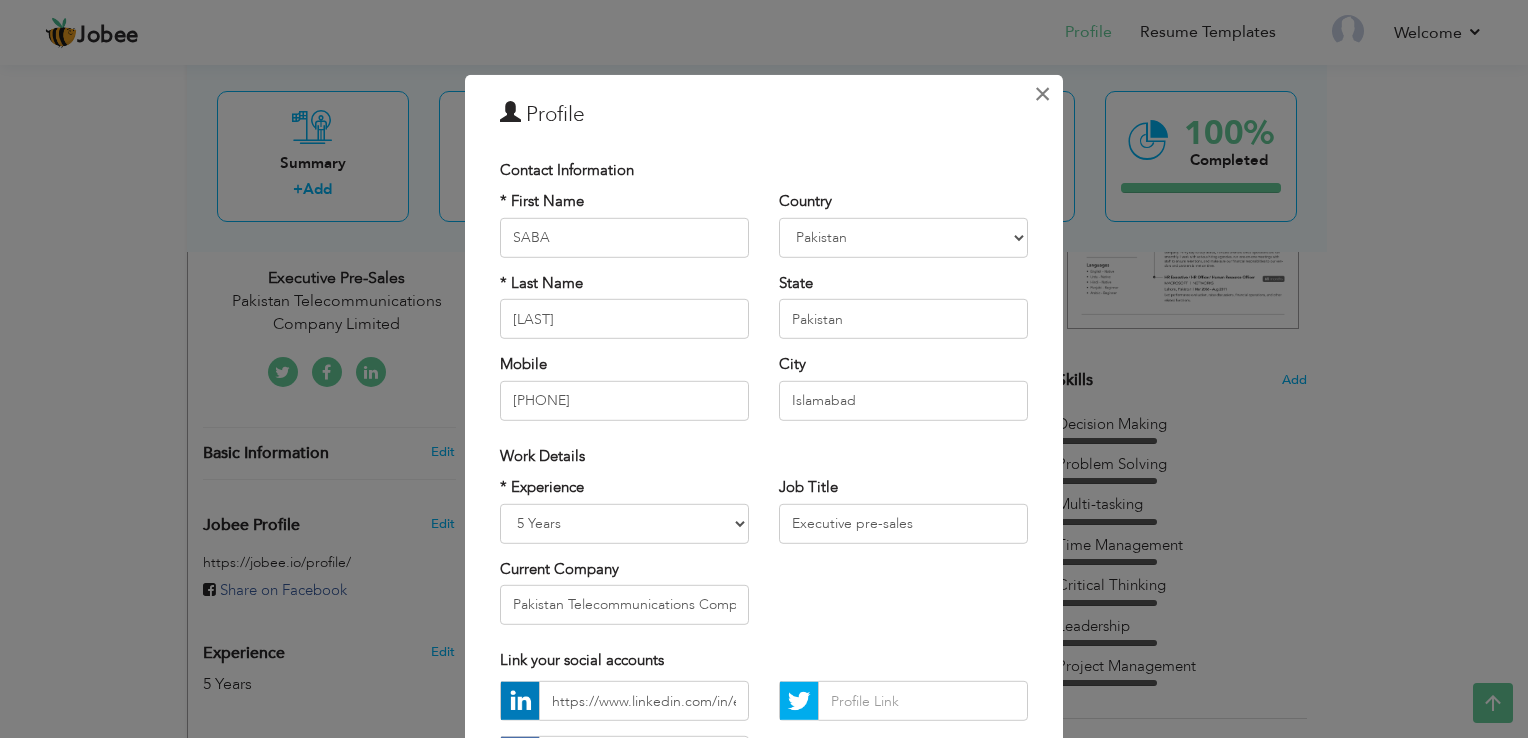 click on "×" at bounding box center [1042, 94] 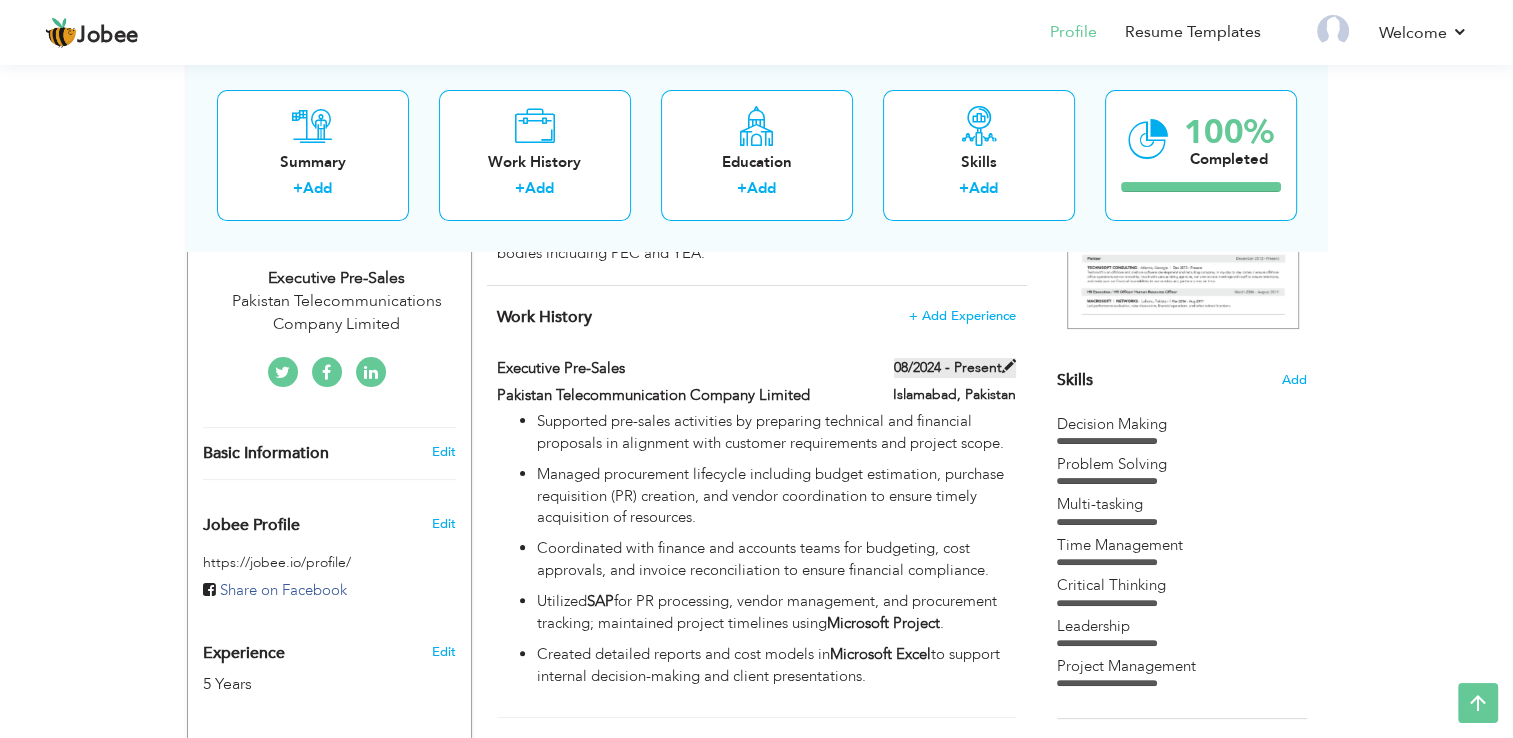 click at bounding box center [1009, 366] 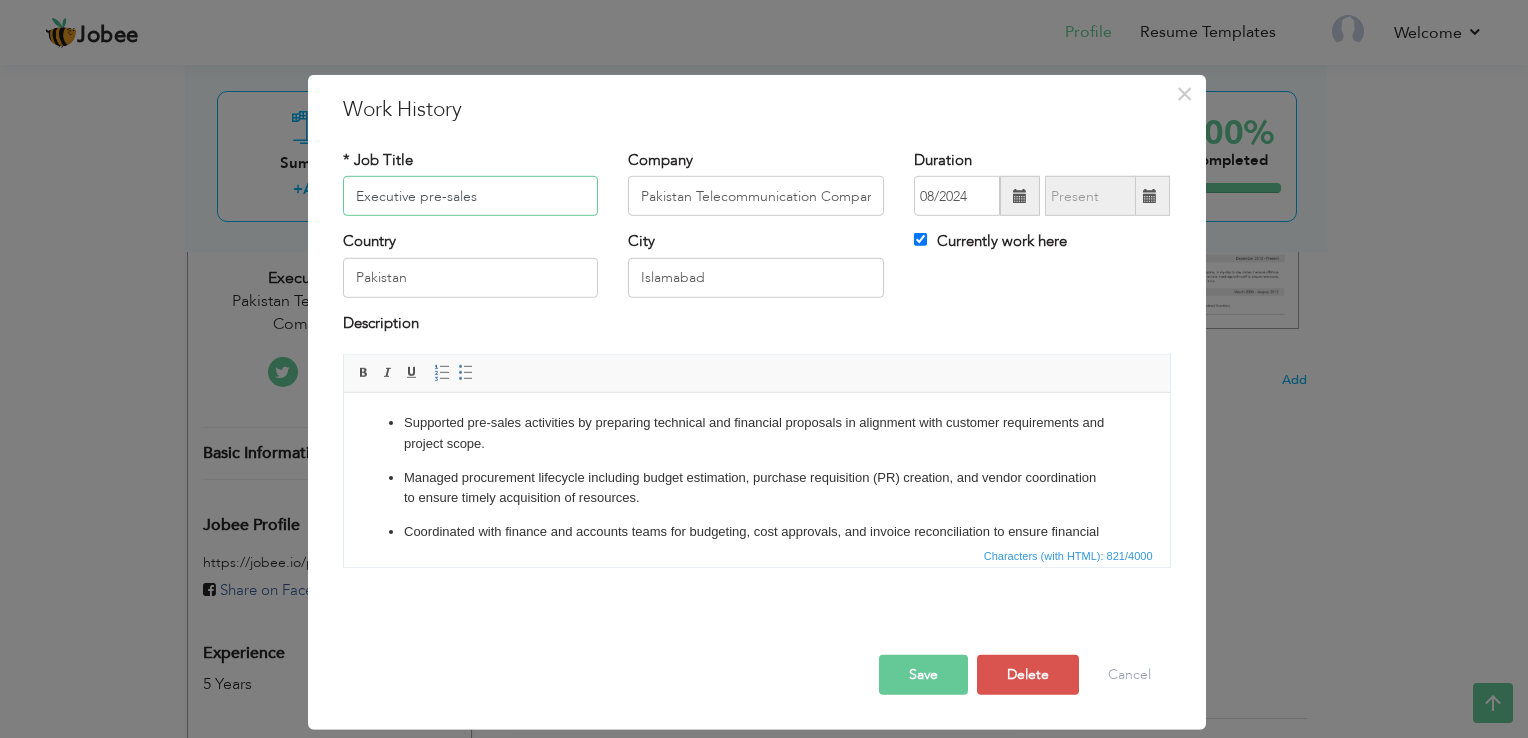 click on "Executive pre-sales" at bounding box center (471, 196) 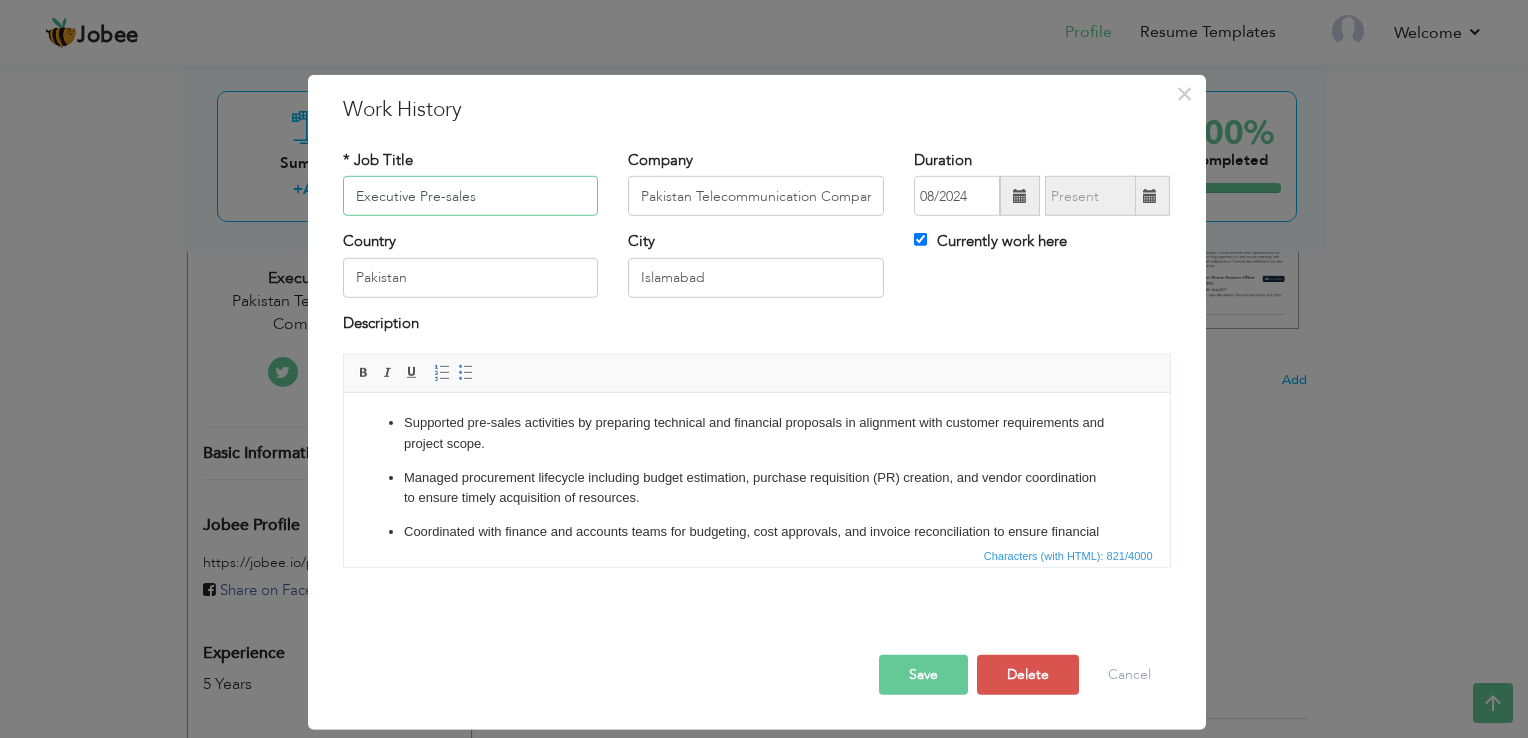 type on "Executive Pre-sales" 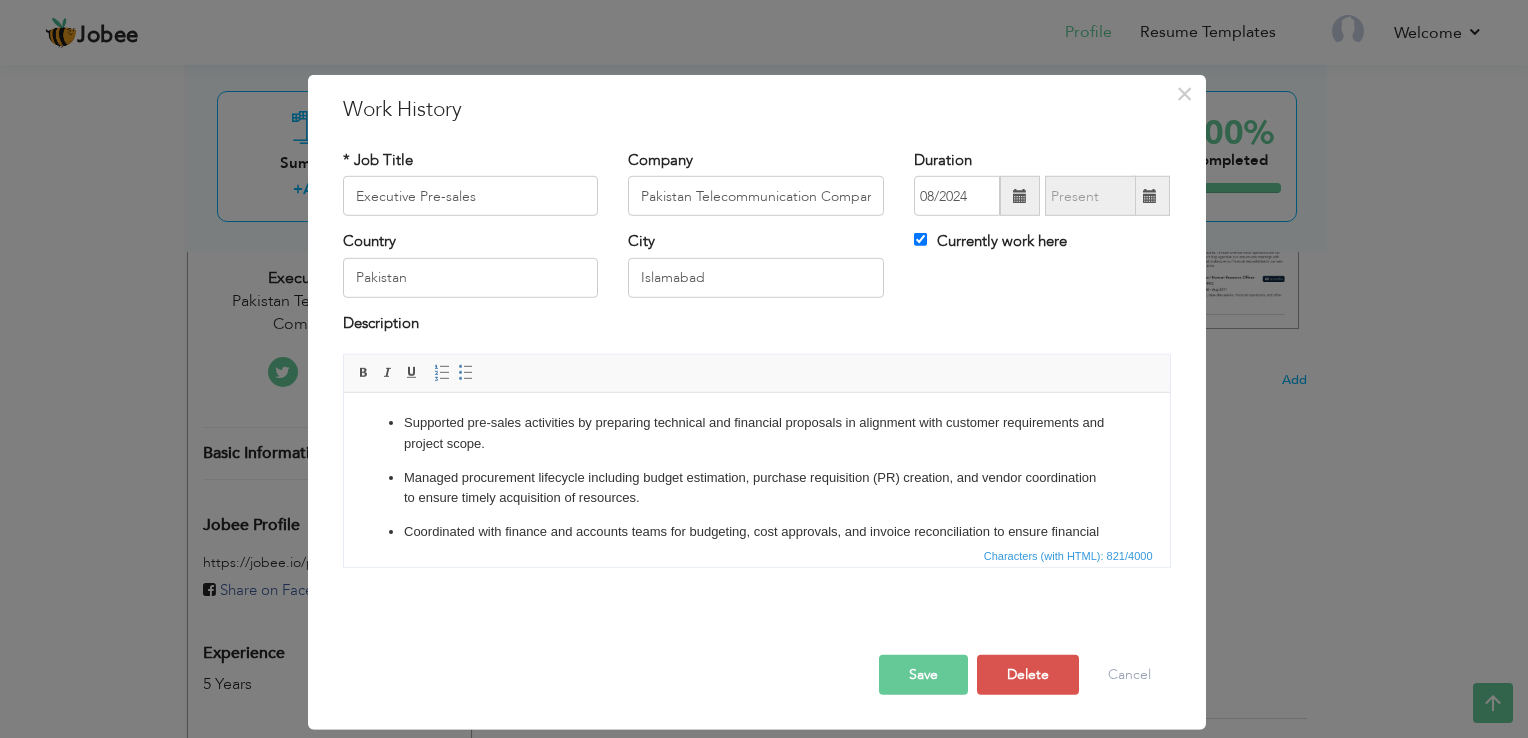 click on "Save" at bounding box center (923, 675) 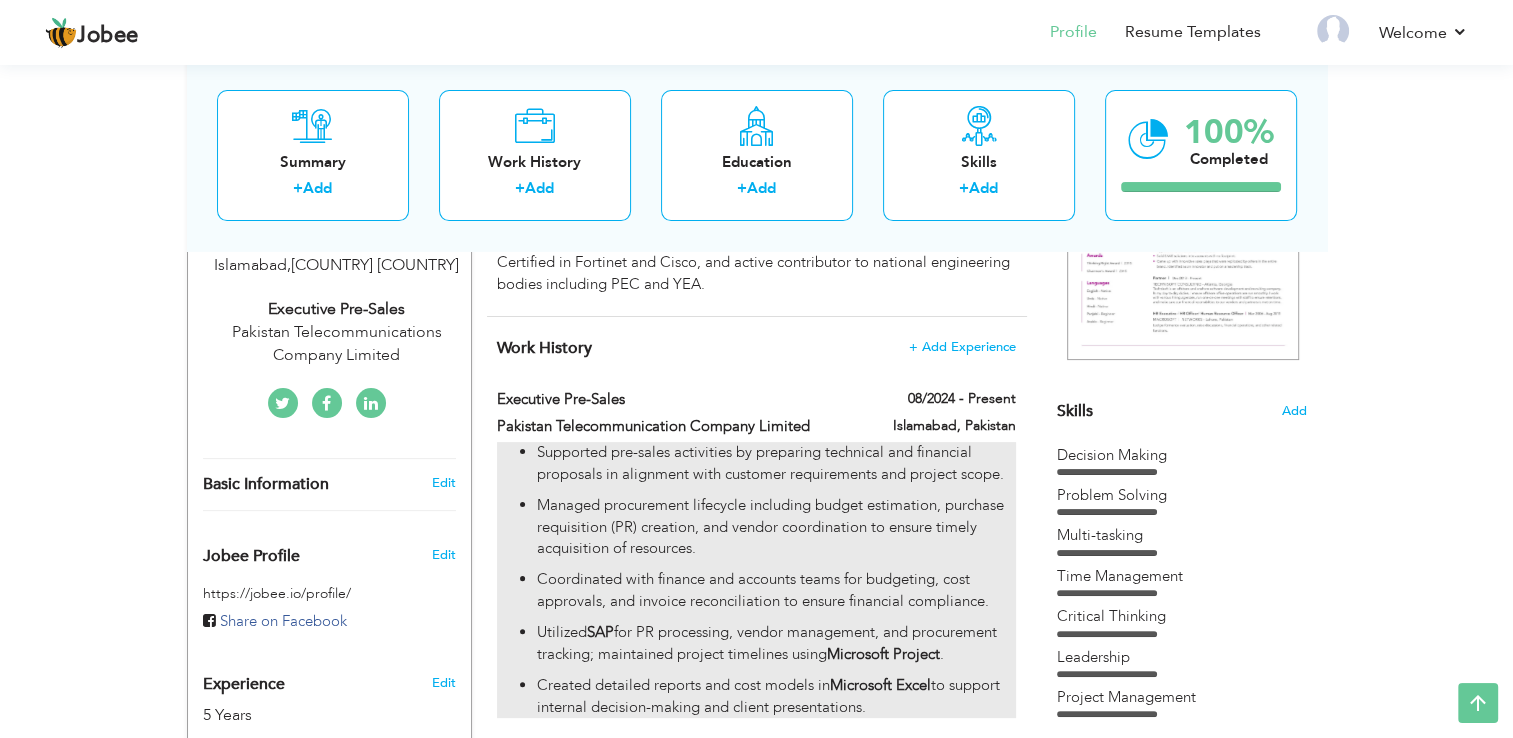 scroll, scrollTop: 0, scrollLeft: 0, axis: both 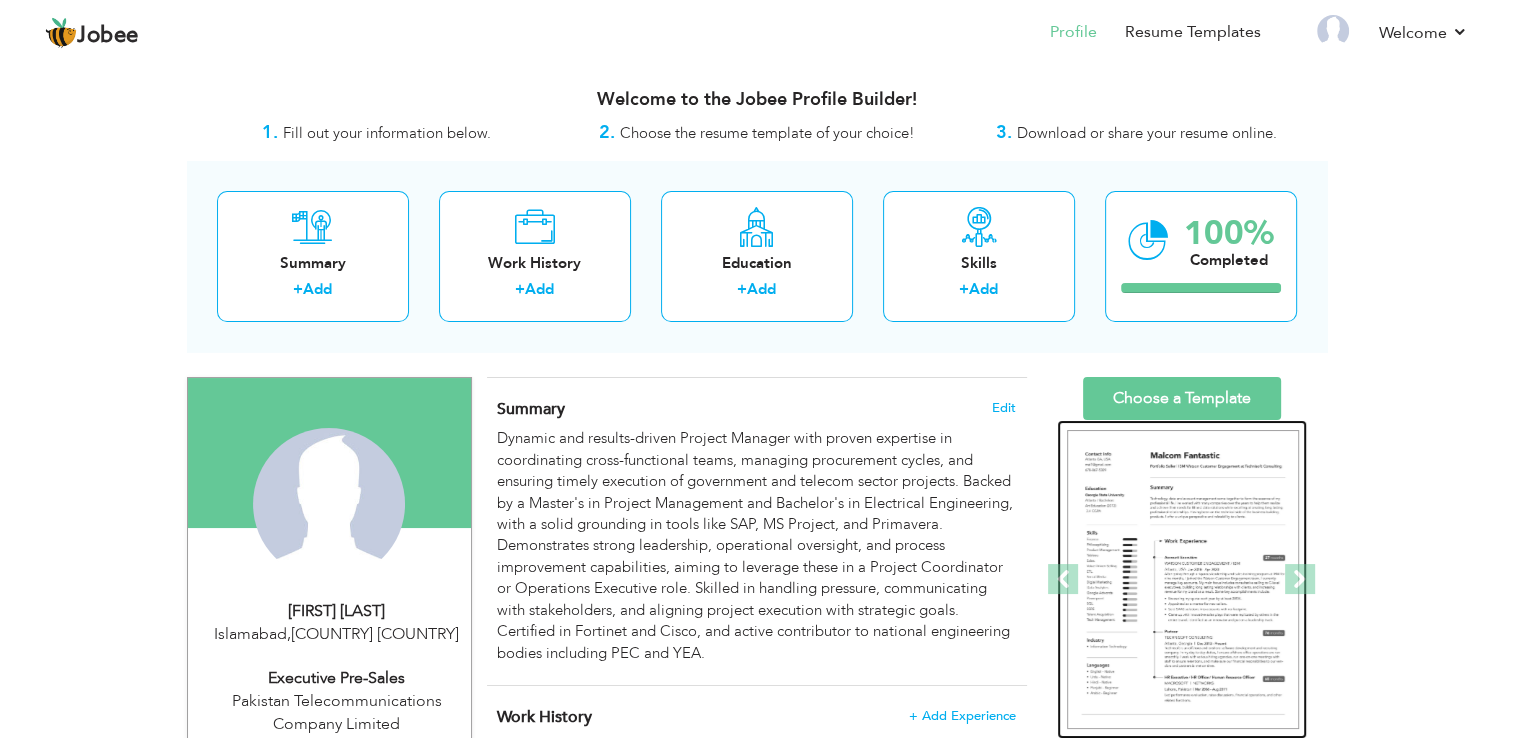 click at bounding box center (1183, 580) 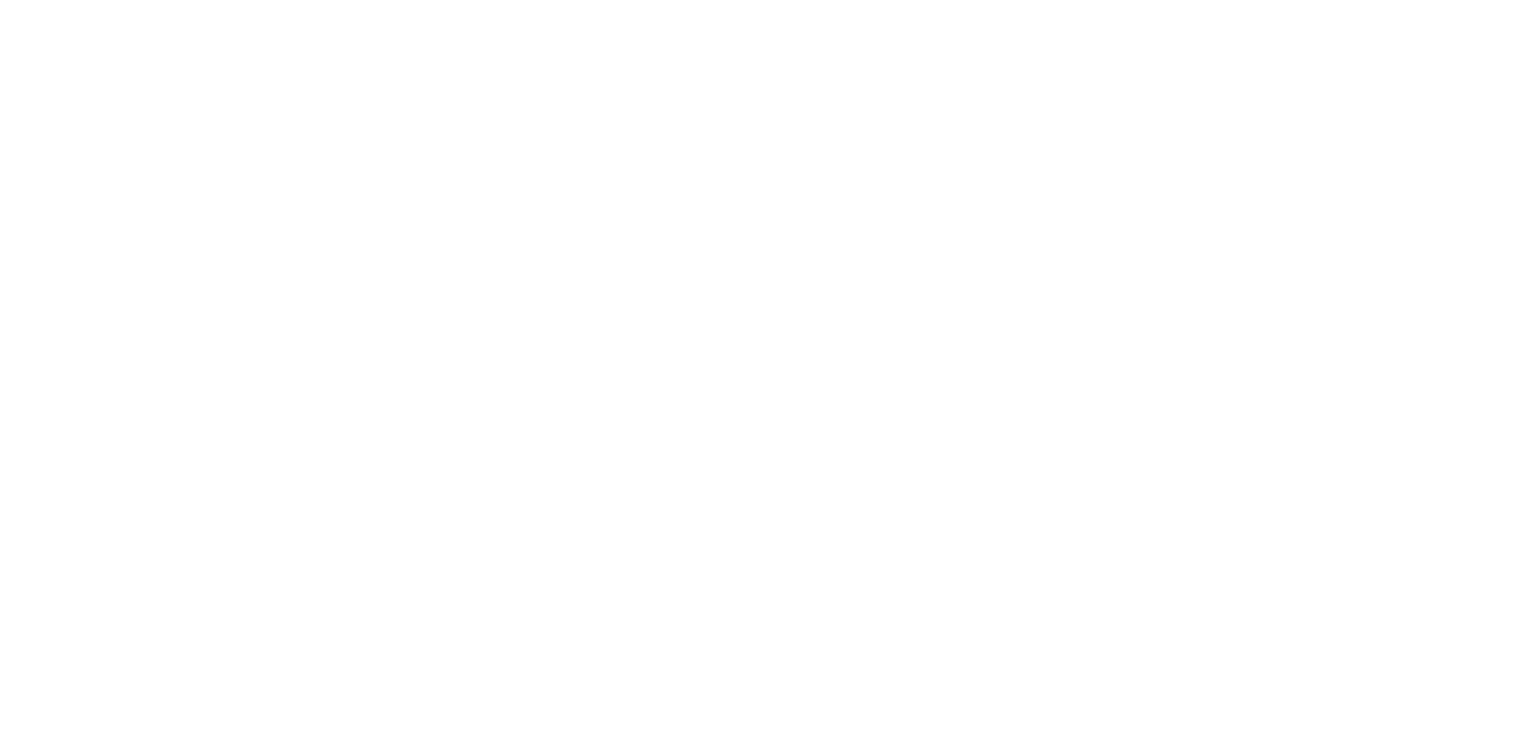 scroll, scrollTop: 0, scrollLeft: 0, axis: both 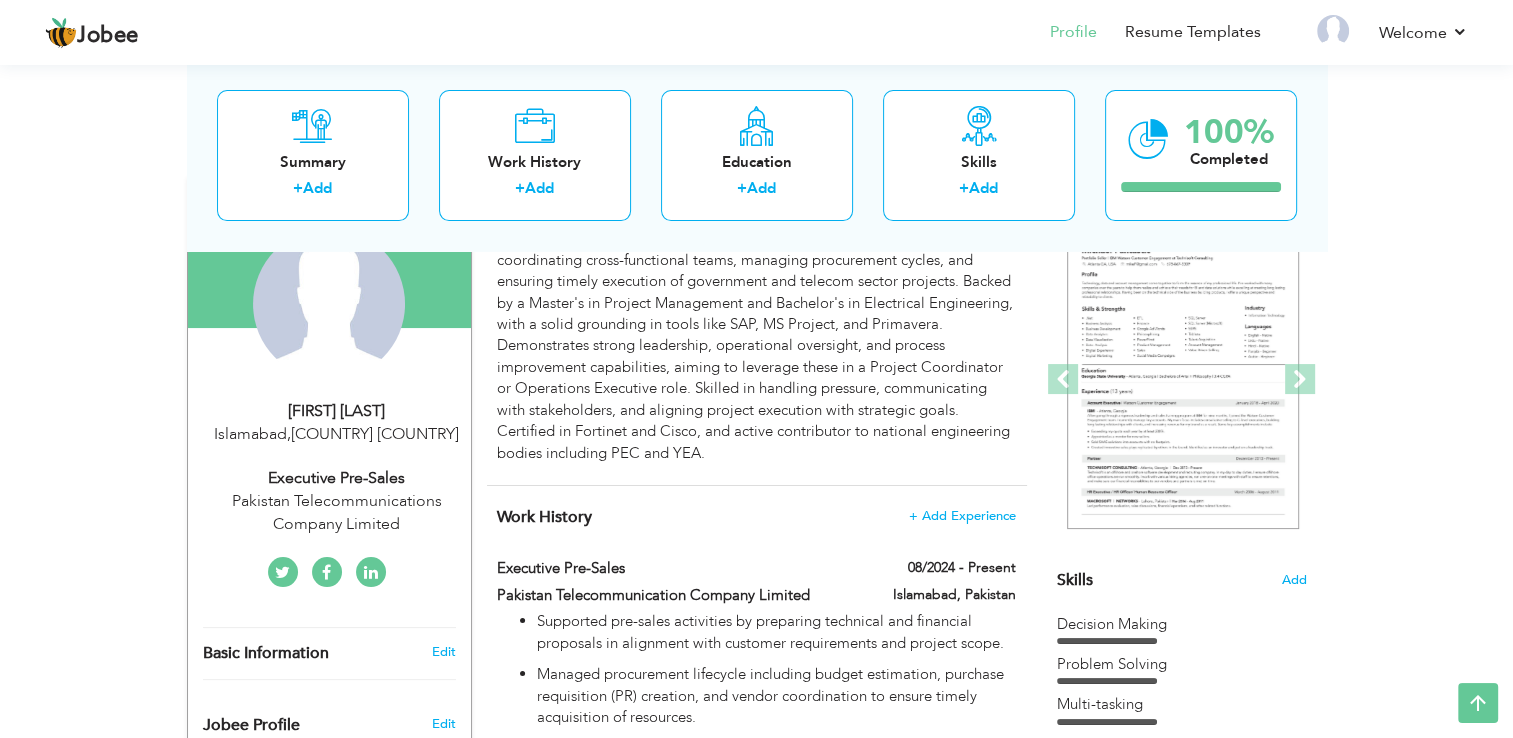 click at bounding box center (371, 572) 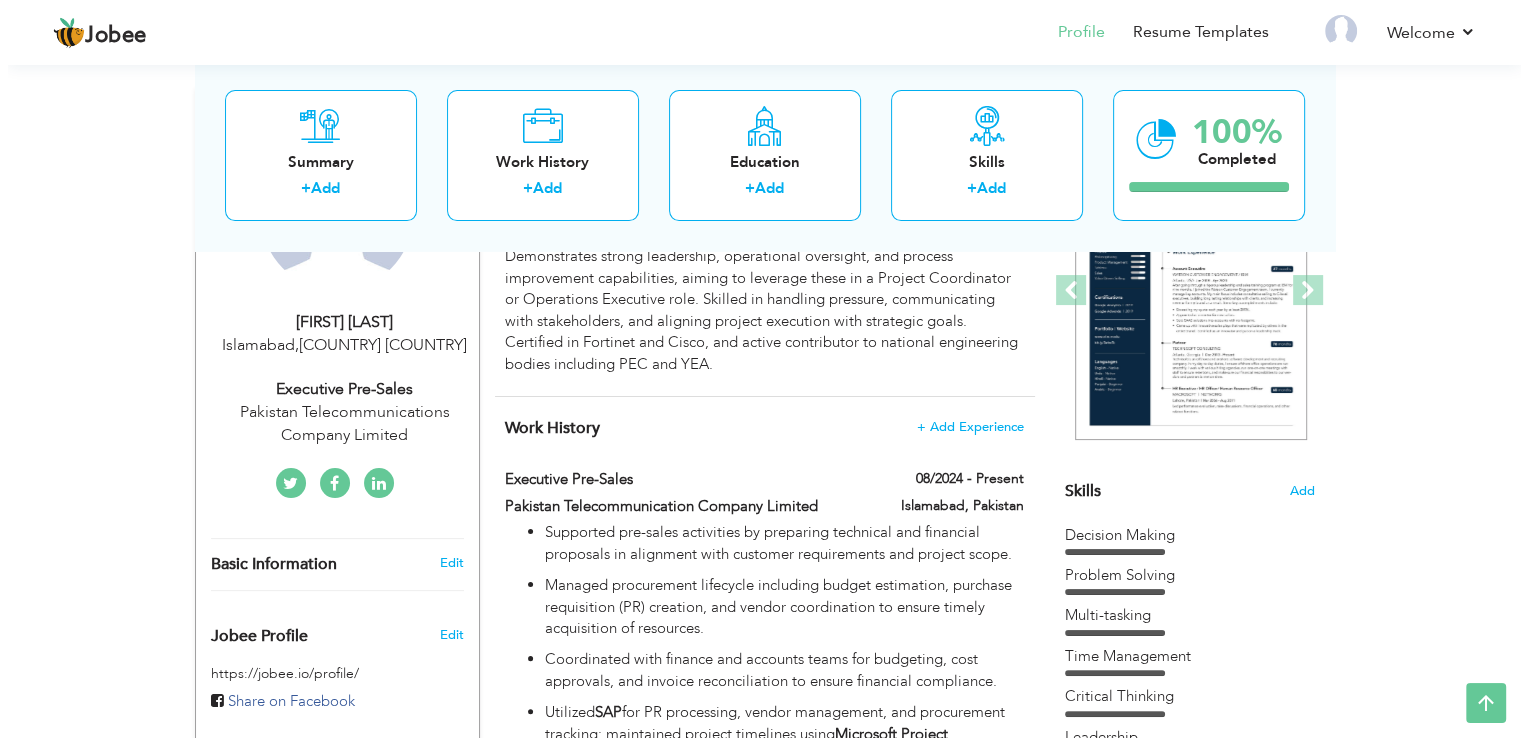 scroll, scrollTop: 300, scrollLeft: 0, axis: vertical 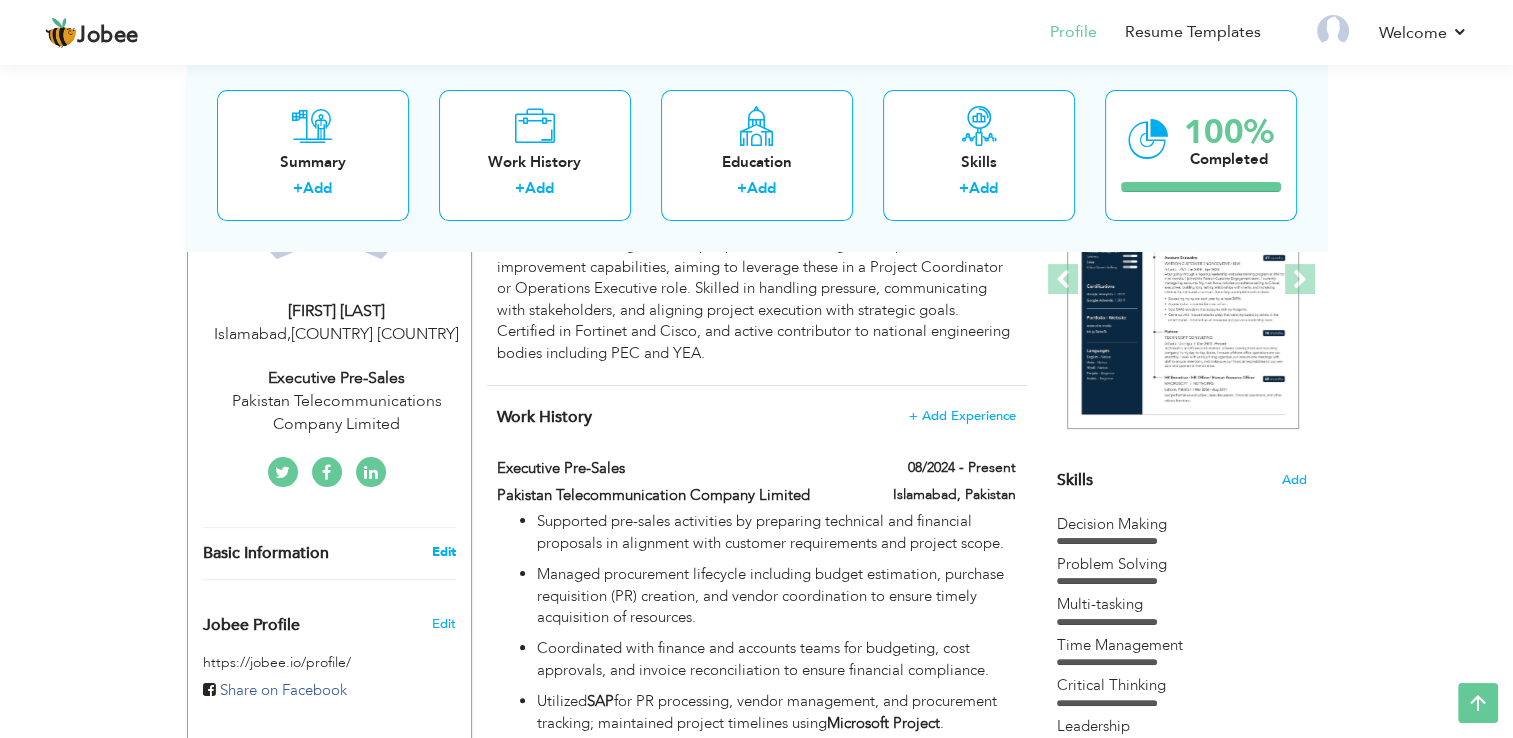 click on "Edit" at bounding box center [443, 552] 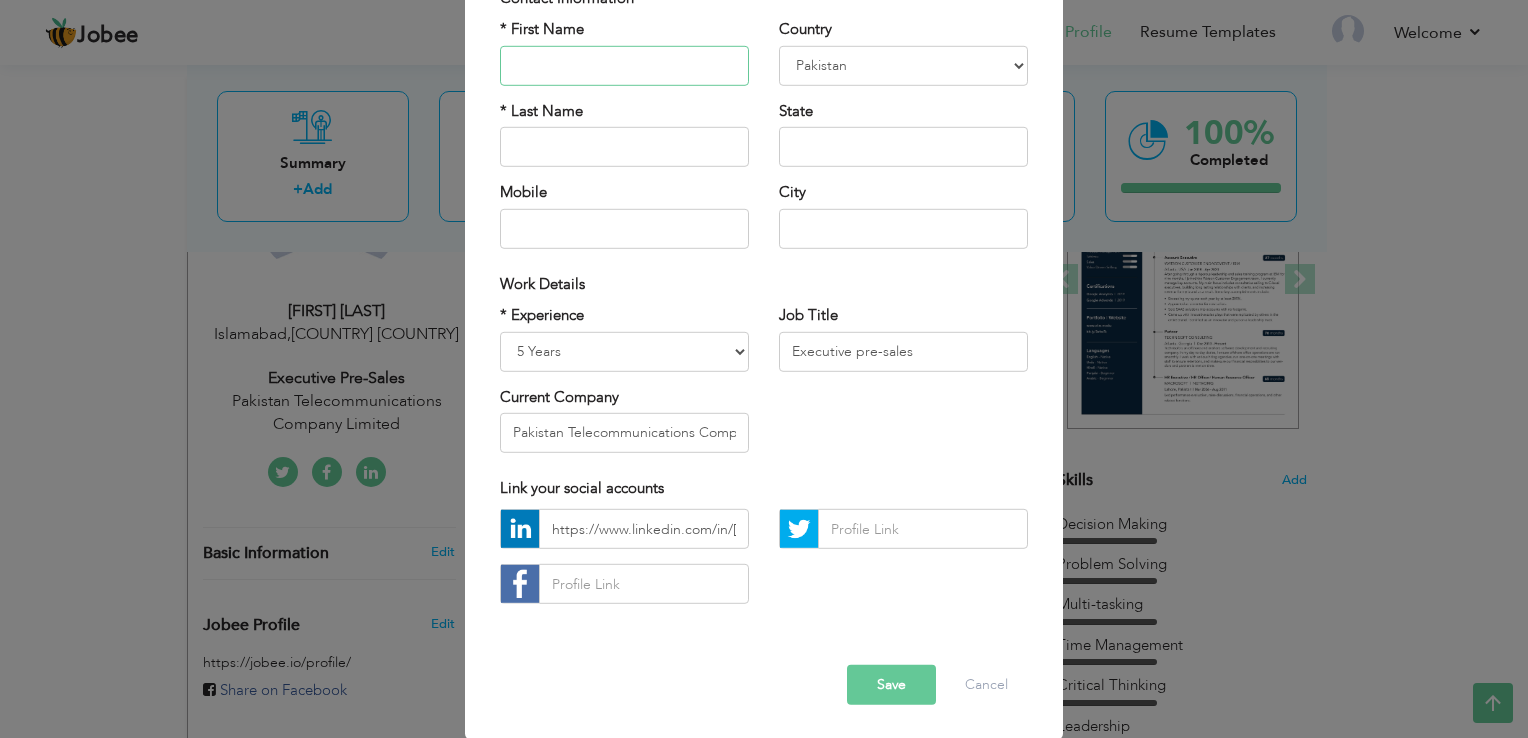 scroll, scrollTop: 173, scrollLeft: 0, axis: vertical 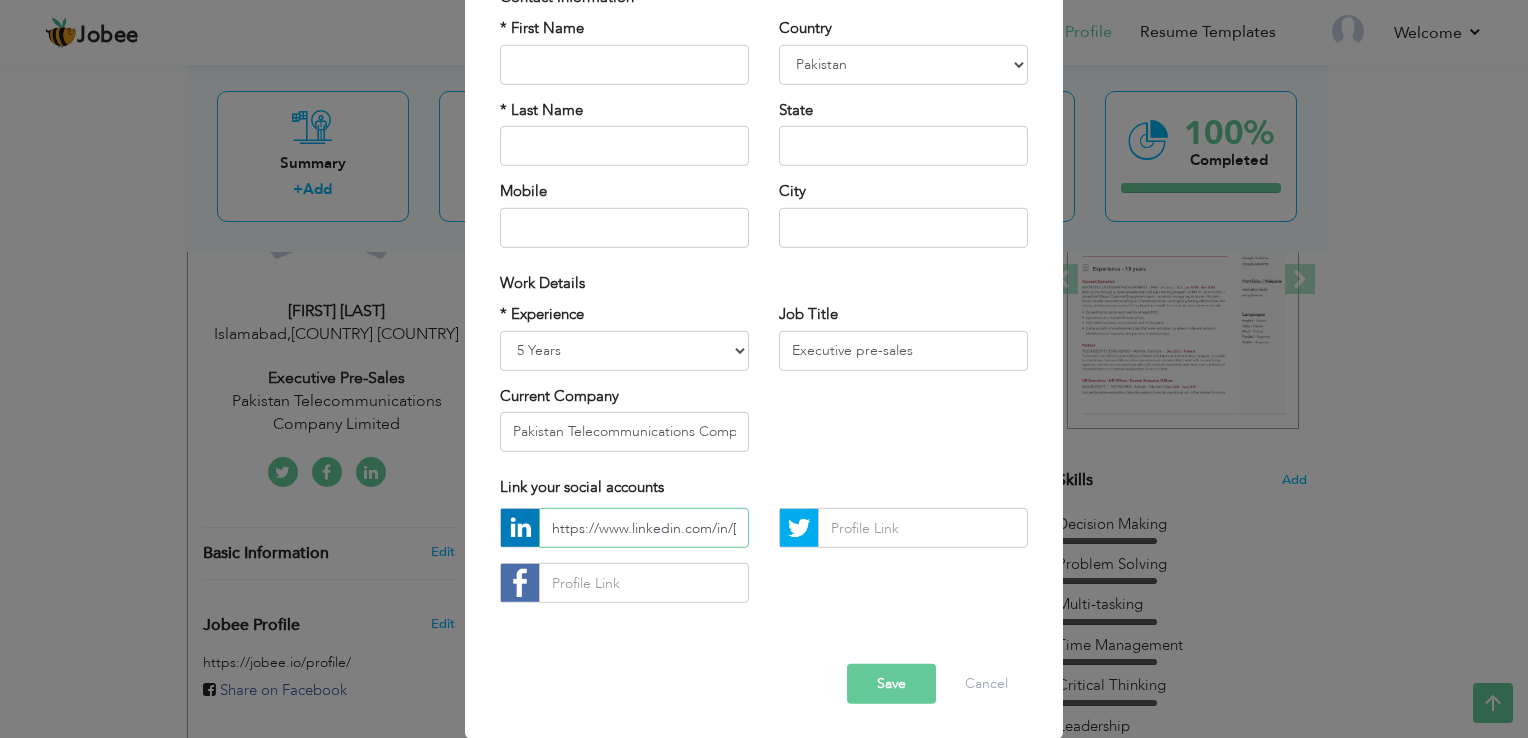 click on "https://www.linkedin.com/in/engineer-[FIRST]-[LAST]-[HASH]" at bounding box center [644, 528] 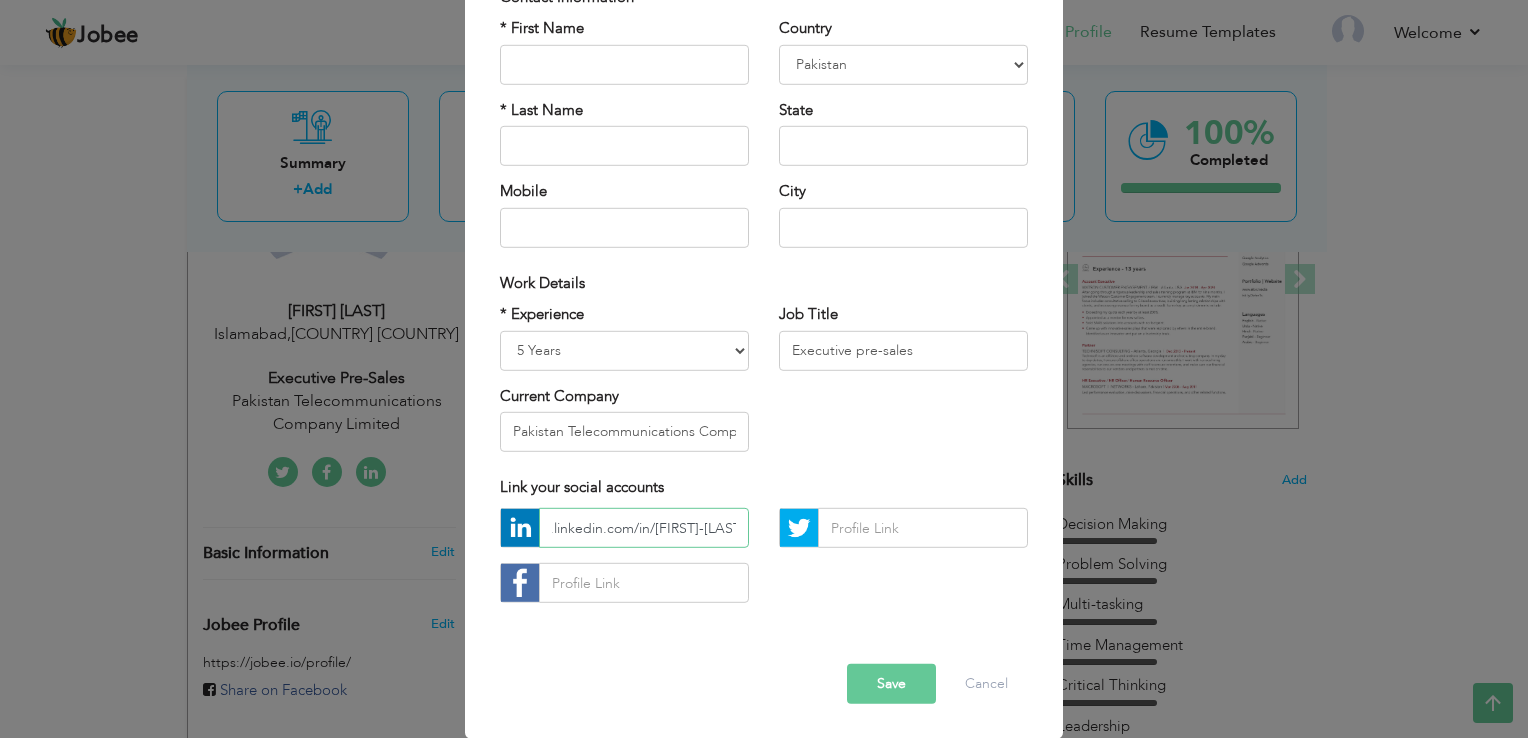 scroll, scrollTop: 0, scrollLeft: 202, axis: horizontal 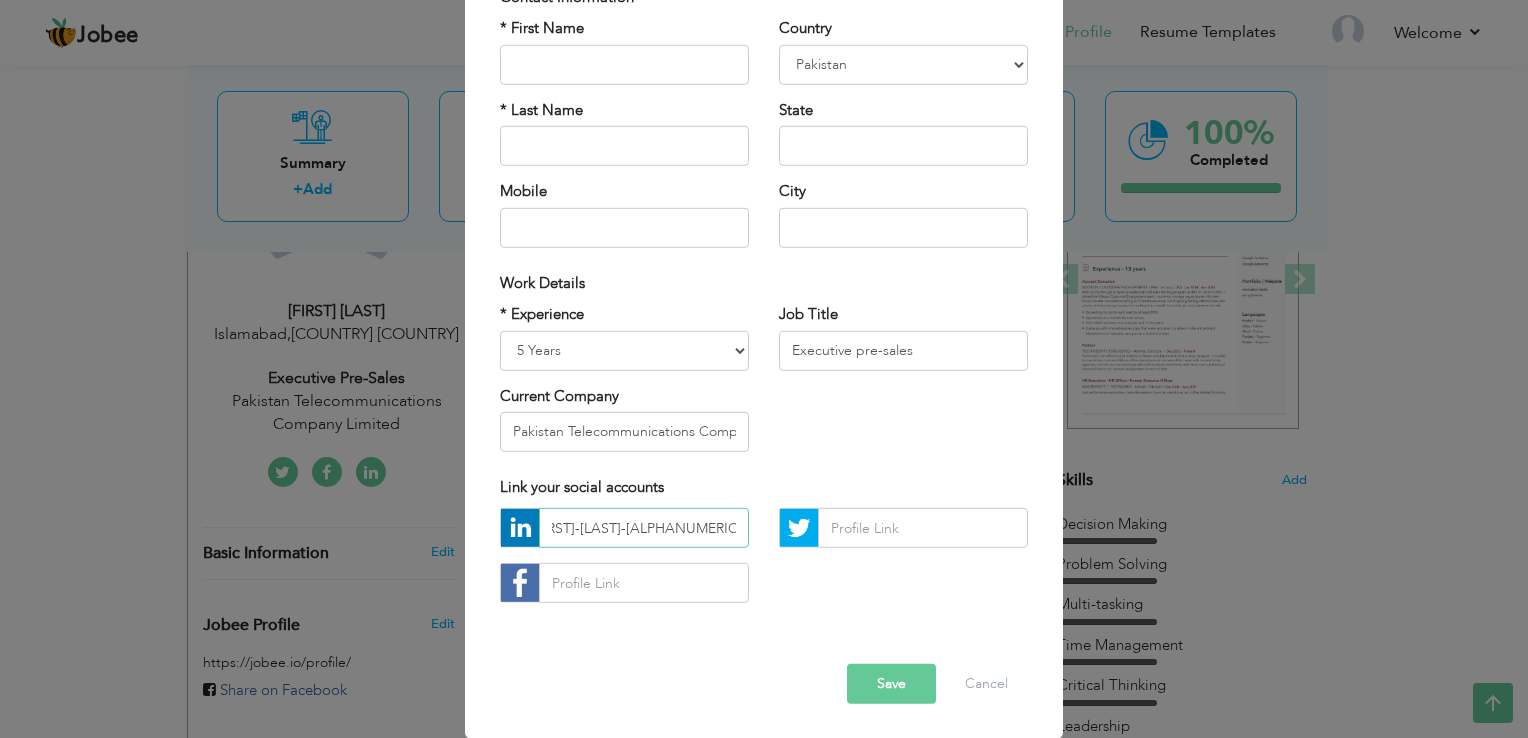 drag, startPoint x: 688, startPoint y: 523, endPoint x: 747, endPoint y: 528, distance: 59.211487 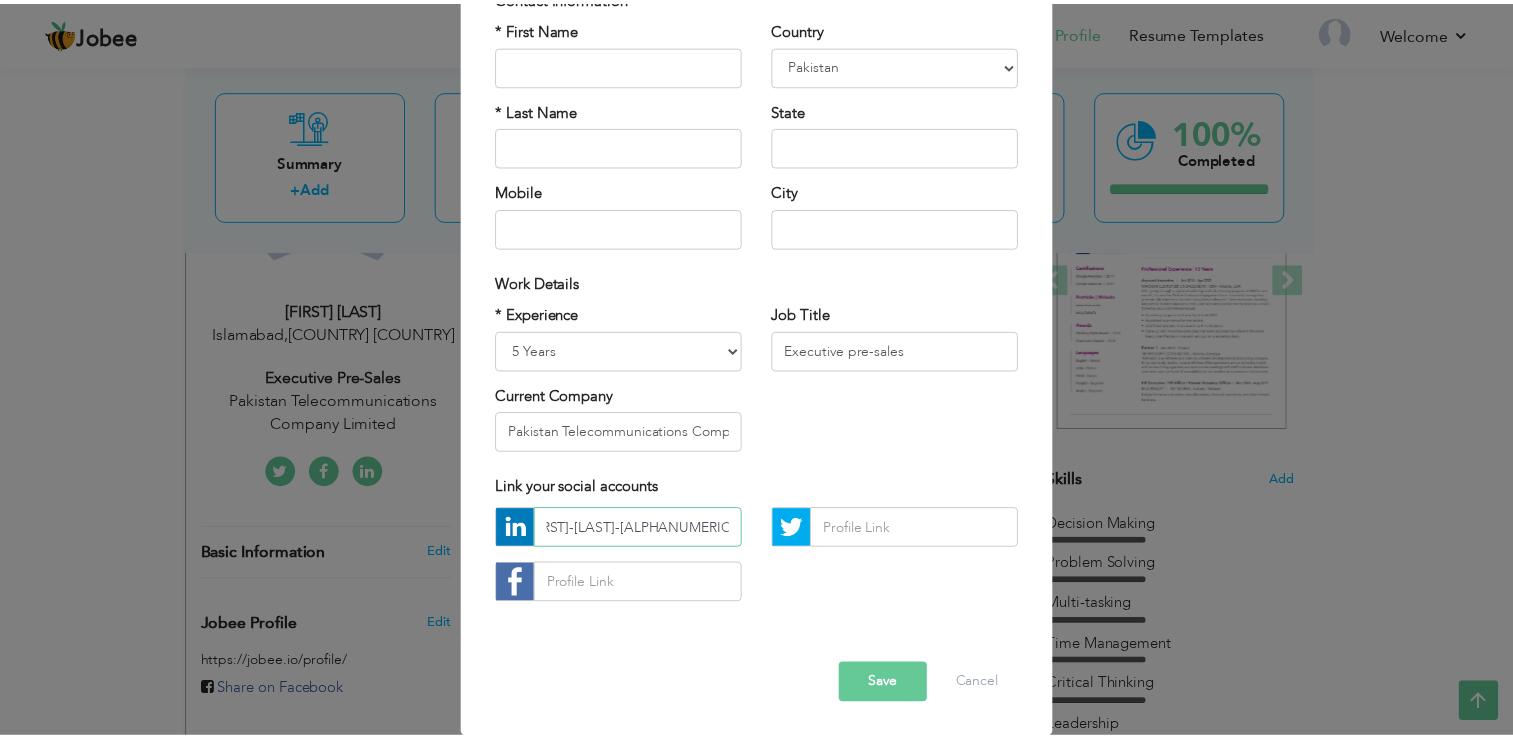 scroll, scrollTop: 0, scrollLeft: 0, axis: both 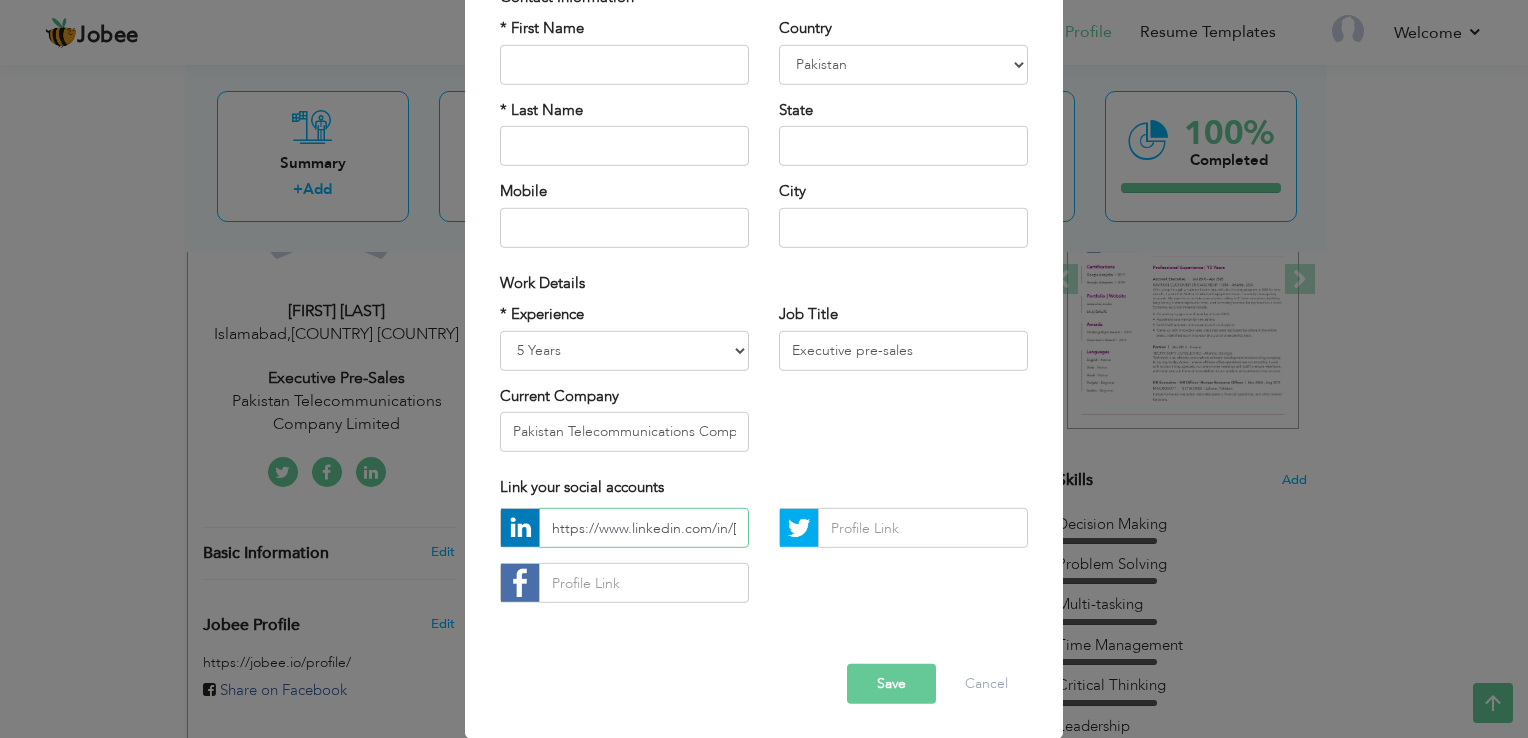 drag, startPoint x: 717, startPoint y: 526, endPoint x: 480, endPoint y: 510, distance: 237.53947 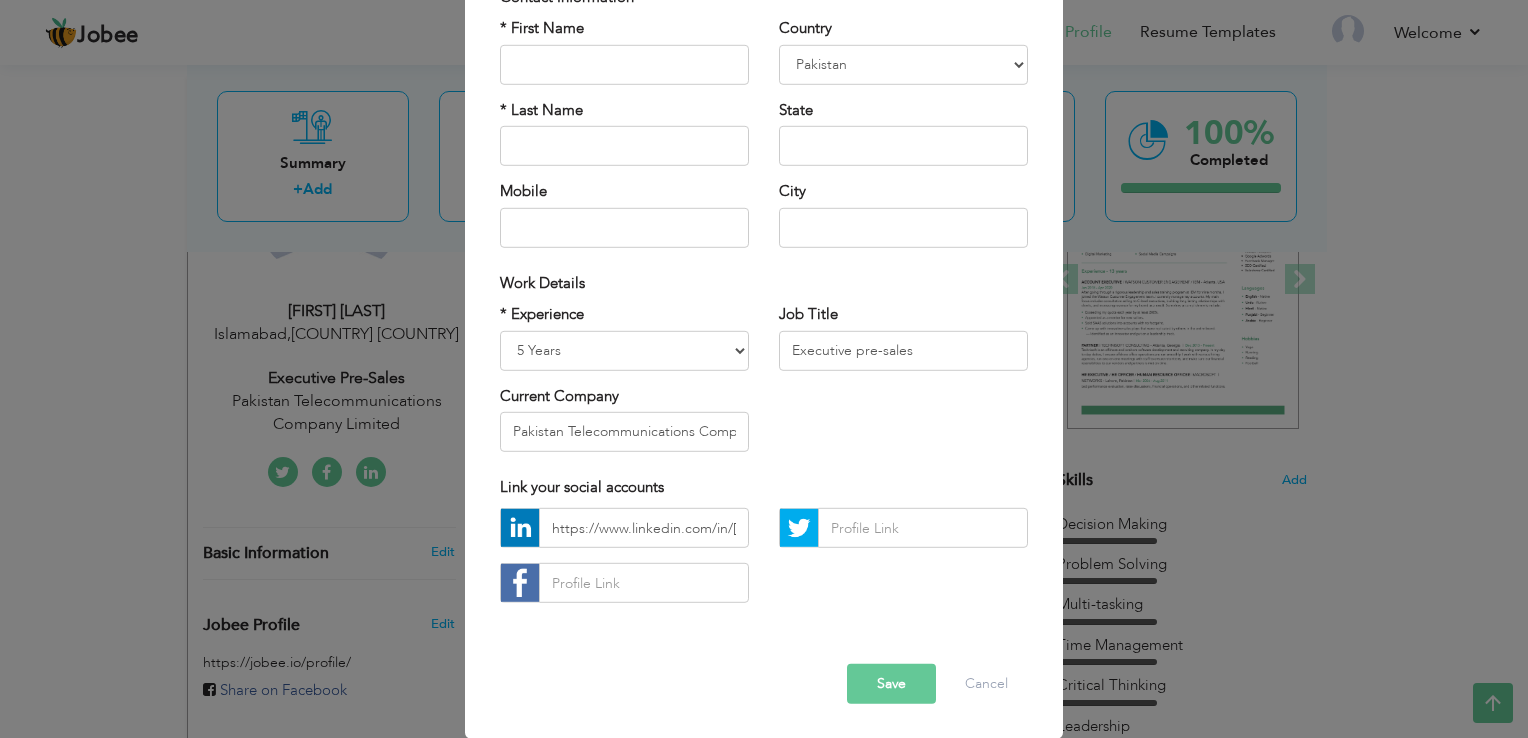 click on "Save" at bounding box center (891, 684) 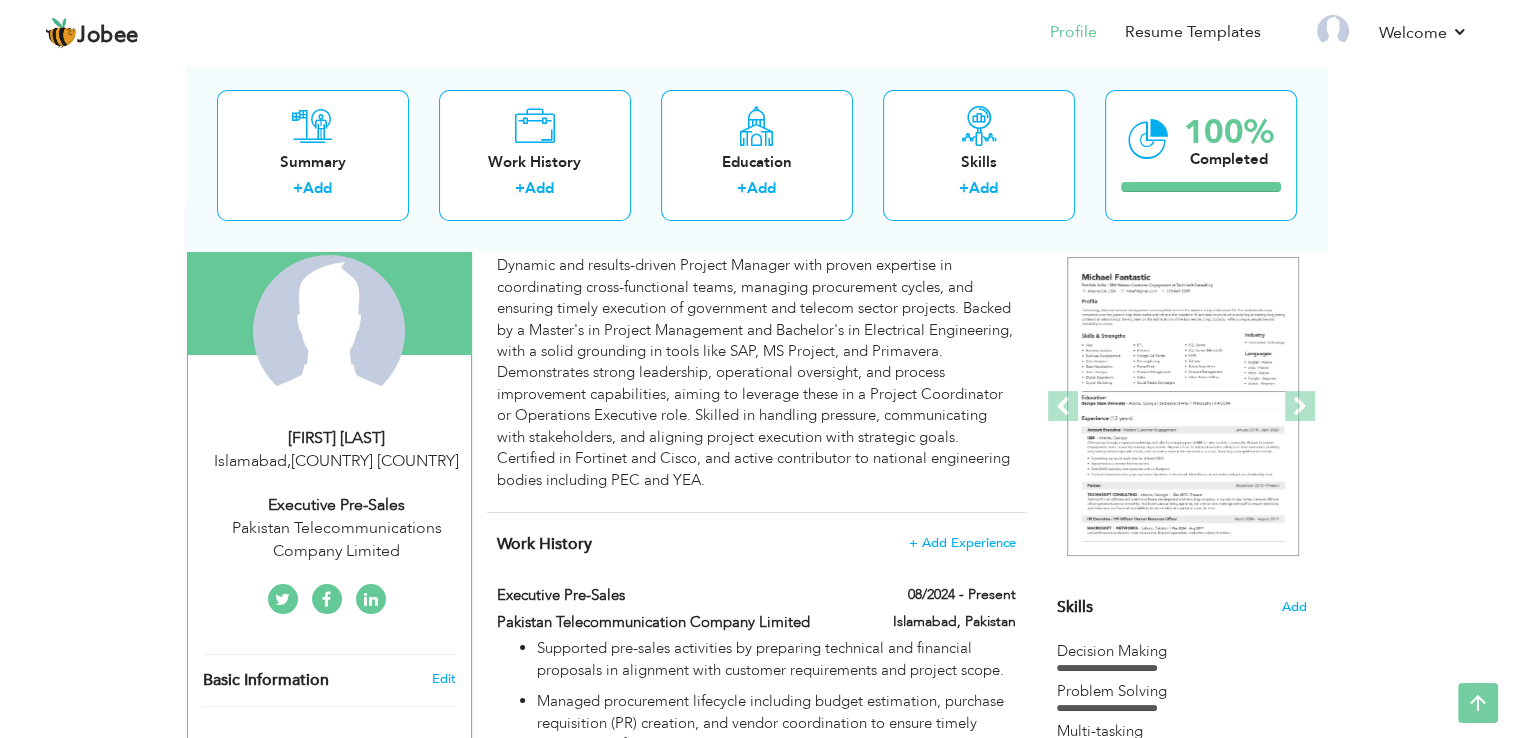 scroll, scrollTop: 0, scrollLeft: 0, axis: both 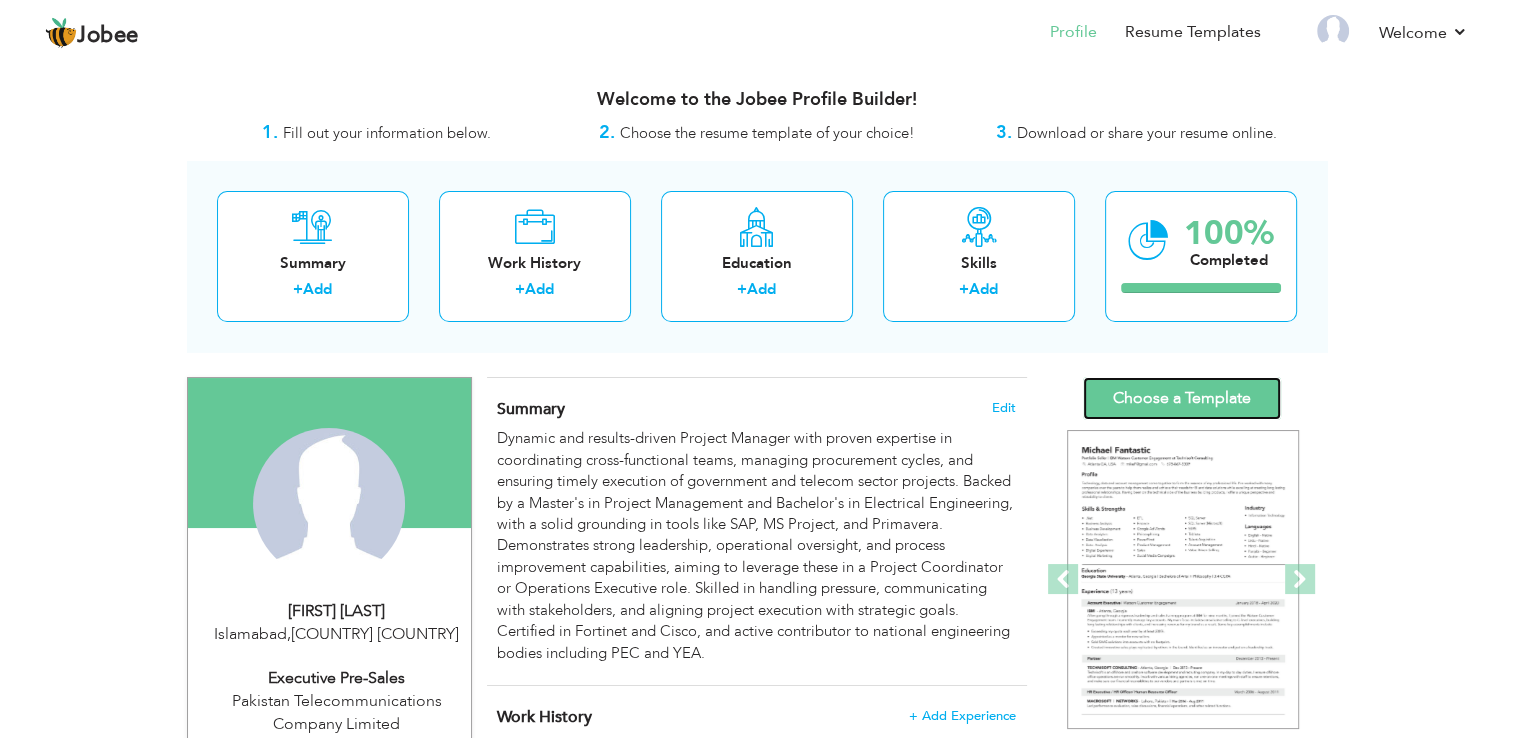 click on "Choose a Template" at bounding box center (1182, 398) 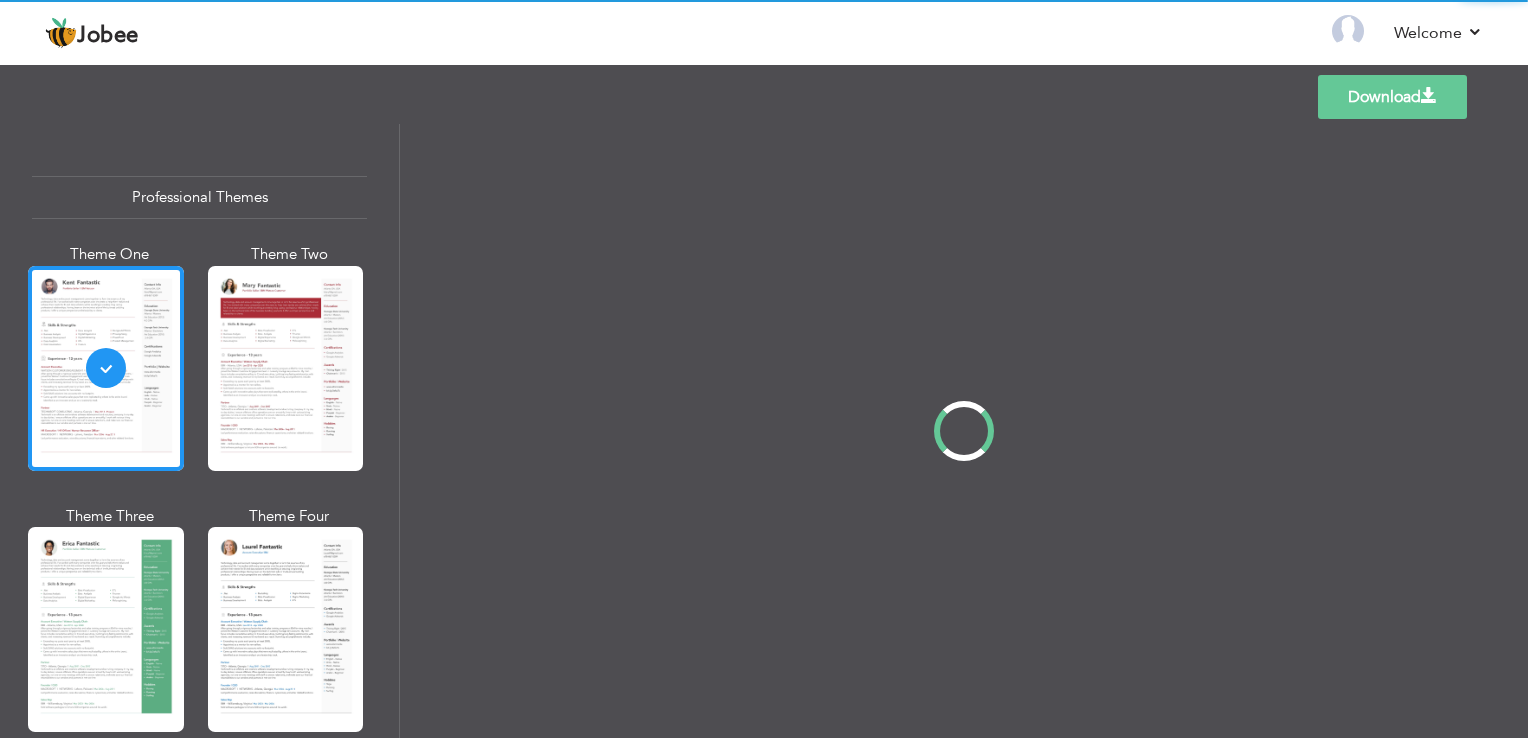 scroll, scrollTop: 0, scrollLeft: 0, axis: both 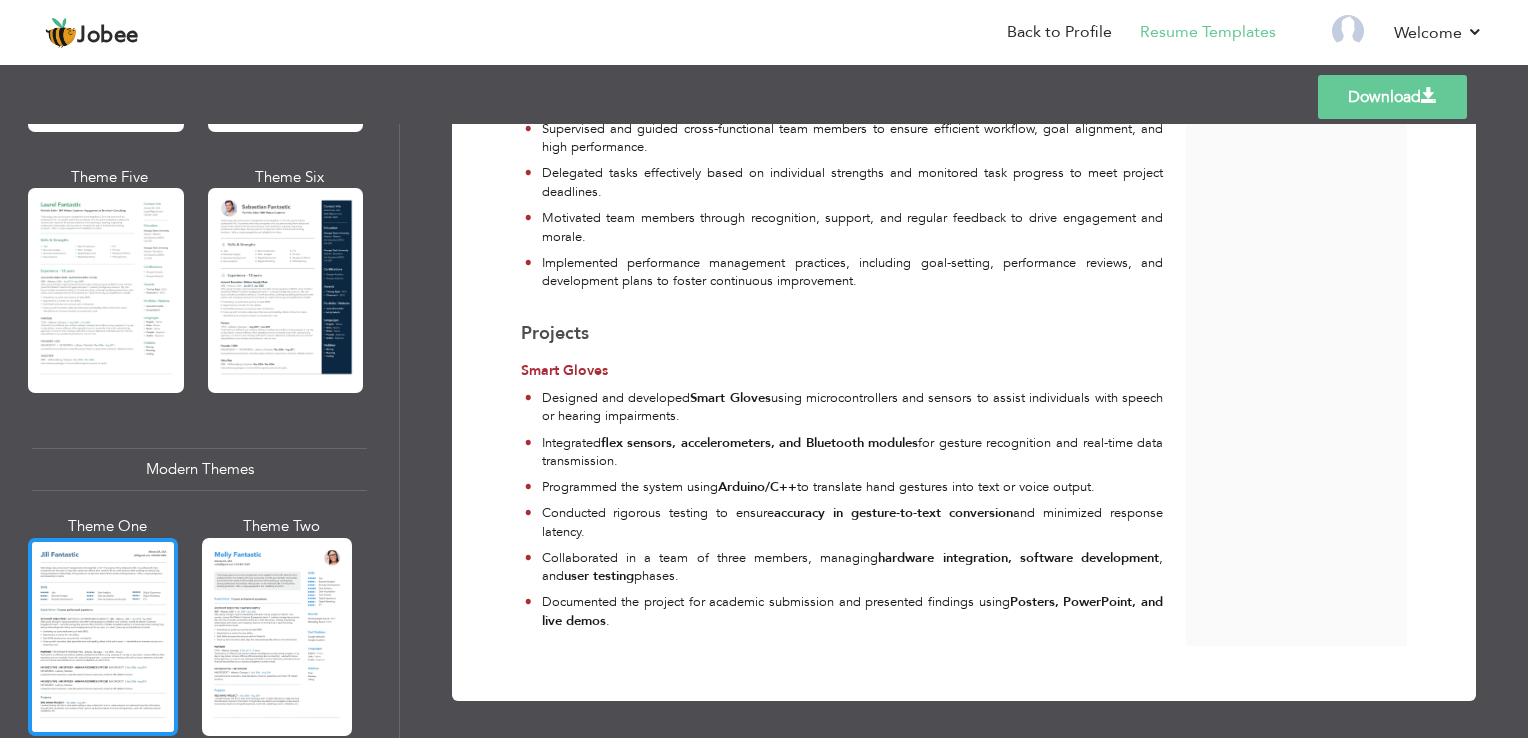 click at bounding box center [103, 637] 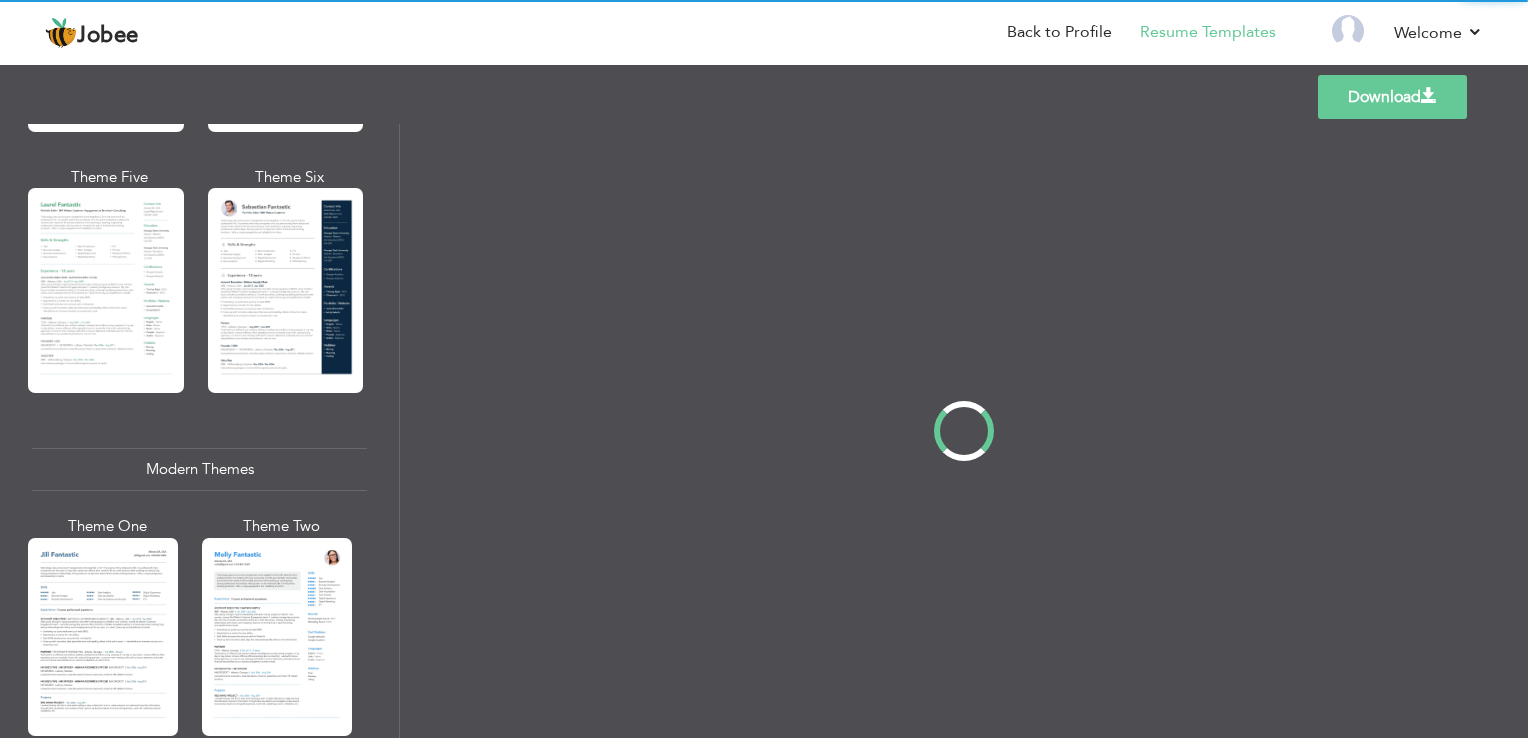 scroll, scrollTop: 0, scrollLeft: 0, axis: both 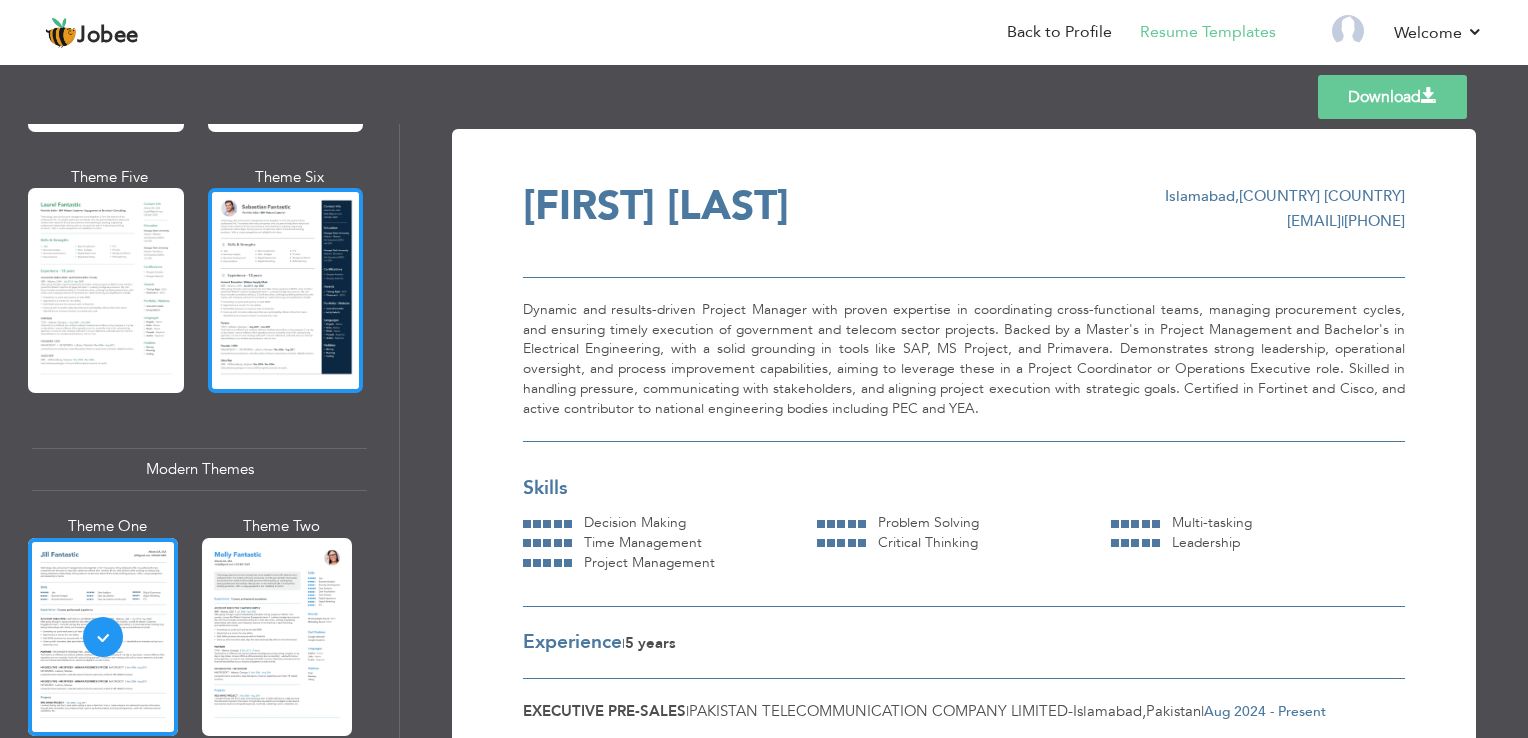 click at bounding box center [286, 290] 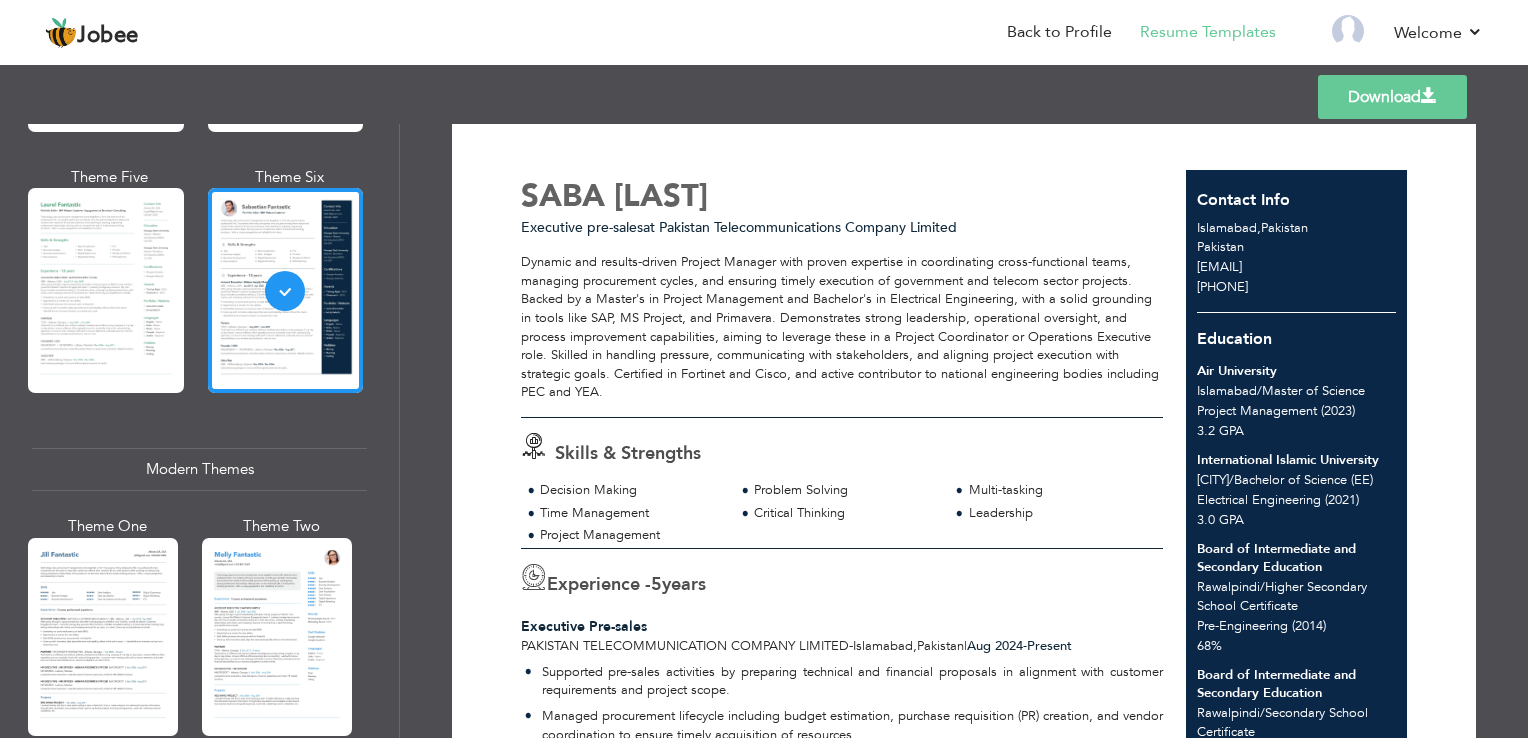 scroll, scrollTop: 0, scrollLeft: 0, axis: both 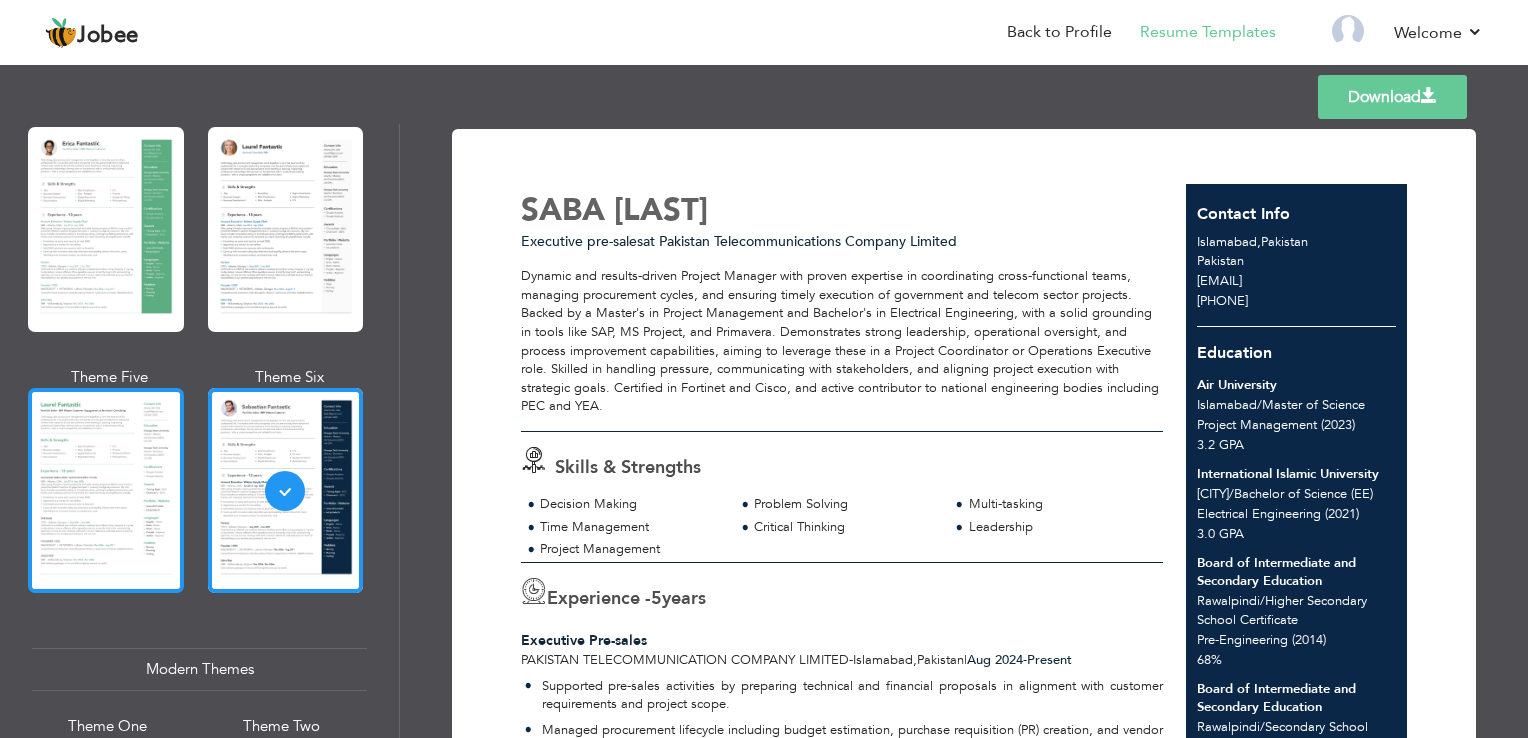 click at bounding box center [106, 490] 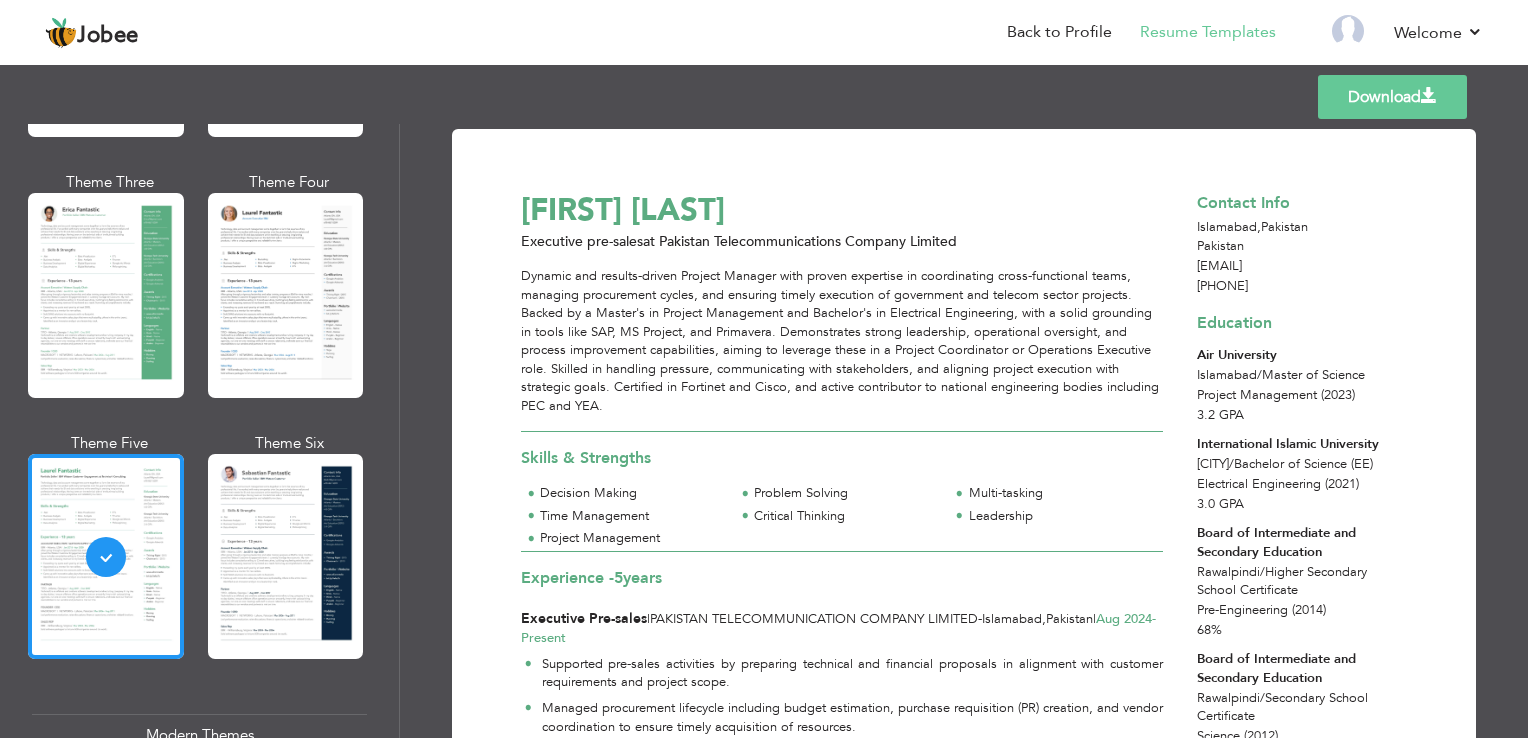 scroll, scrollTop: 200, scrollLeft: 0, axis: vertical 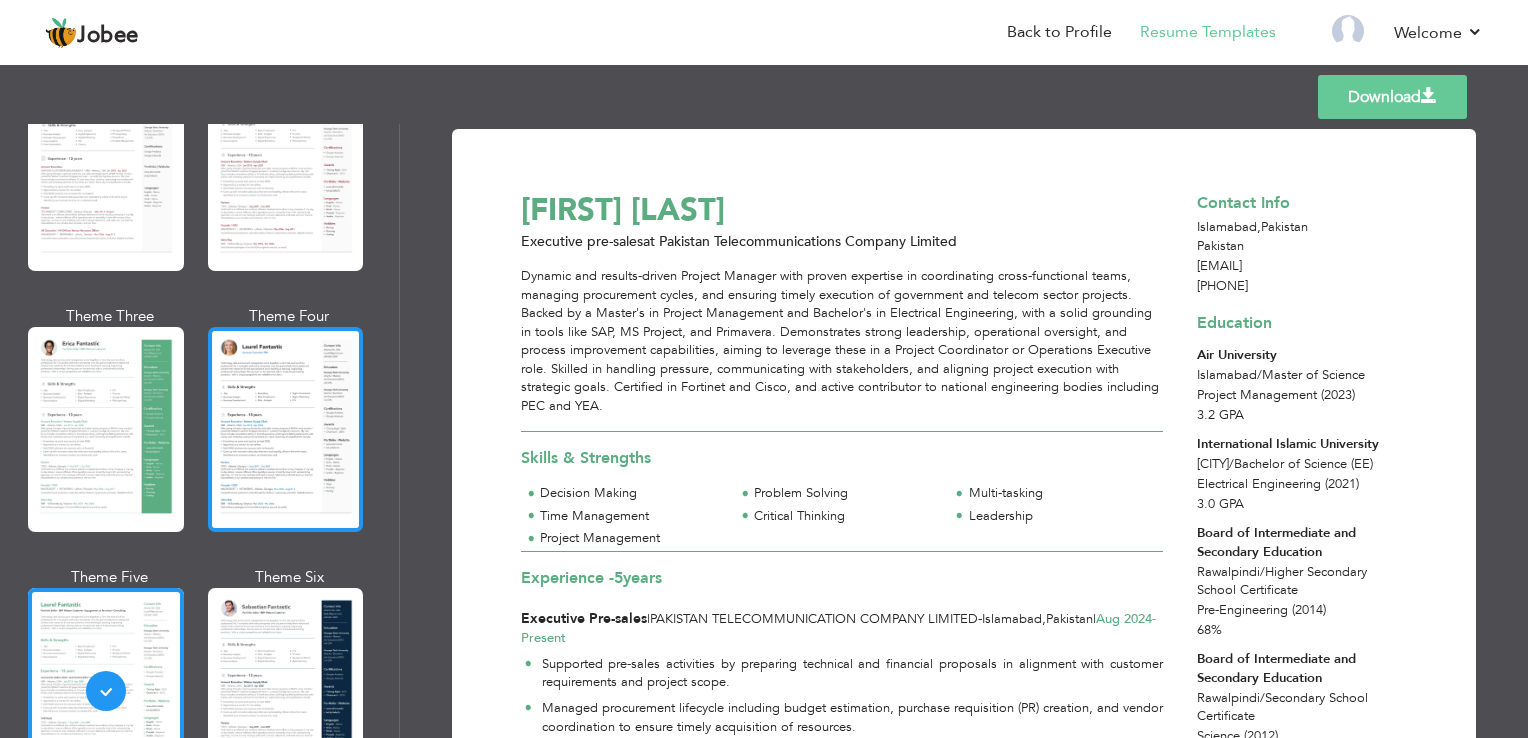 click at bounding box center [286, 429] 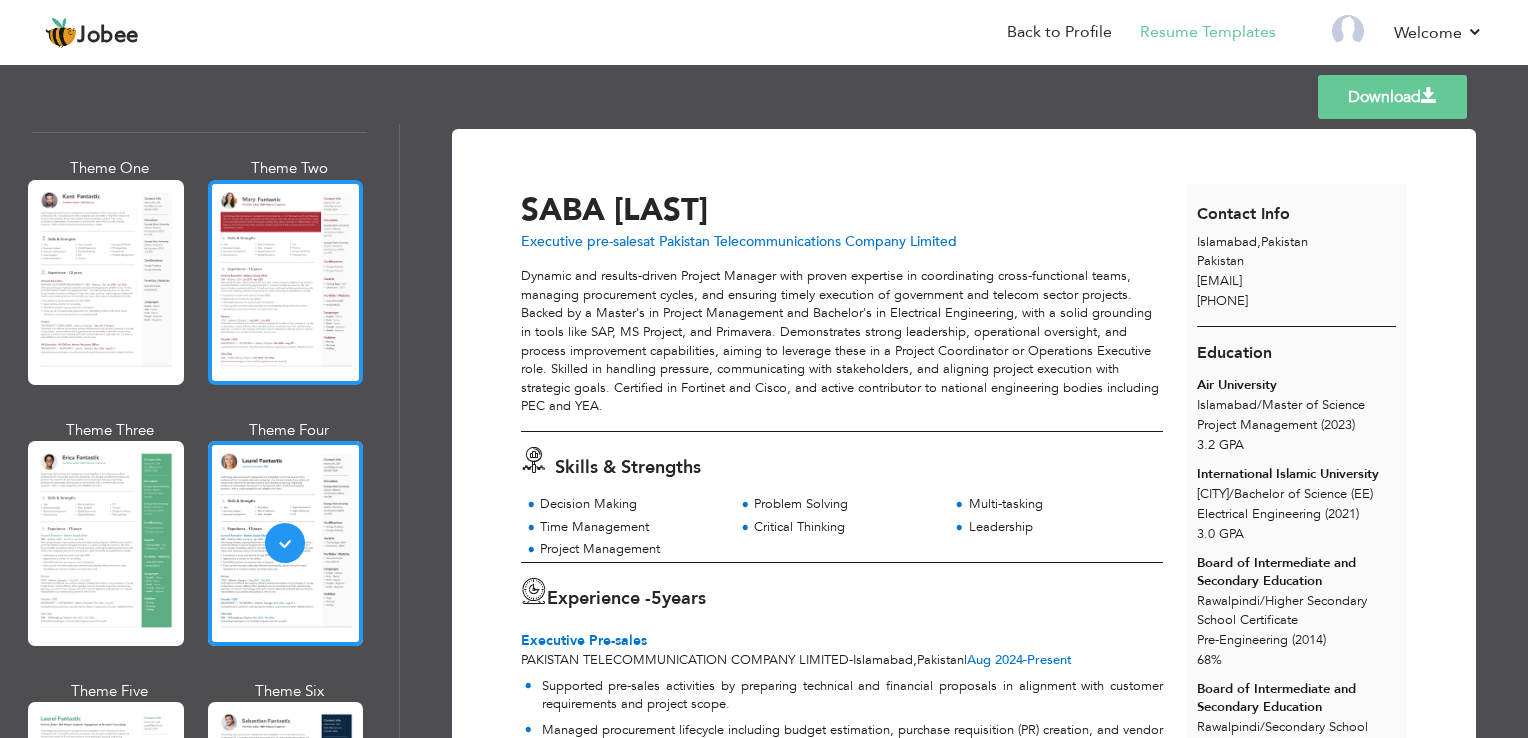 scroll, scrollTop: 0, scrollLeft: 0, axis: both 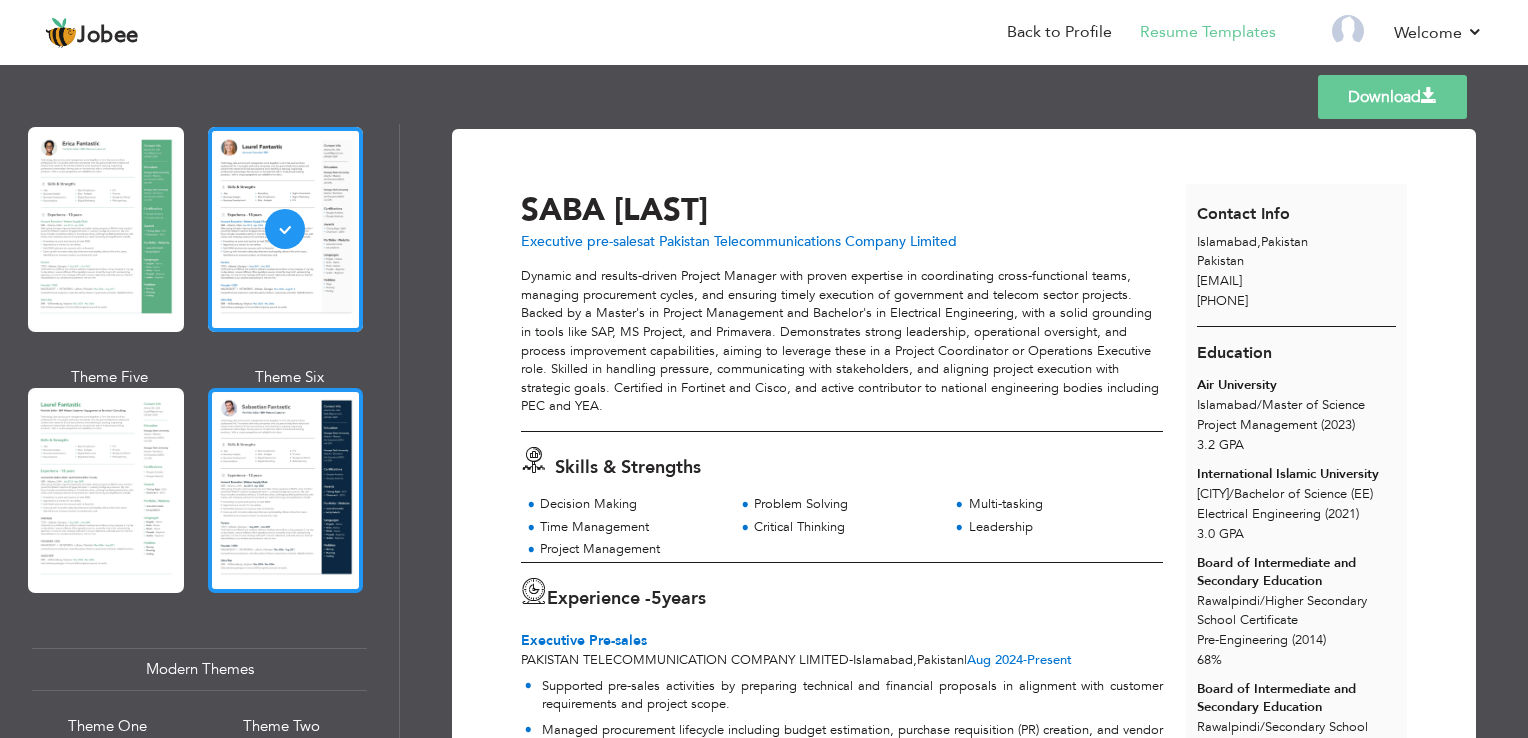 click at bounding box center [286, 490] 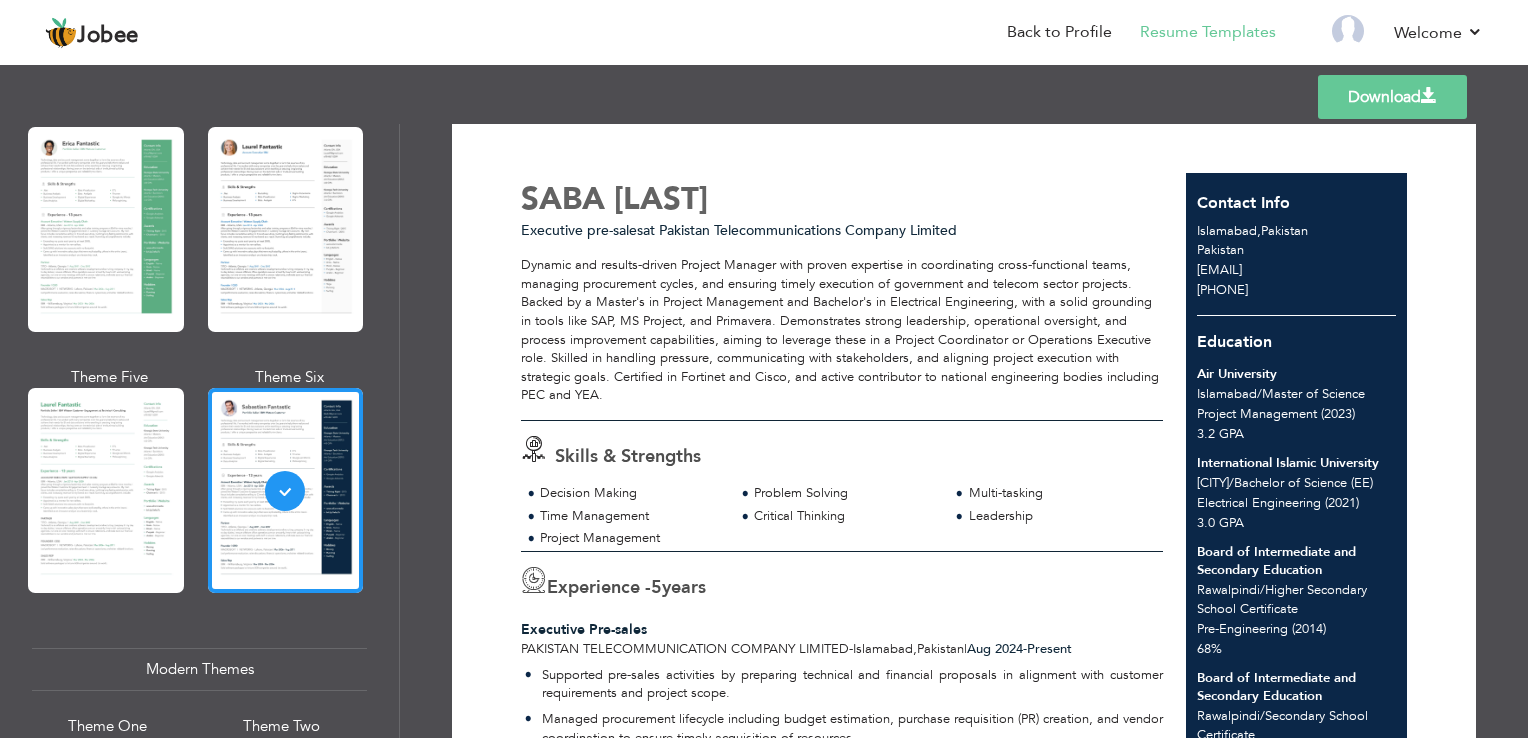 scroll, scrollTop: 0, scrollLeft: 0, axis: both 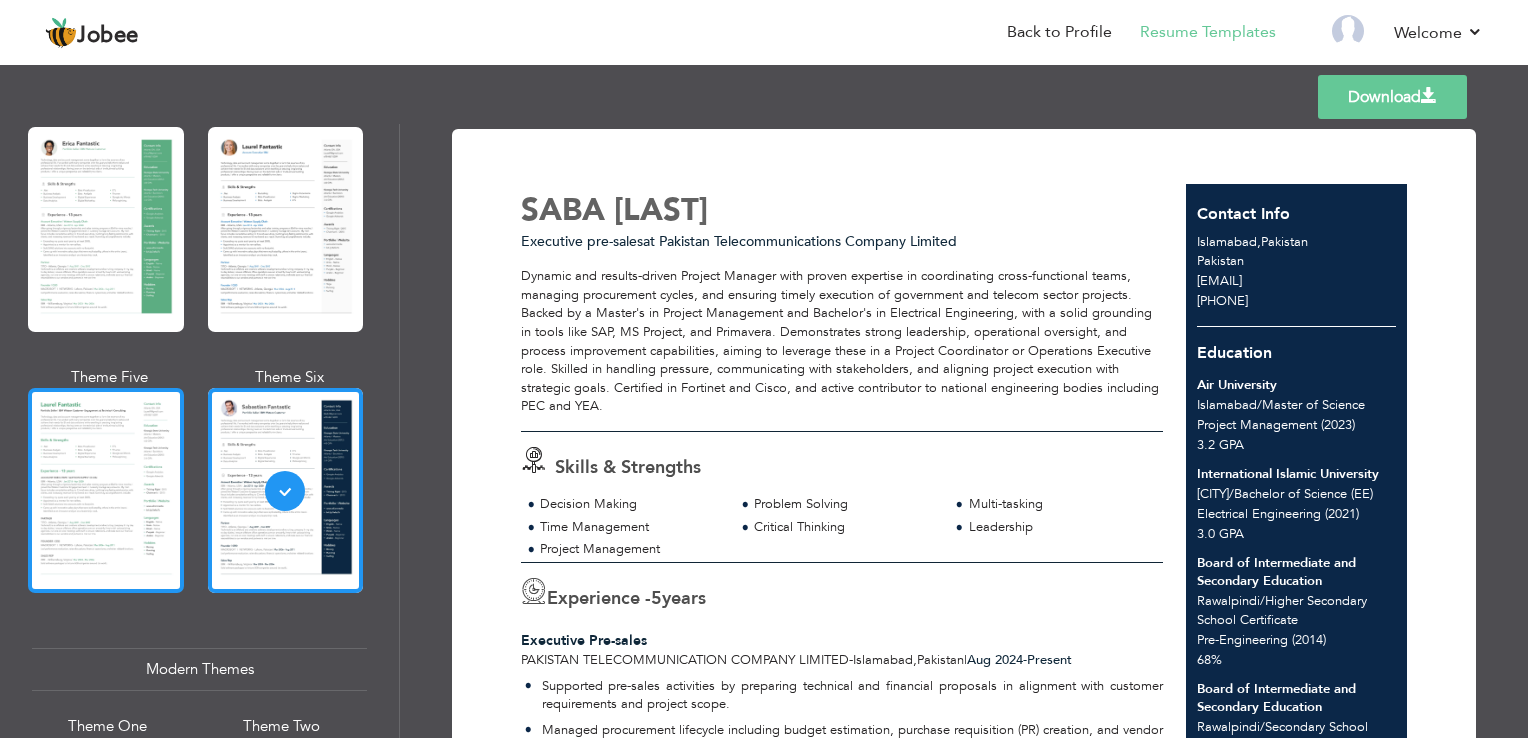 click at bounding box center [106, 490] 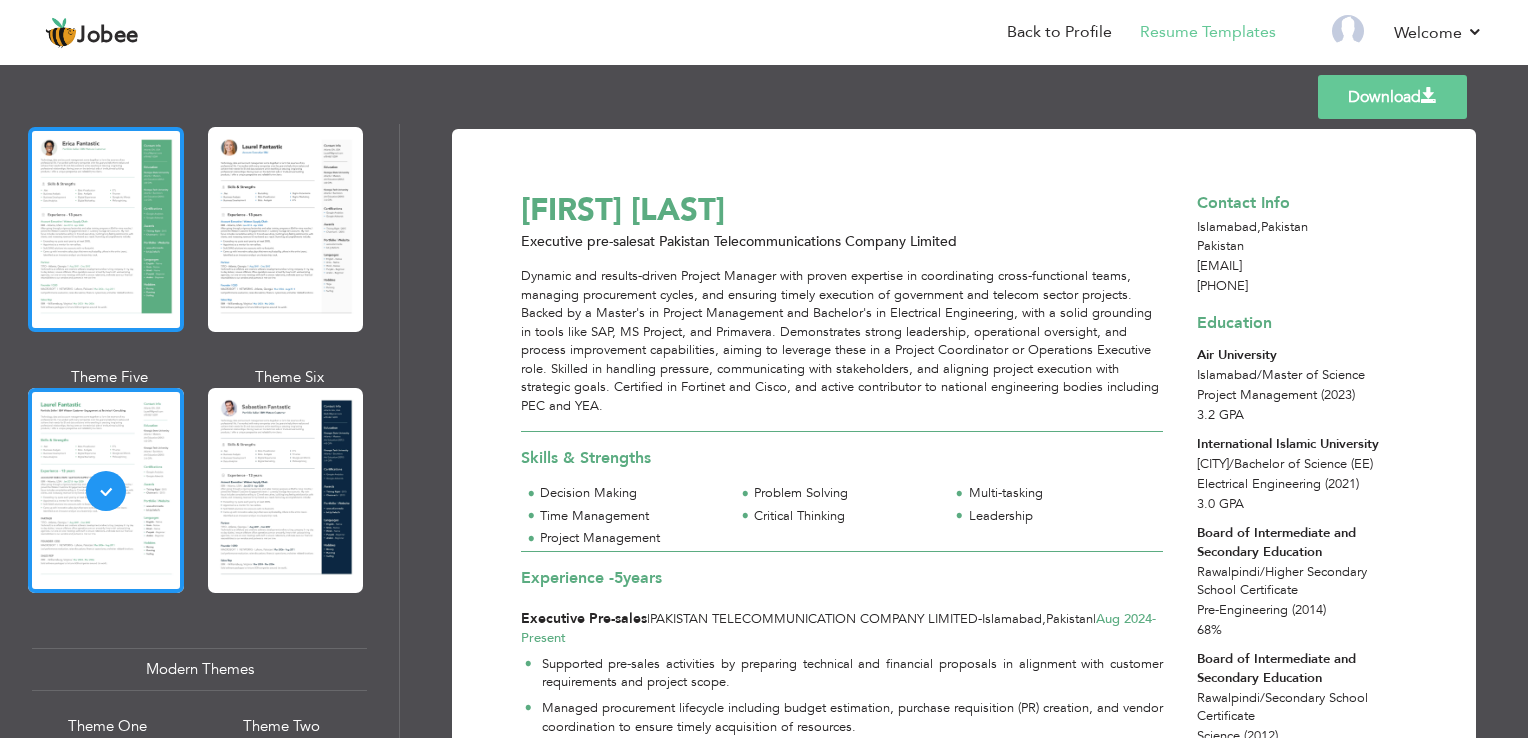 click at bounding box center [106, 229] 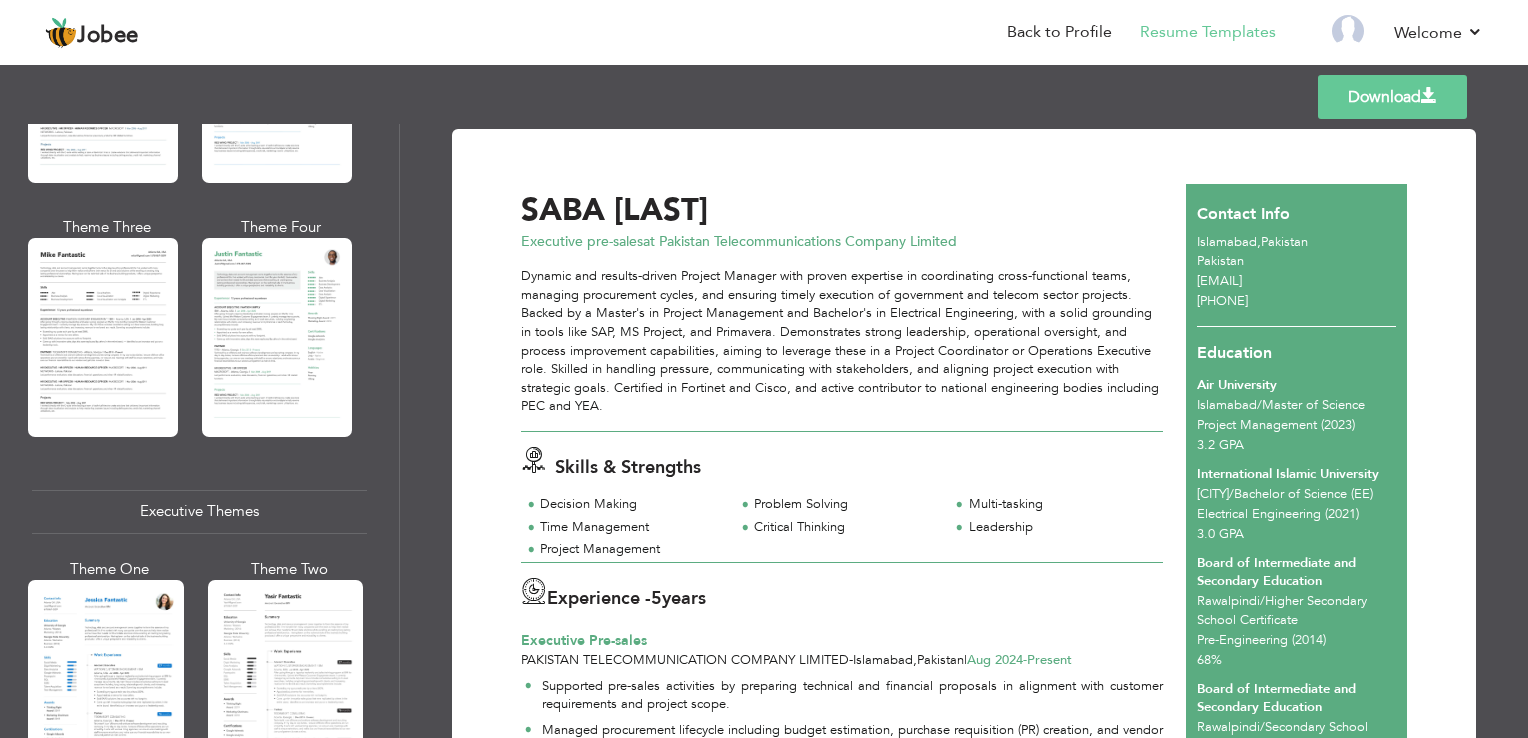 scroll, scrollTop: 1300, scrollLeft: 0, axis: vertical 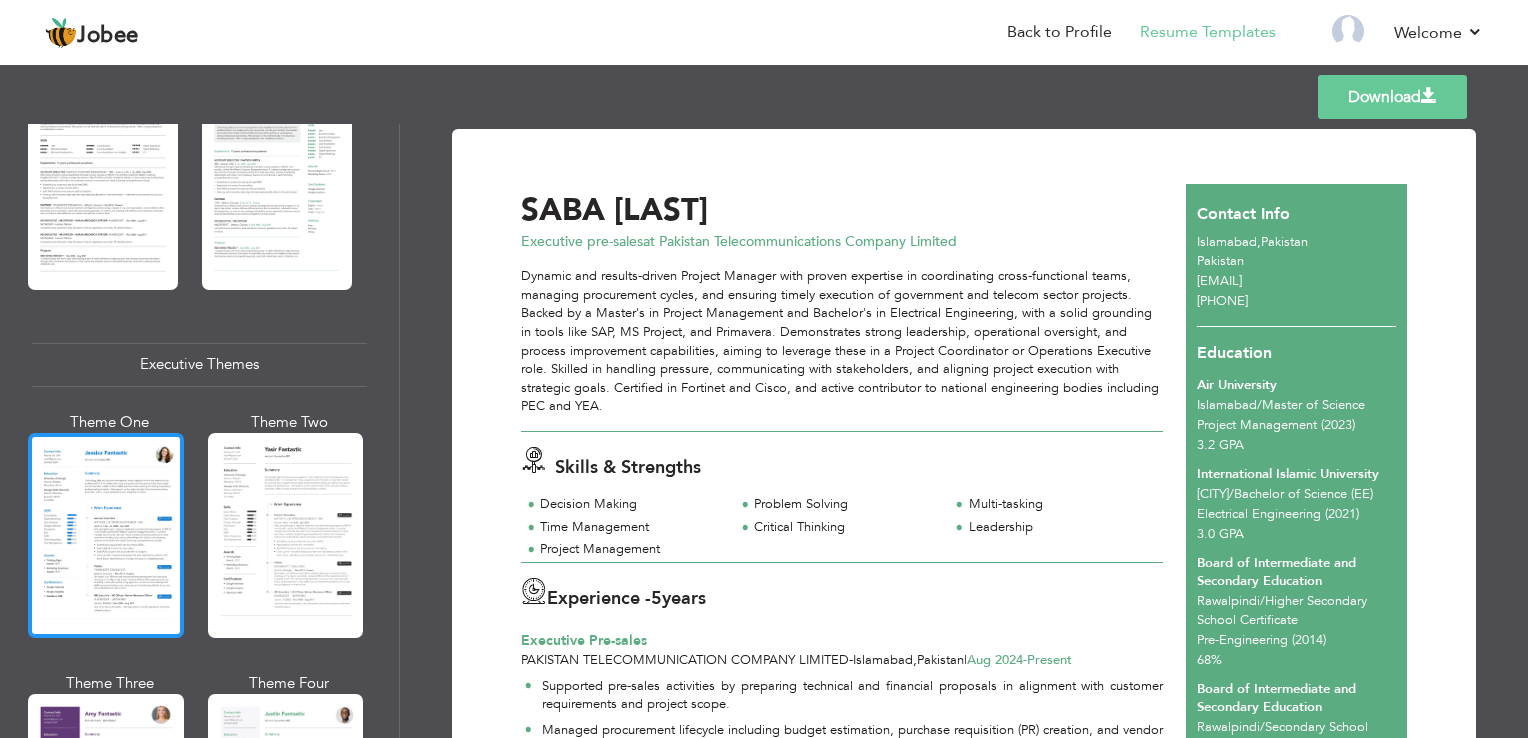 click at bounding box center (106, 535) 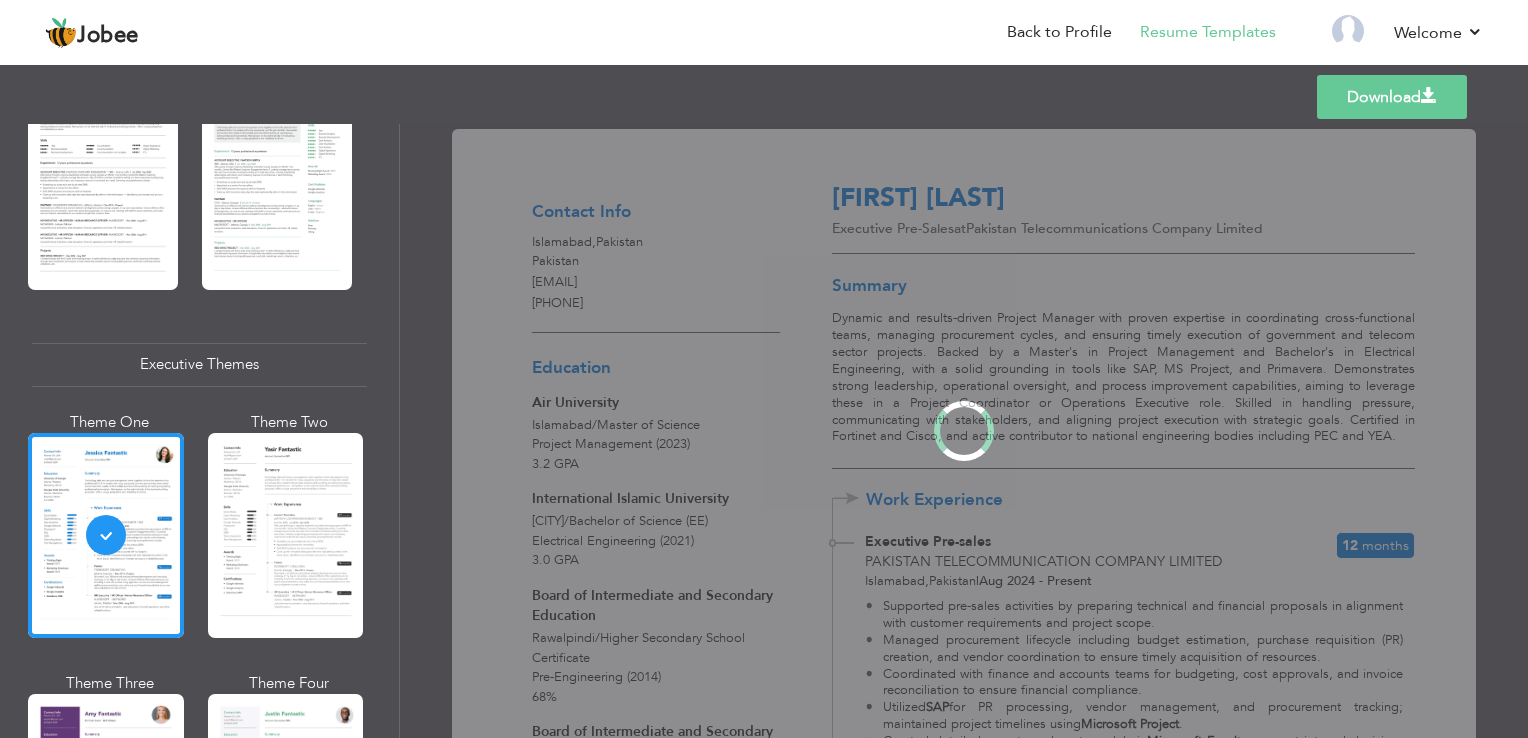 scroll, scrollTop: 1299, scrollLeft: 0, axis: vertical 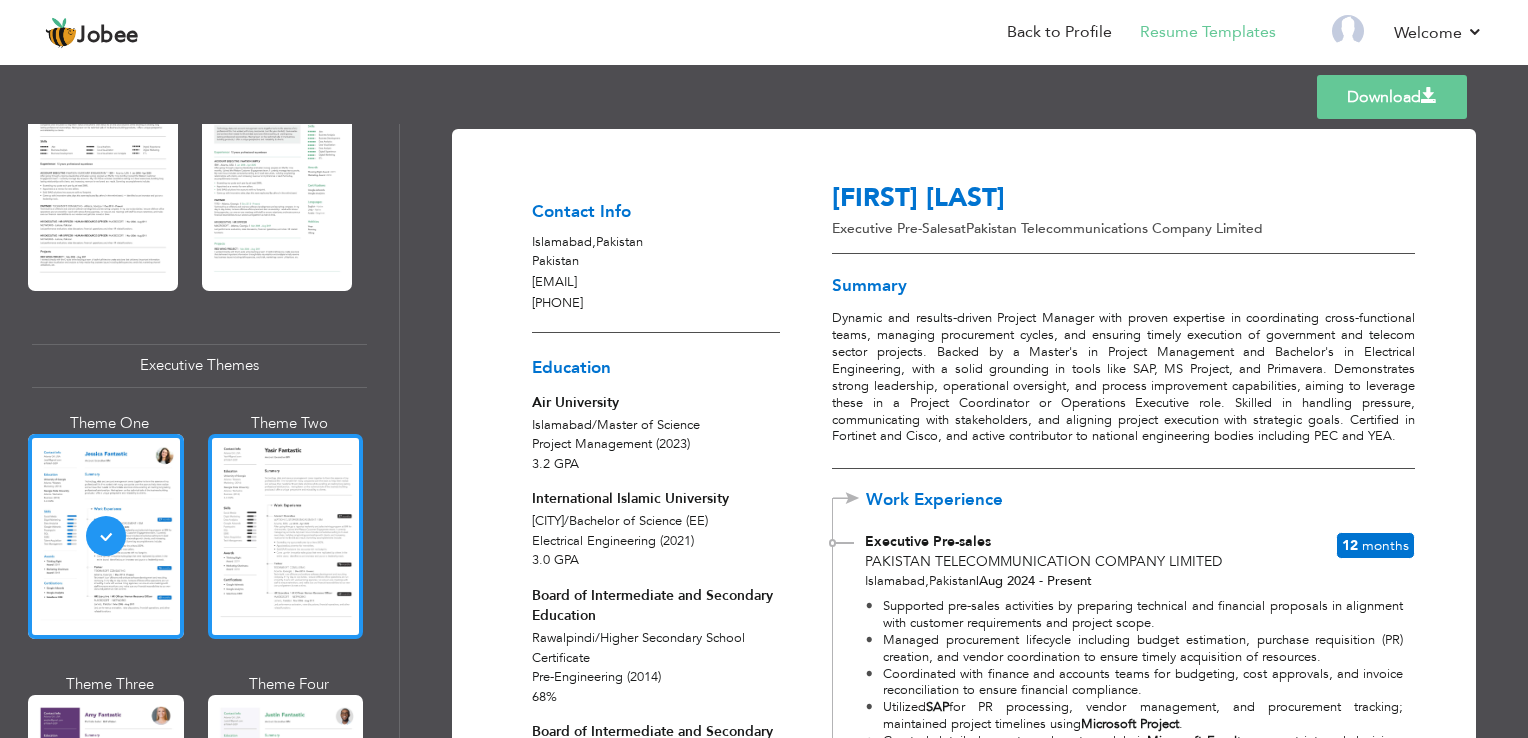 click at bounding box center (286, 536) 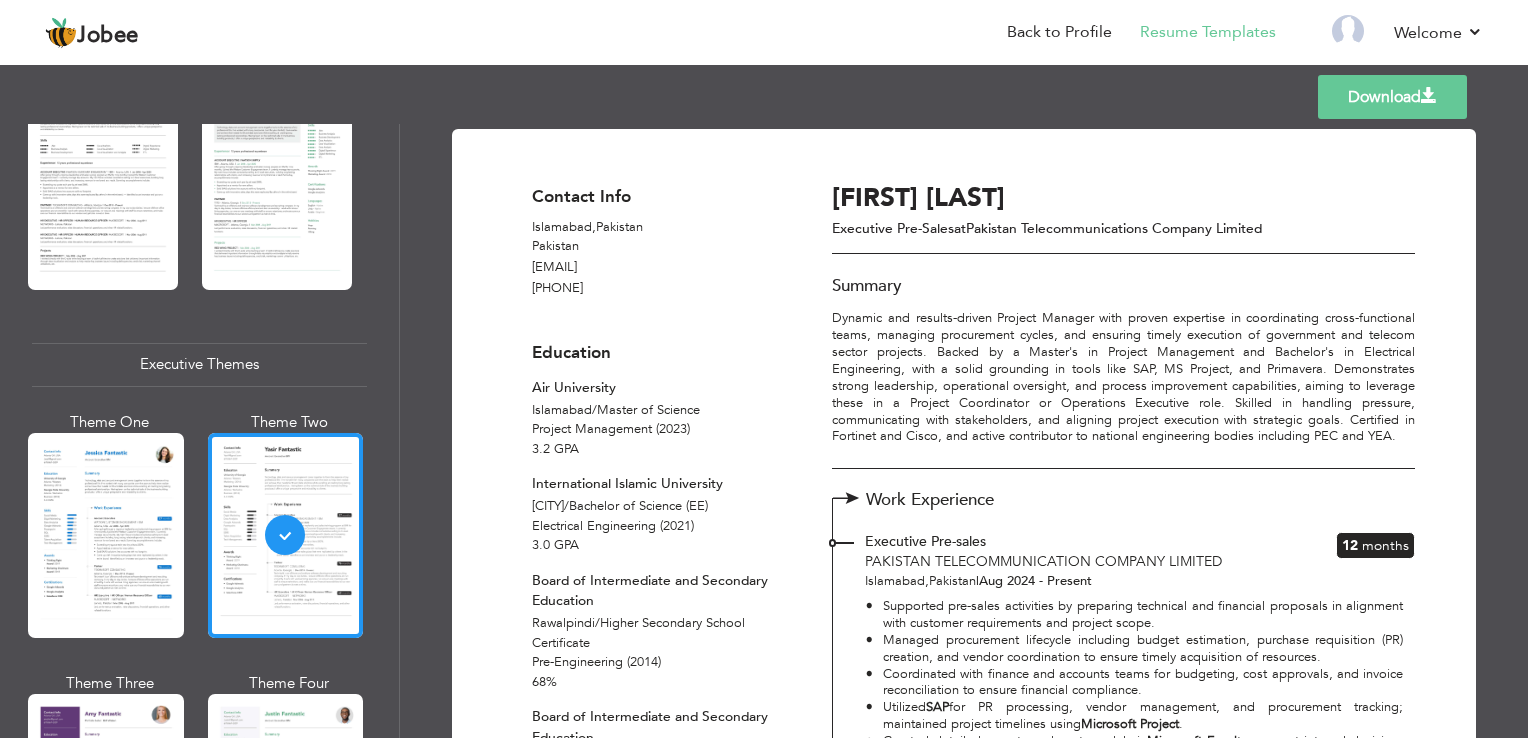 scroll, scrollTop: 1700, scrollLeft: 0, axis: vertical 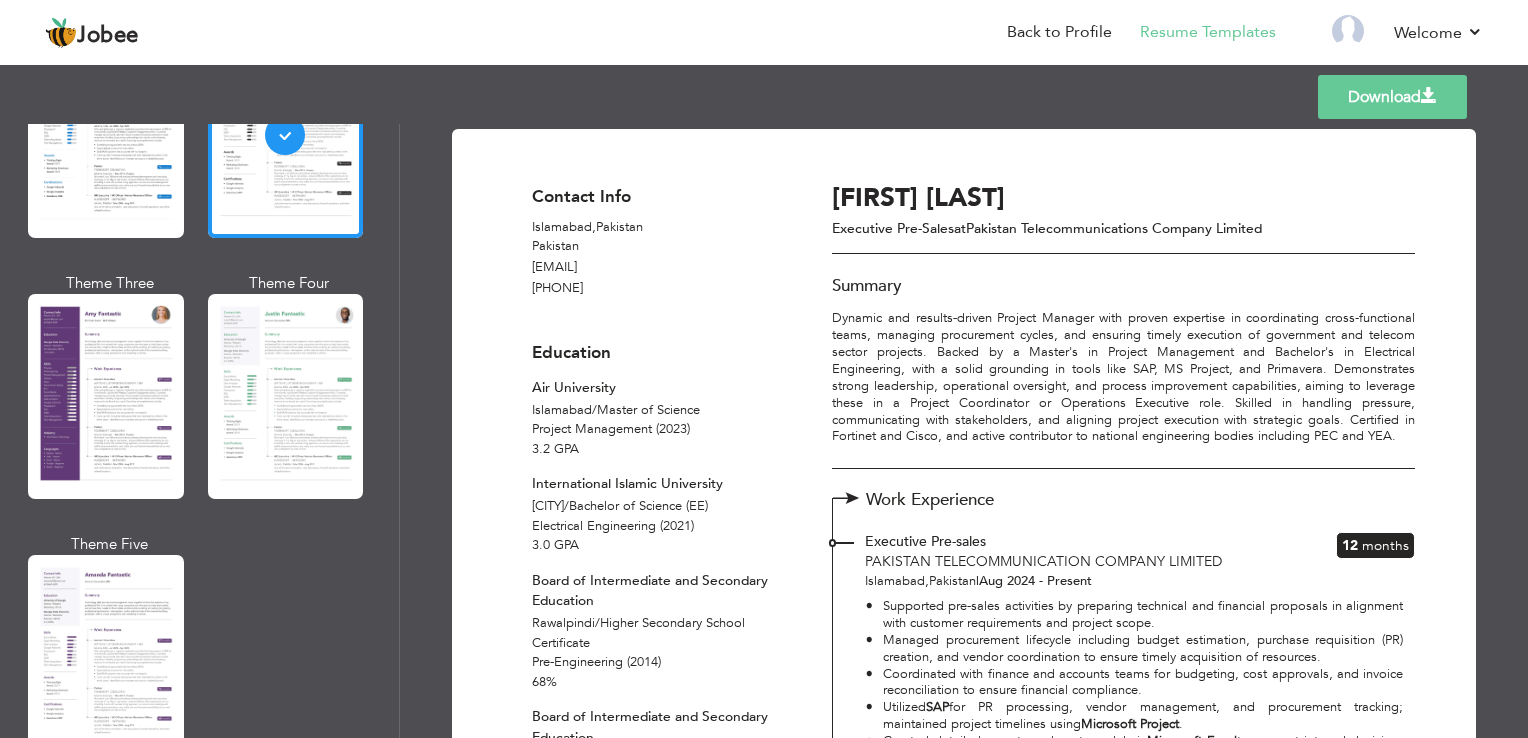 click on "Theme Five" at bounding box center (110, 544) 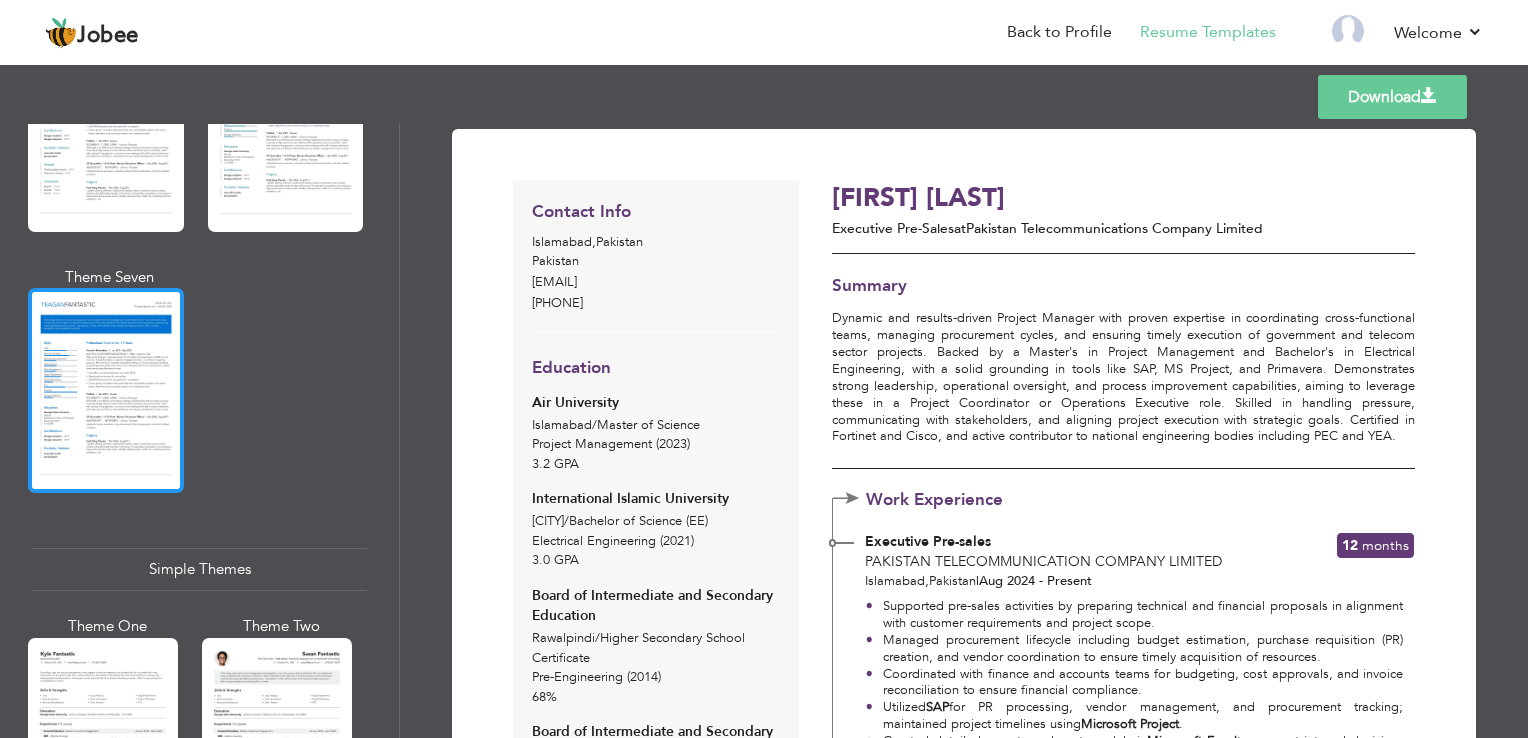 scroll, scrollTop: 3300, scrollLeft: 0, axis: vertical 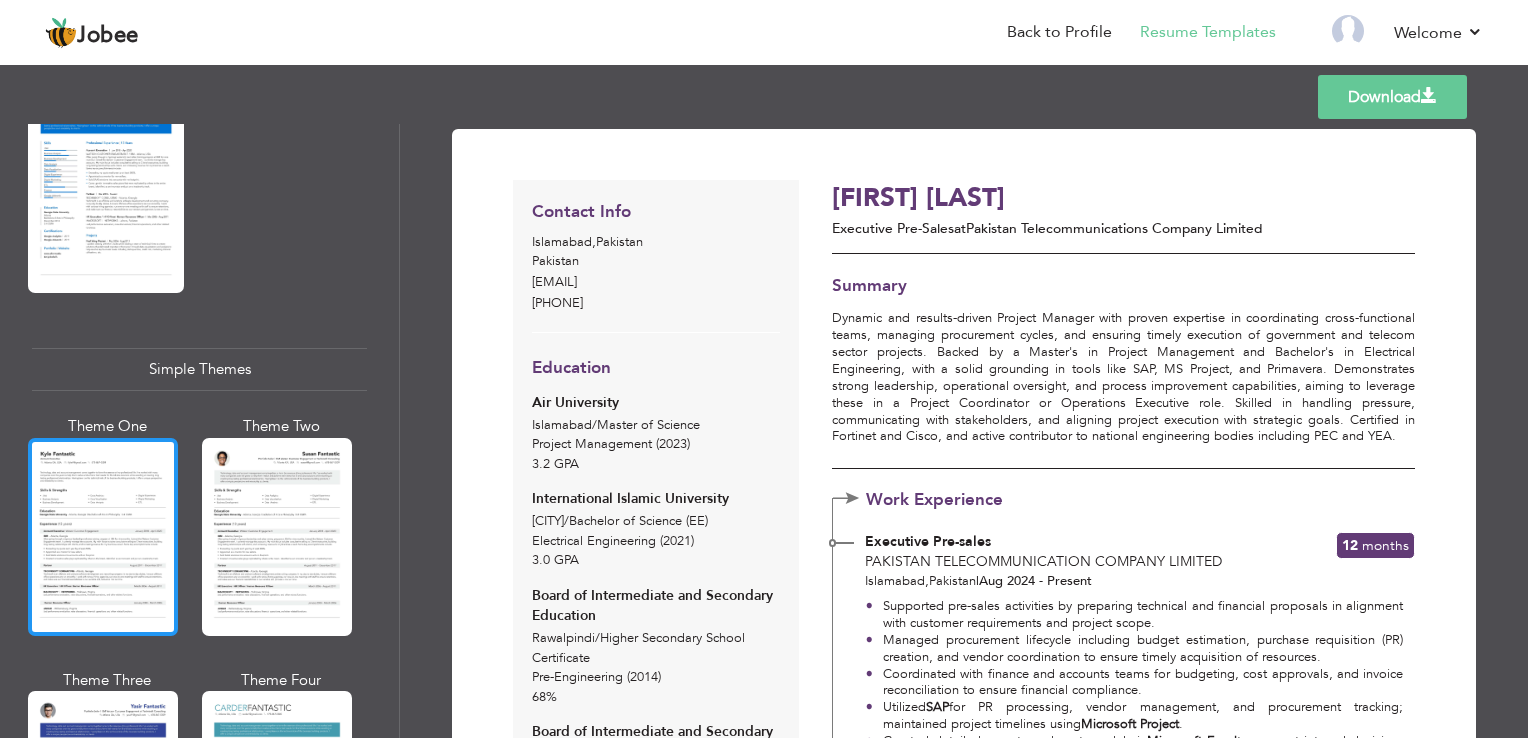 click at bounding box center [103, 537] 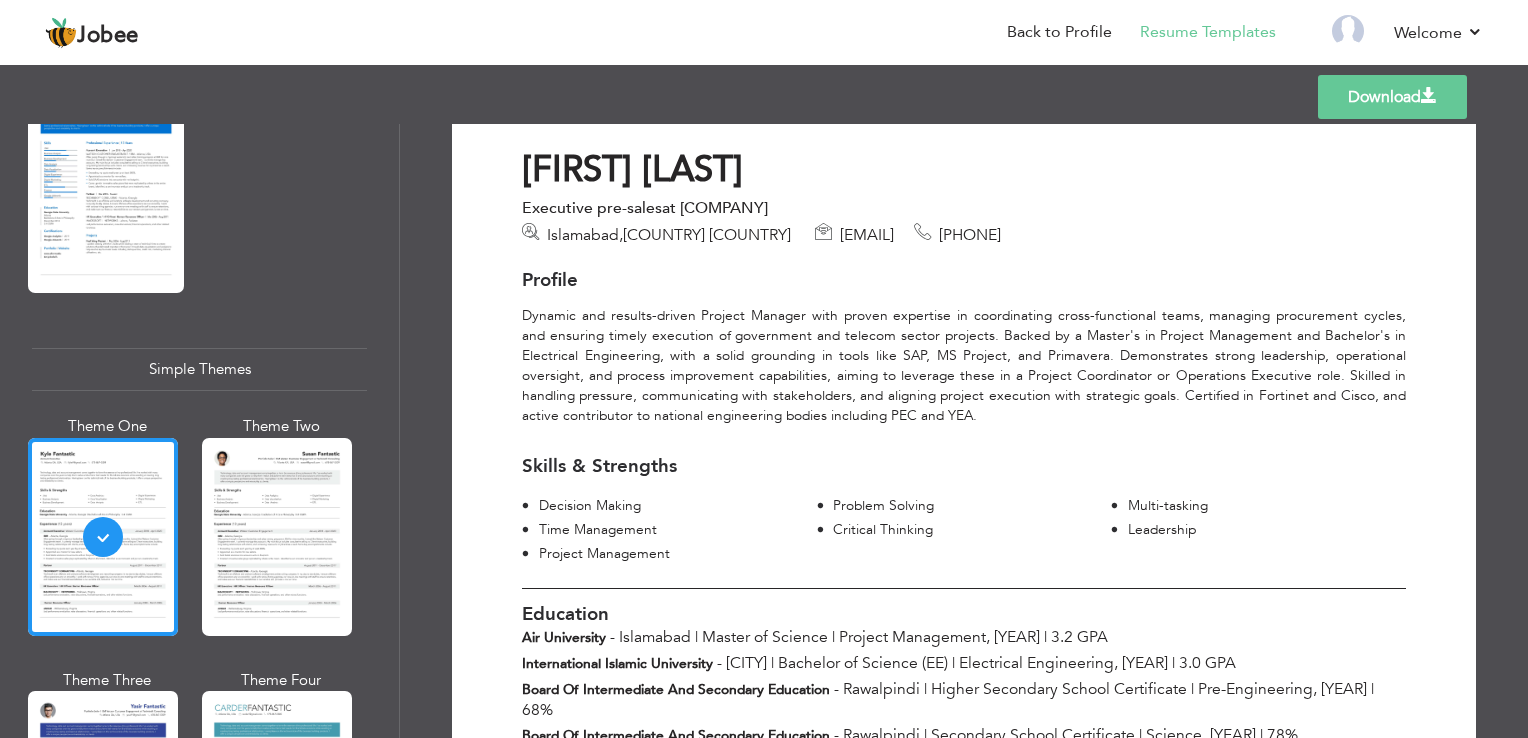 scroll, scrollTop: 0, scrollLeft: 0, axis: both 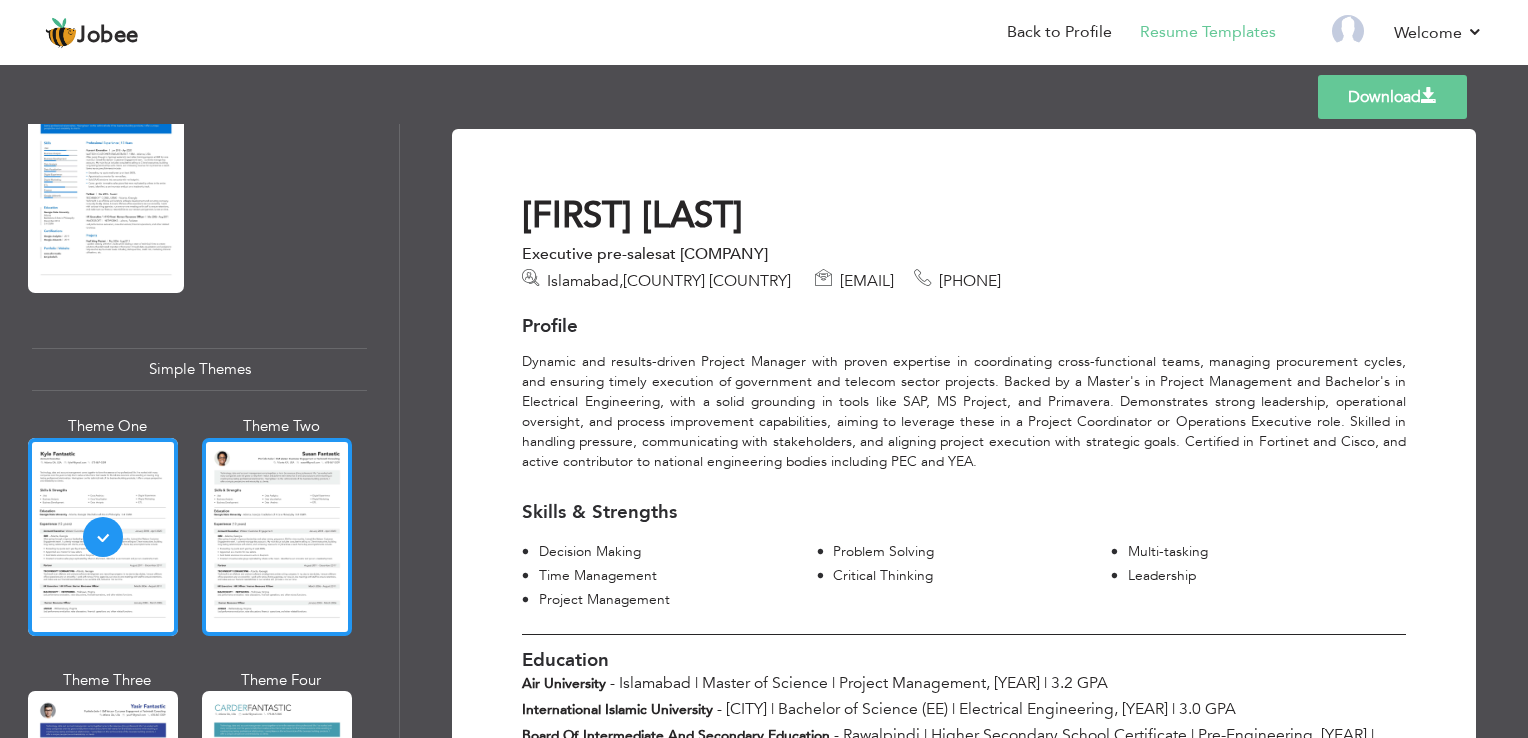 click at bounding box center [277, 537] 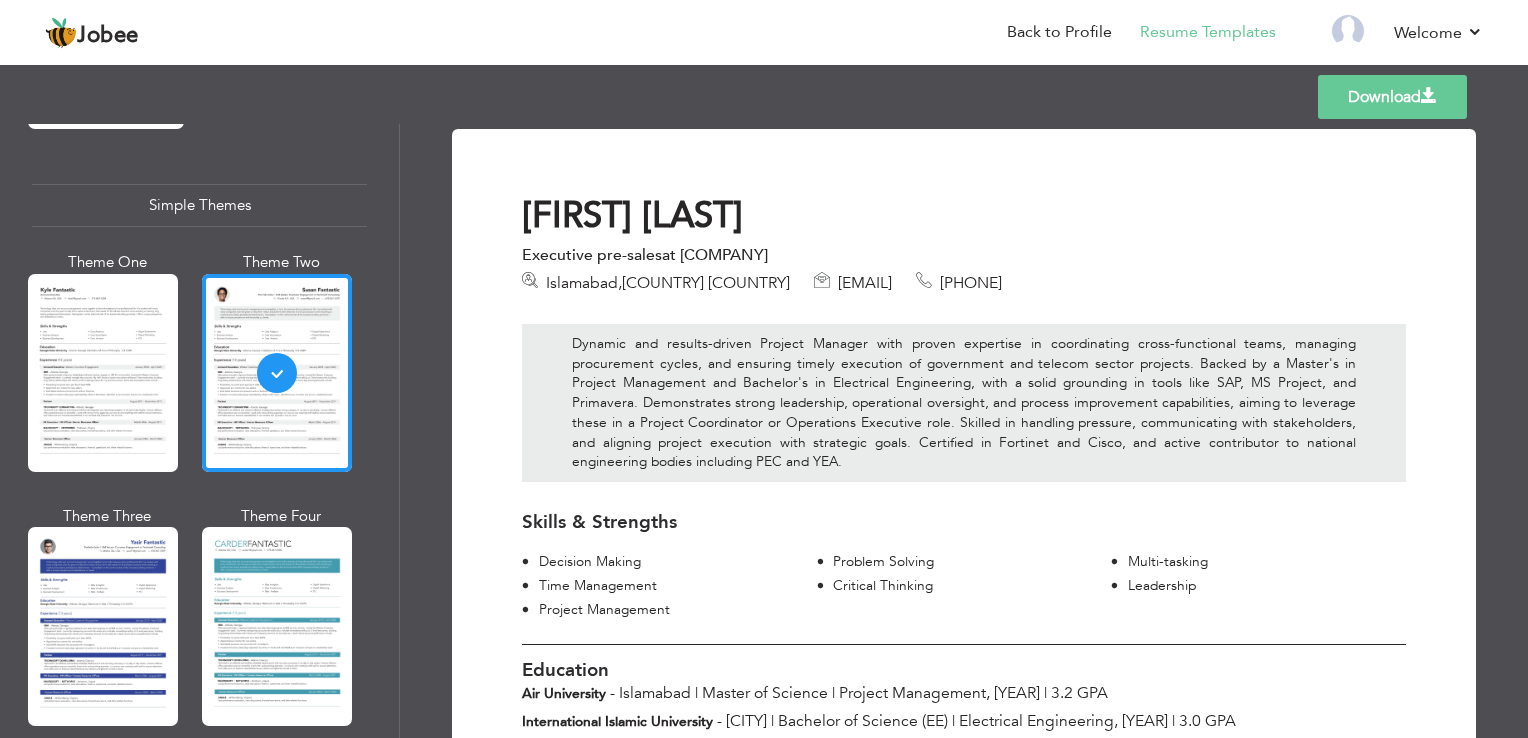 scroll, scrollTop: 3466, scrollLeft: 0, axis: vertical 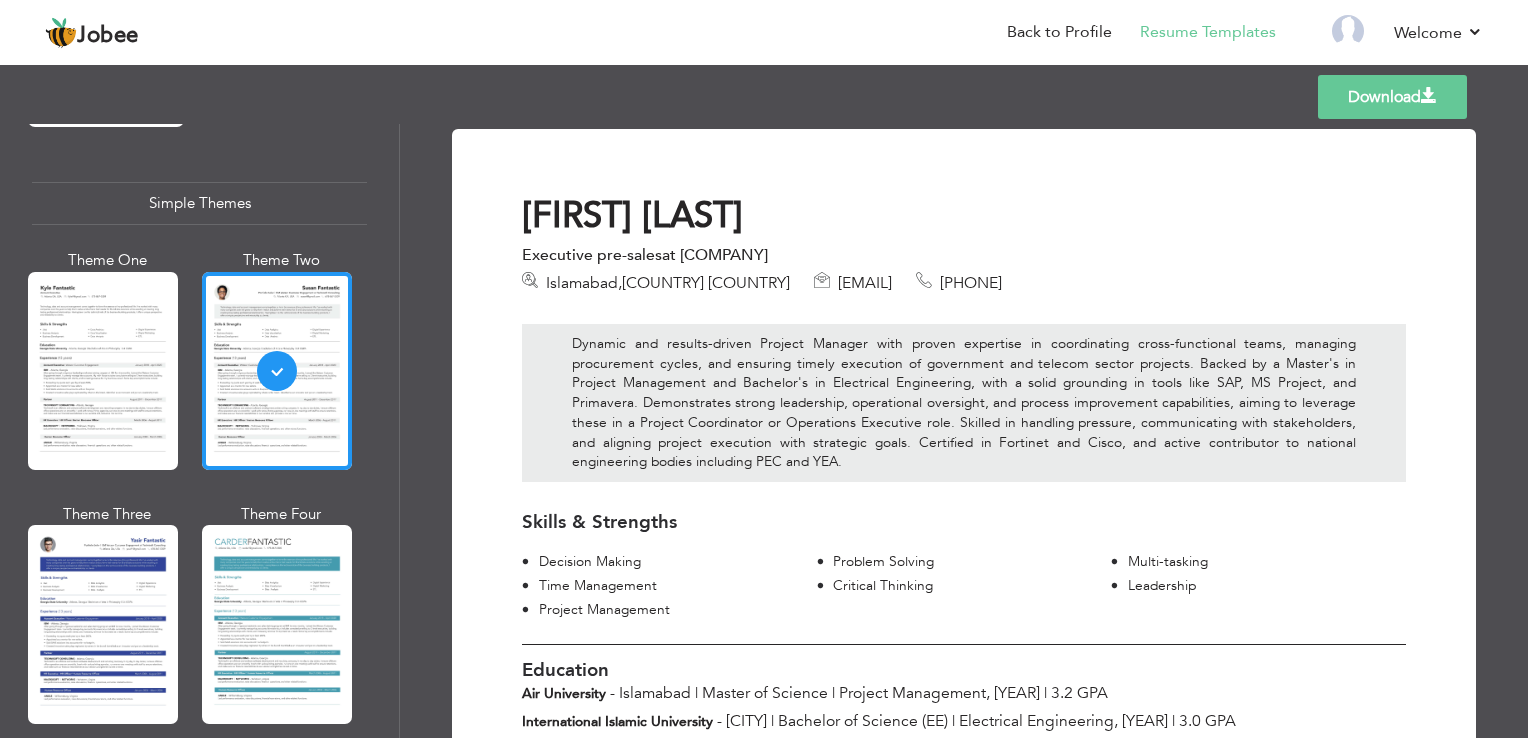 click at bounding box center [103, 624] 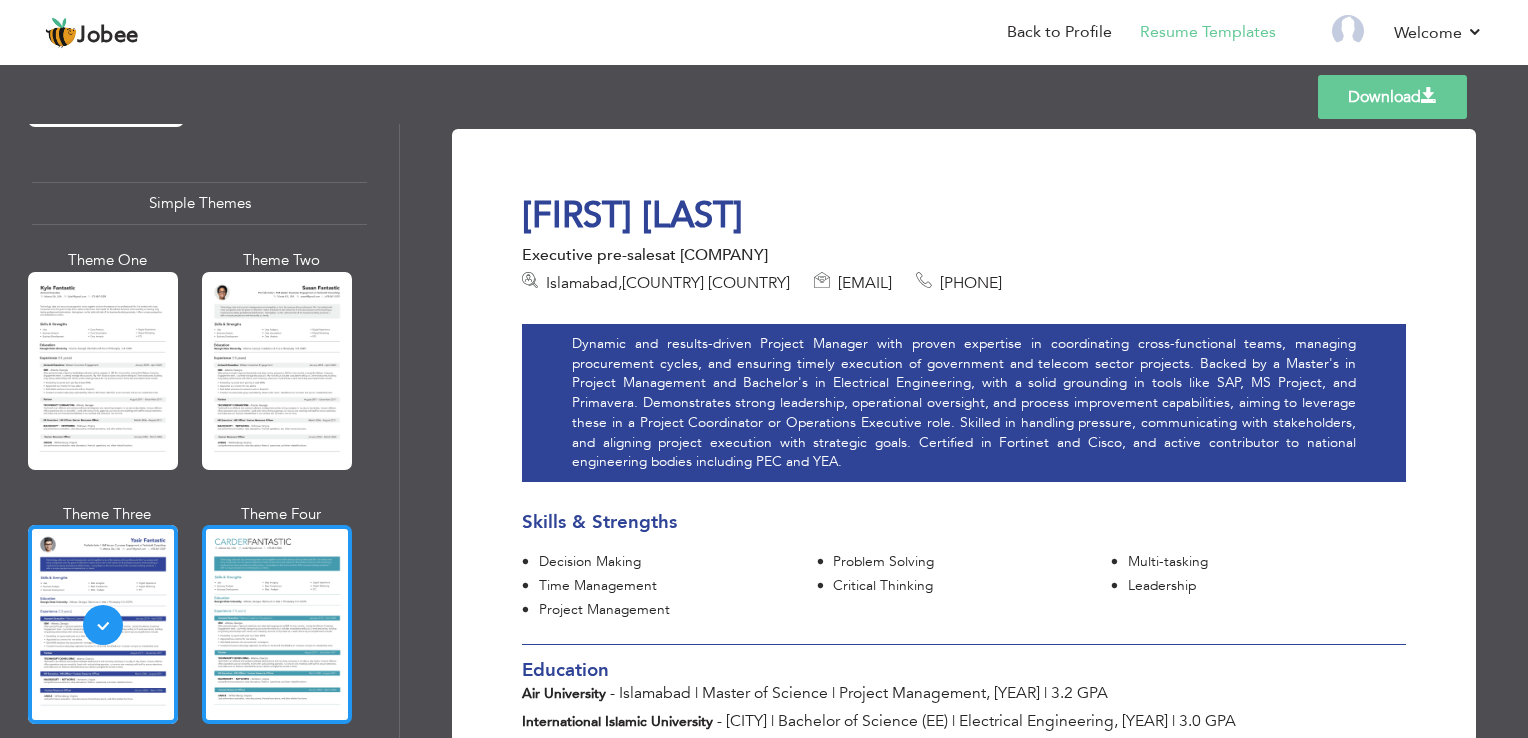 click at bounding box center (277, 624) 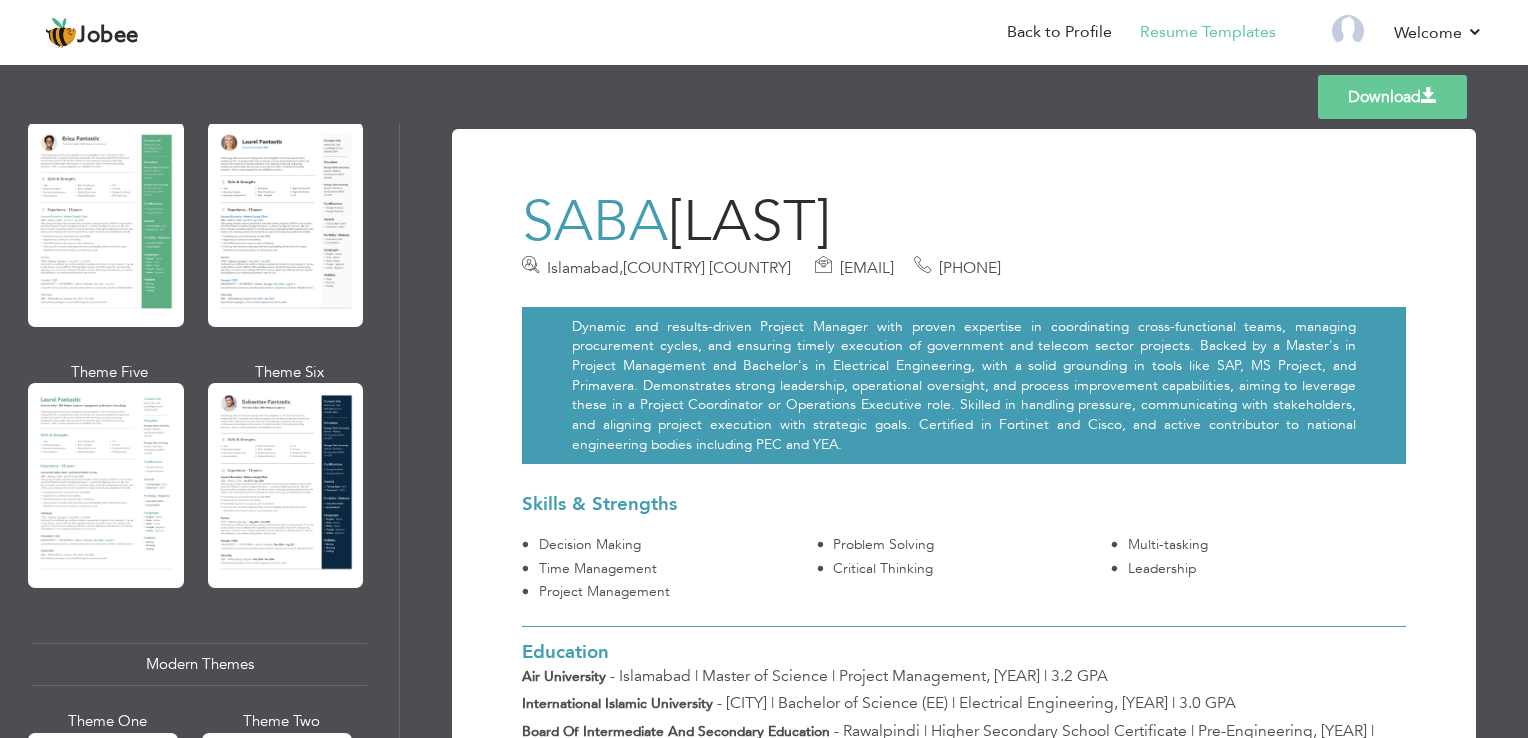 scroll, scrollTop: 400, scrollLeft: 0, axis: vertical 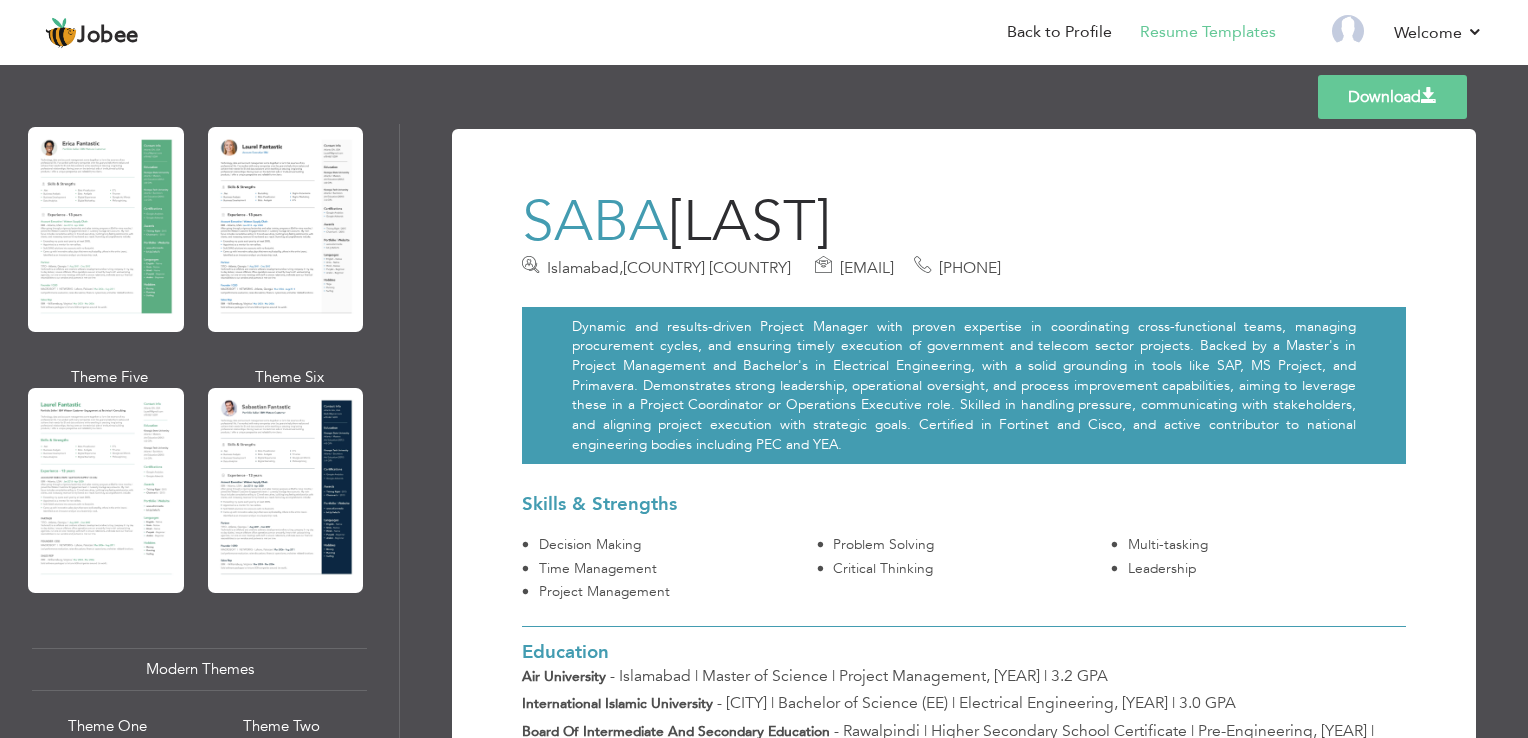 click at bounding box center (286, 490) 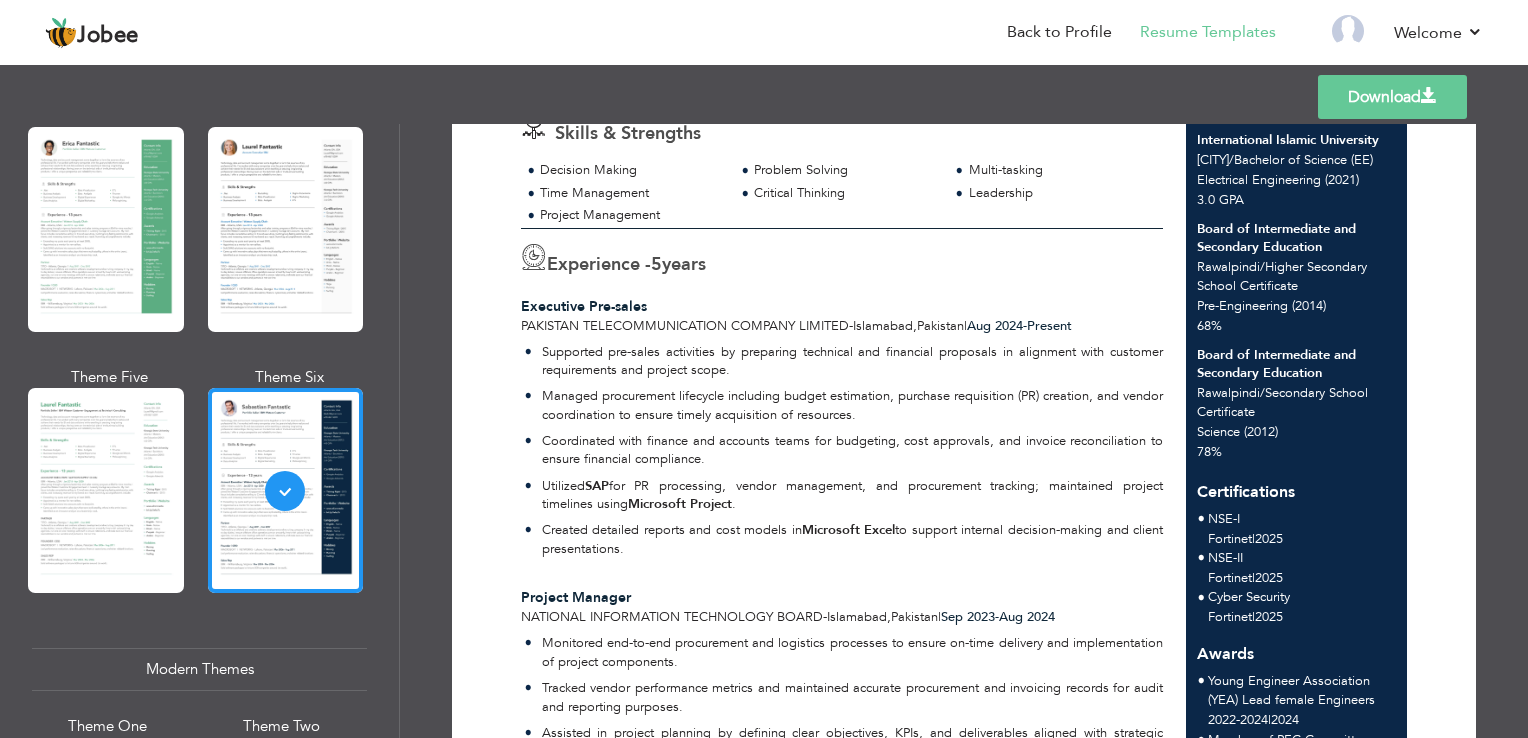scroll, scrollTop: 132, scrollLeft: 0, axis: vertical 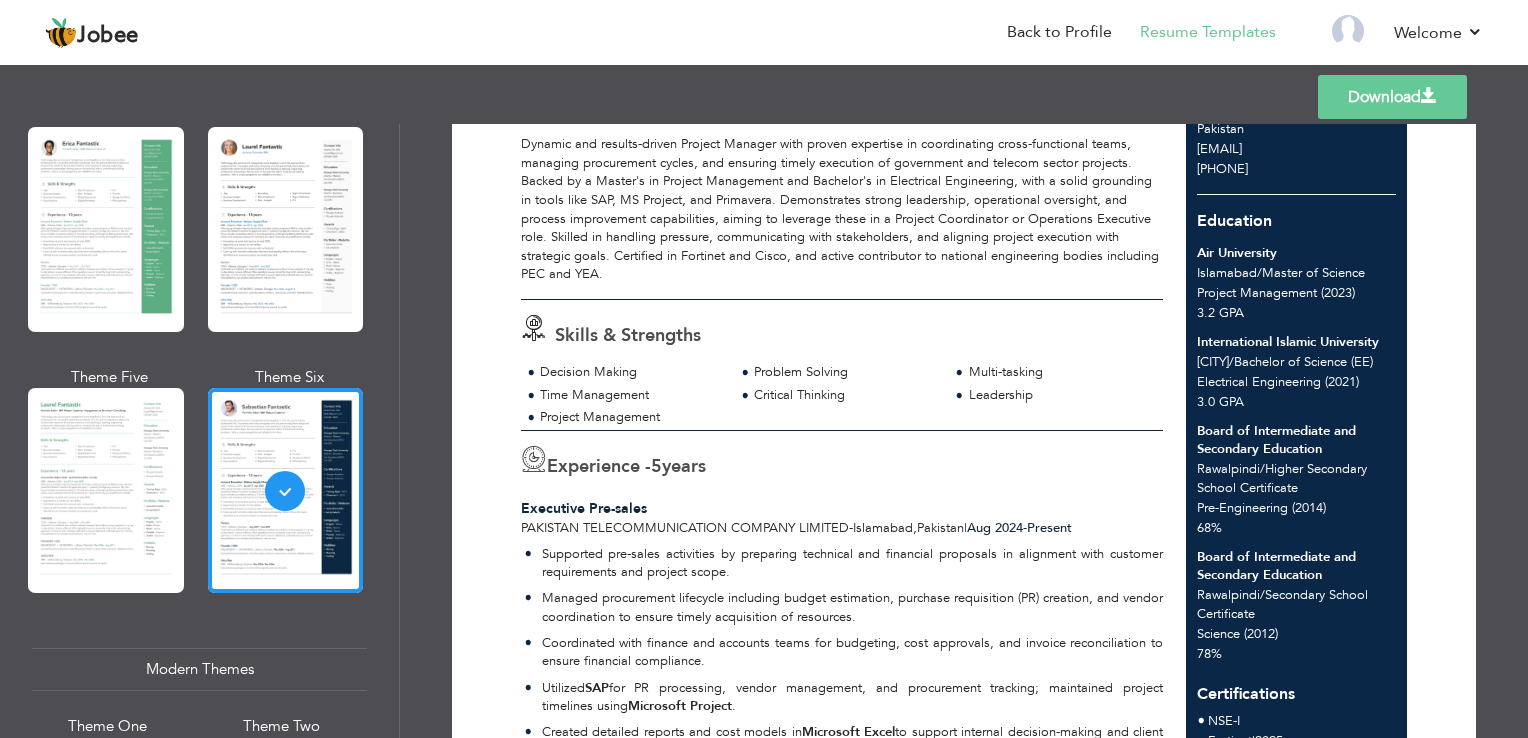 click at bounding box center [534, 459] 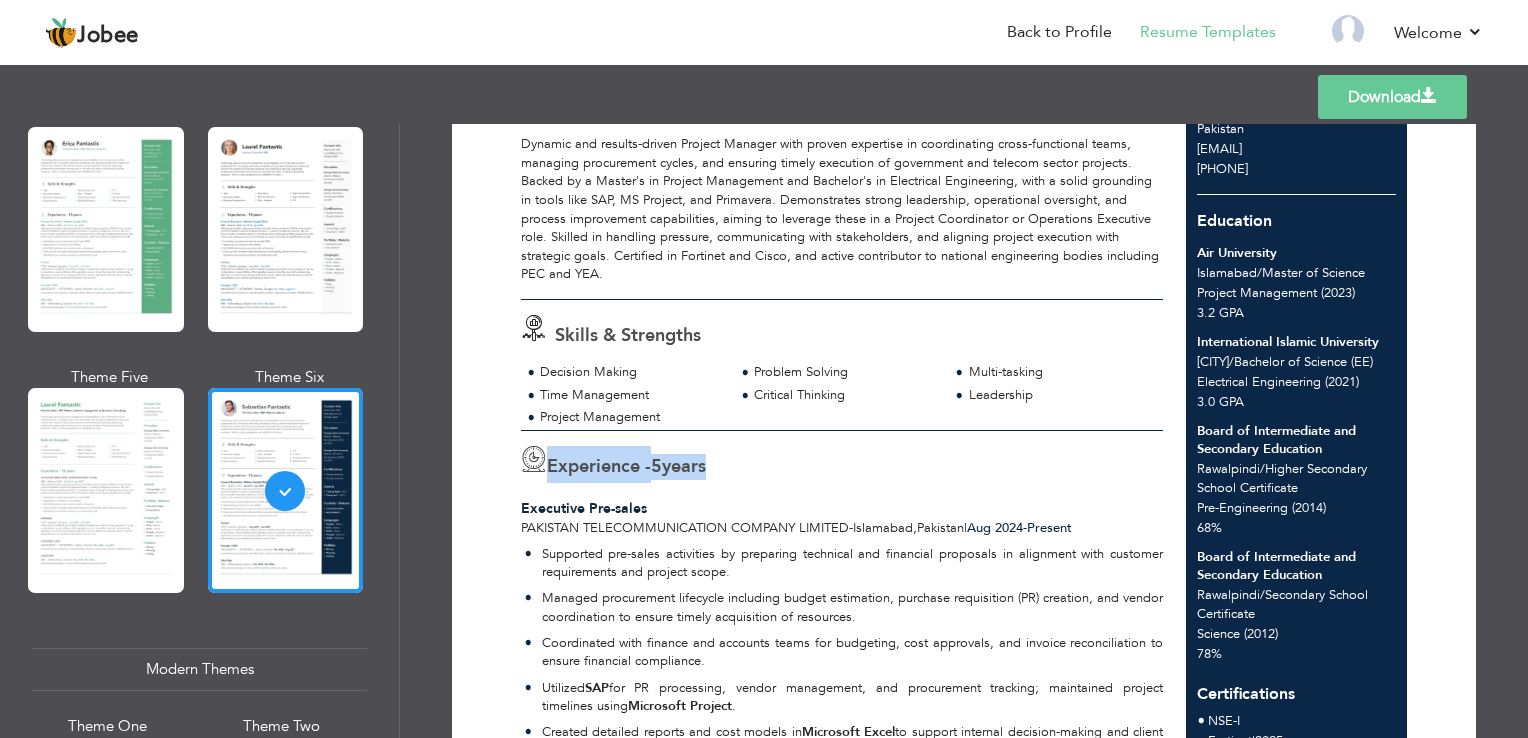 click at bounding box center [534, 459] 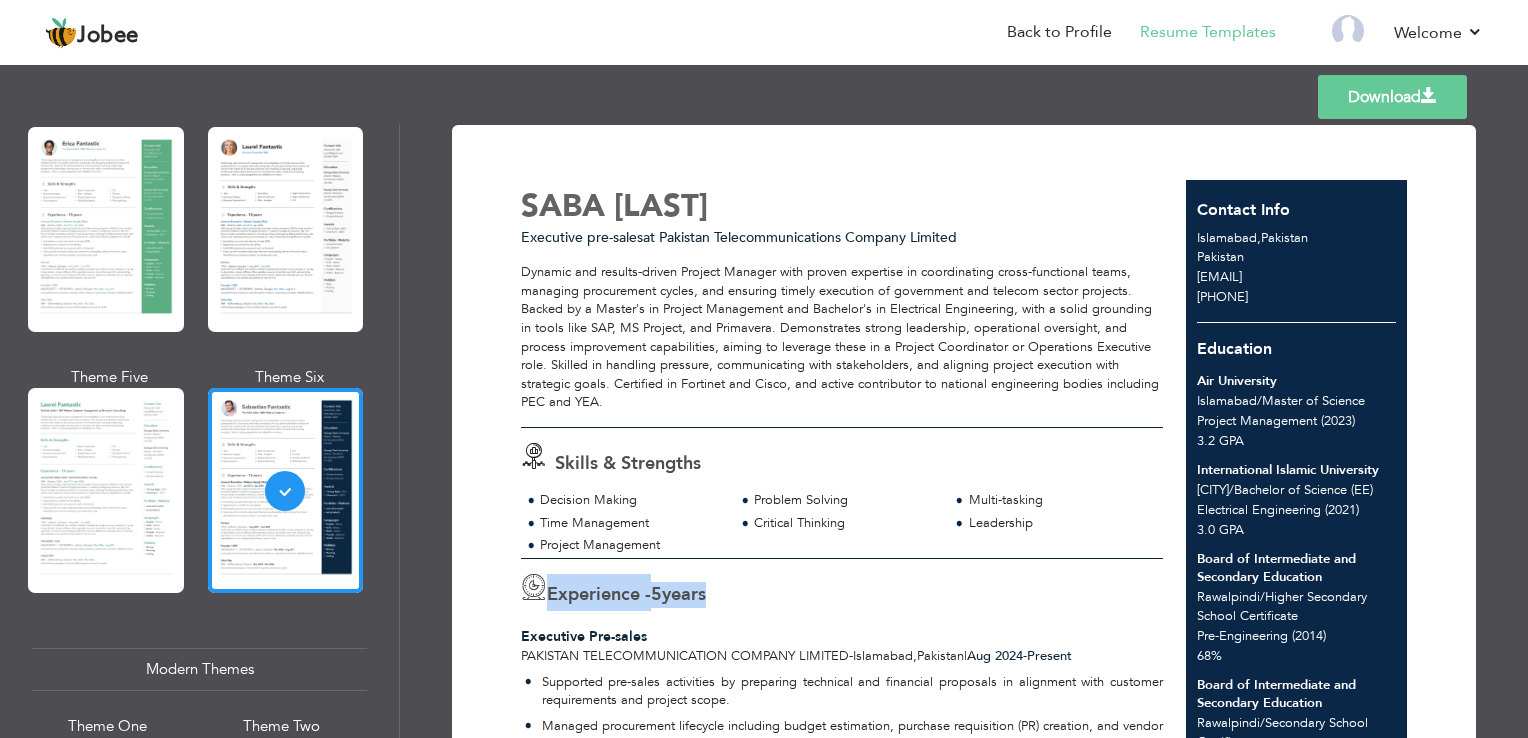 scroll, scrollTop: 0, scrollLeft: 0, axis: both 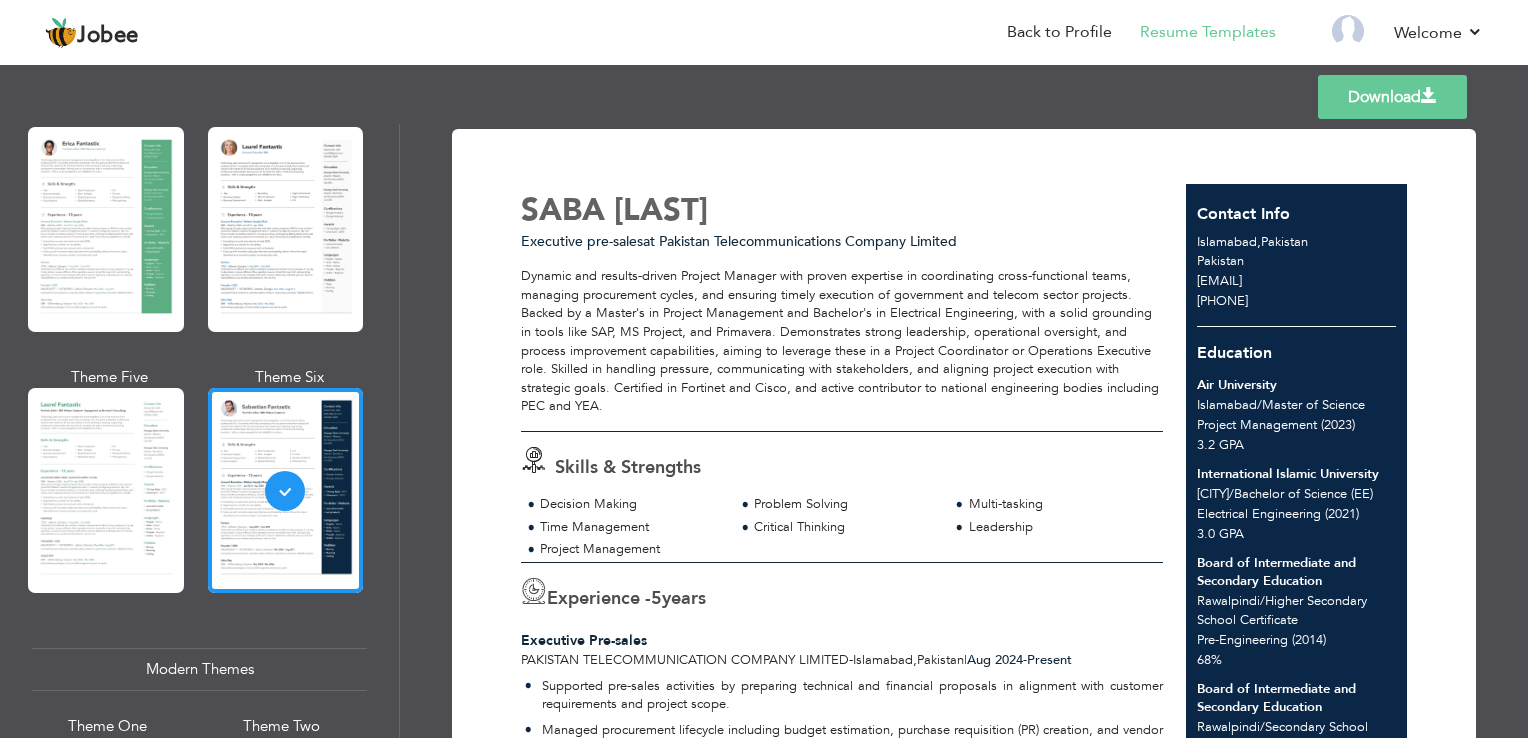 click on "Skills & Strengths
Decision Making
Problem Solving
Multi-tasking
Time Management Leadership" at bounding box center [842, 497] 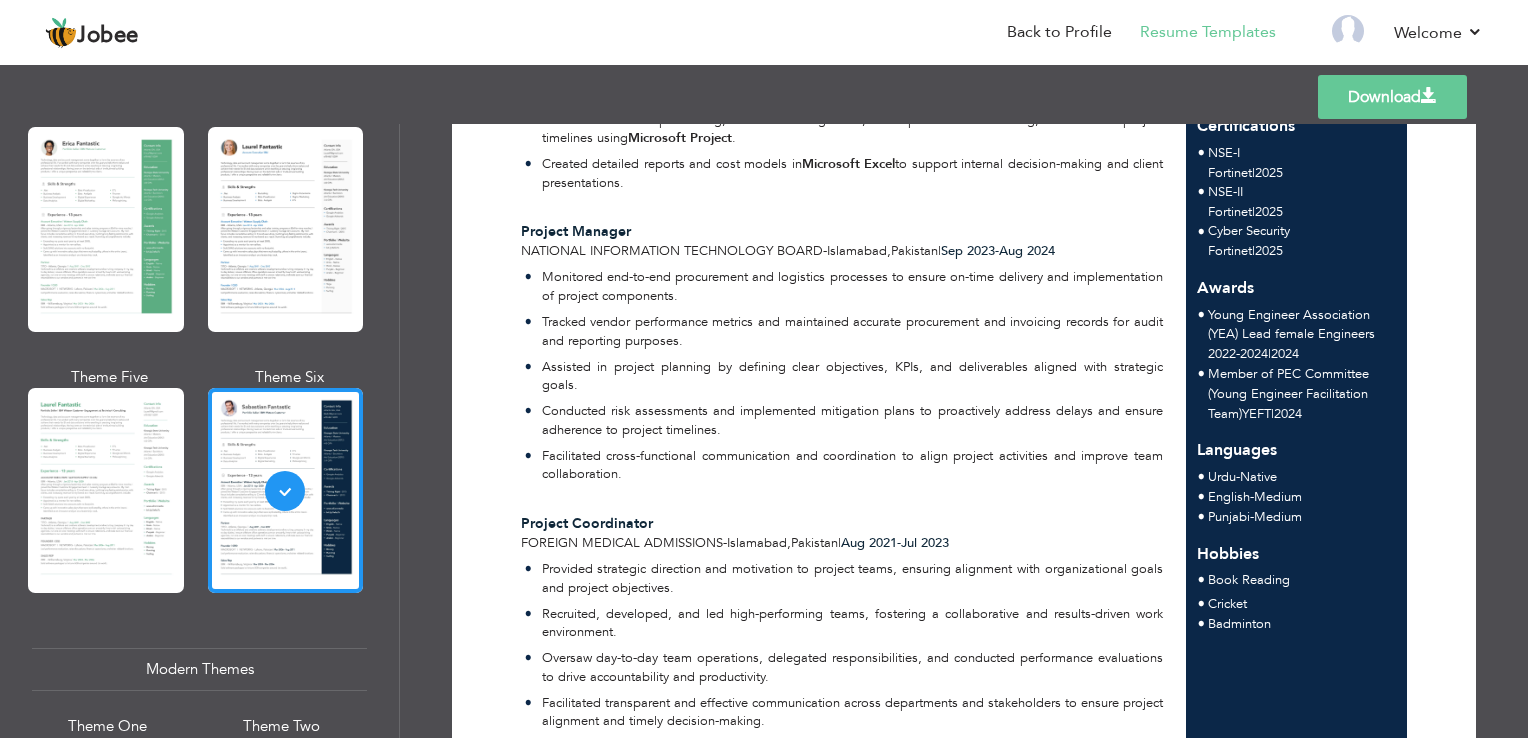 scroll, scrollTop: 1432, scrollLeft: 0, axis: vertical 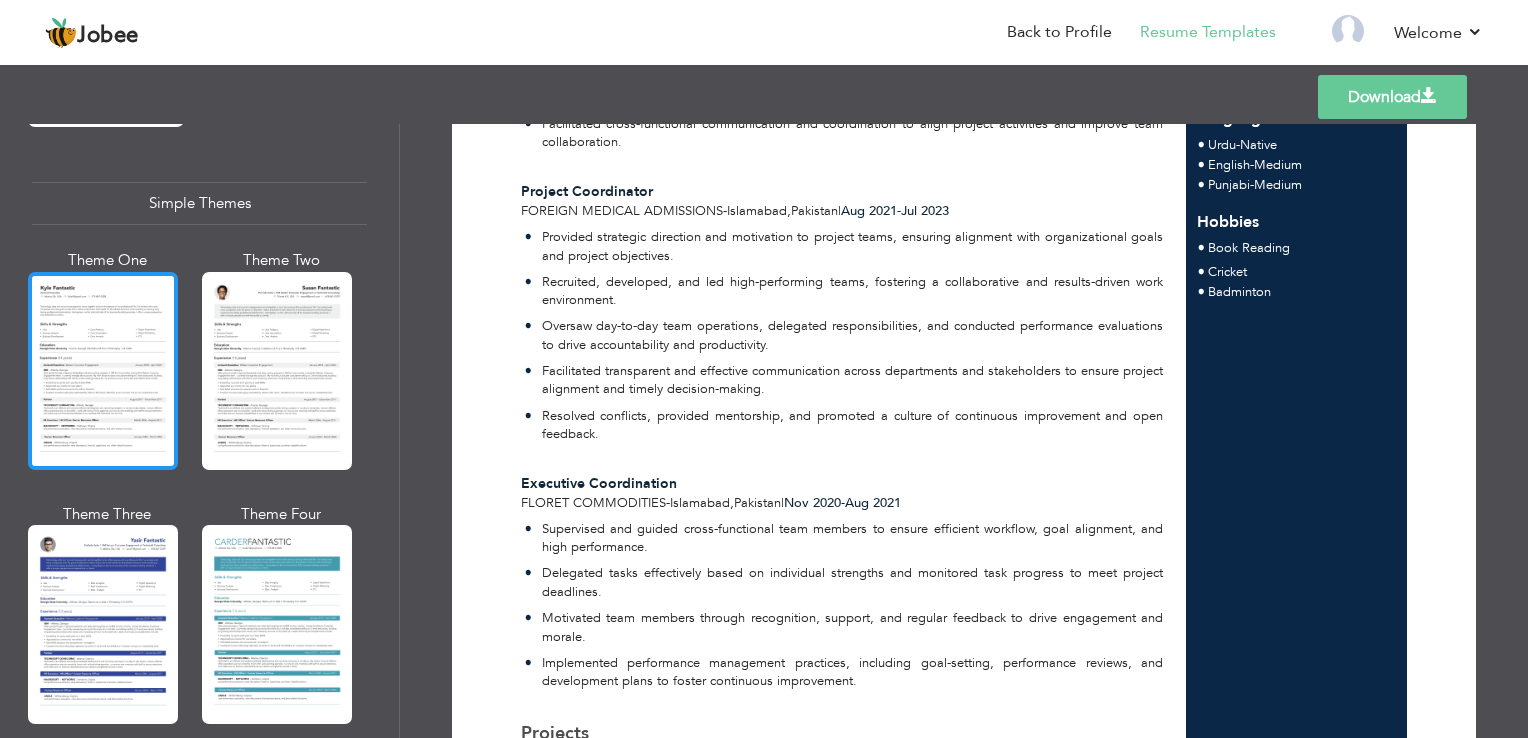 click at bounding box center (103, 371) 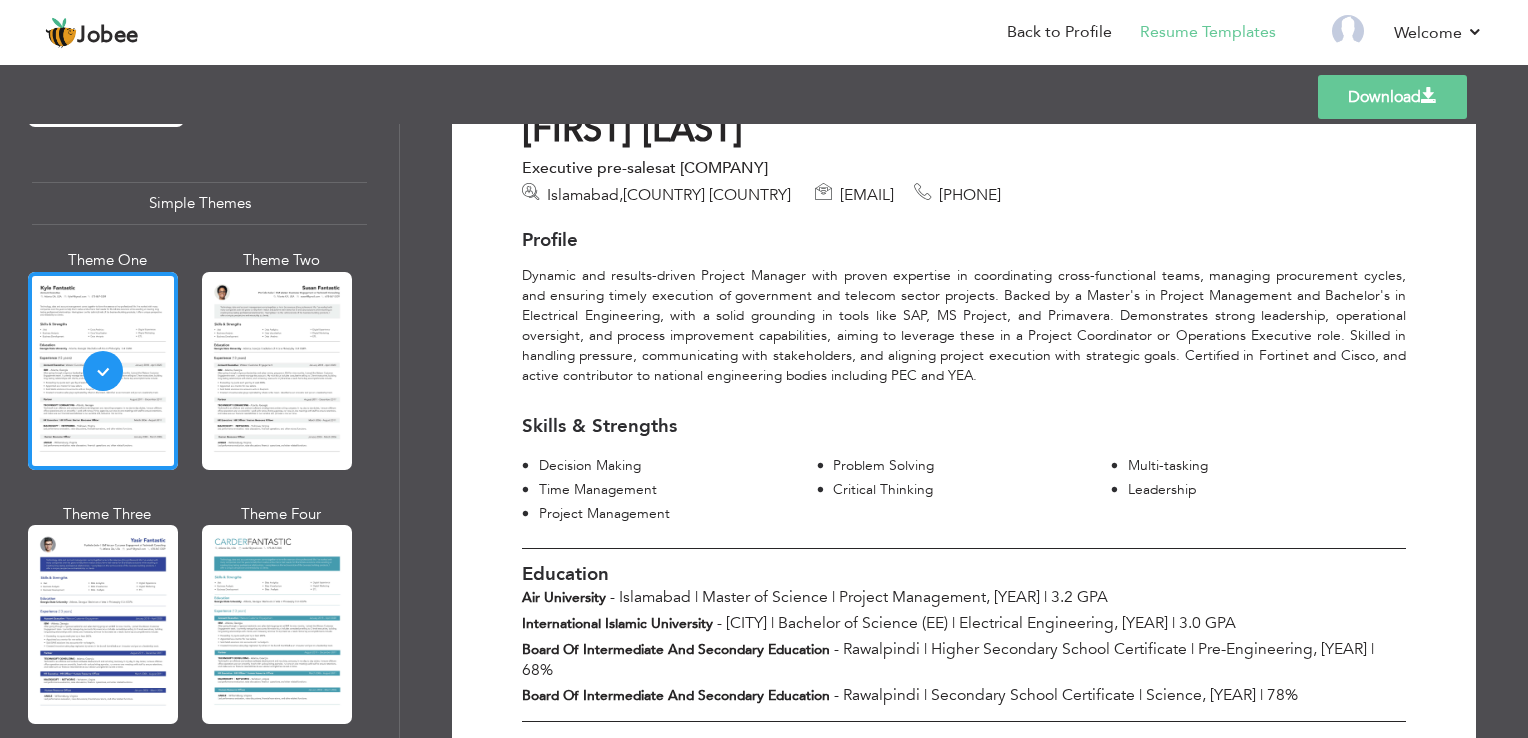 scroll, scrollTop: 0, scrollLeft: 0, axis: both 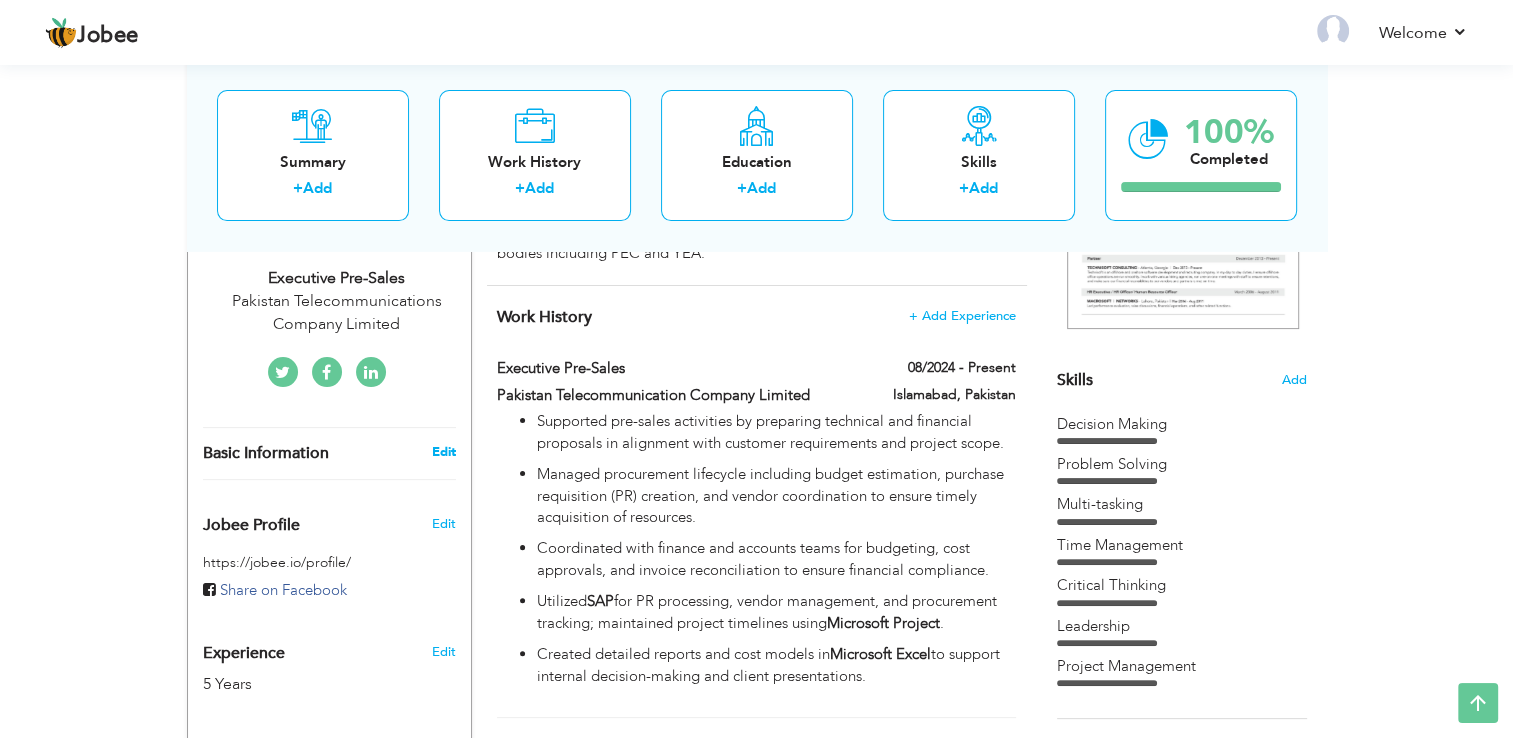 click on "Edit" at bounding box center [443, 452] 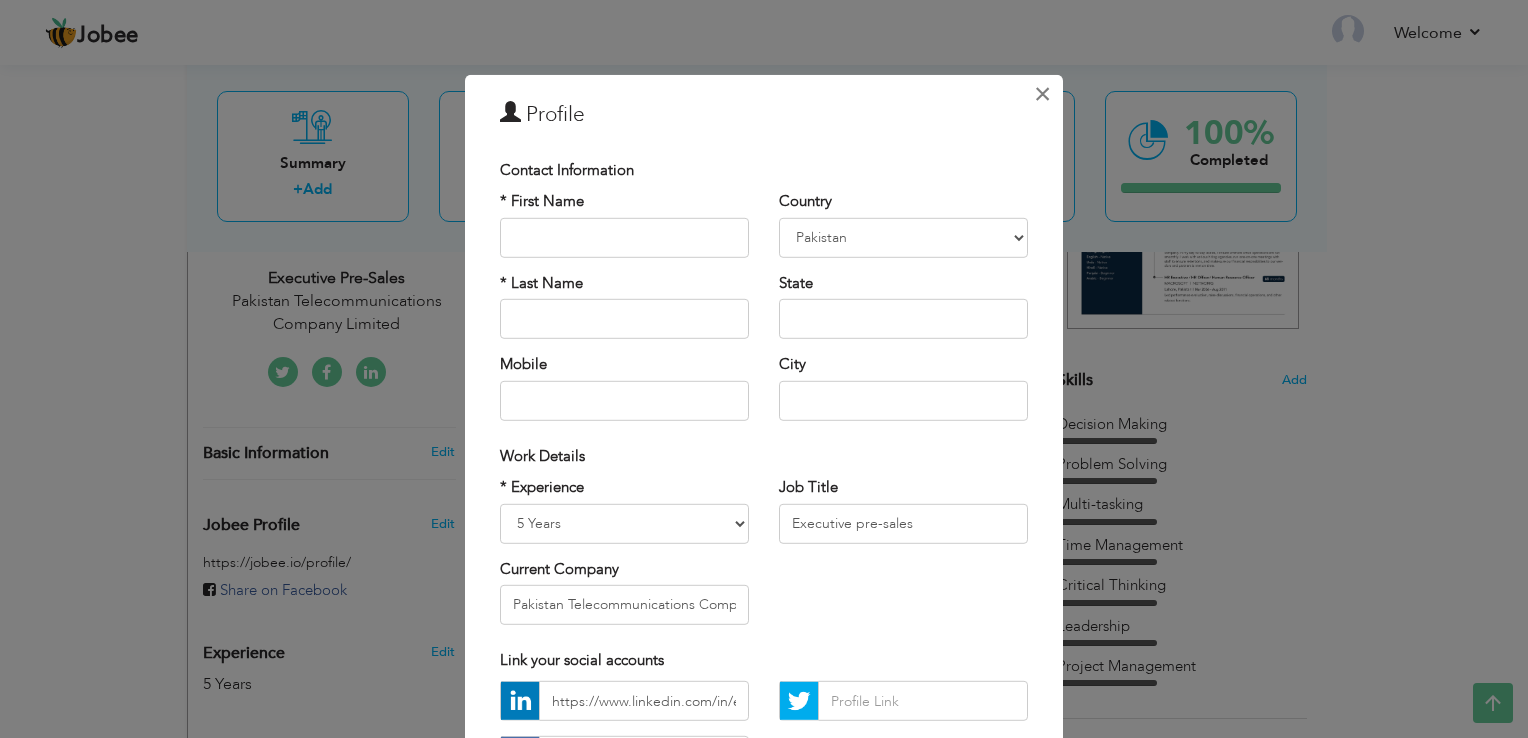 click on "×" at bounding box center (1042, 94) 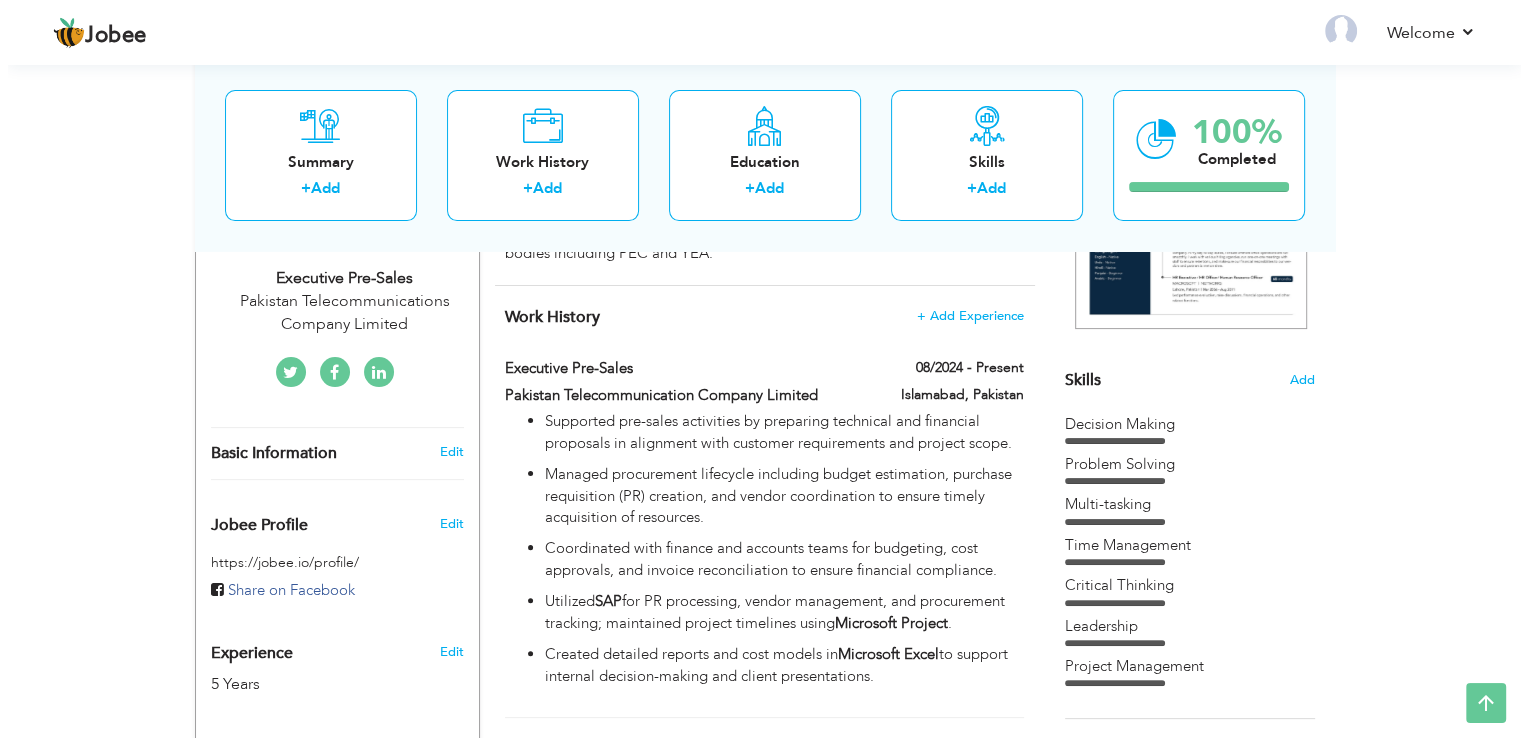 scroll, scrollTop: 500, scrollLeft: 0, axis: vertical 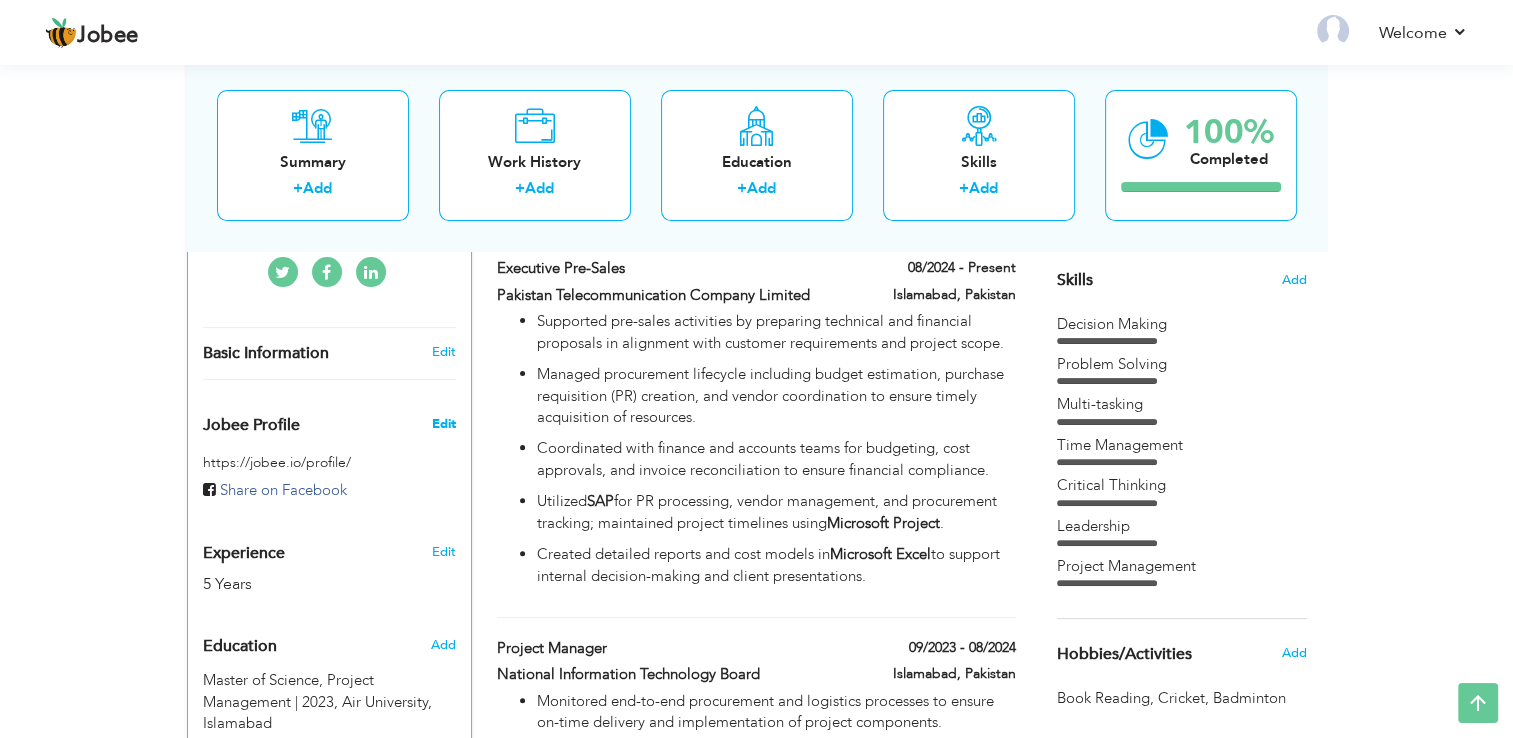 click on "Edit" at bounding box center [443, 424] 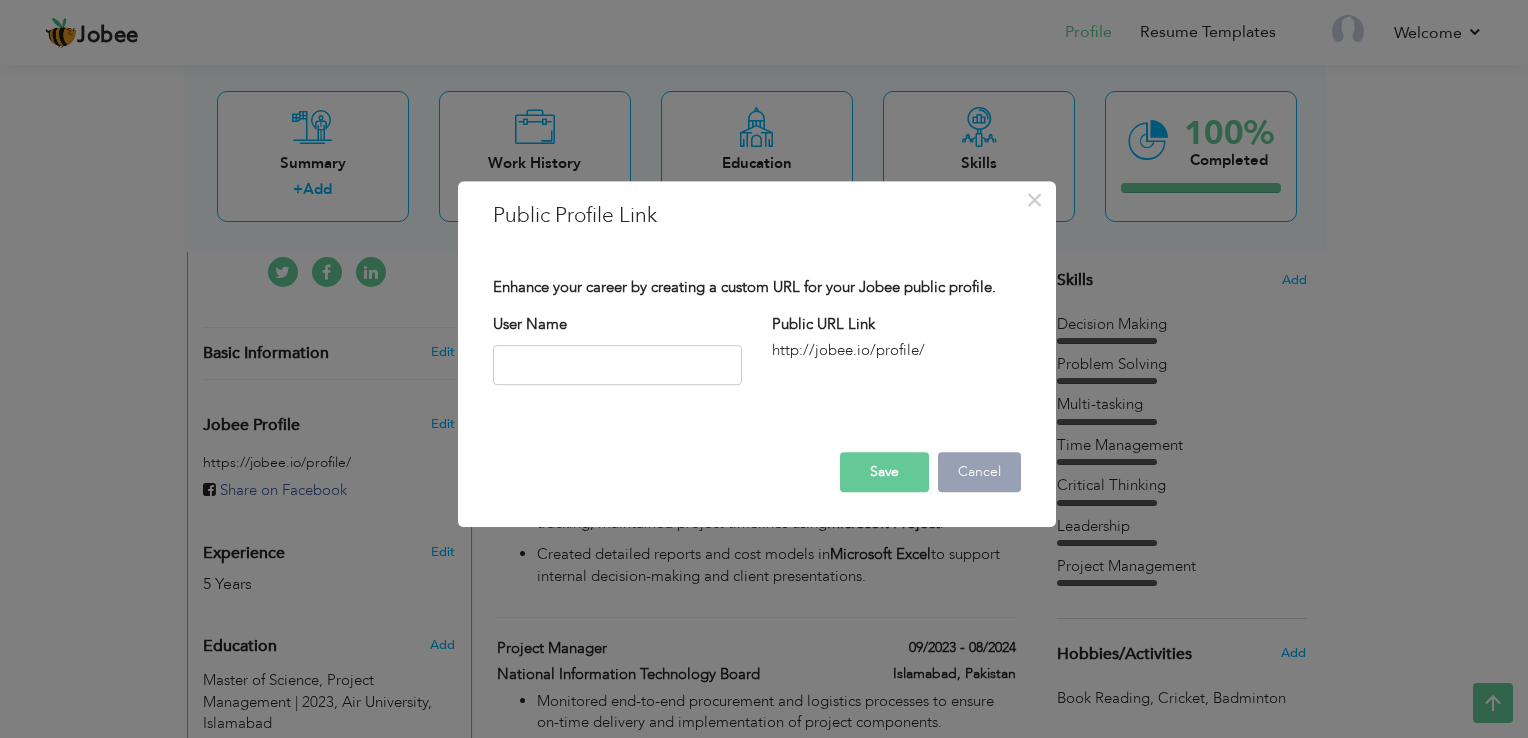 click on "Cancel" at bounding box center [979, 472] 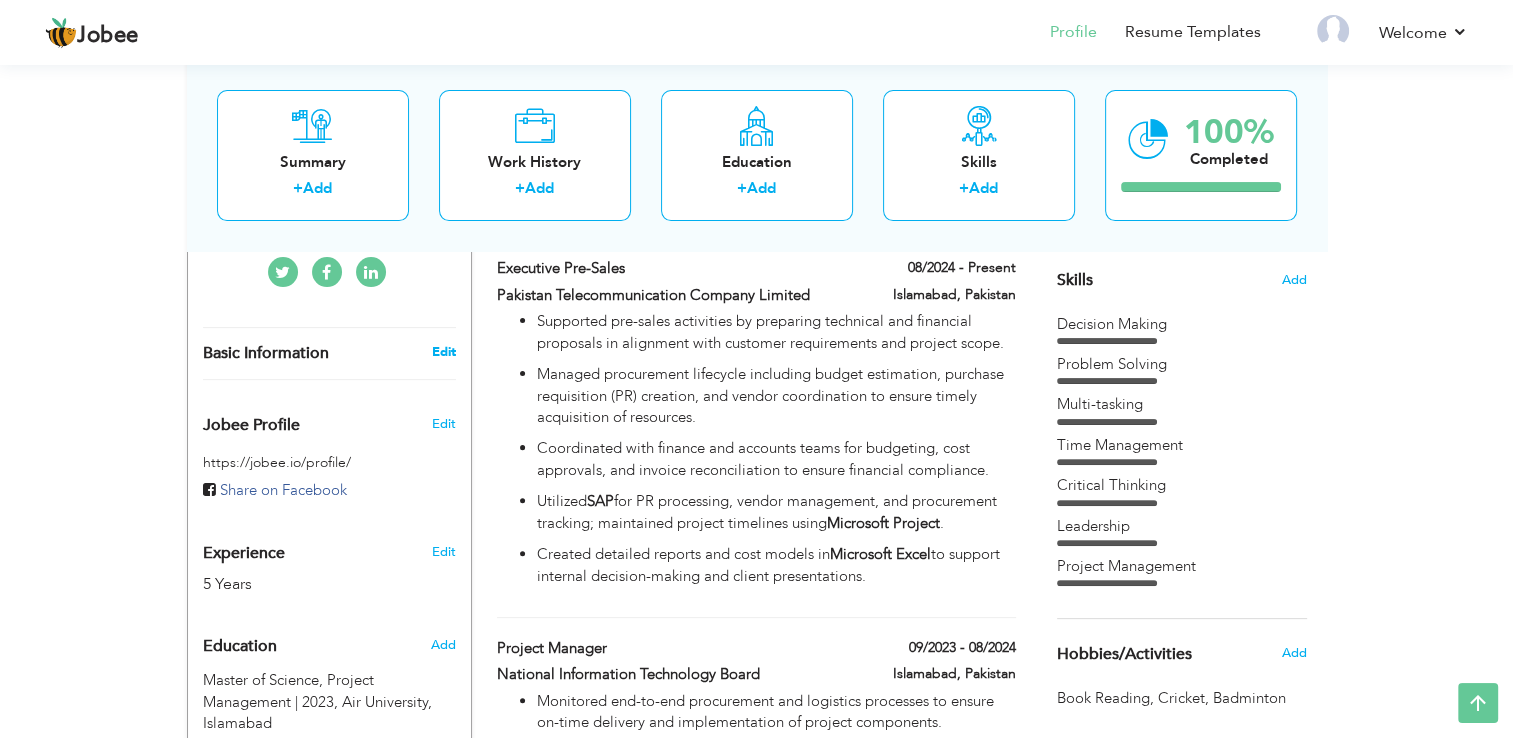 click on "Edit" at bounding box center (443, 352) 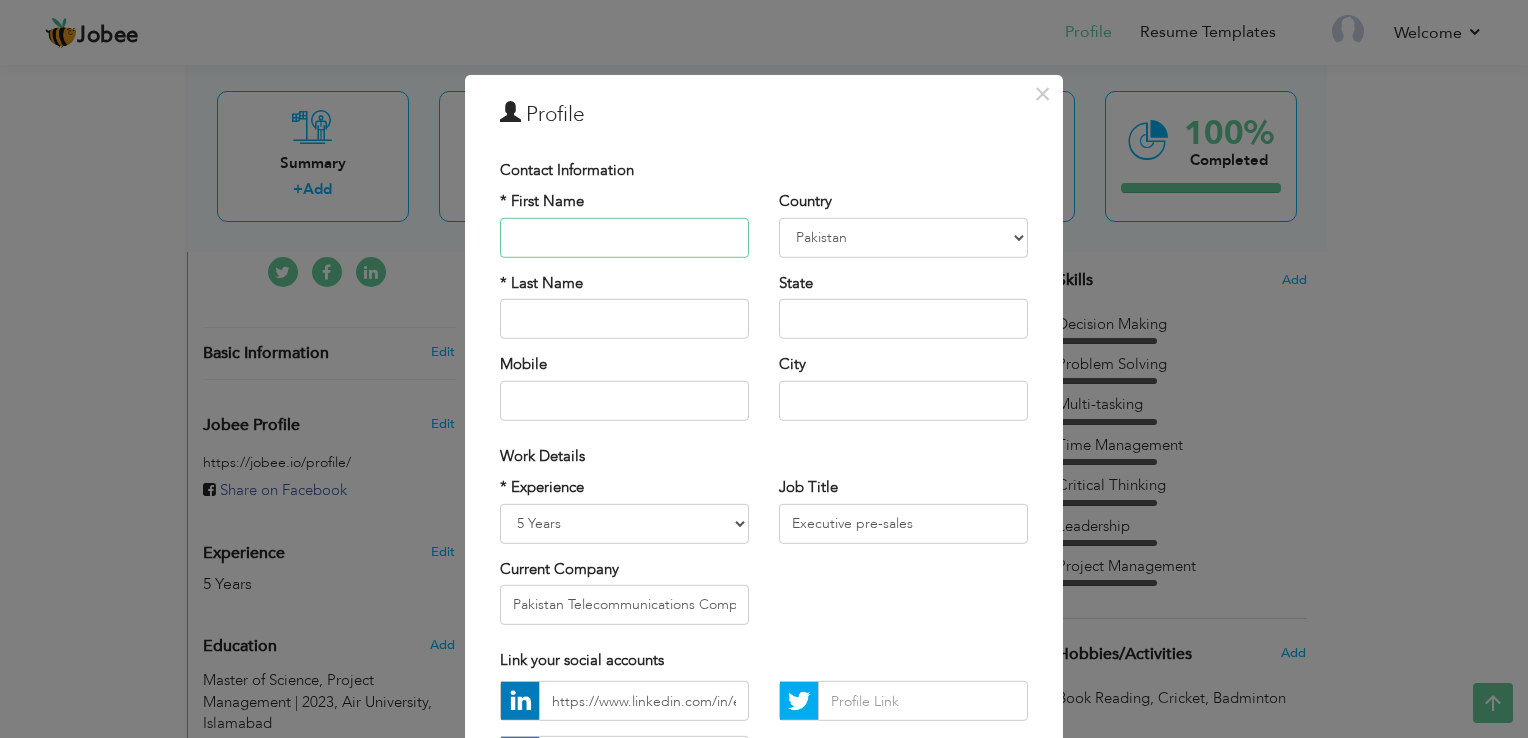 scroll, scrollTop: 173, scrollLeft: 0, axis: vertical 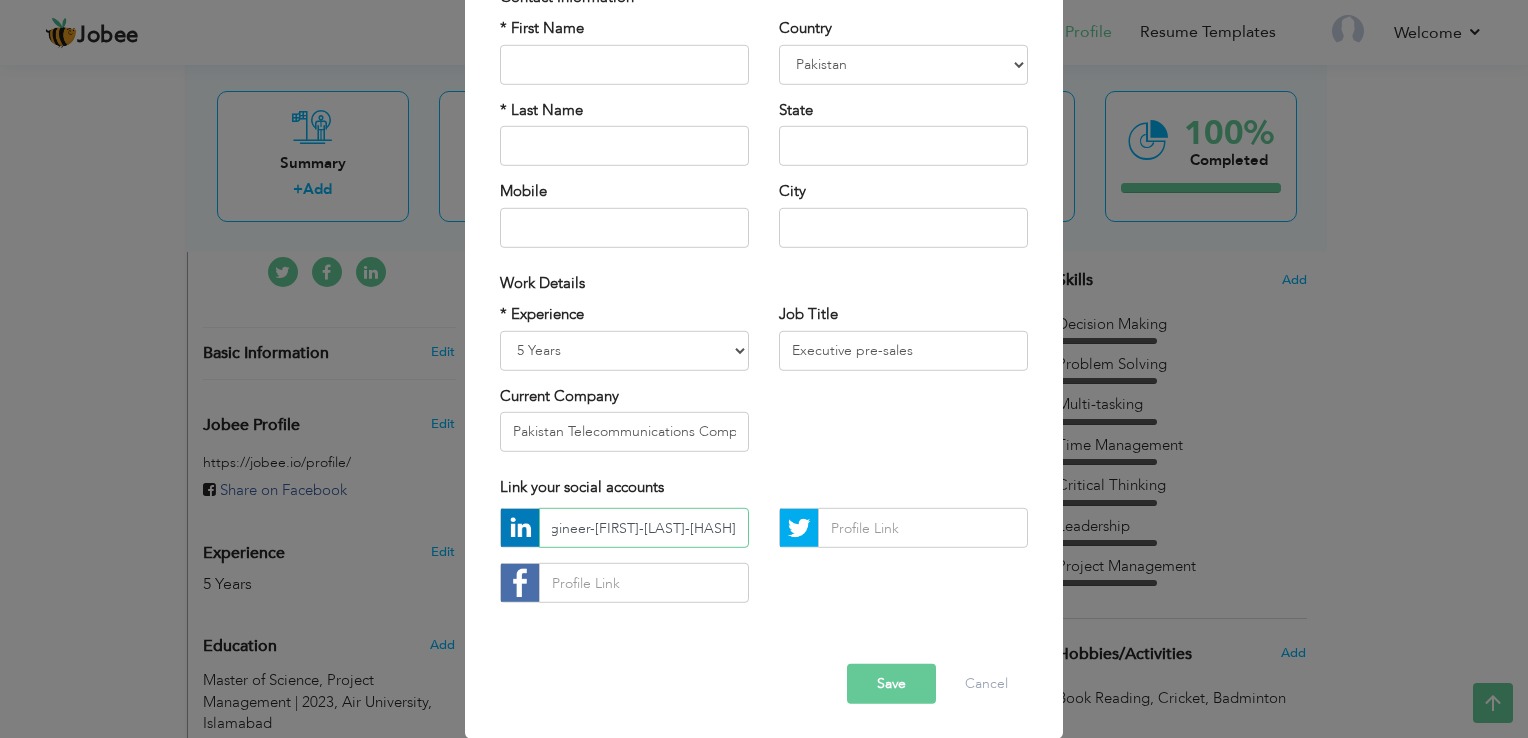 drag, startPoint x: 650, startPoint y: 520, endPoint x: 764, endPoint y: 558, distance: 120.16655 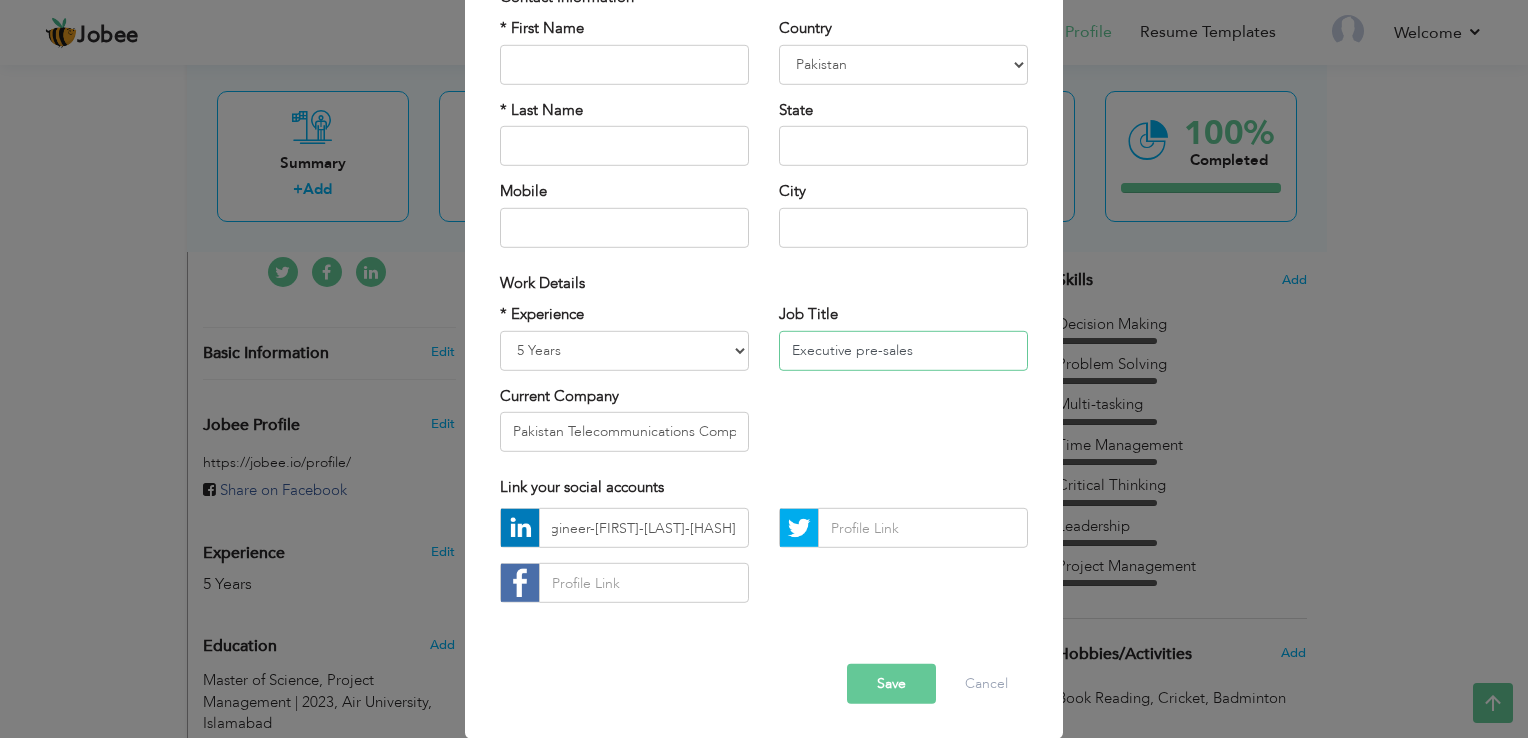 click on "Executive pre-sales" at bounding box center (903, 350) 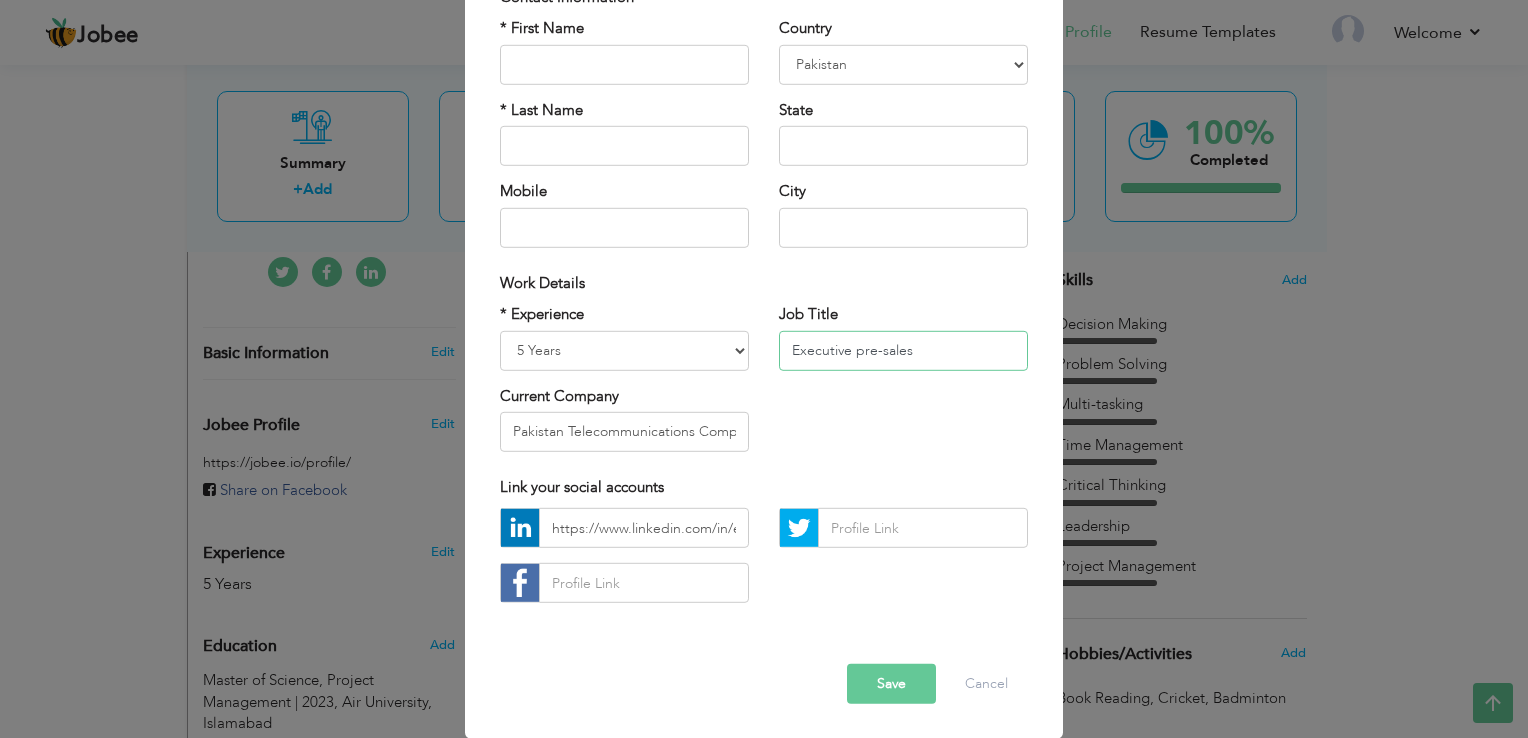 click on "Executive pre-sales" at bounding box center [903, 350] 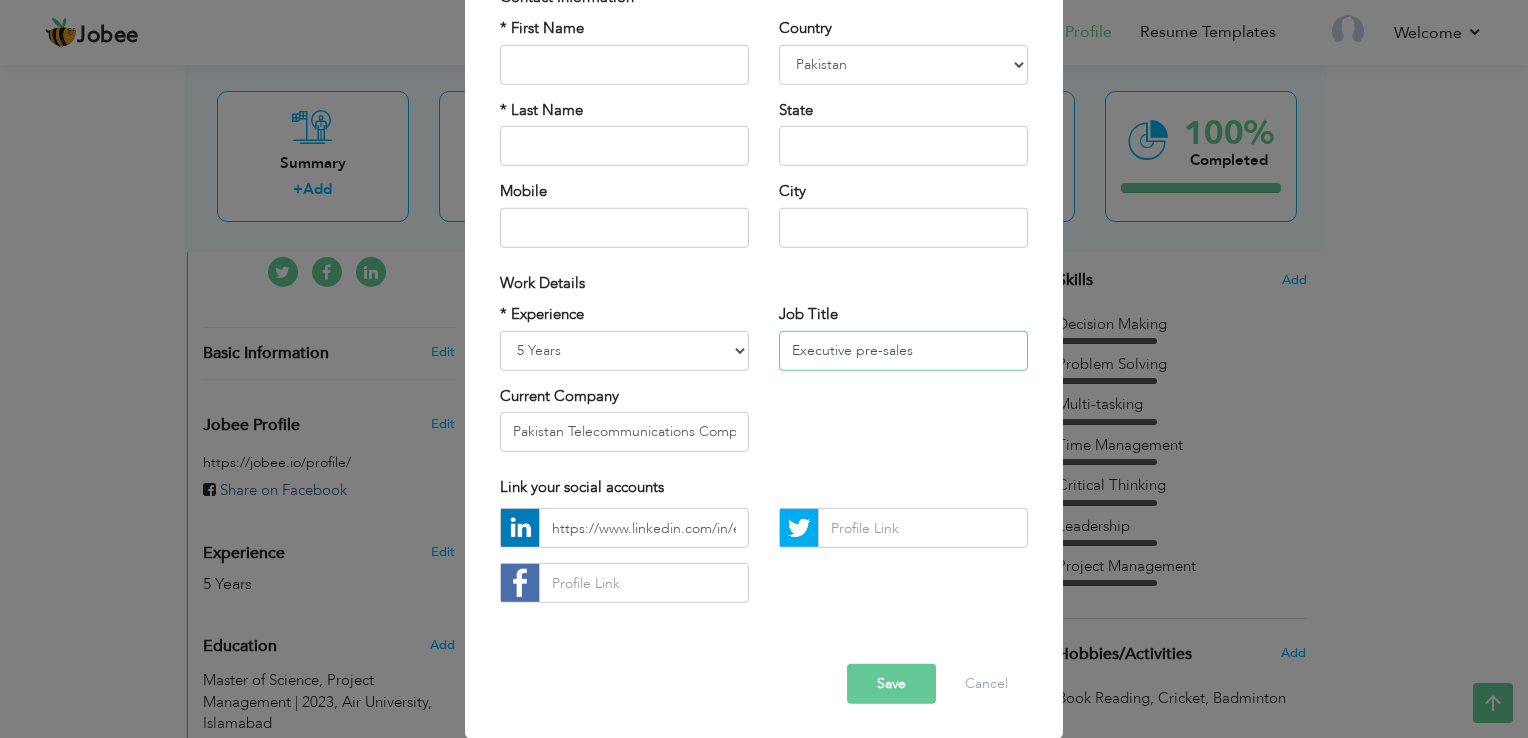 click on "Executive pre-sales" at bounding box center (903, 350) 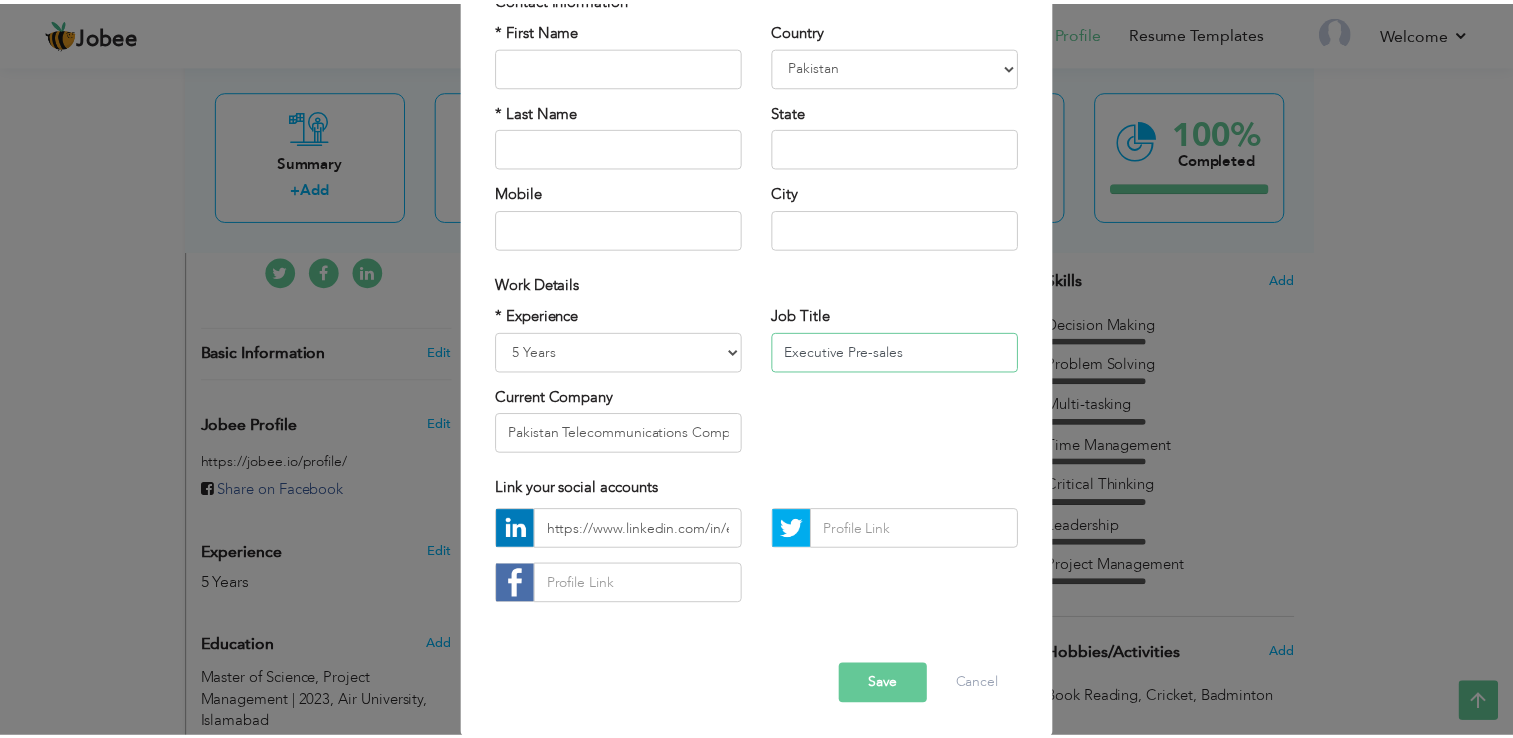 scroll, scrollTop: 173, scrollLeft: 0, axis: vertical 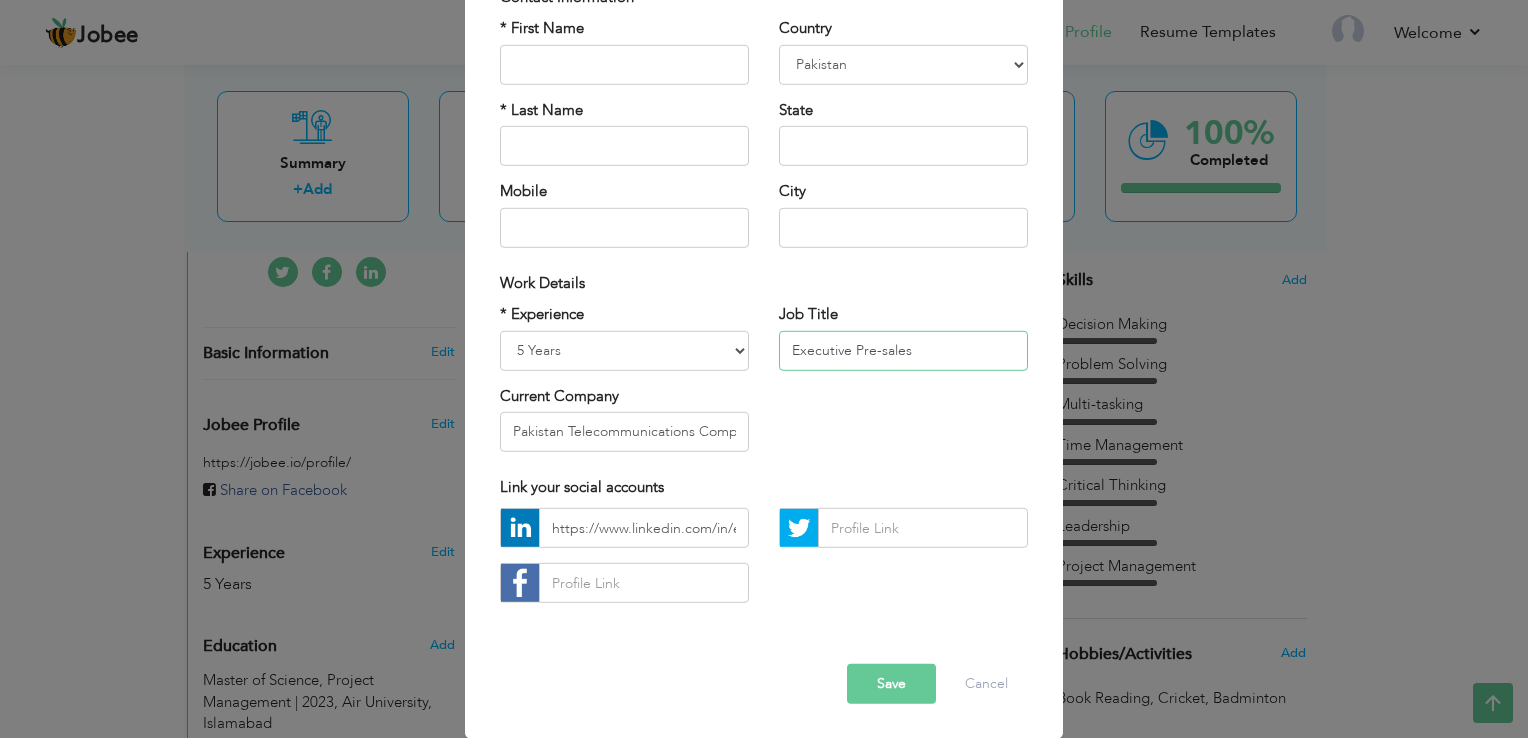 type on "Executive Pre-sales" 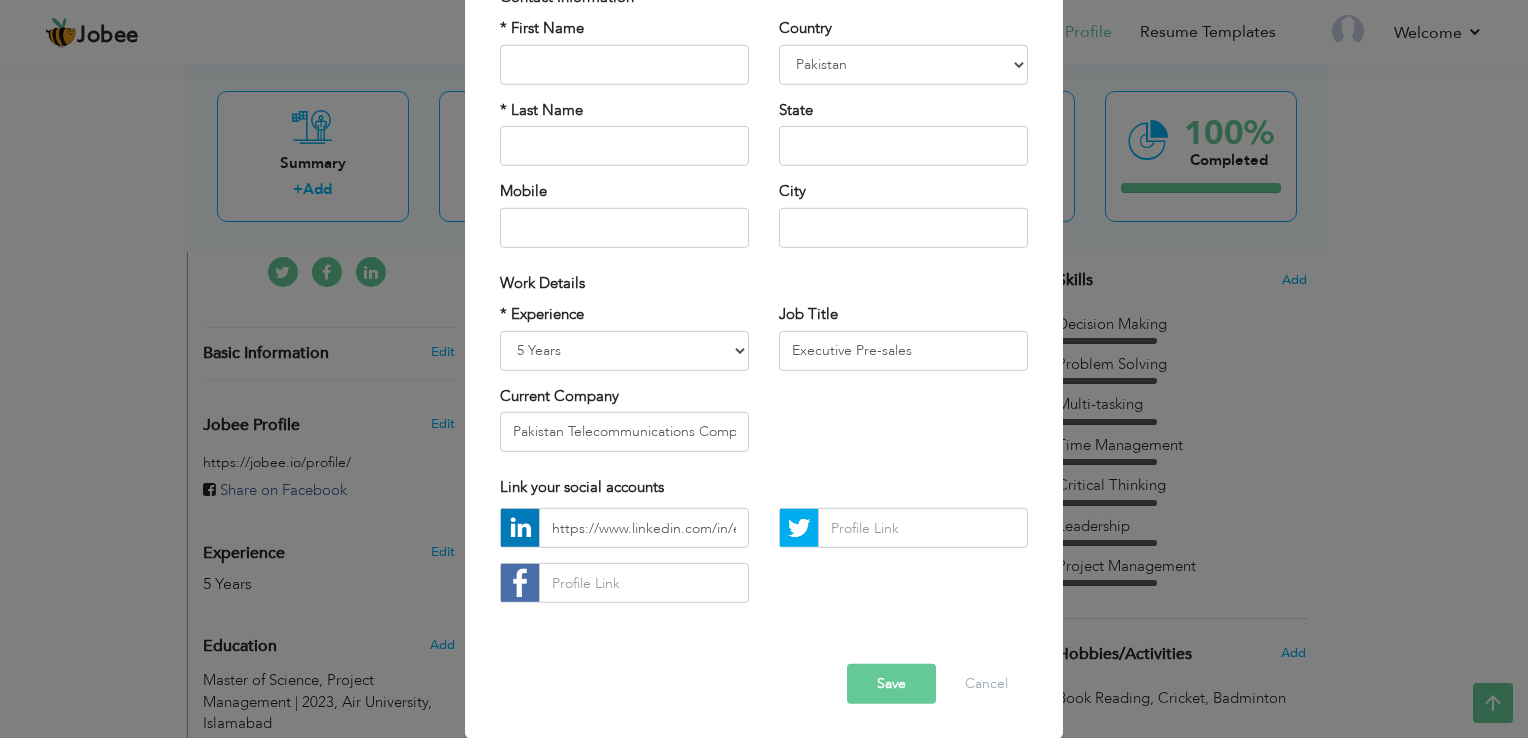 click on "Save" at bounding box center [891, 684] 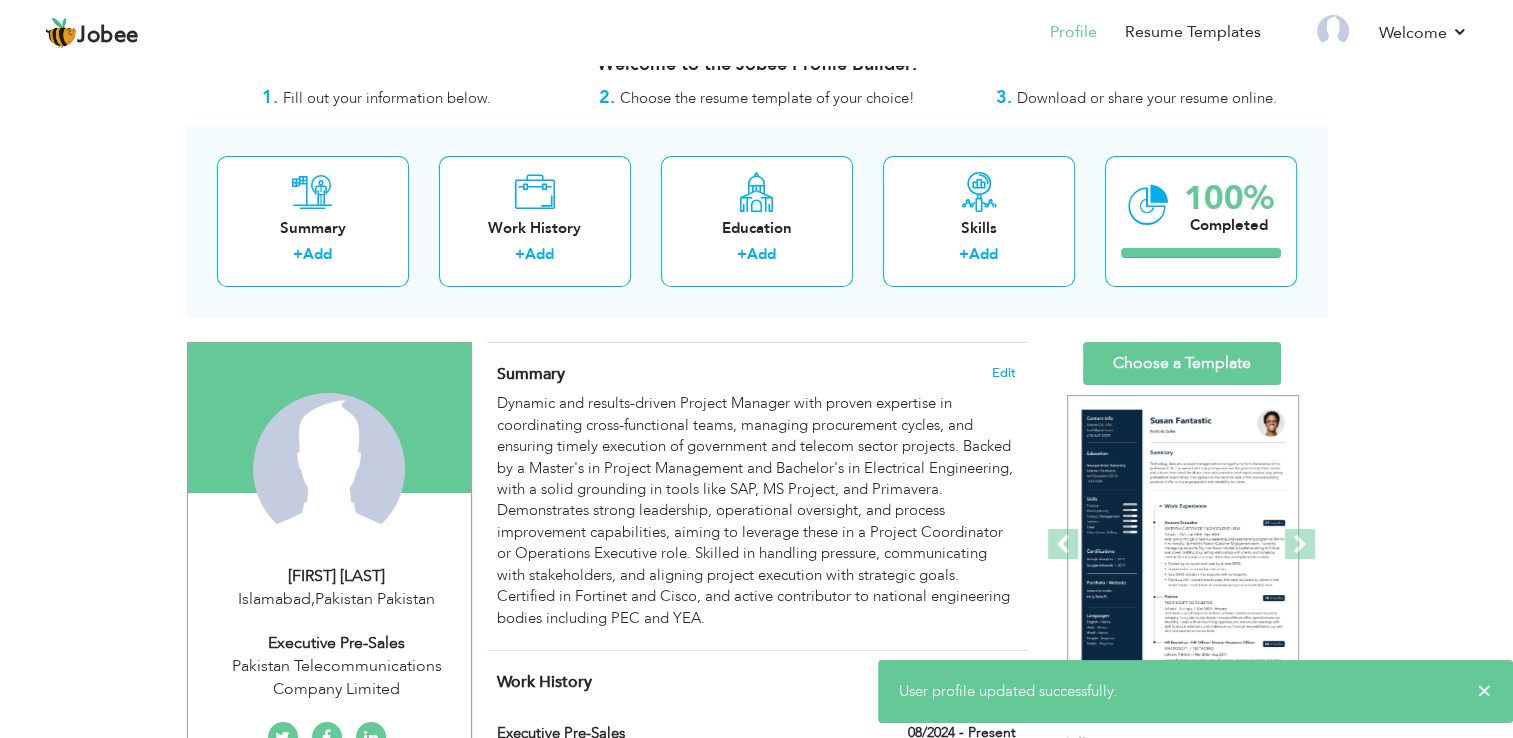 scroll, scrollTop: 0, scrollLeft: 0, axis: both 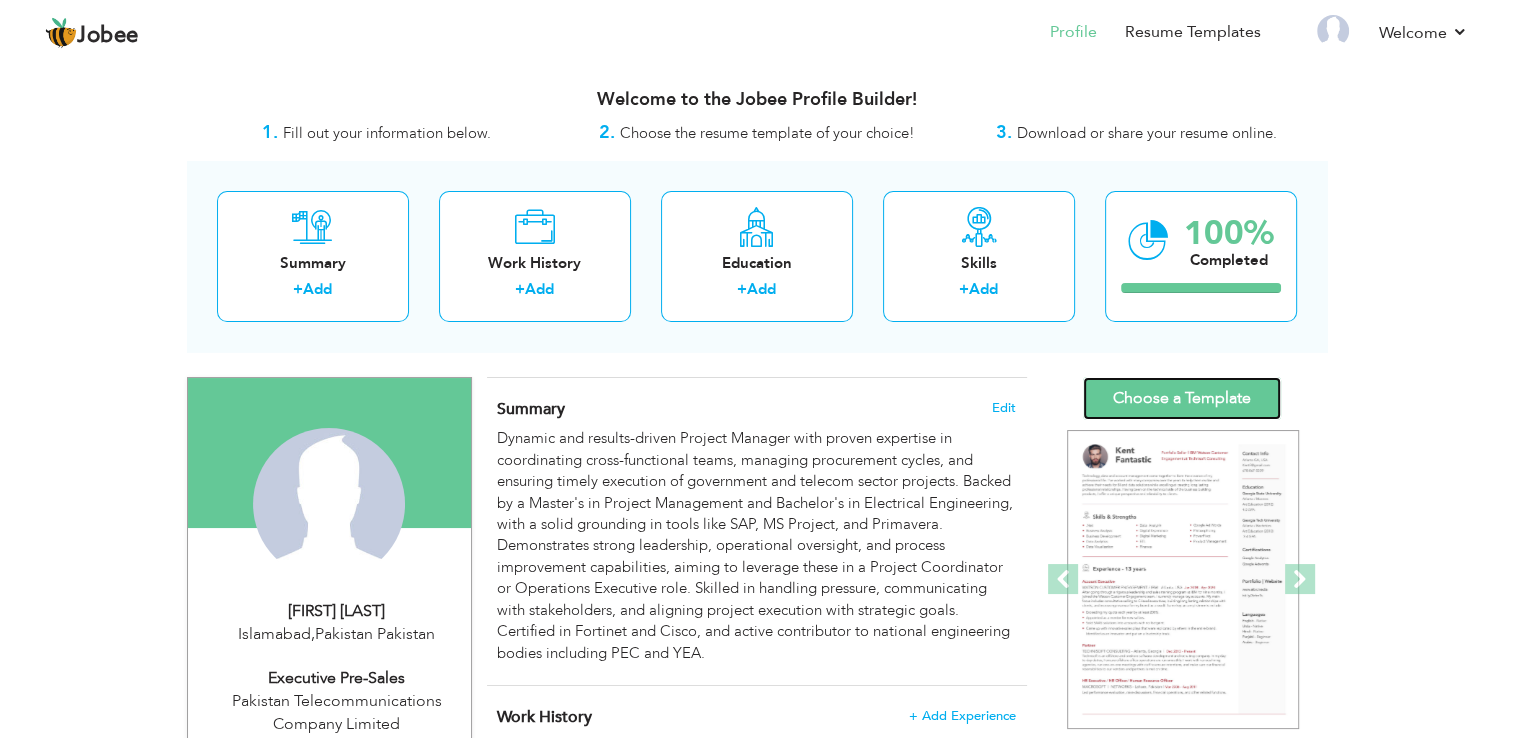 click on "Choose a Template" at bounding box center (1182, 398) 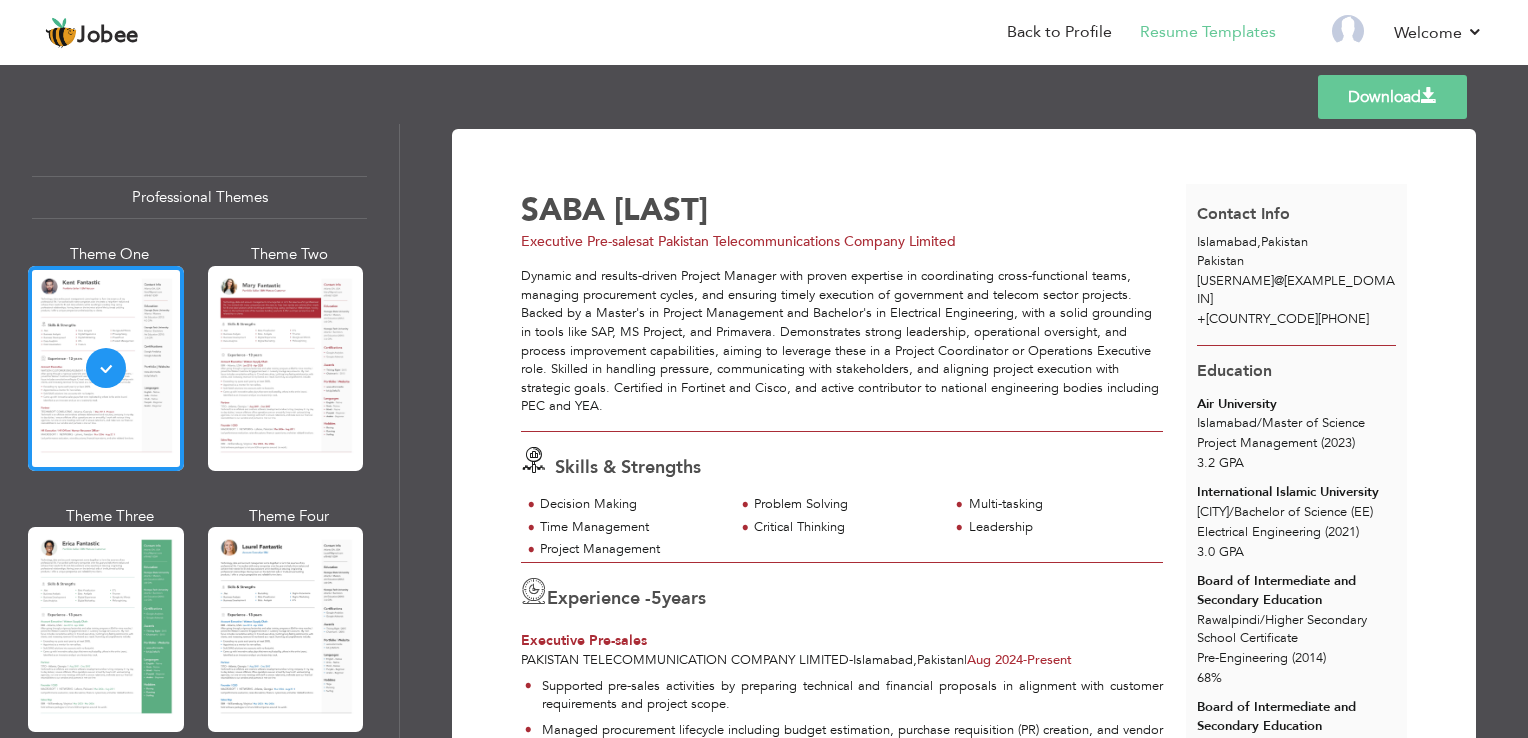 scroll, scrollTop: 0, scrollLeft: 0, axis: both 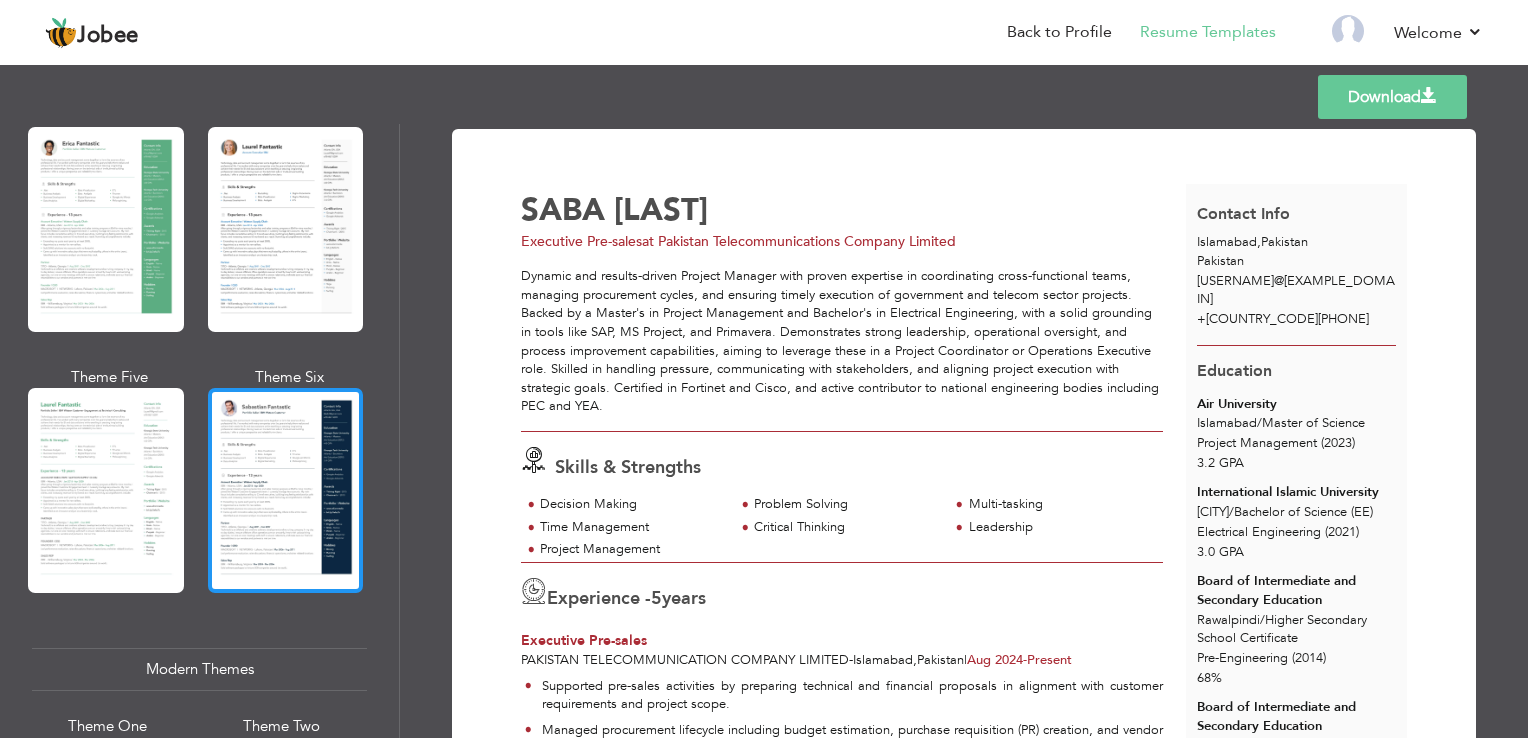 click at bounding box center [286, 490] 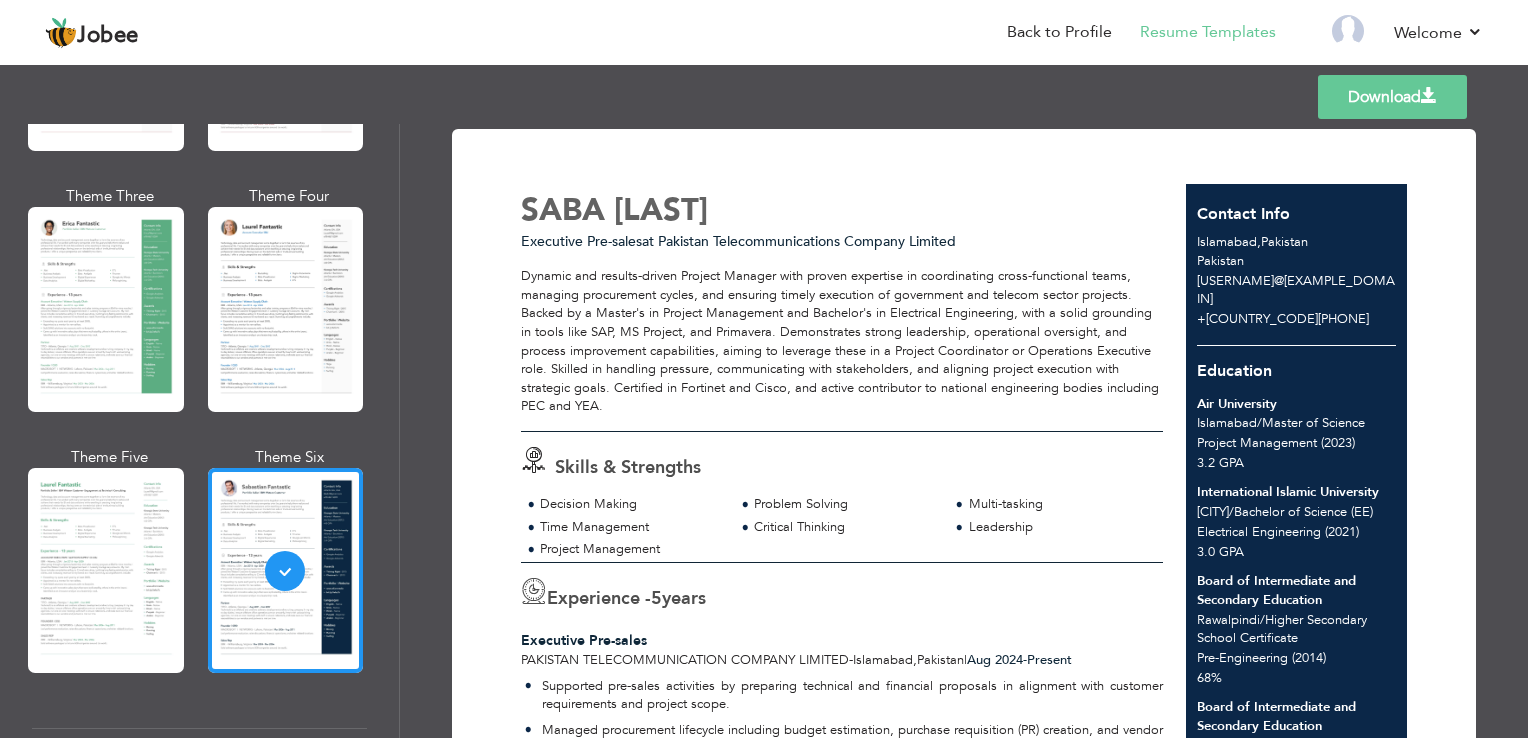 scroll, scrollTop: 100, scrollLeft: 0, axis: vertical 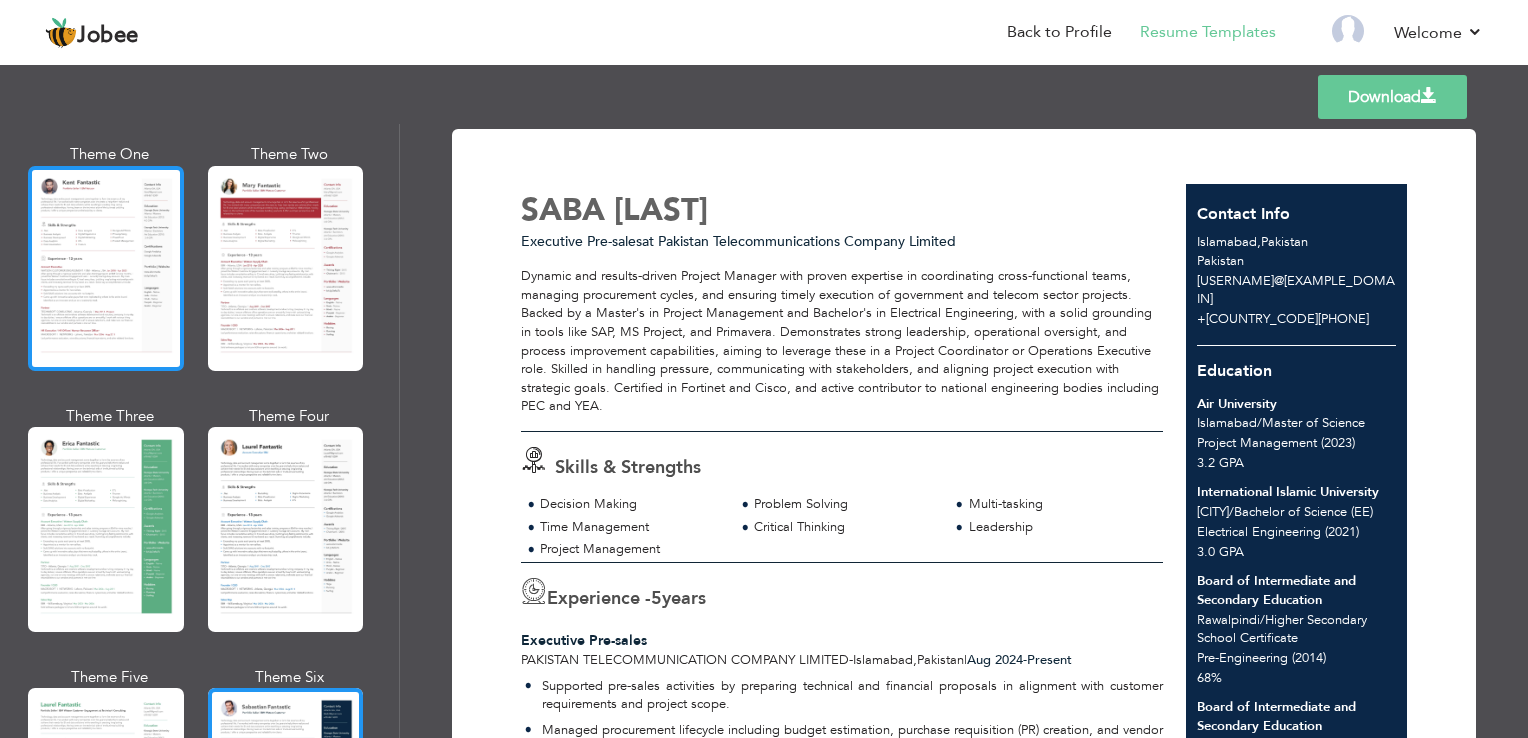 click at bounding box center (106, 268) 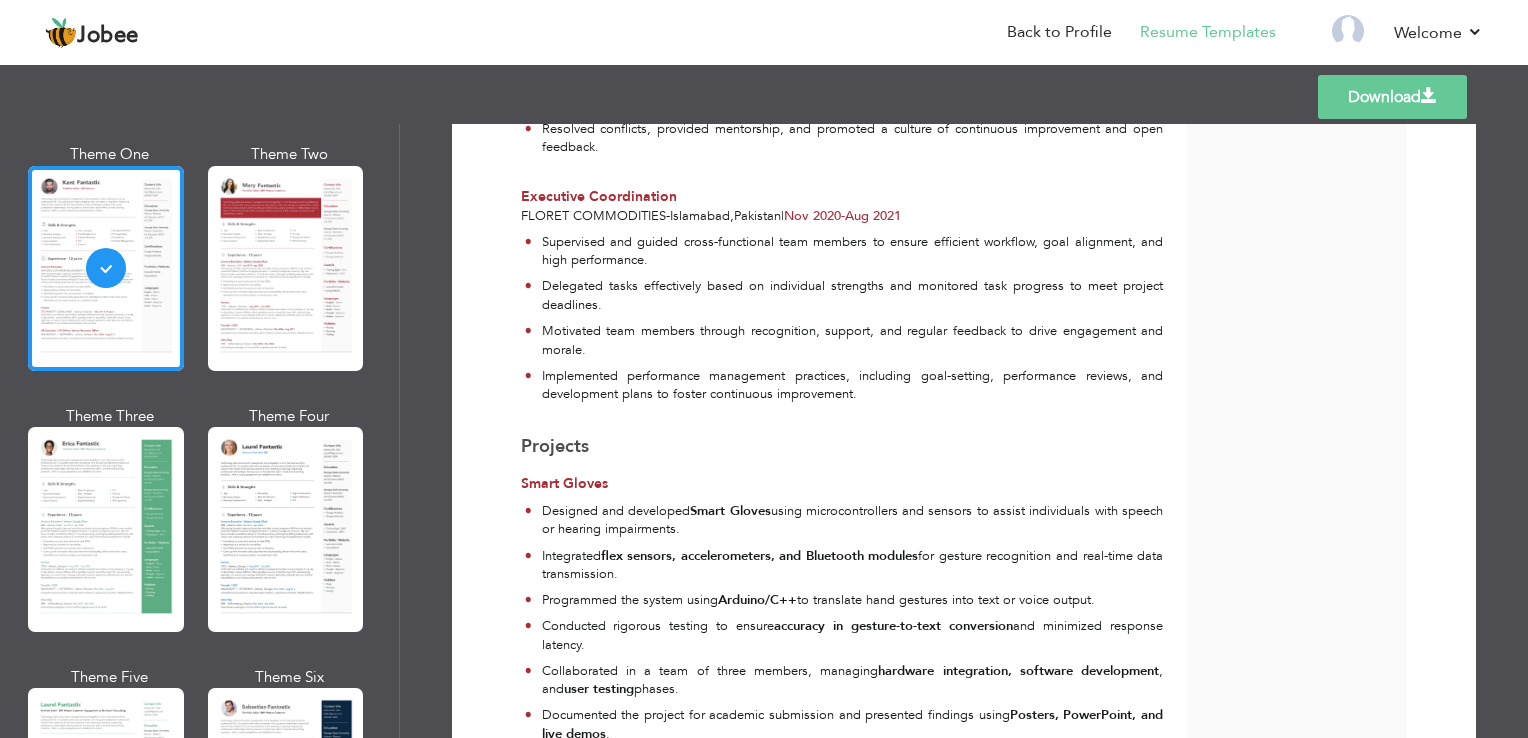 scroll, scrollTop: 1432, scrollLeft: 0, axis: vertical 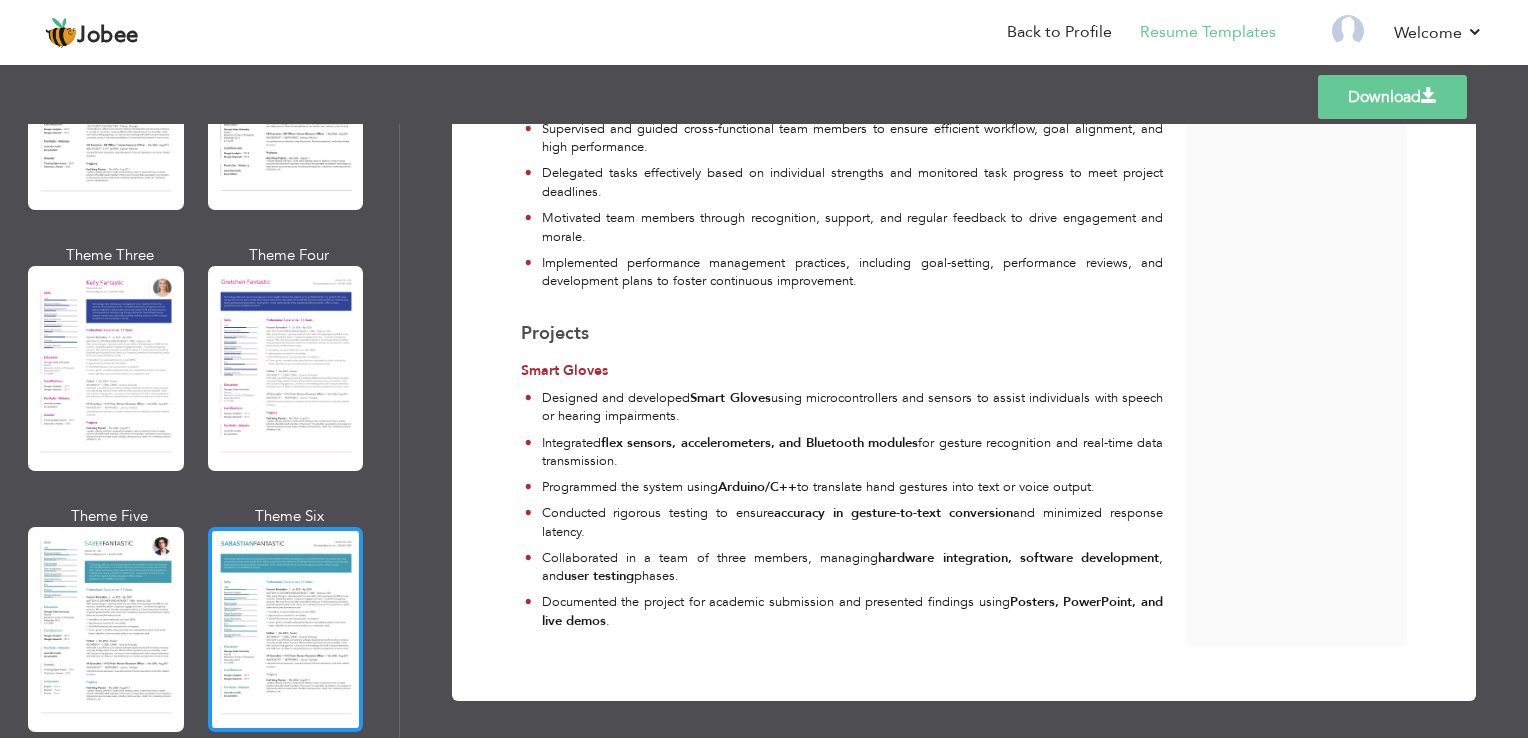 click at bounding box center [286, 629] 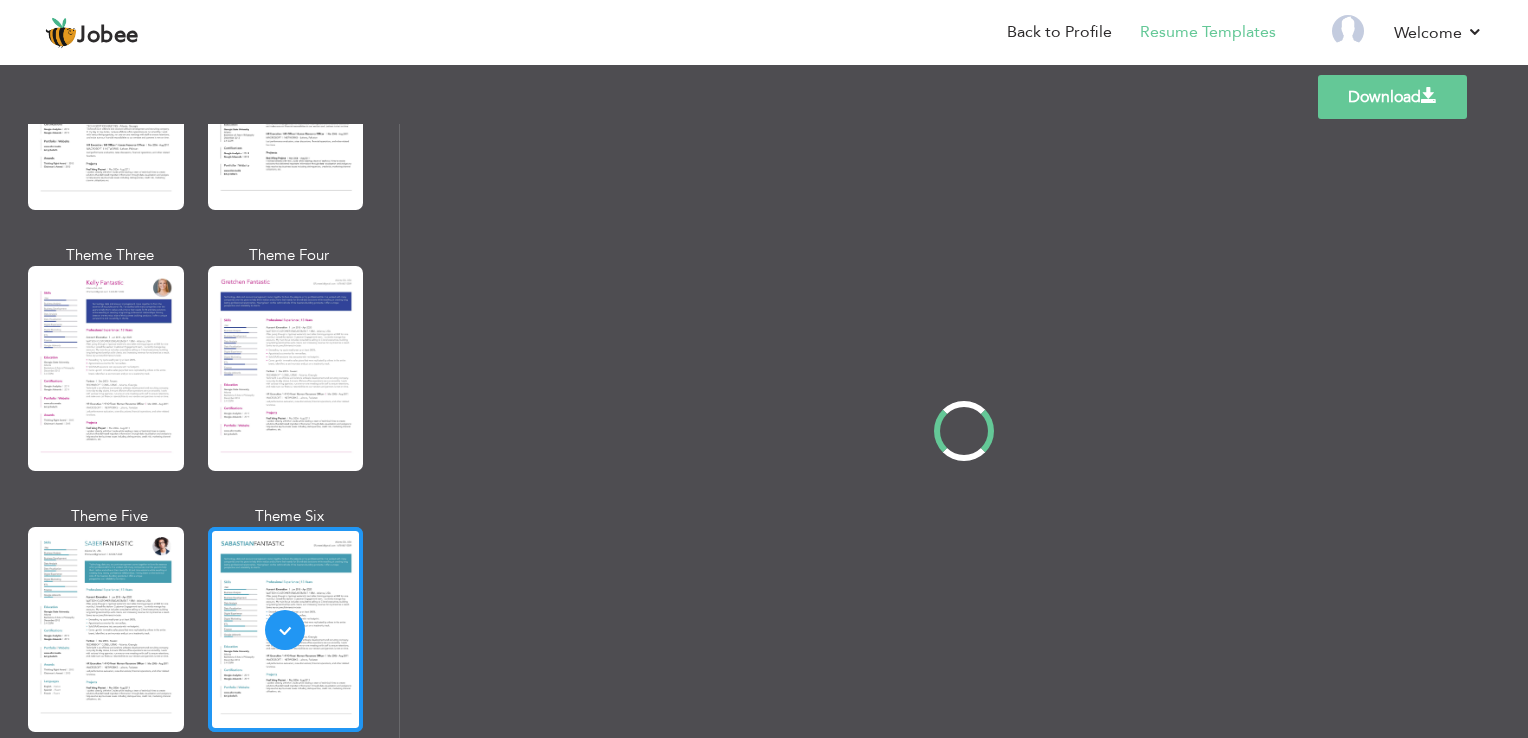 scroll, scrollTop: 0, scrollLeft: 0, axis: both 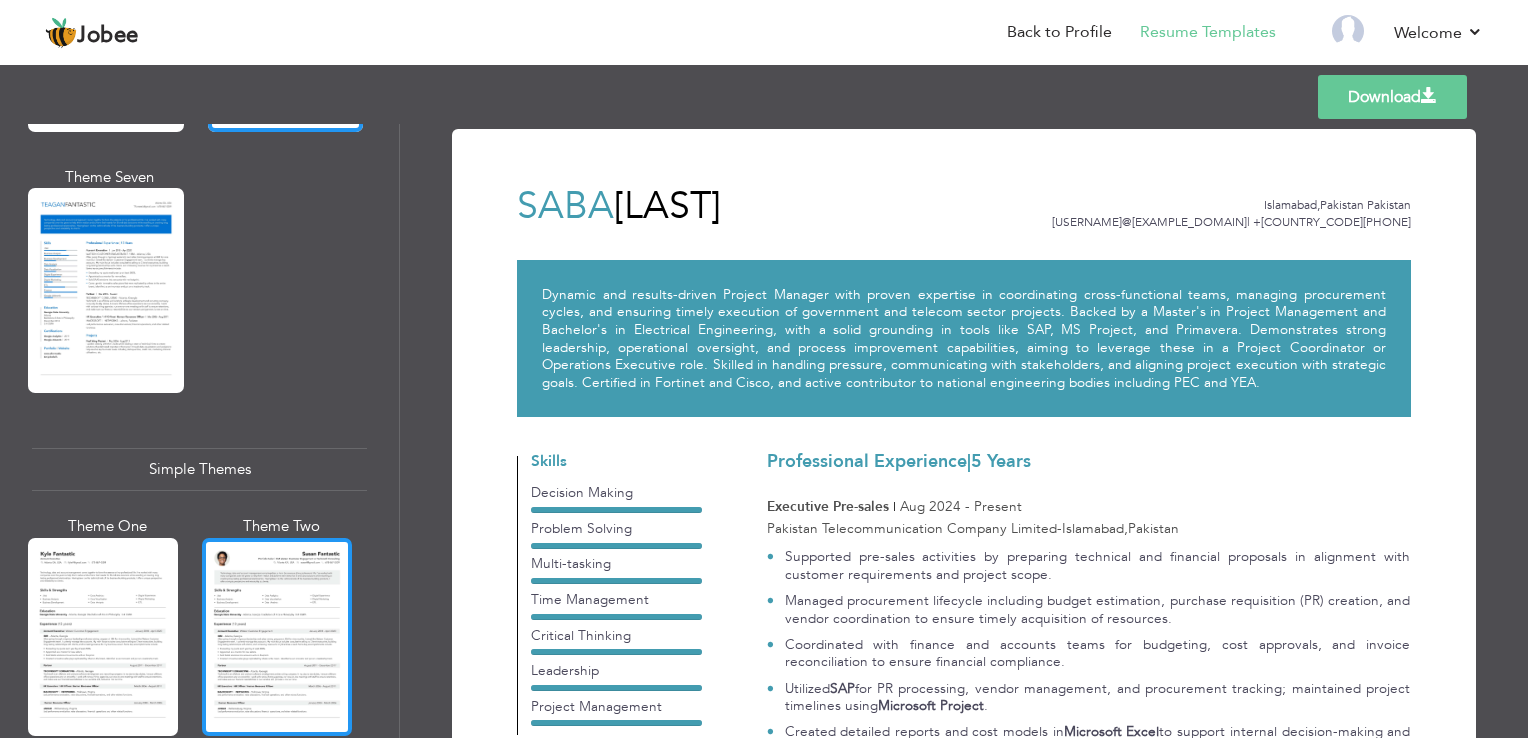 click at bounding box center (277, 637) 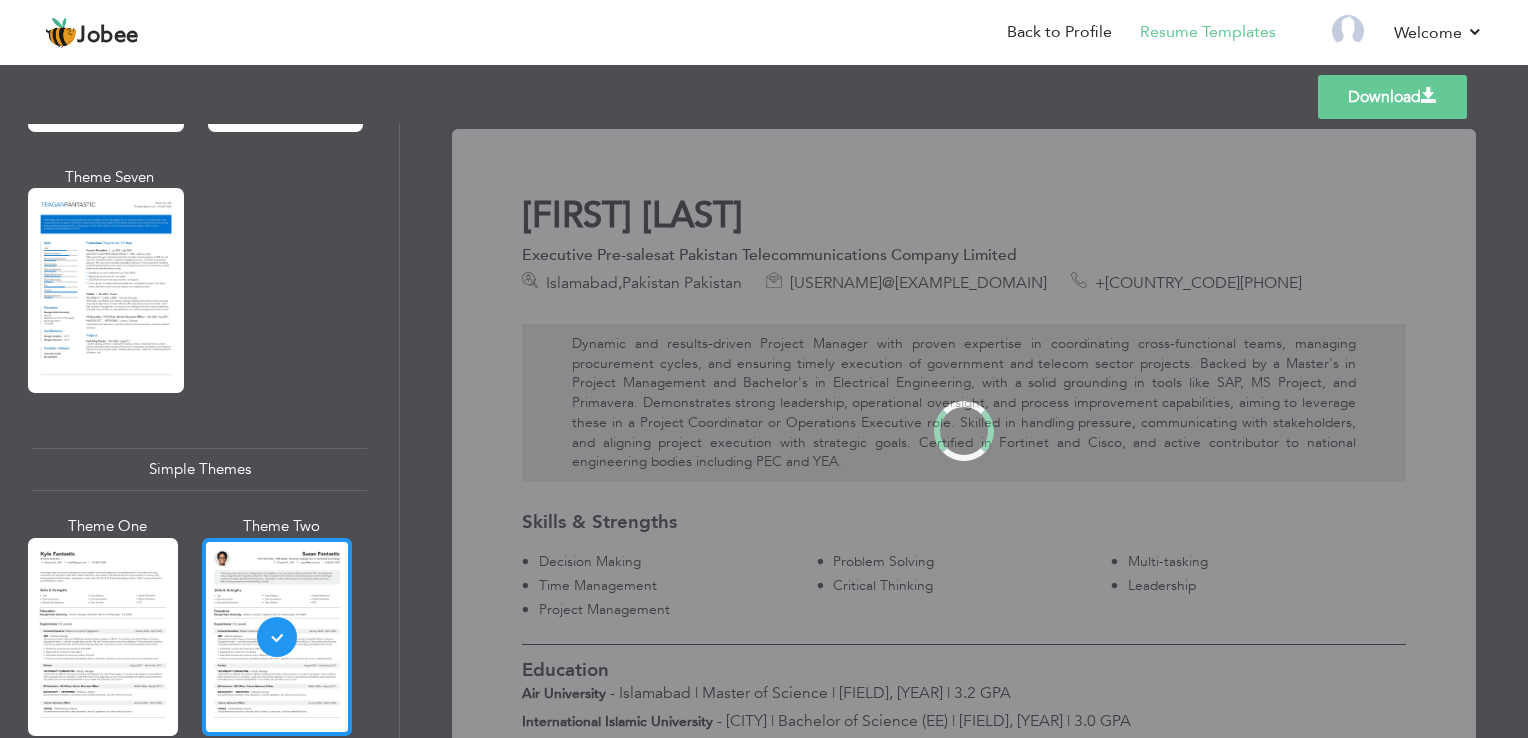 scroll, scrollTop: 3200, scrollLeft: 0, axis: vertical 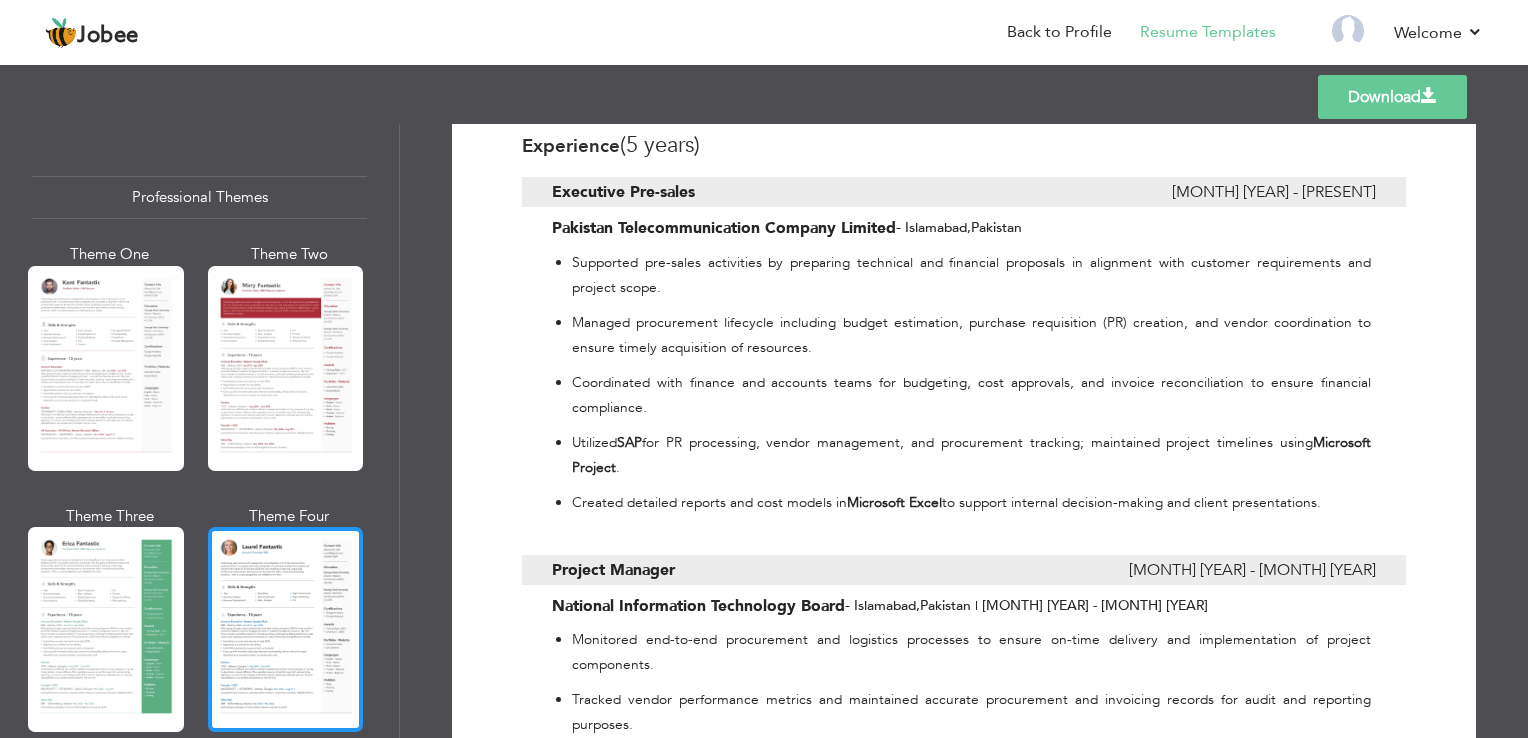 click at bounding box center (286, 629) 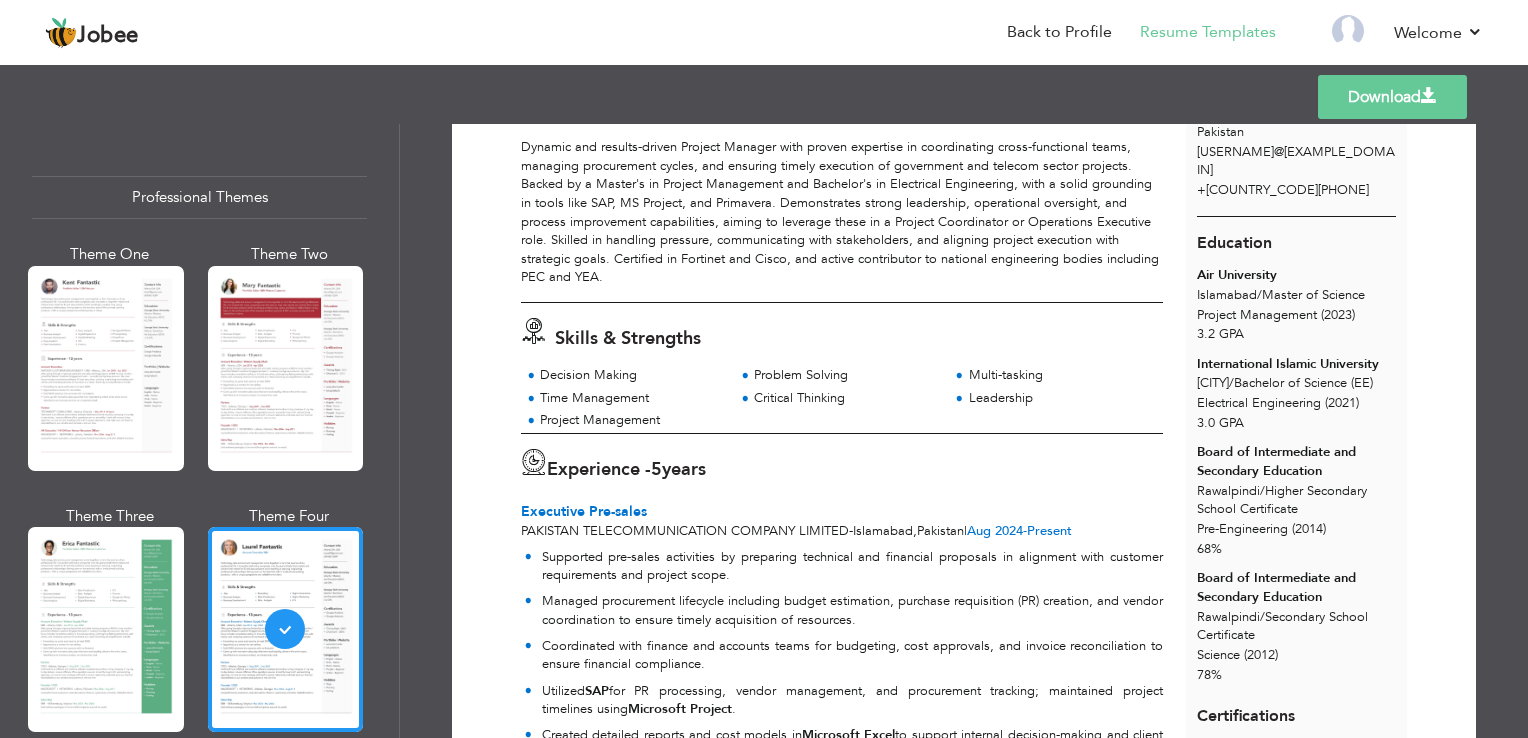 scroll, scrollTop: 0, scrollLeft: 0, axis: both 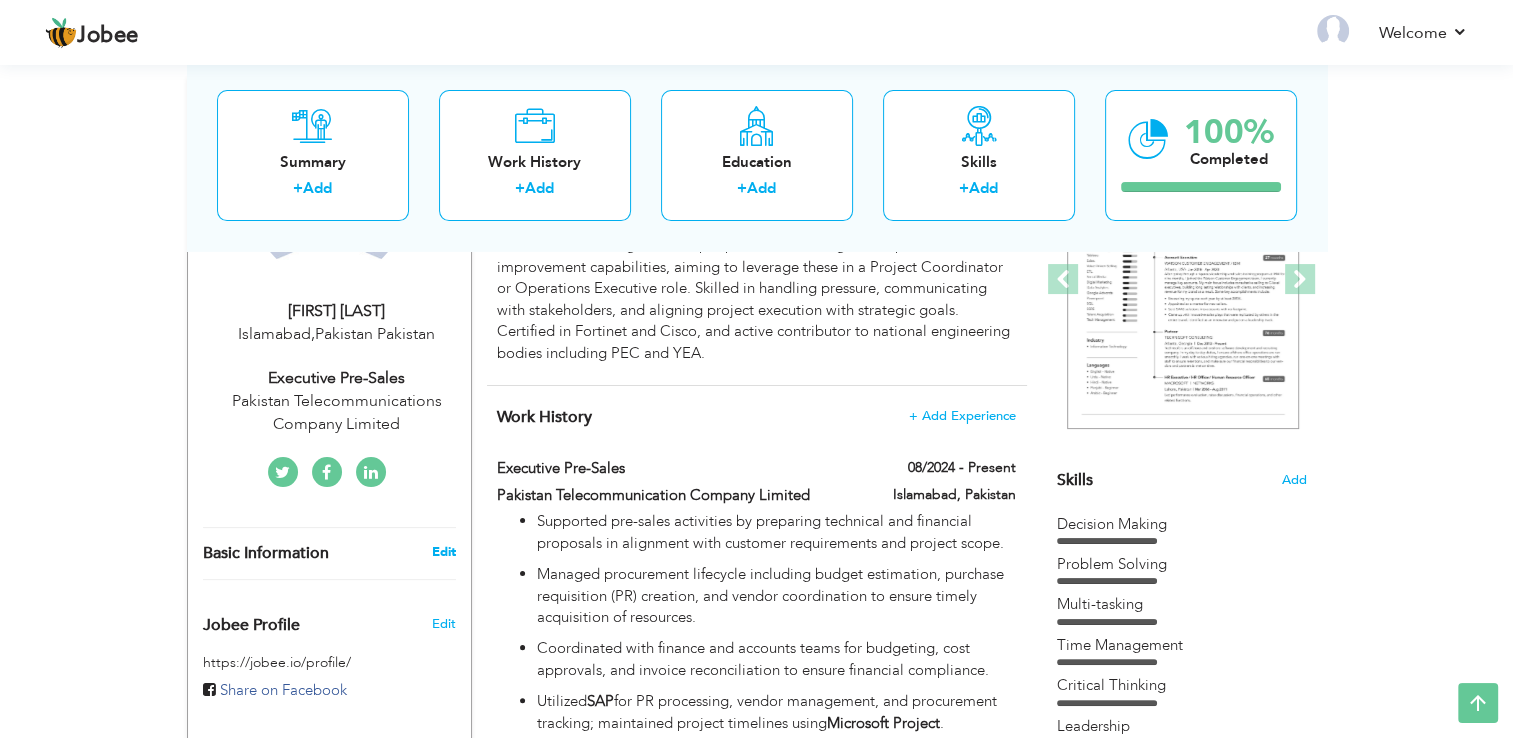 click on "Edit" at bounding box center (443, 552) 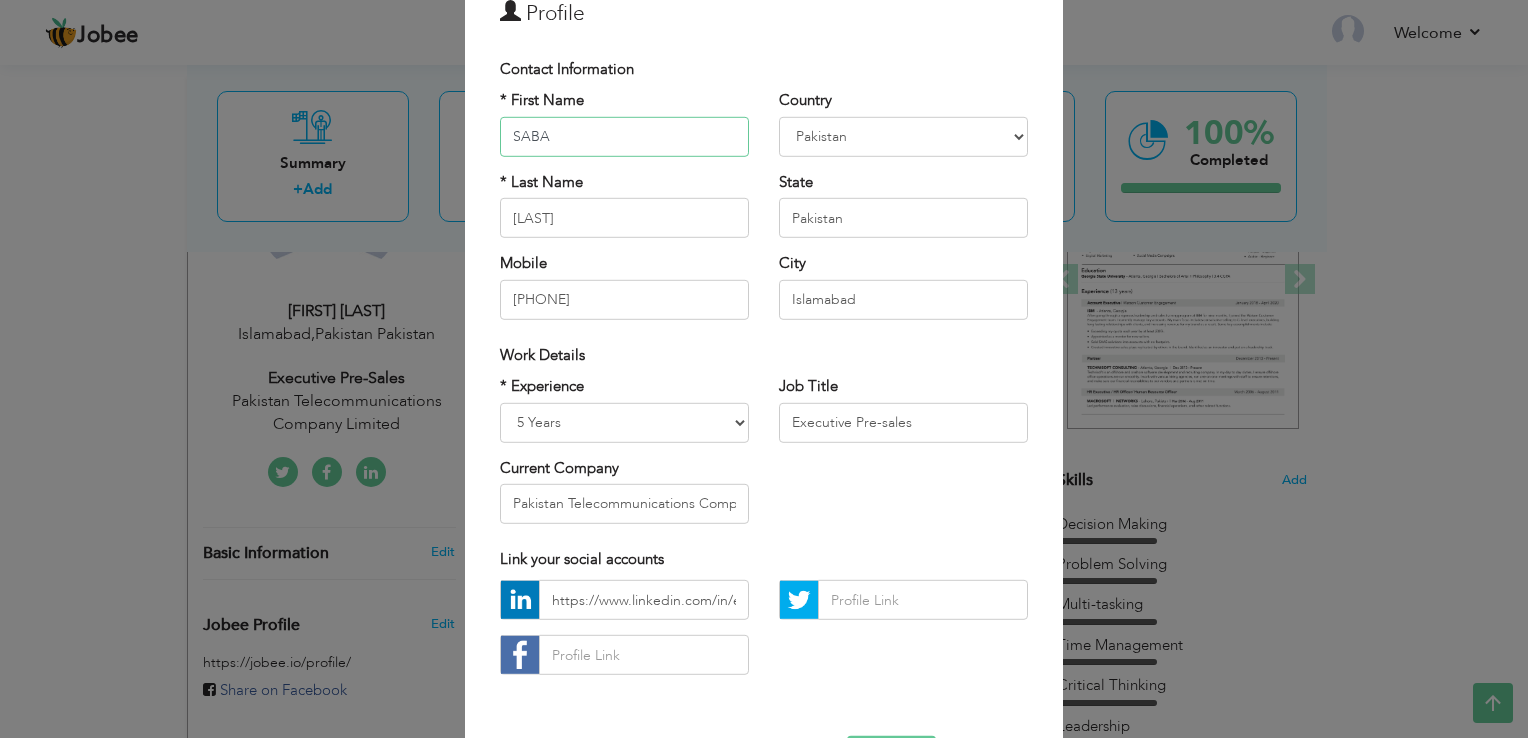 scroll, scrollTop: 173, scrollLeft: 0, axis: vertical 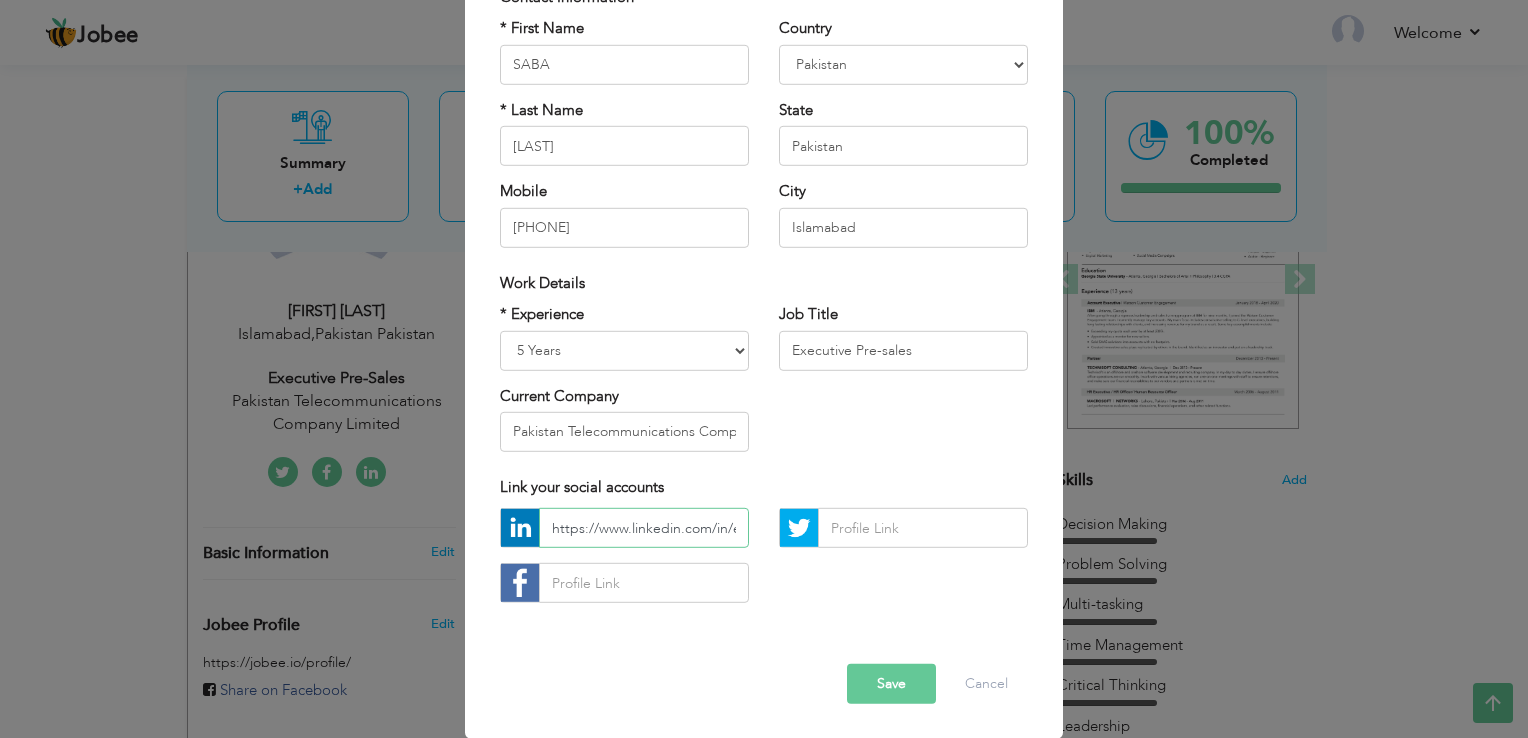 click on "https://www.linkedin.com/in/[NAME]" at bounding box center [644, 528] 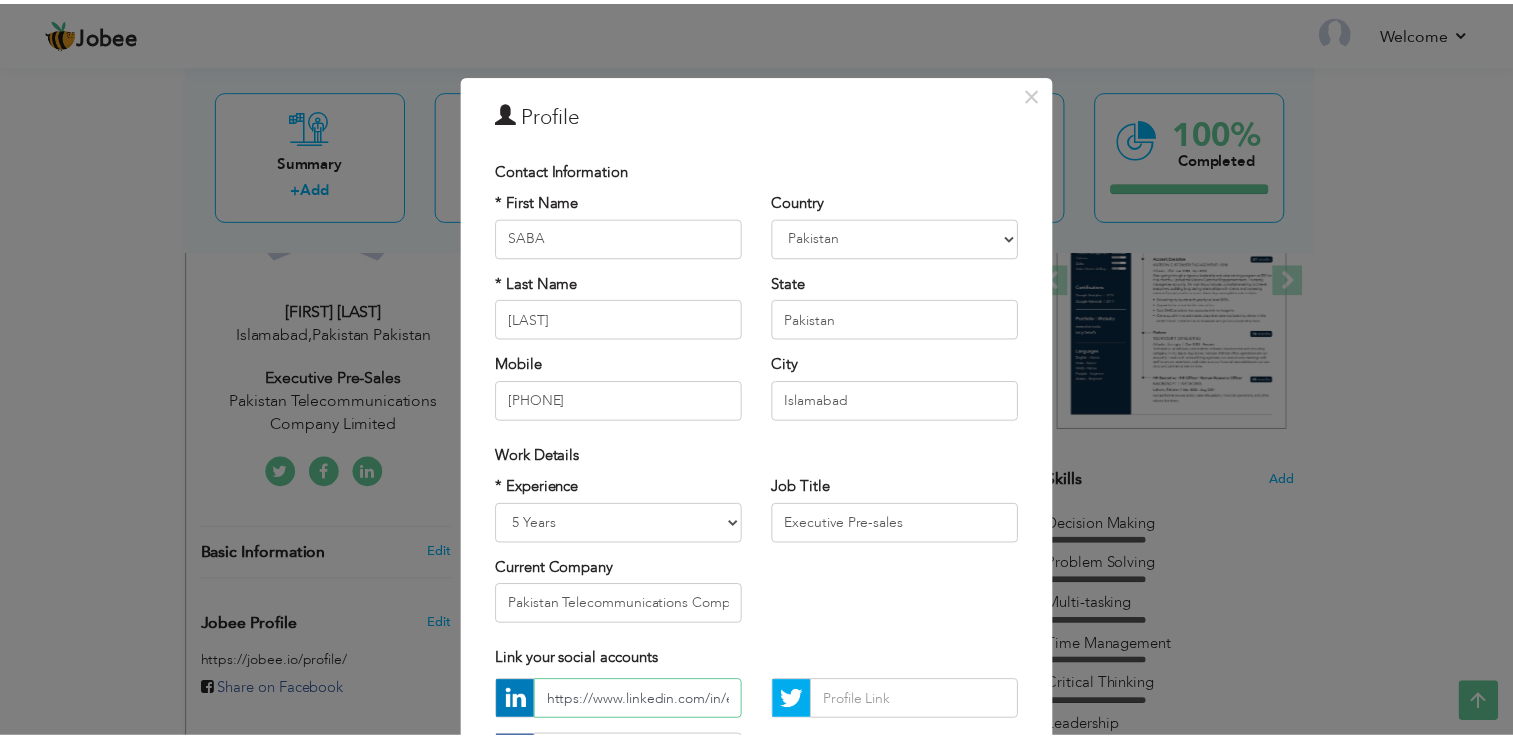 scroll, scrollTop: 173, scrollLeft: 0, axis: vertical 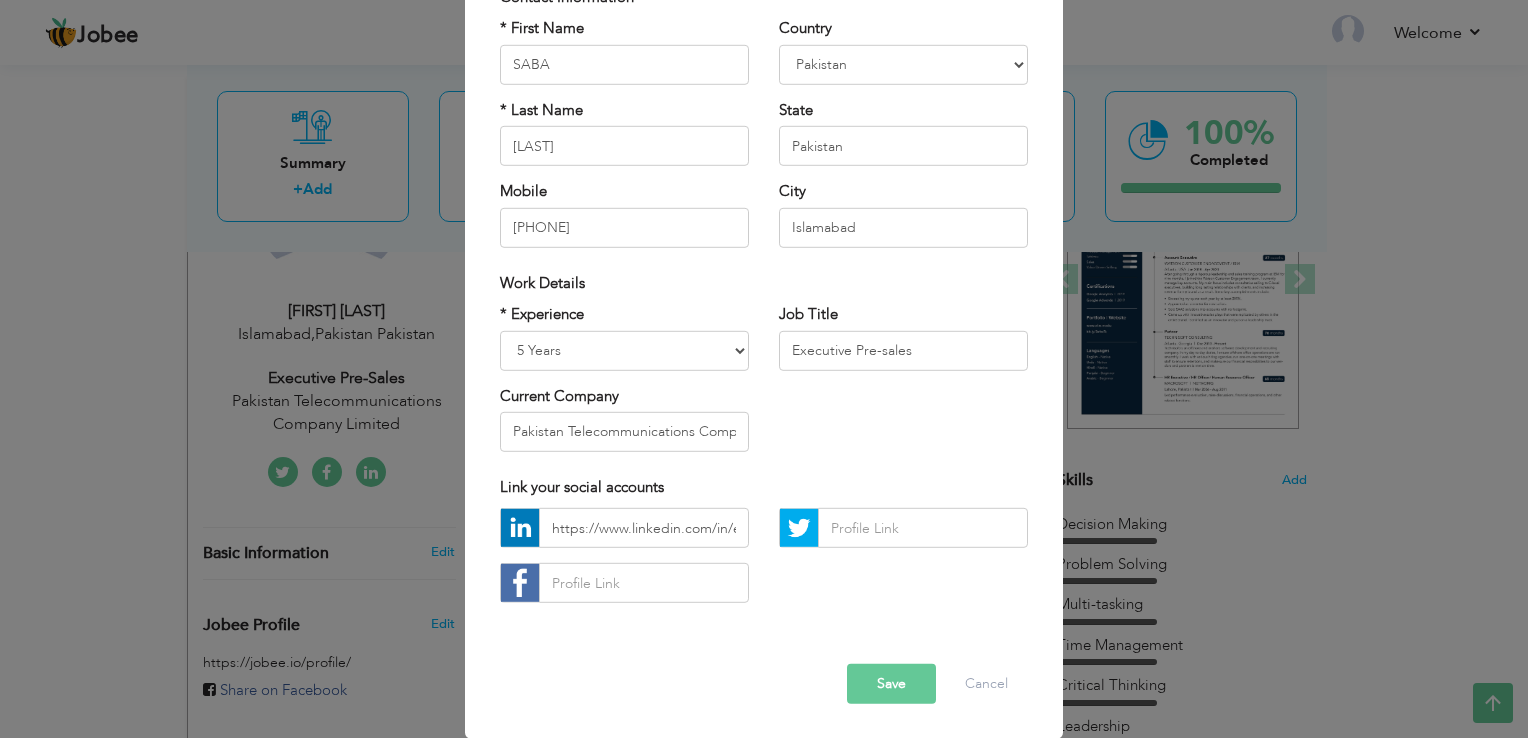 click on "Save" at bounding box center [891, 684] 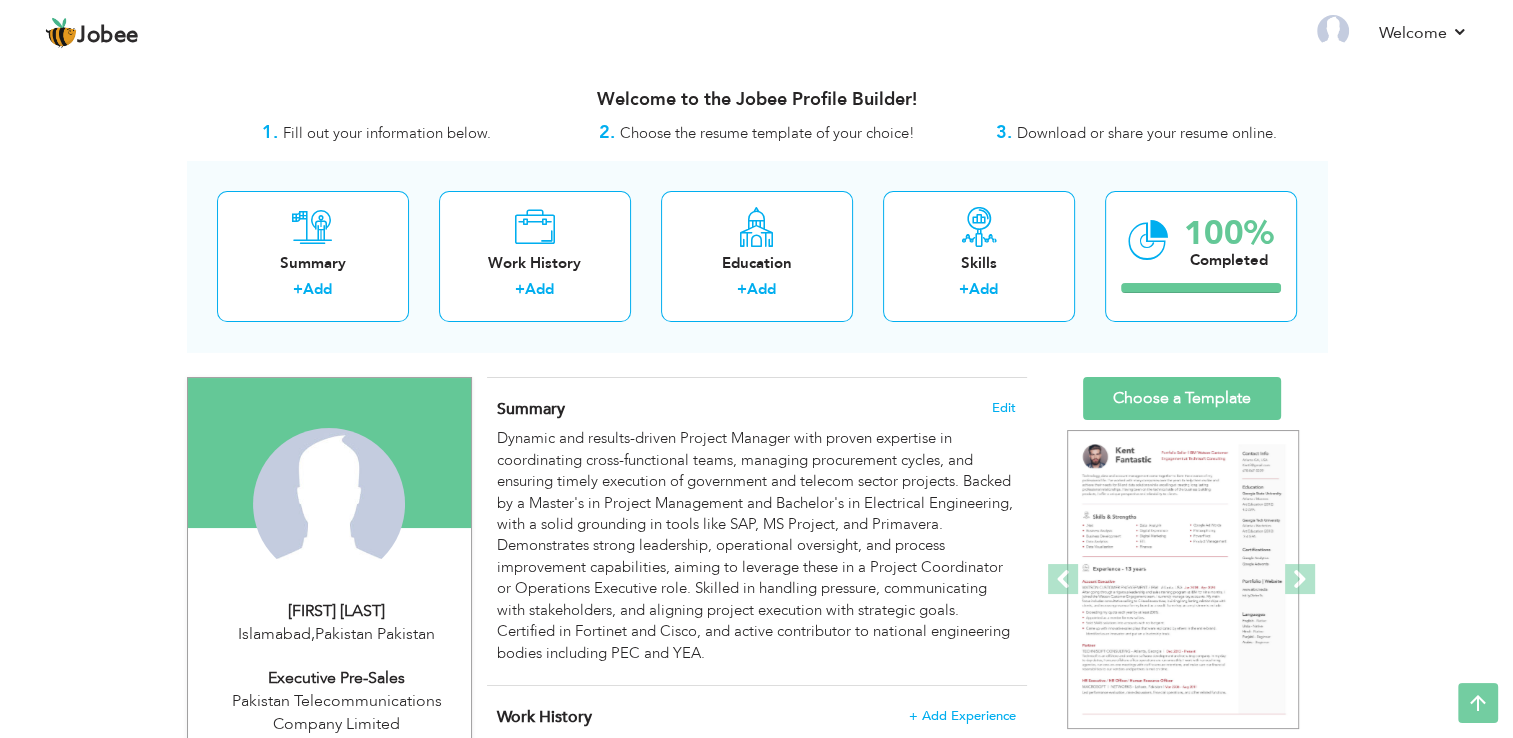 scroll, scrollTop: 0, scrollLeft: 0, axis: both 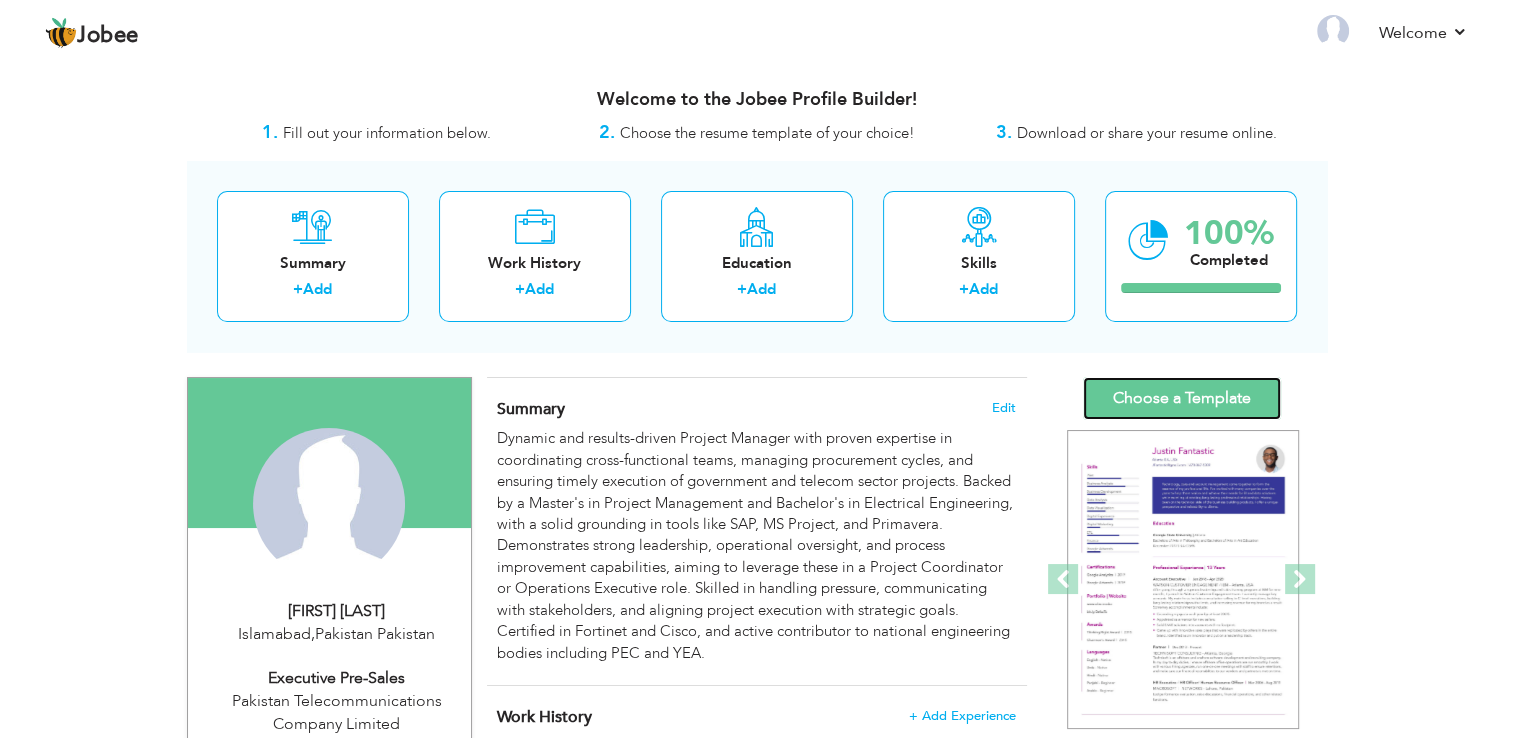 click on "Choose a Template" at bounding box center (1182, 398) 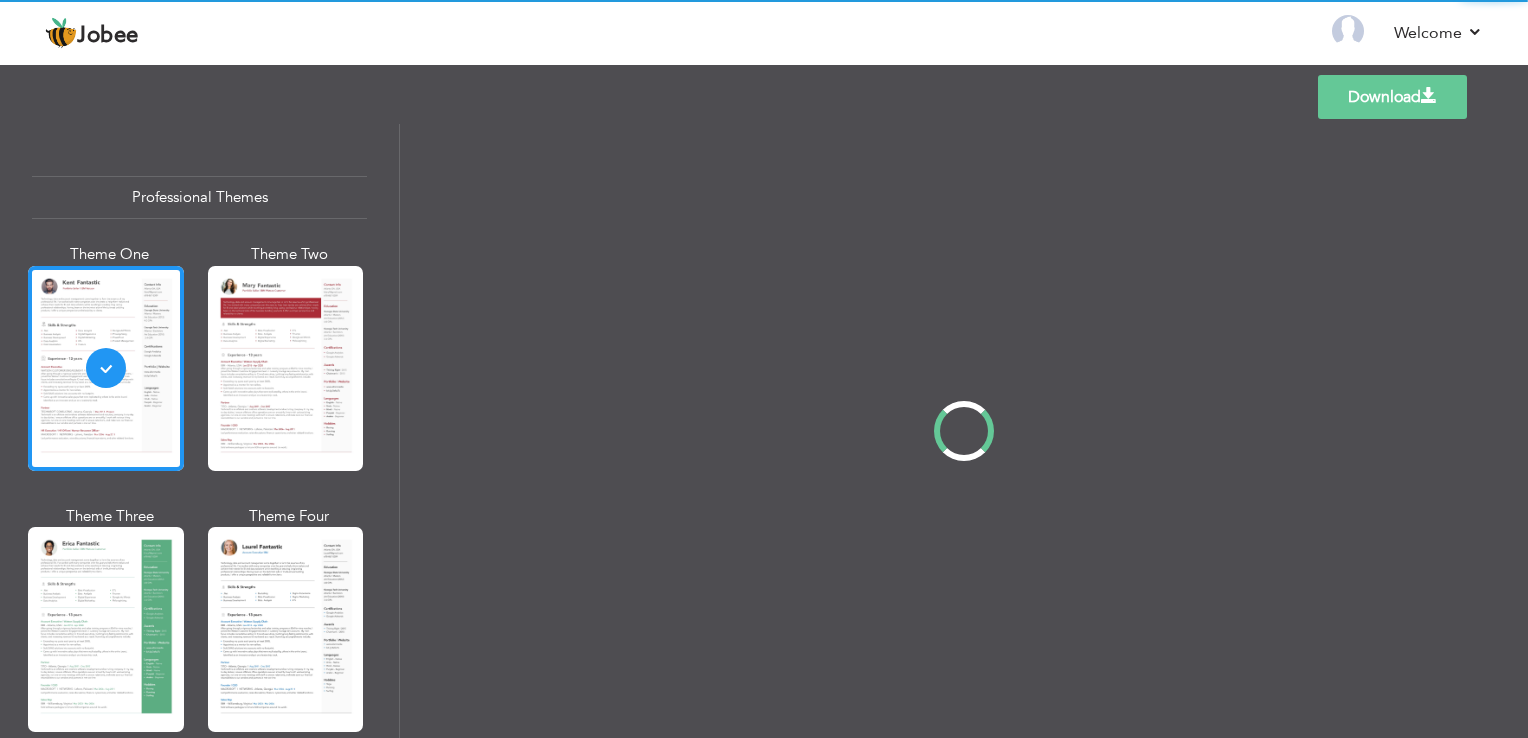 scroll, scrollTop: 0, scrollLeft: 0, axis: both 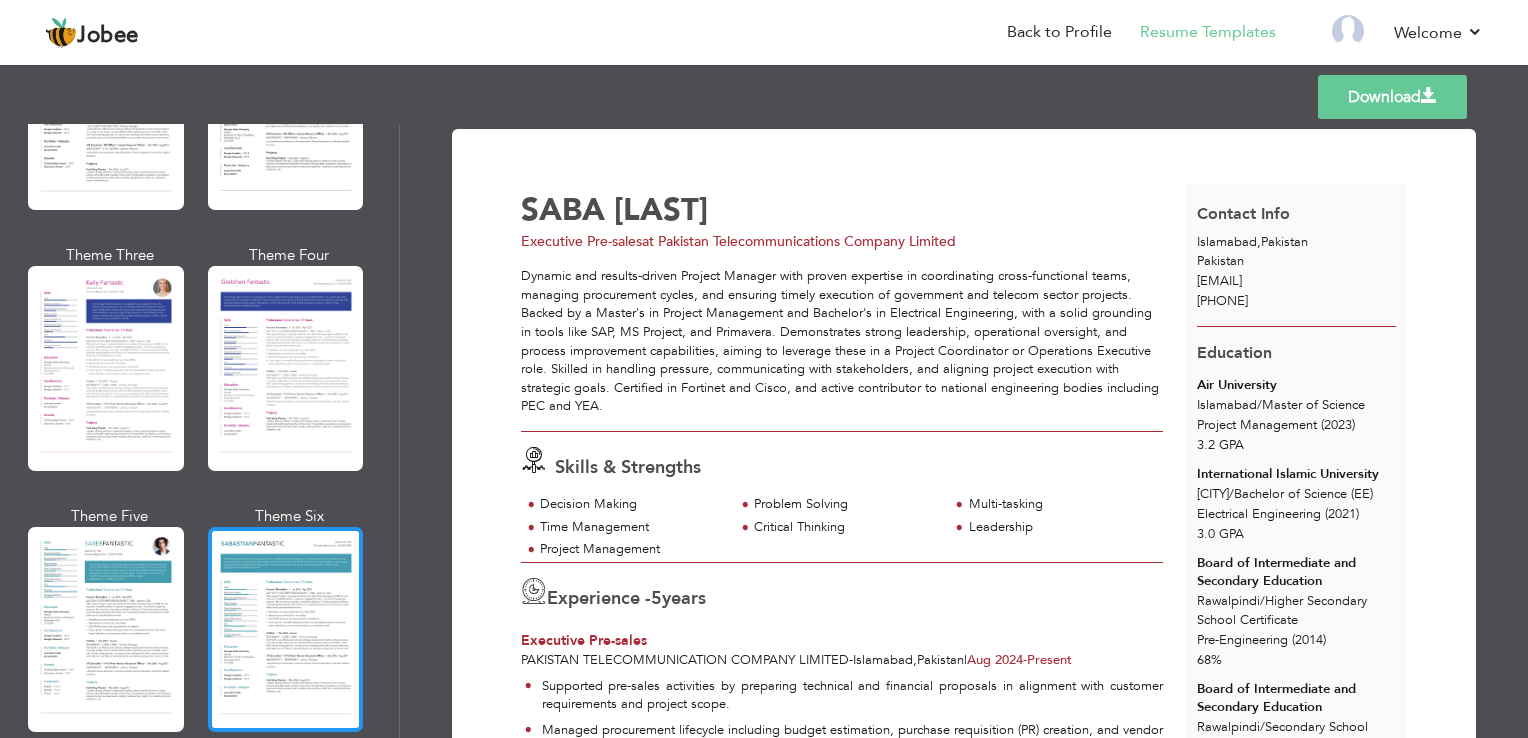 click at bounding box center [286, 629] 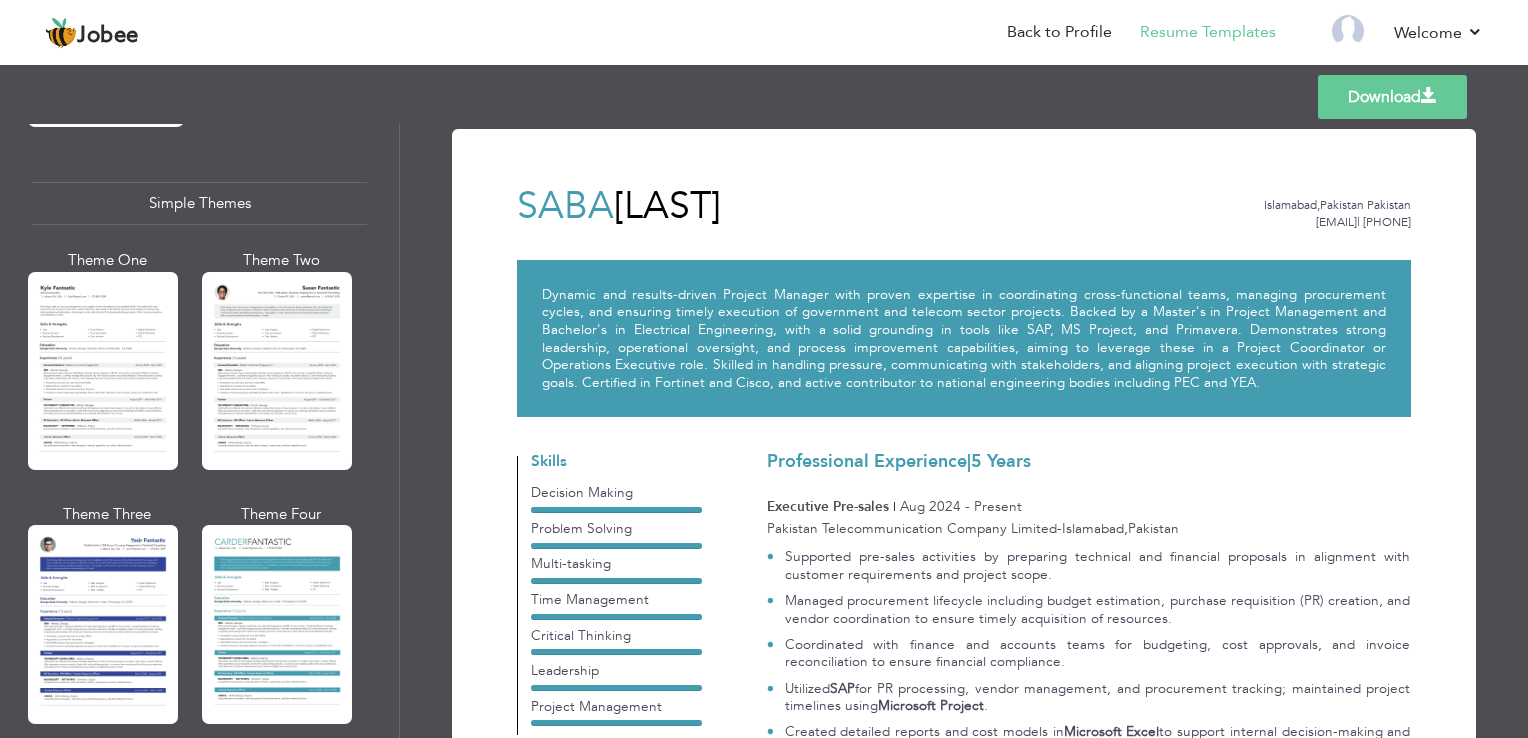 scroll, scrollTop: 3266, scrollLeft: 0, axis: vertical 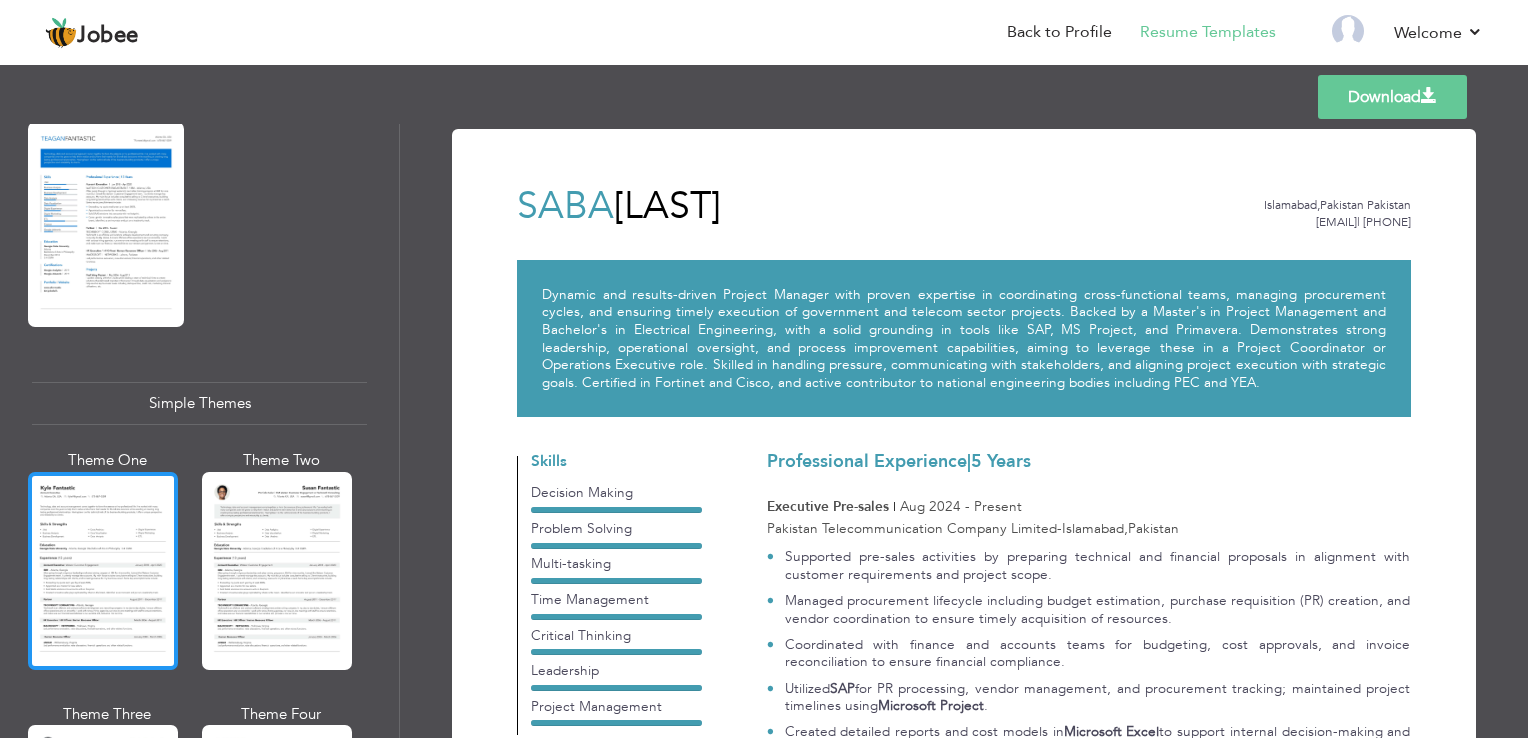 click at bounding box center (103, 571) 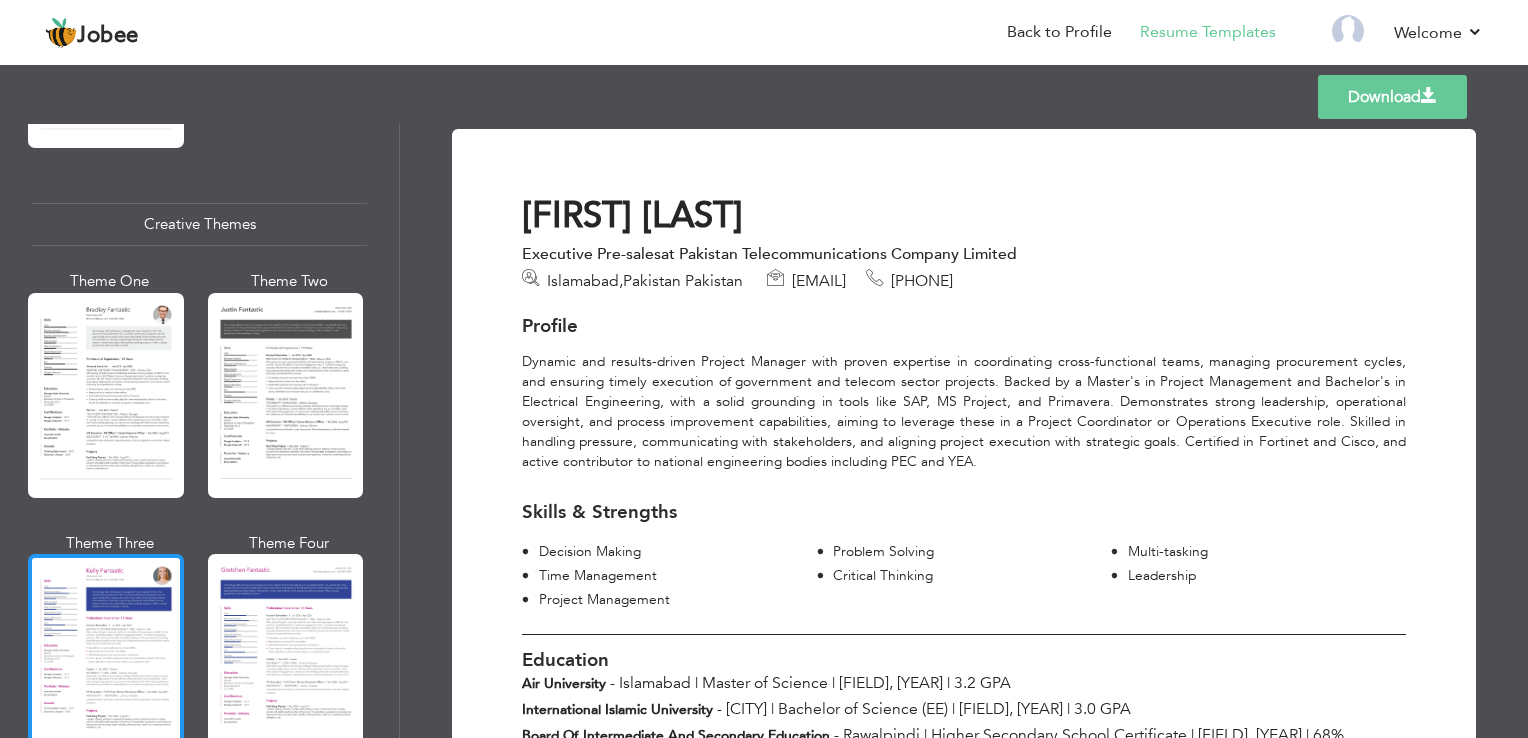scroll, scrollTop: 2266, scrollLeft: 0, axis: vertical 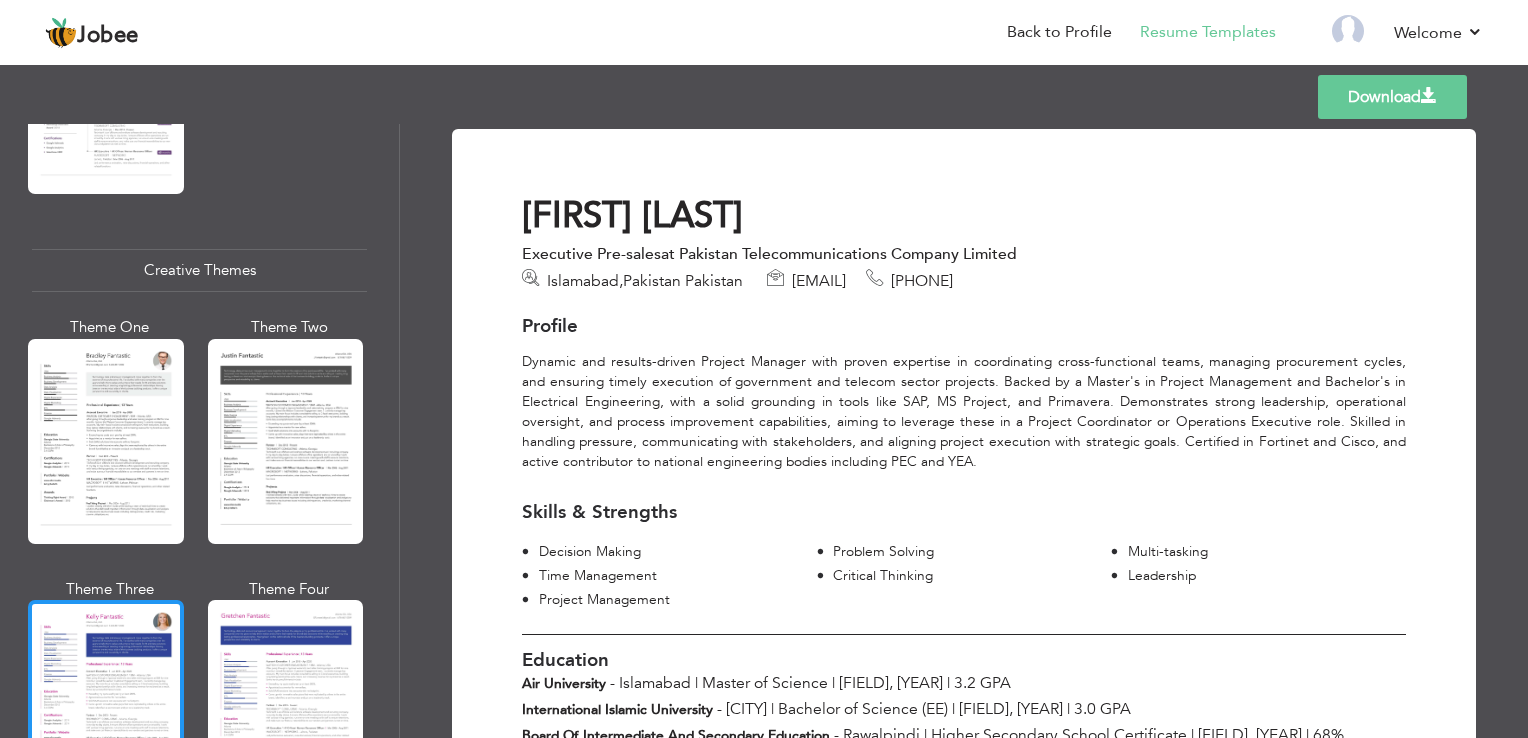 click at bounding box center (106, 702) 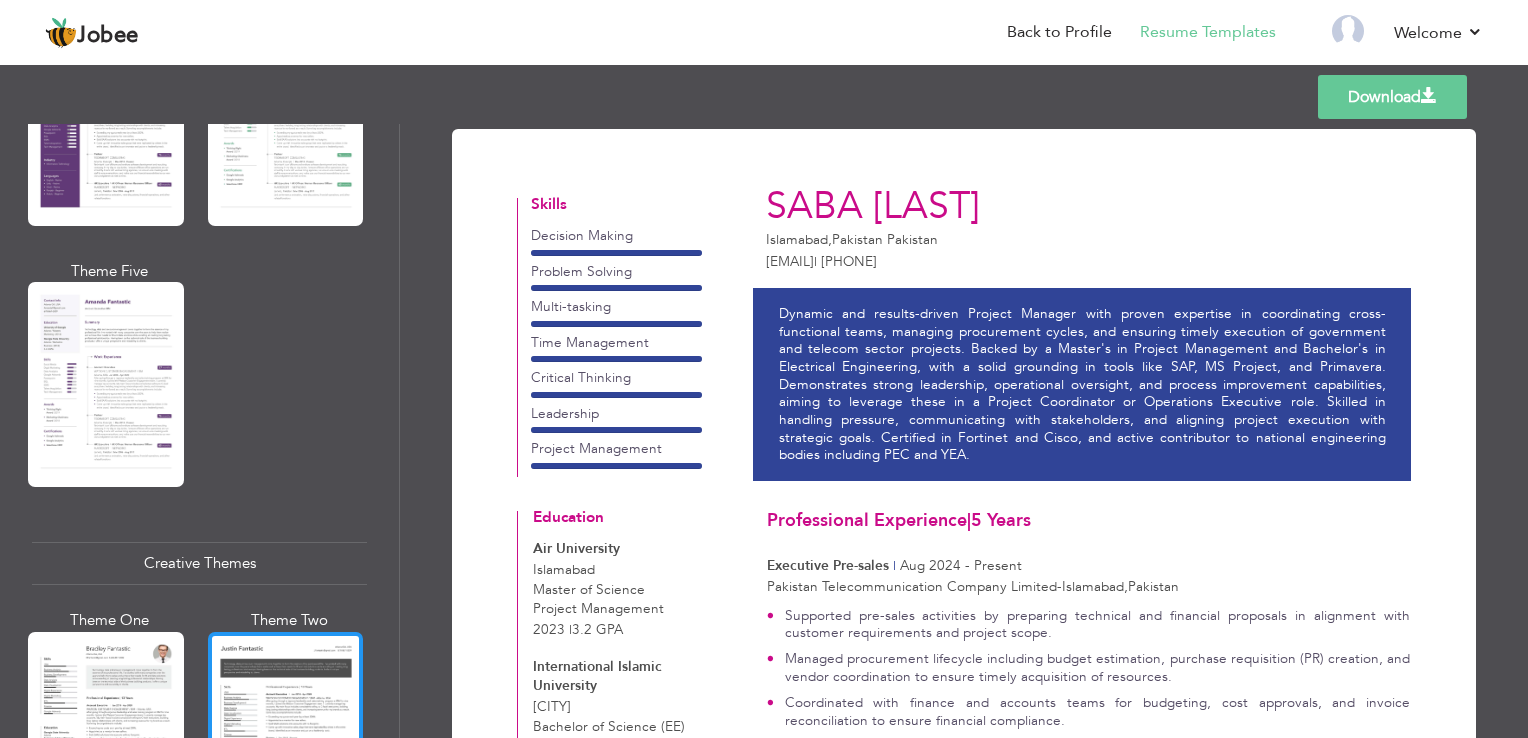 scroll, scrollTop: 1966, scrollLeft: 0, axis: vertical 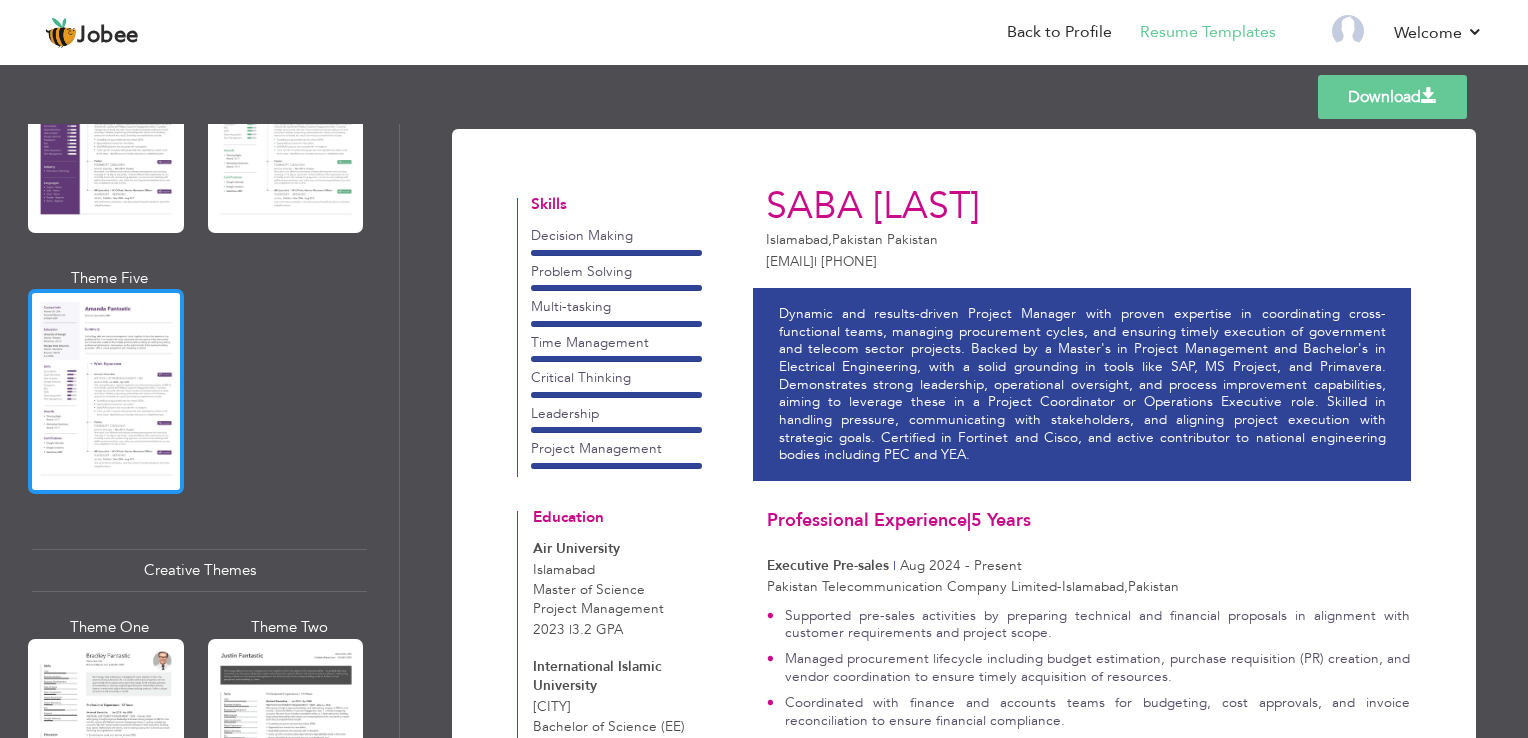 click at bounding box center [106, 391] 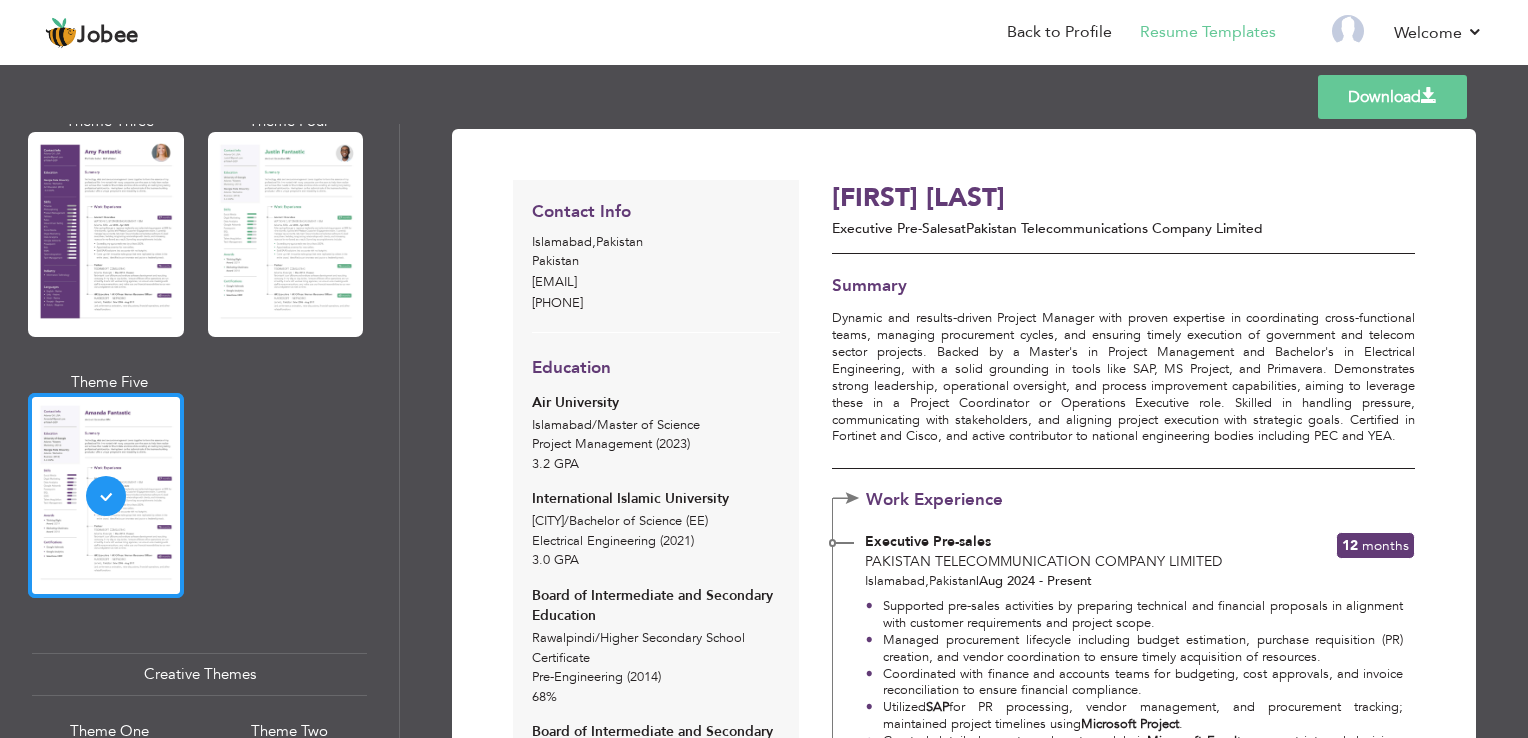 scroll, scrollTop: 1666, scrollLeft: 0, axis: vertical 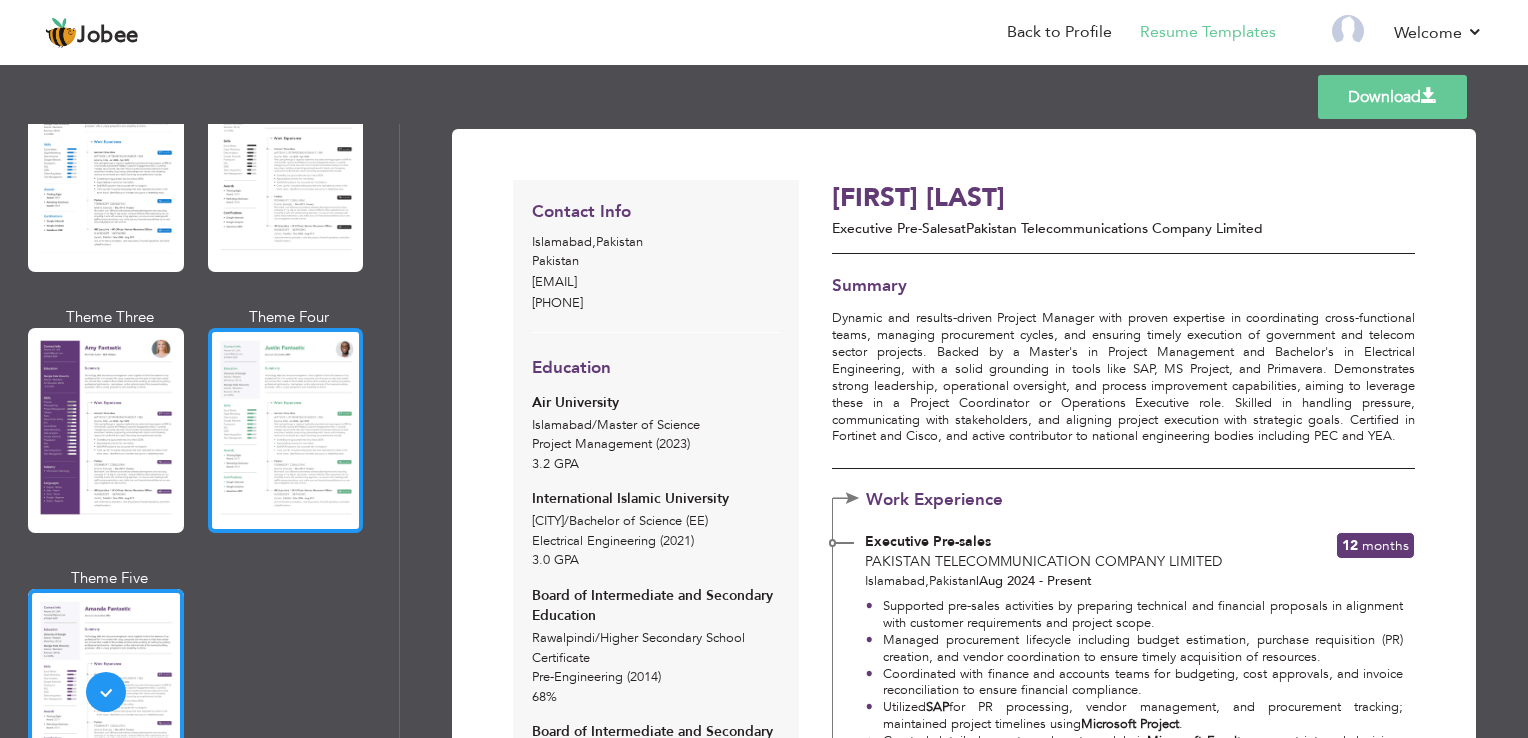 click at bounding box center [286, 430] 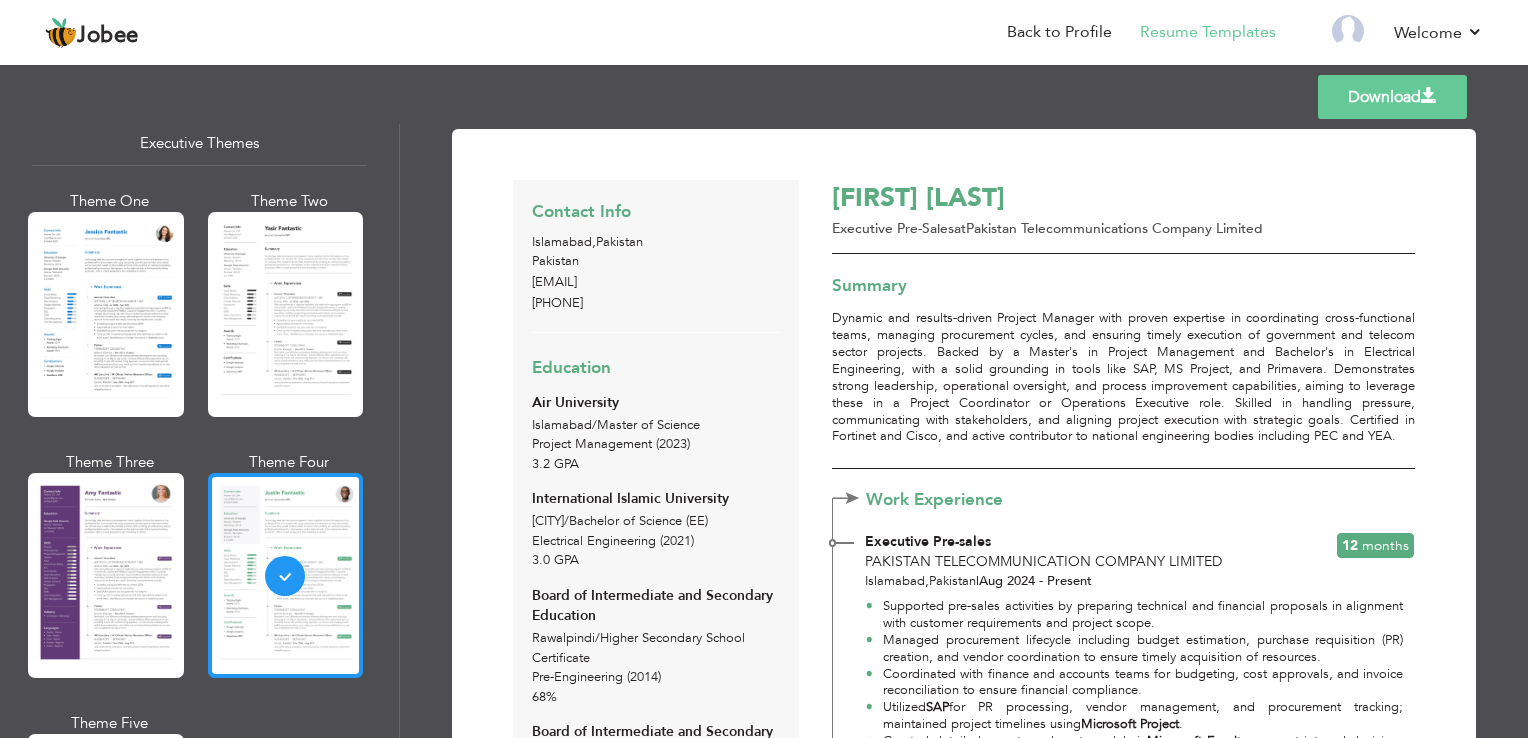 scroll, scrollTop: 1366, scrollLeft: 0, axis: vertical 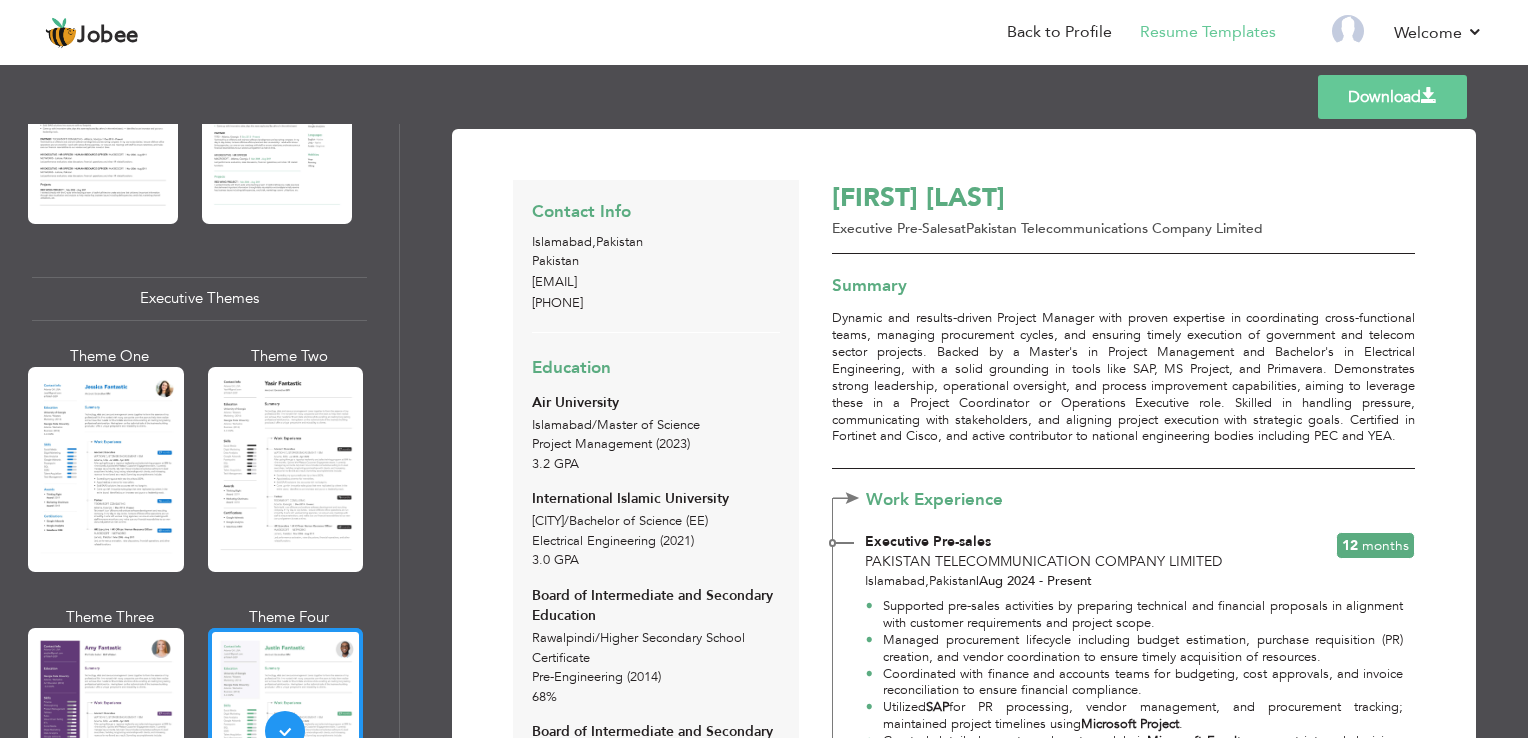 click at bounding box center [286, 469] 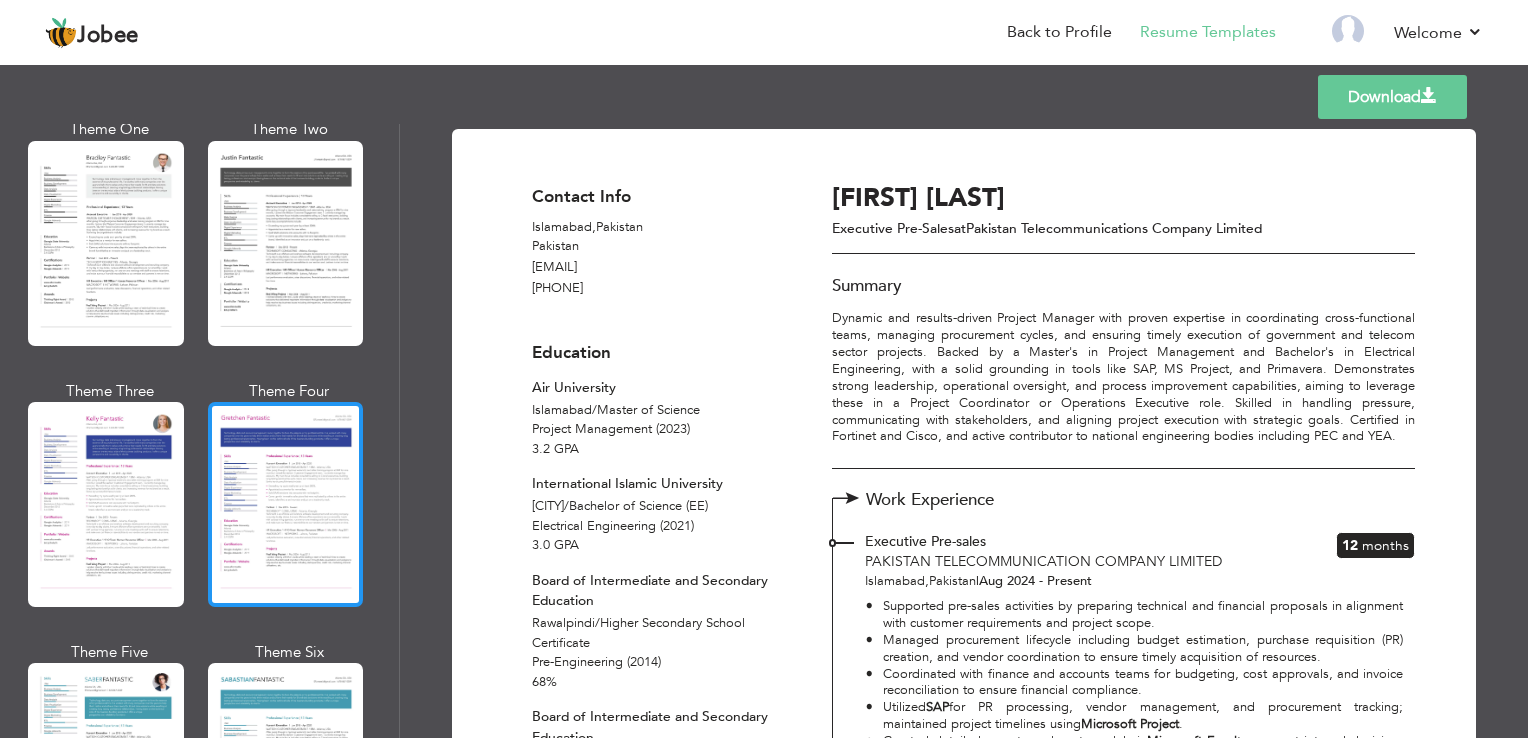 scroll, scrollTop: 2466, scrollLeft: 0, axis: vertical 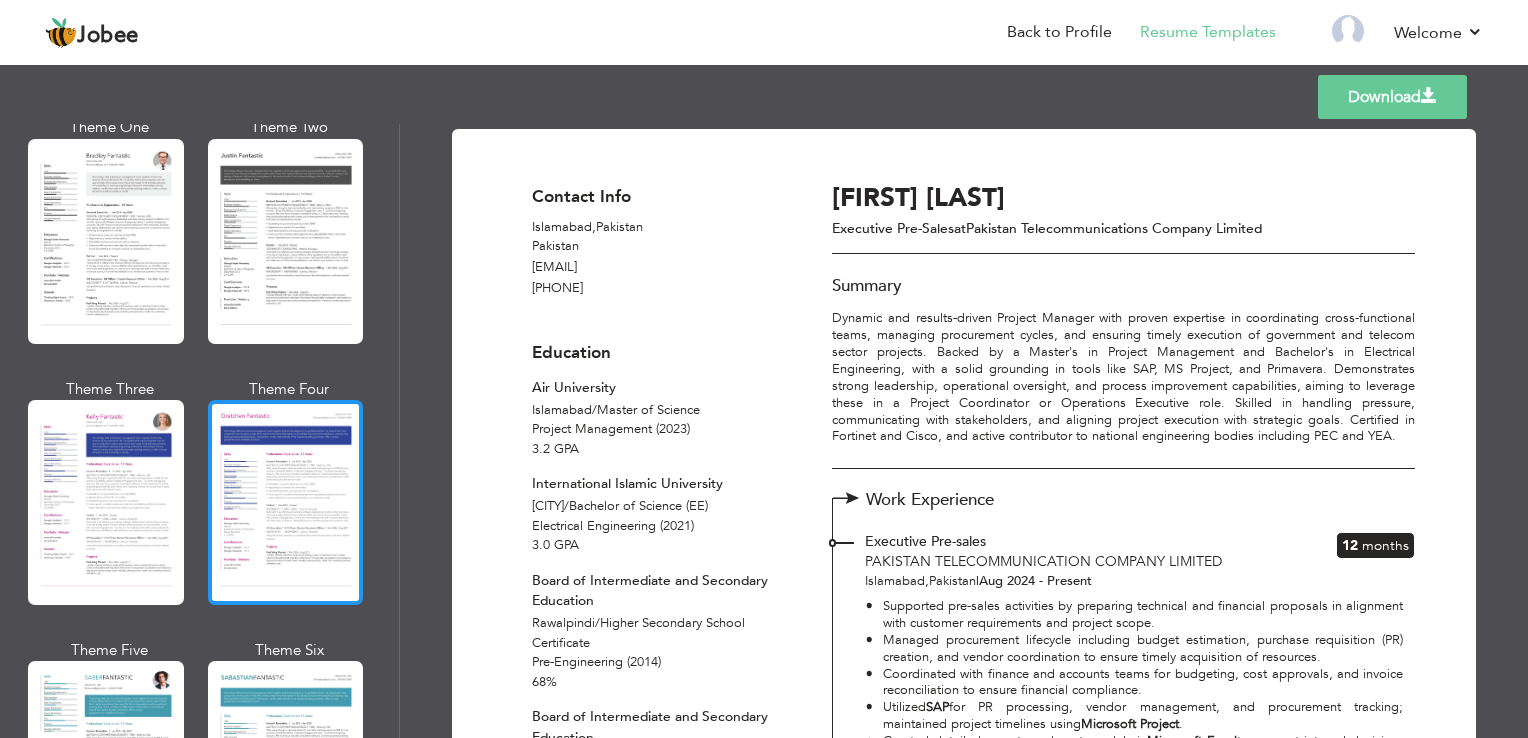 click at bounding box center [286, 502] 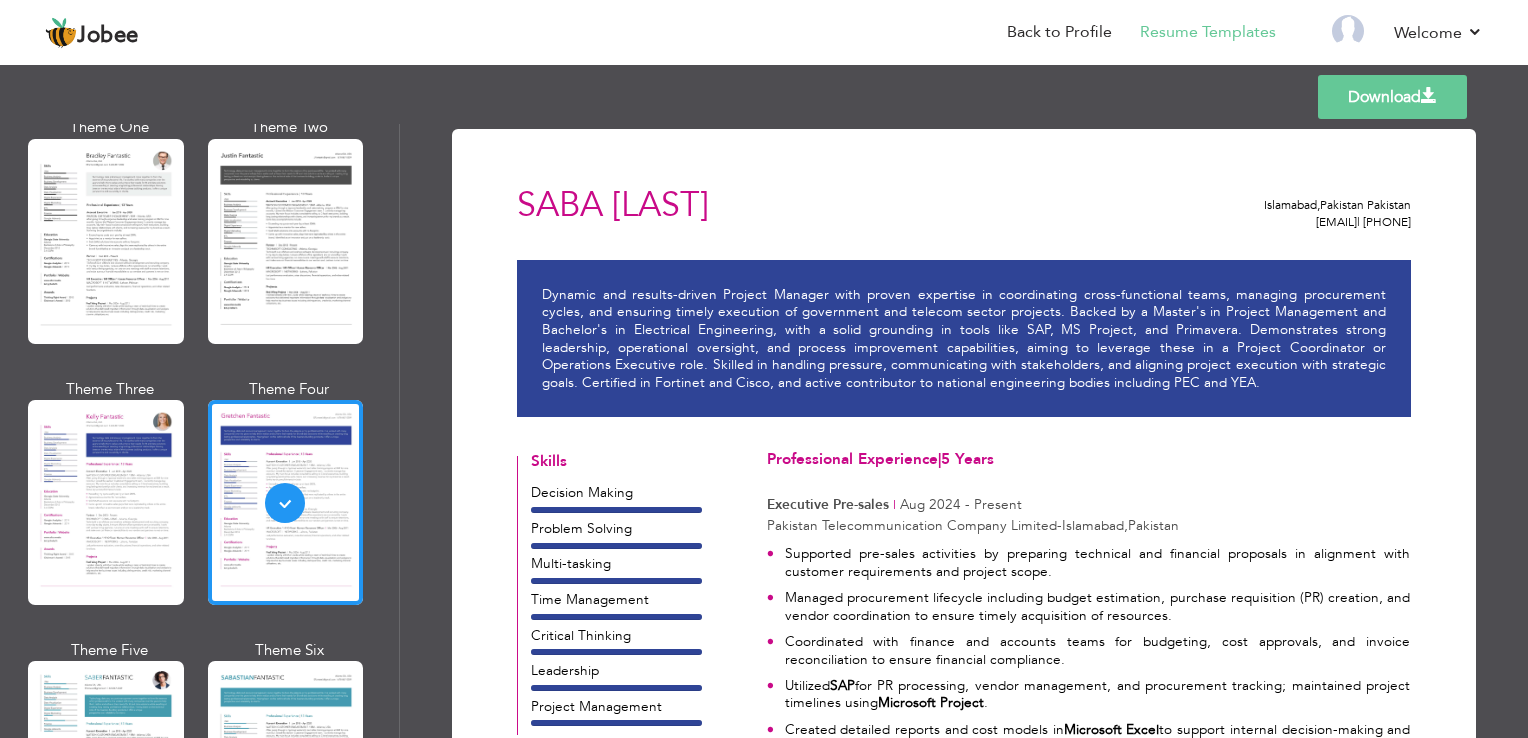 click at bounding box center (106, 502) 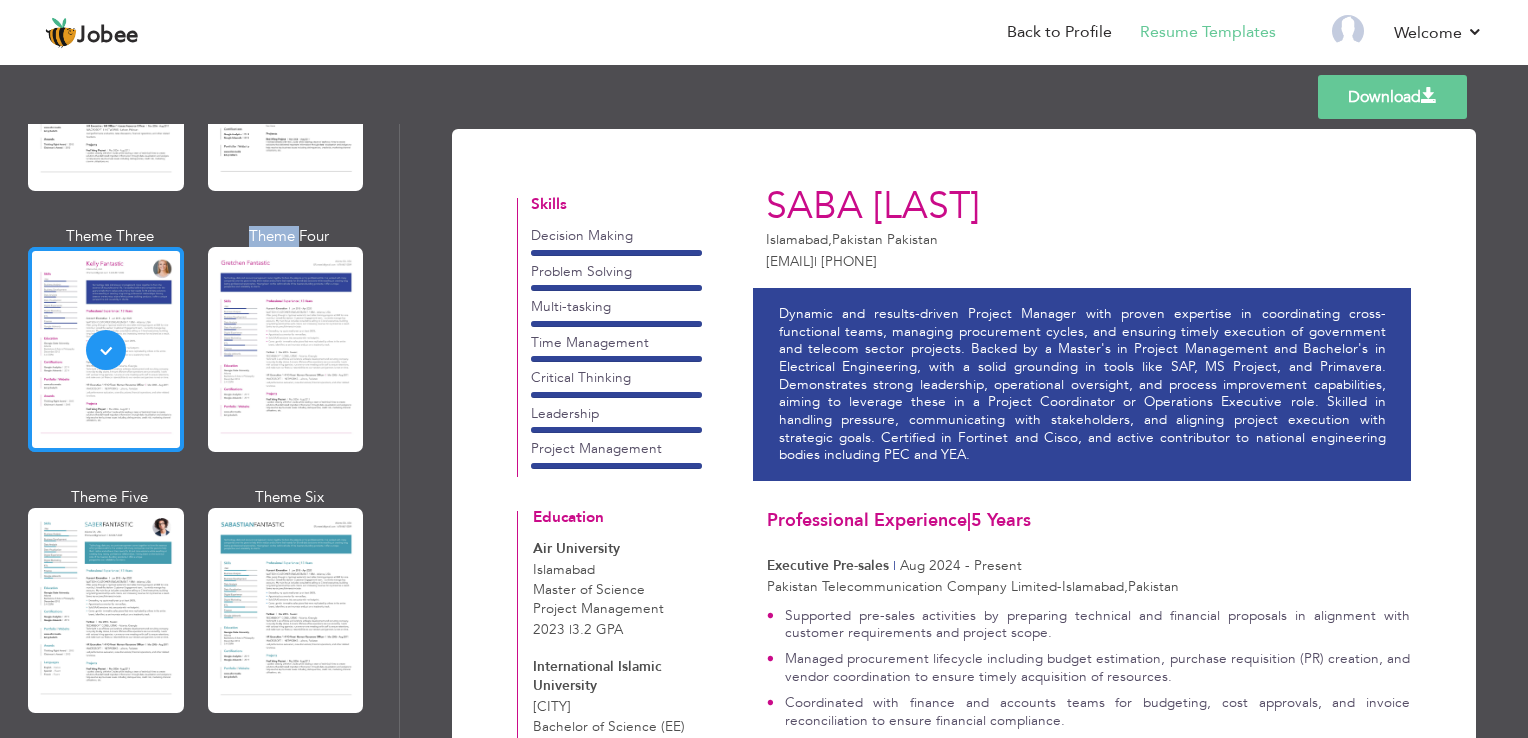 scroll, scrollTop: 2766, scrollLeft: 0, axis: vertical 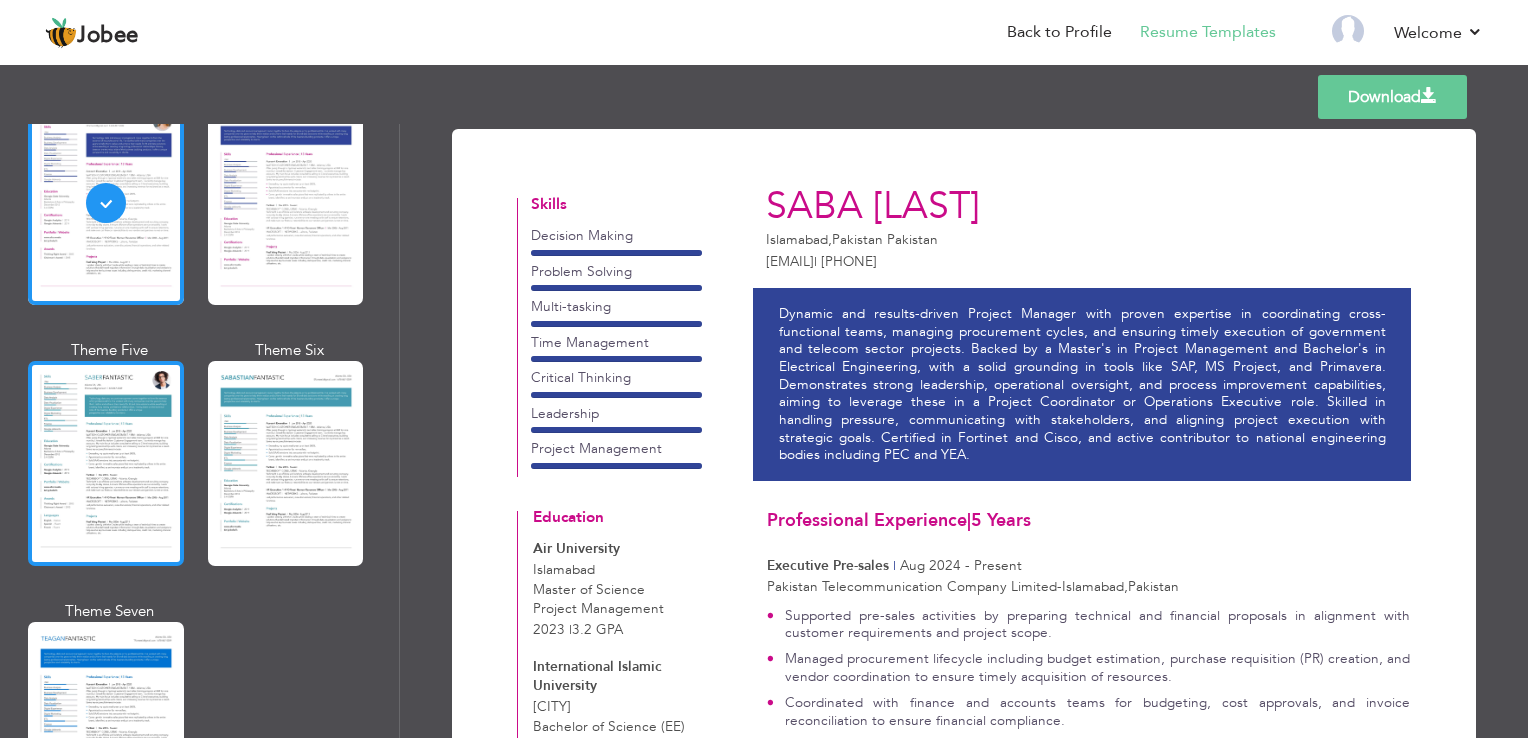click at bounding box center [106, 463] 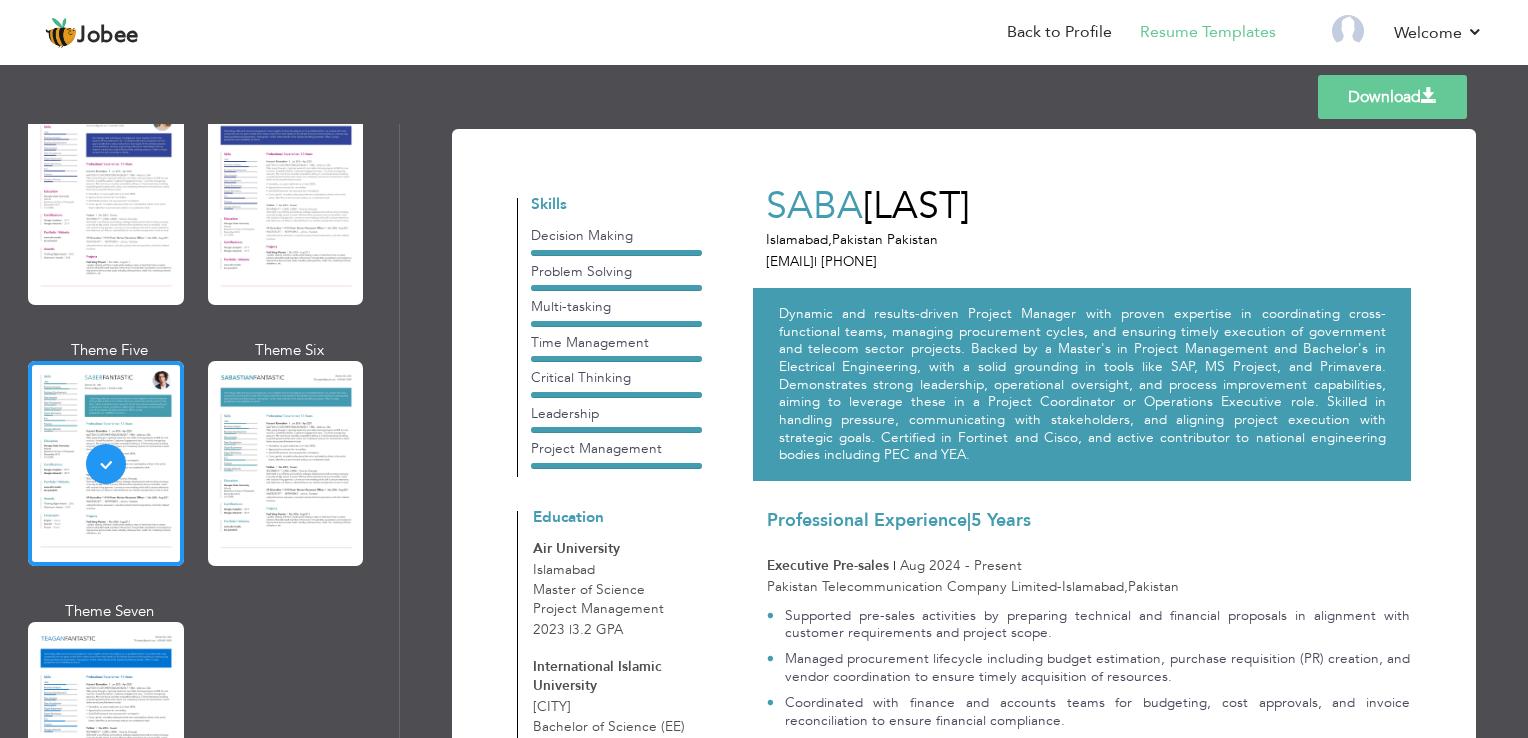 click at bounding box center [286, 463] 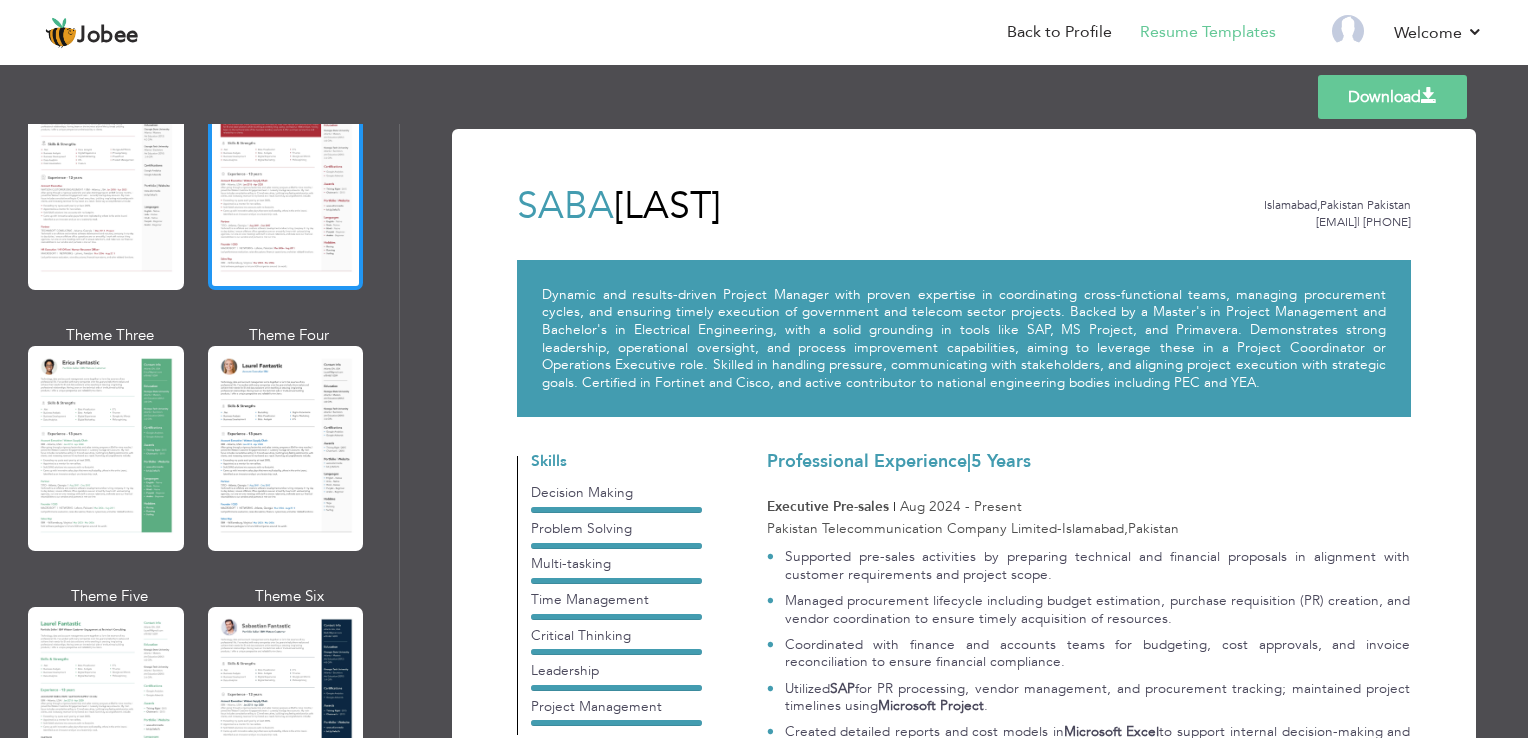 scroll, scrollTop: 400, scrollLeft: 0, axis: vertical 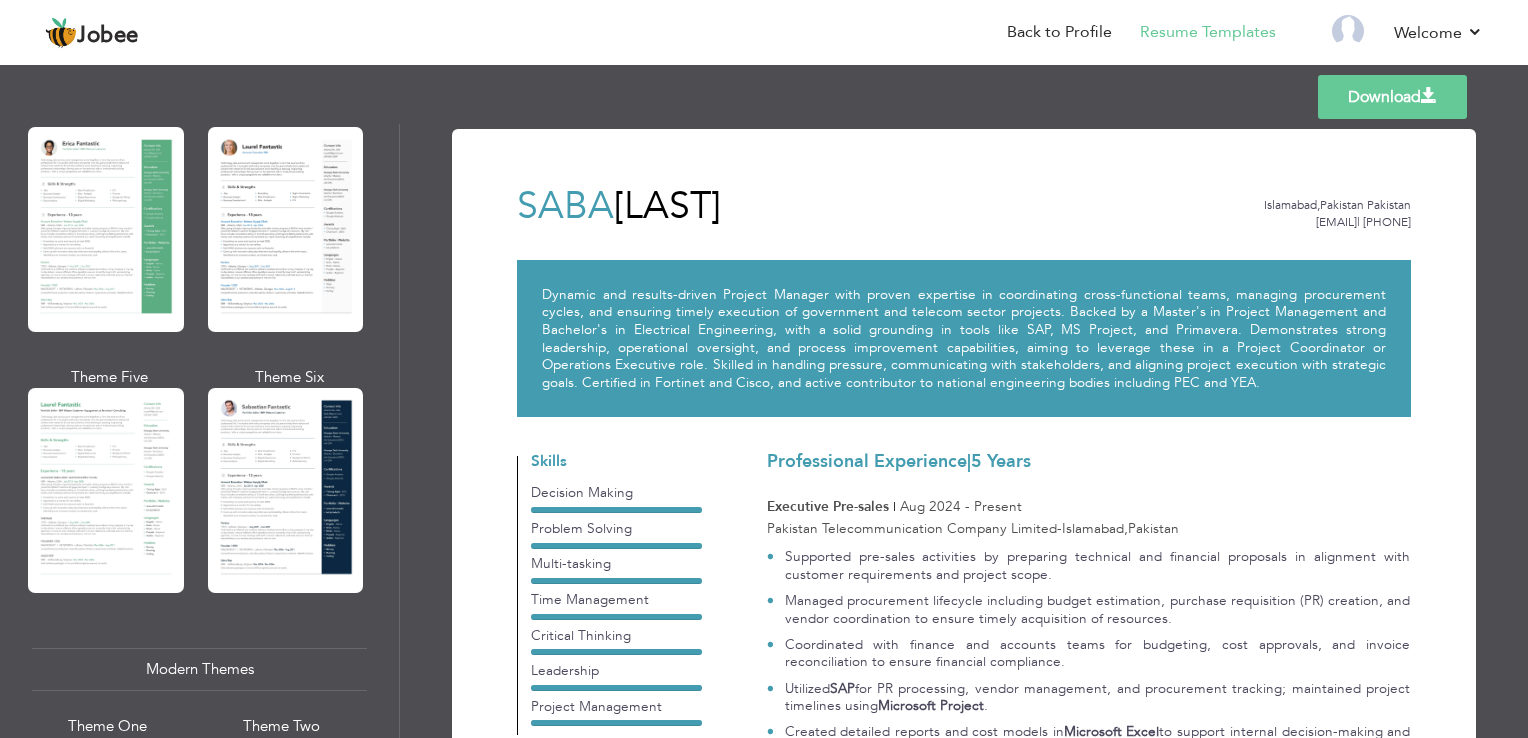 click at bounding box center [286, 490] 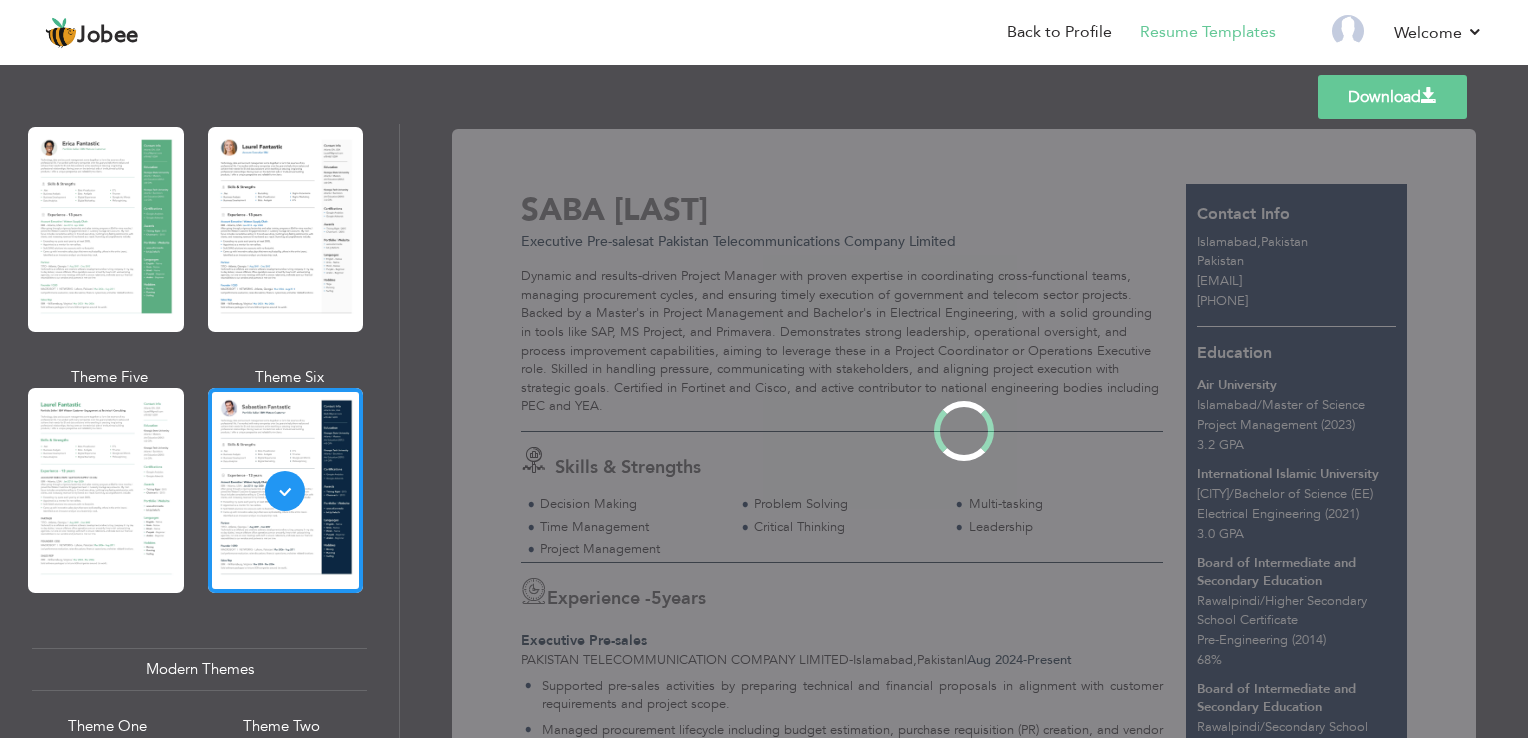 click at bounding box center [106, 490] 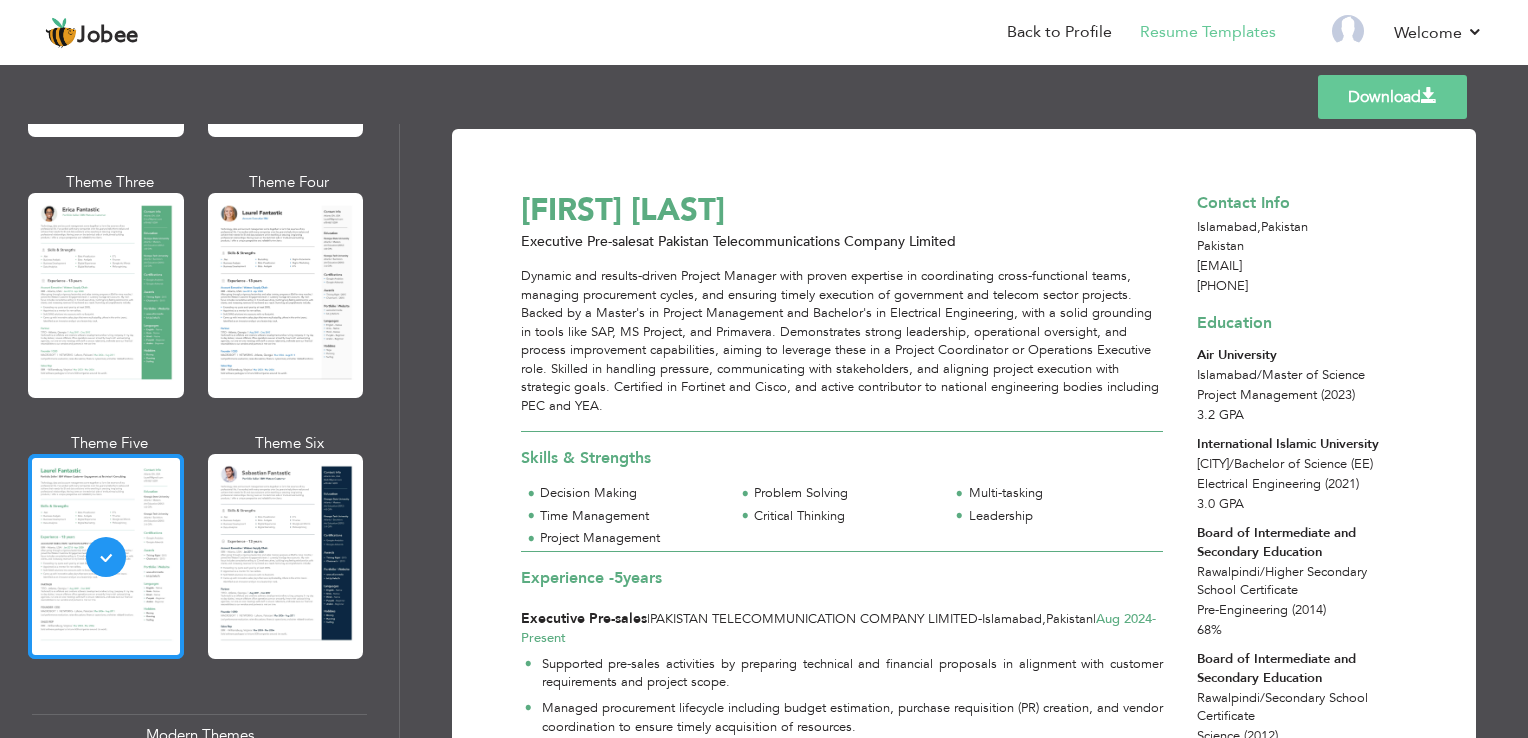 scroll, scrollTop: 300, scrollLeft: 0, axis: vertical 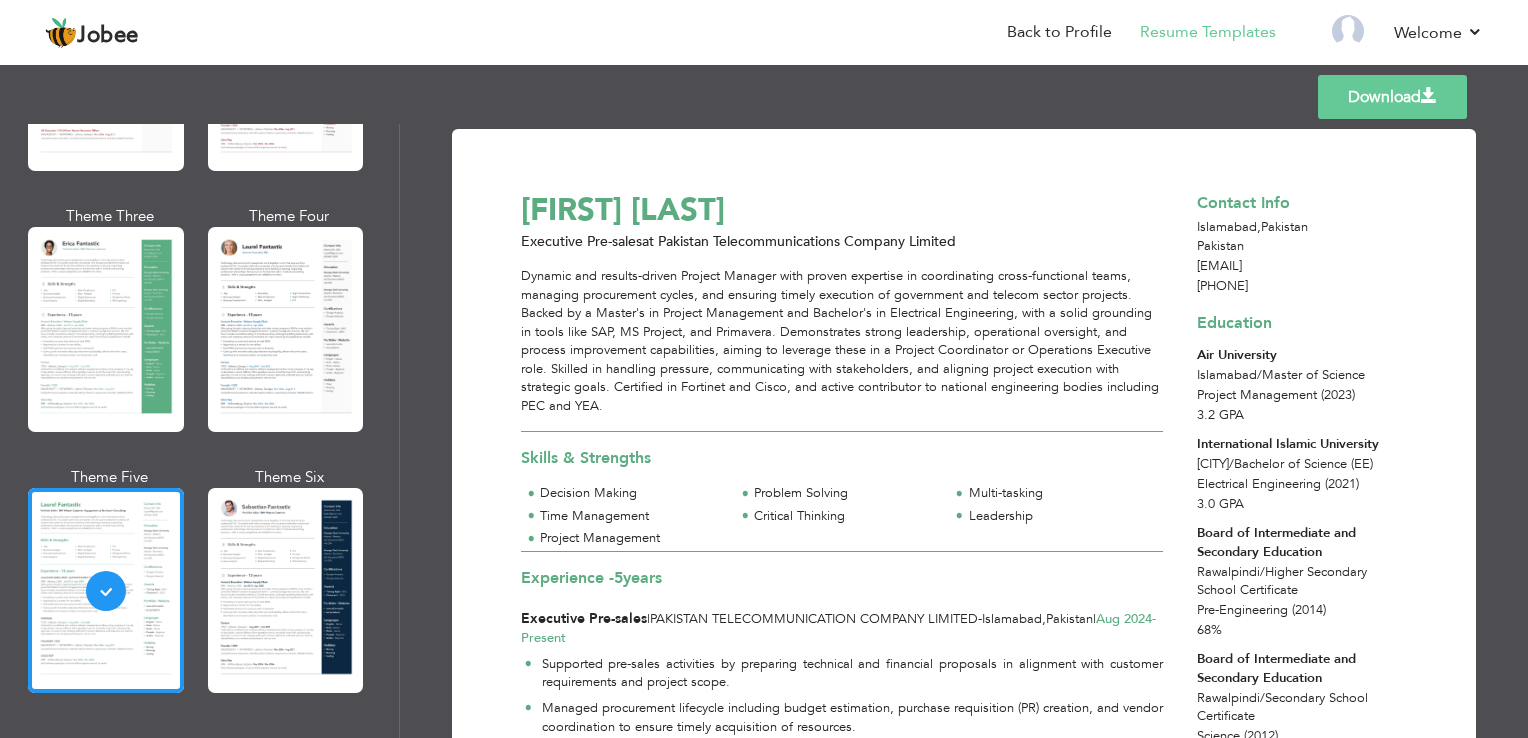 click at bounding box center [286, 329] 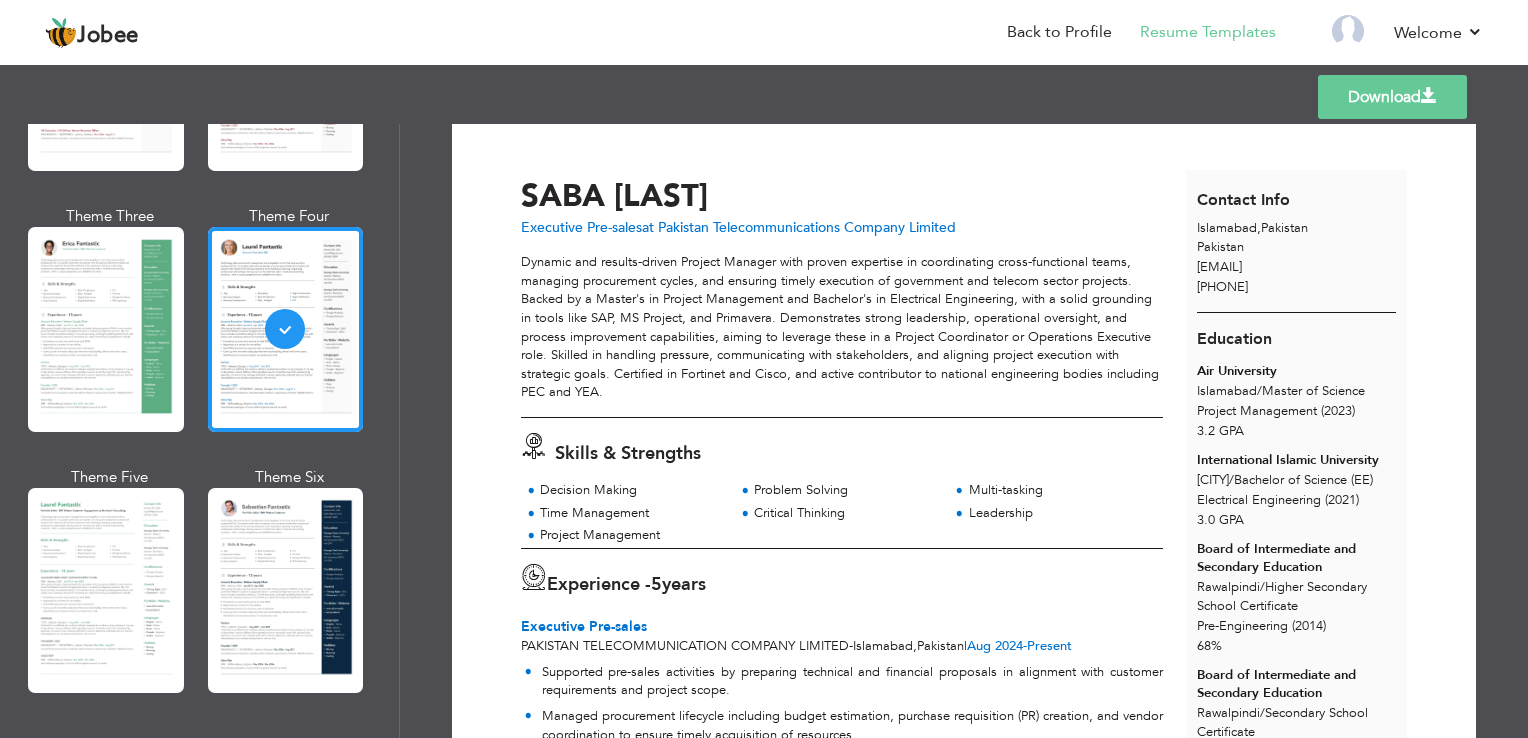 scroll, scrollTop: 0, scrollLeft: 0, axis: both 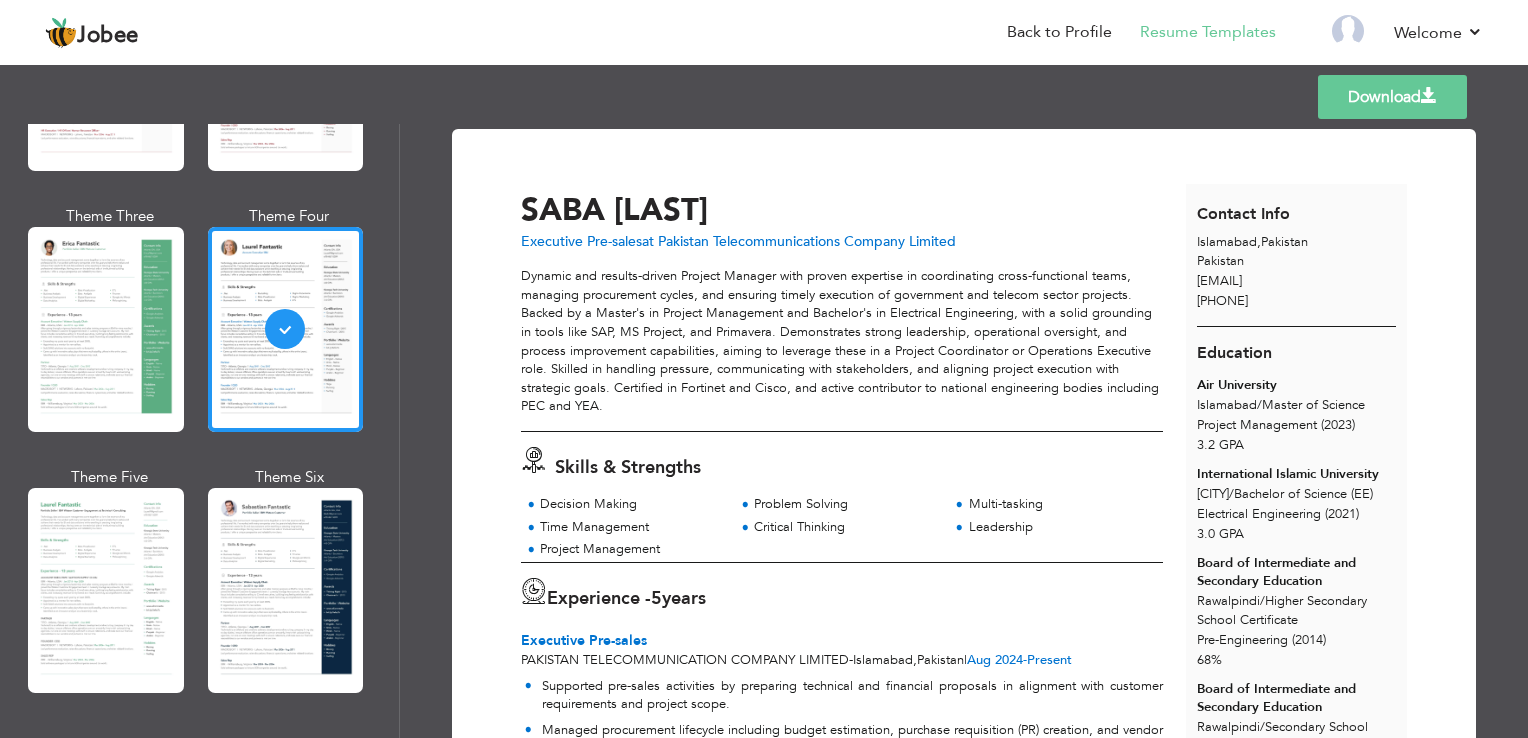 click on "Download" at bounding box center [1392, 97] 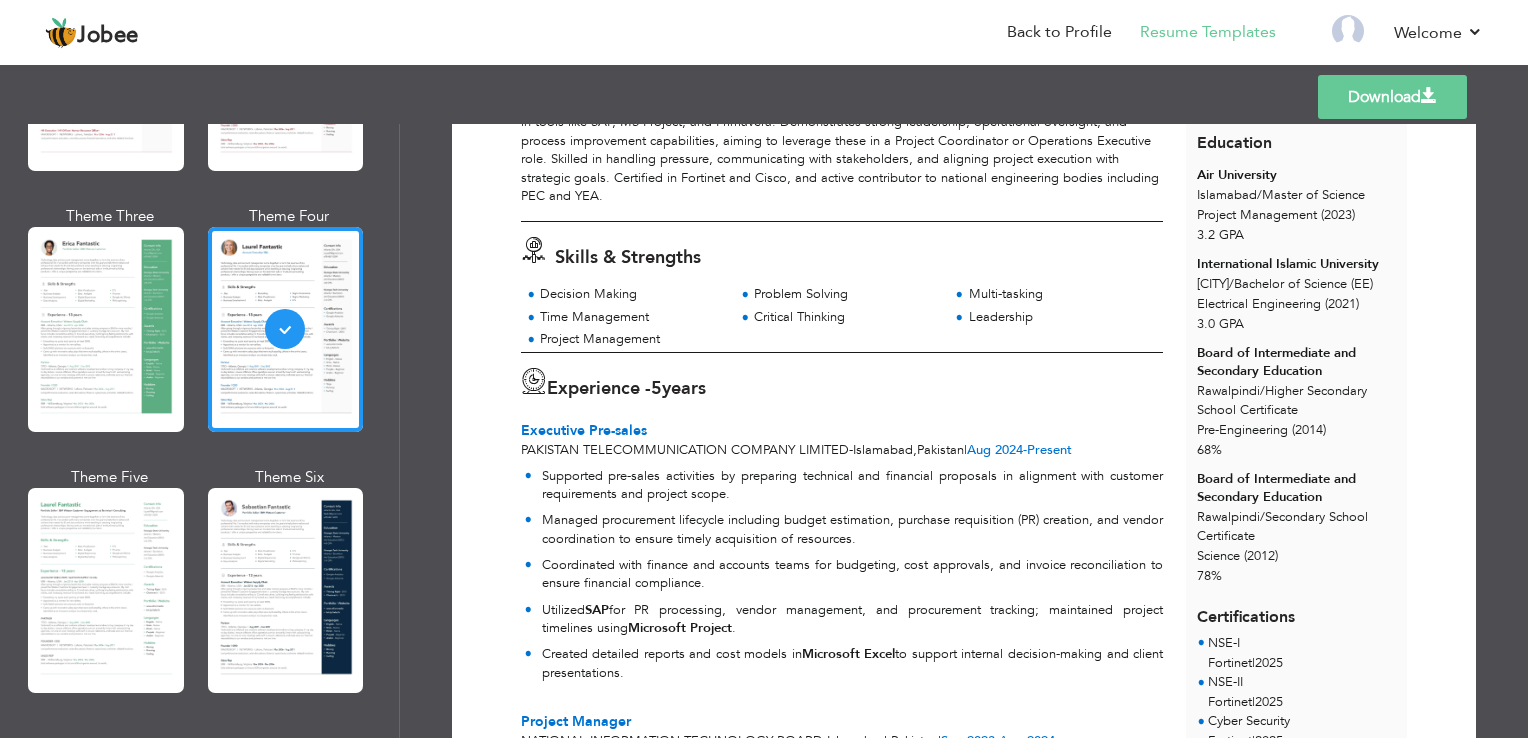 scroll, scrollTop: 0, scrollLeft: 0, axis: both 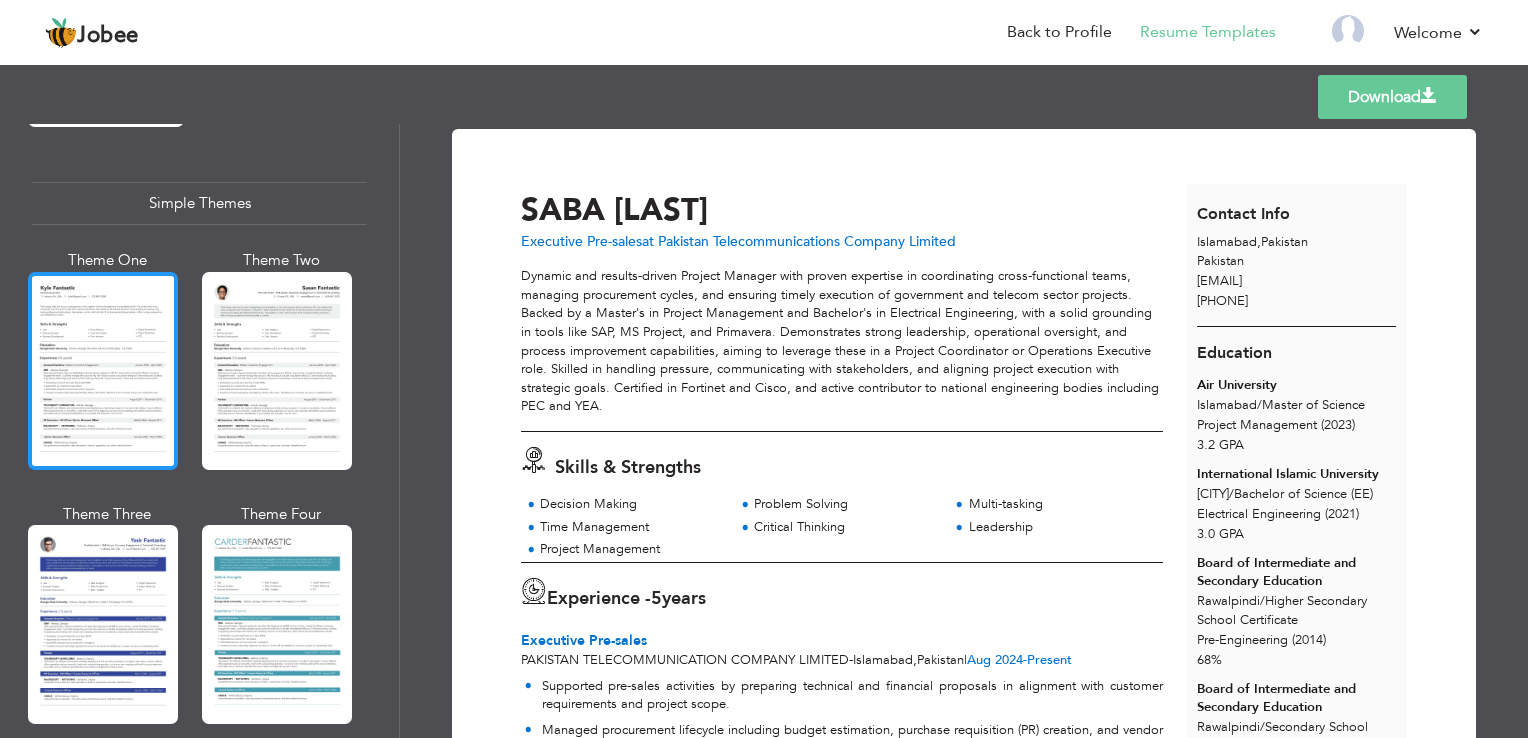 click at bounding box center (103, 371) 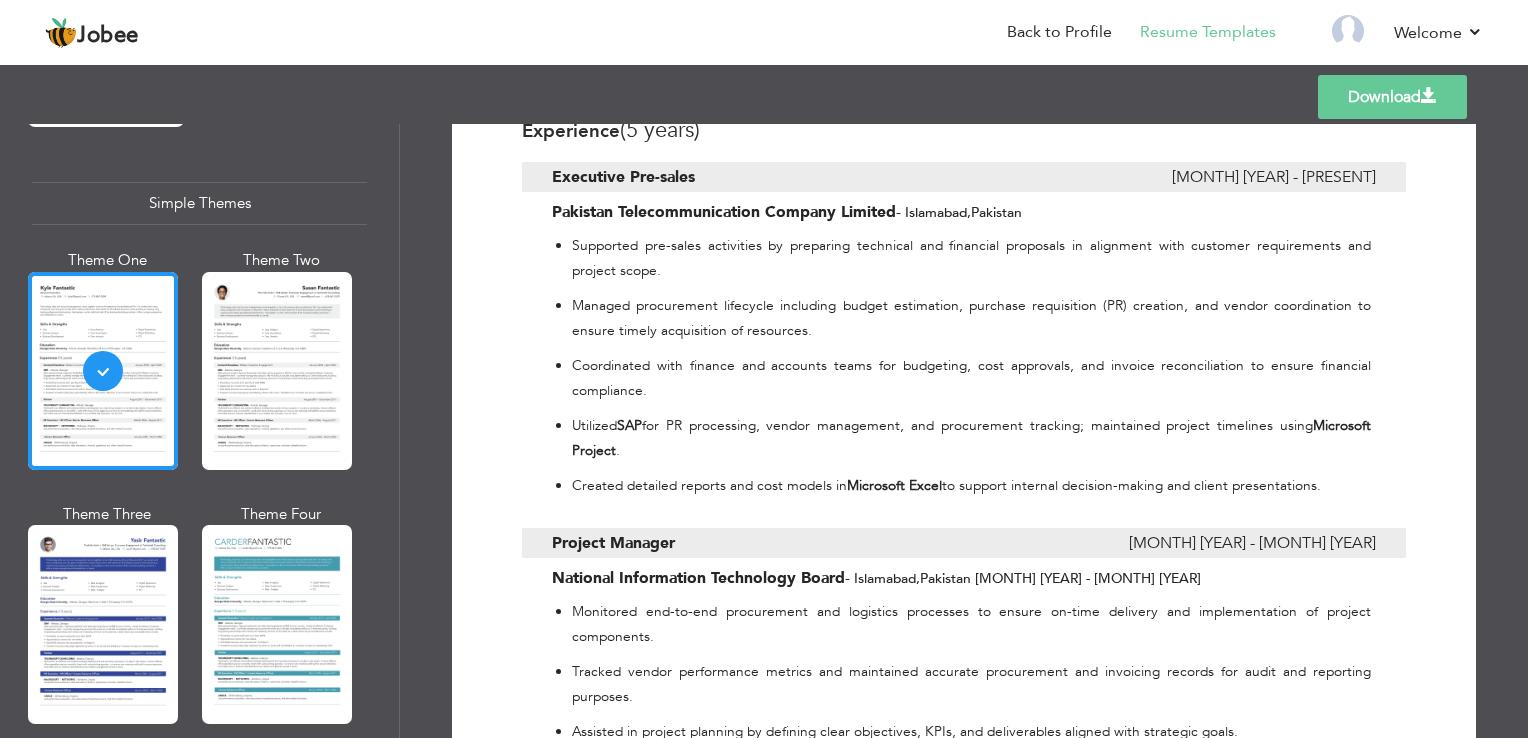scroll, scrollTop: 1400, scrollLeft: 0, axis: vertical 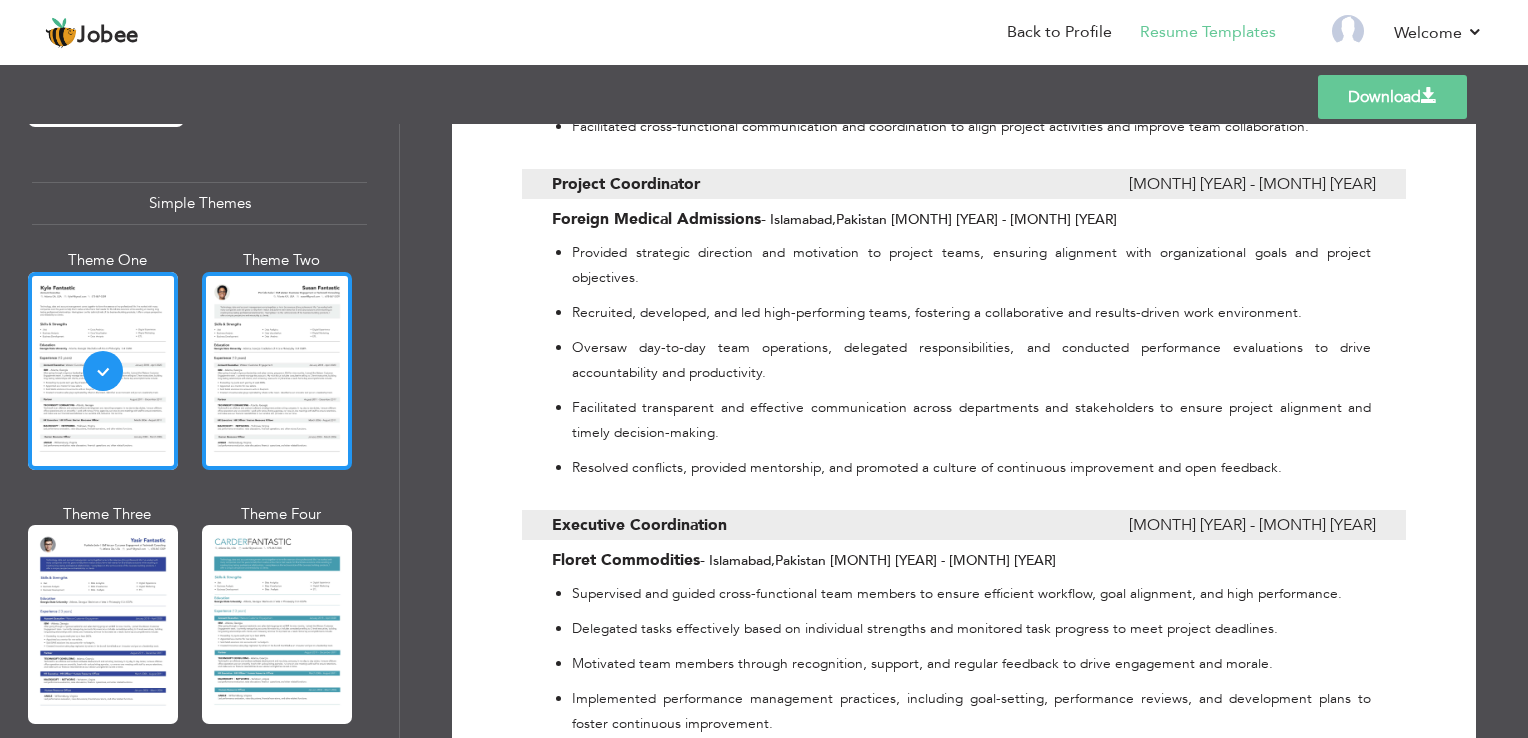 click at bounding box center (277, 371) 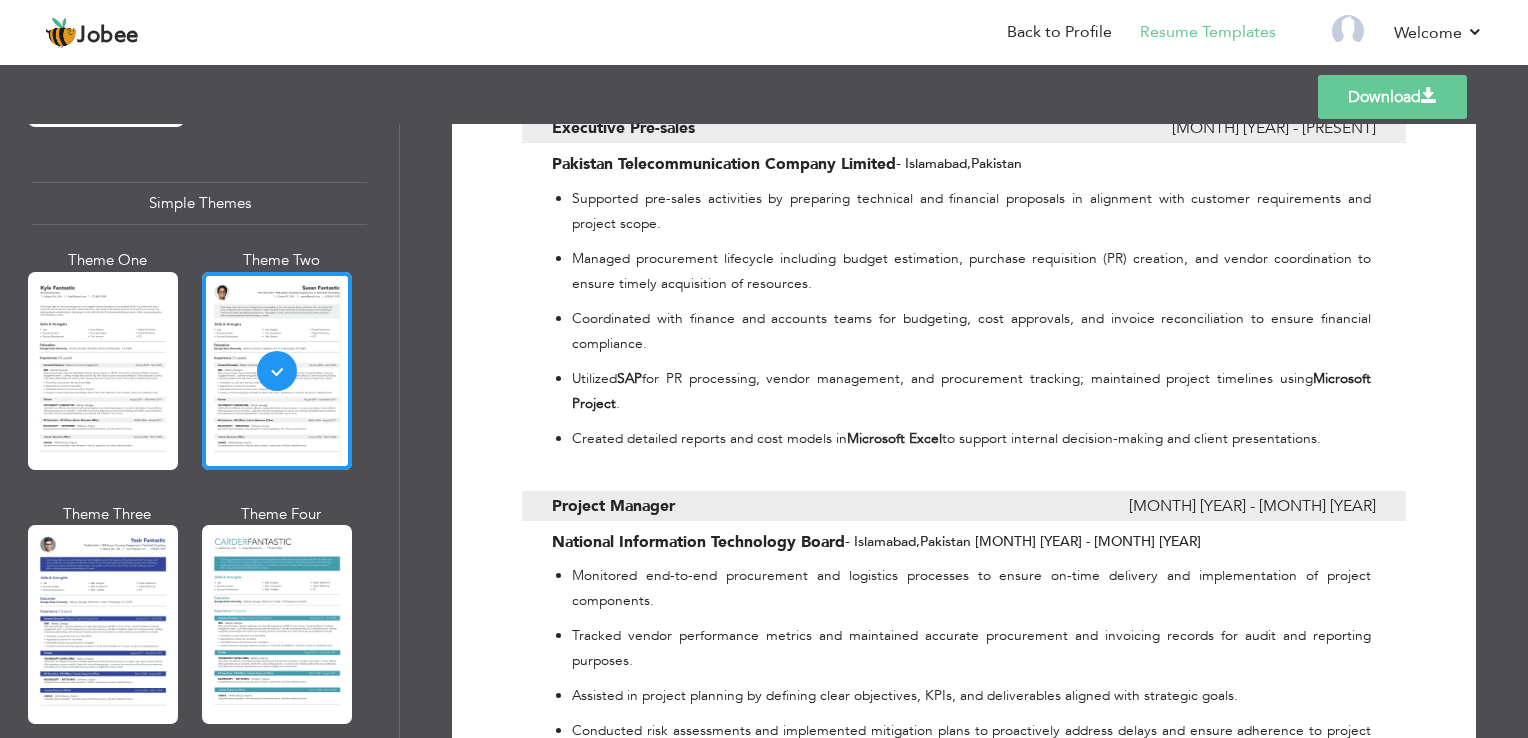 scroll, scrollTop: 800, scrollLeft: 0, axis: vertical 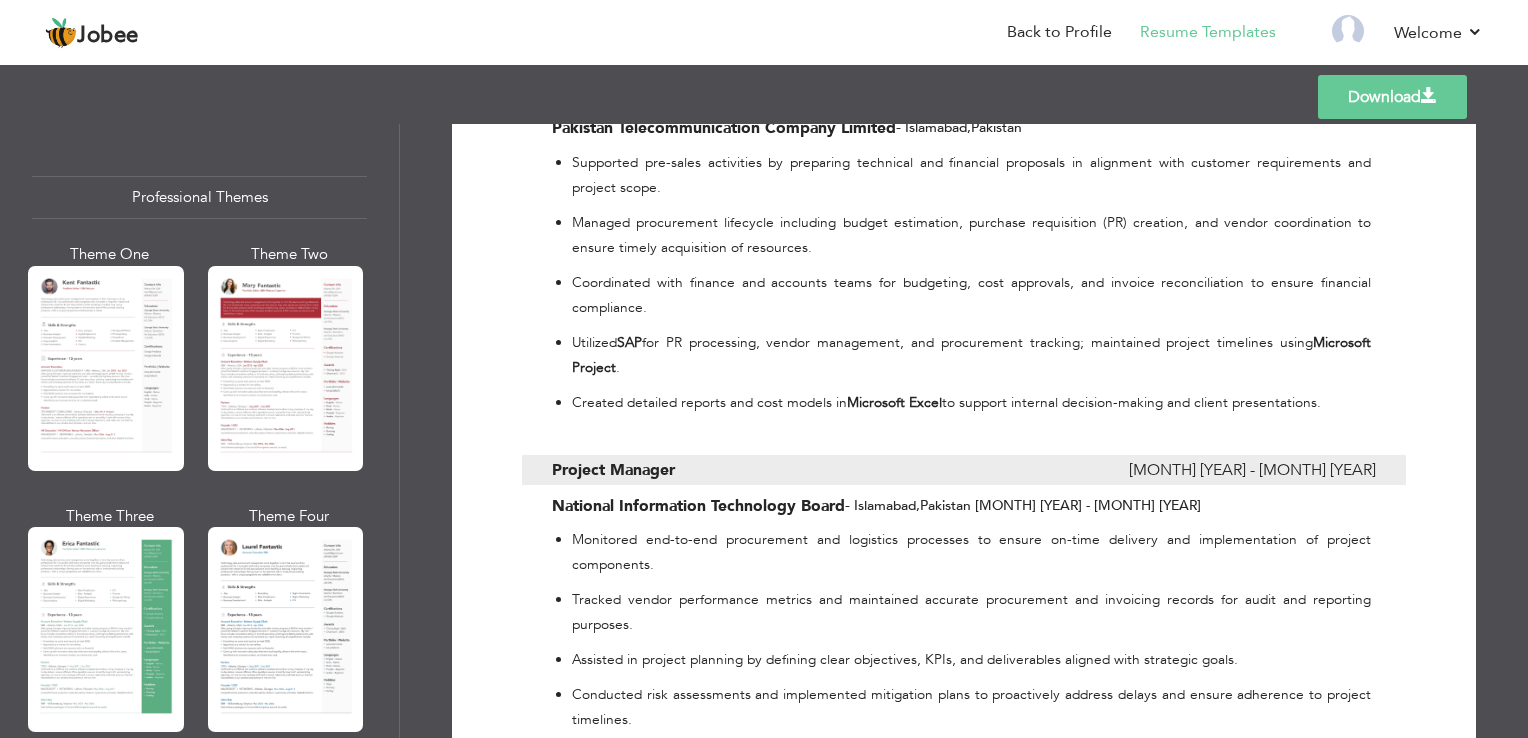 click at bounding box center [286, 629] 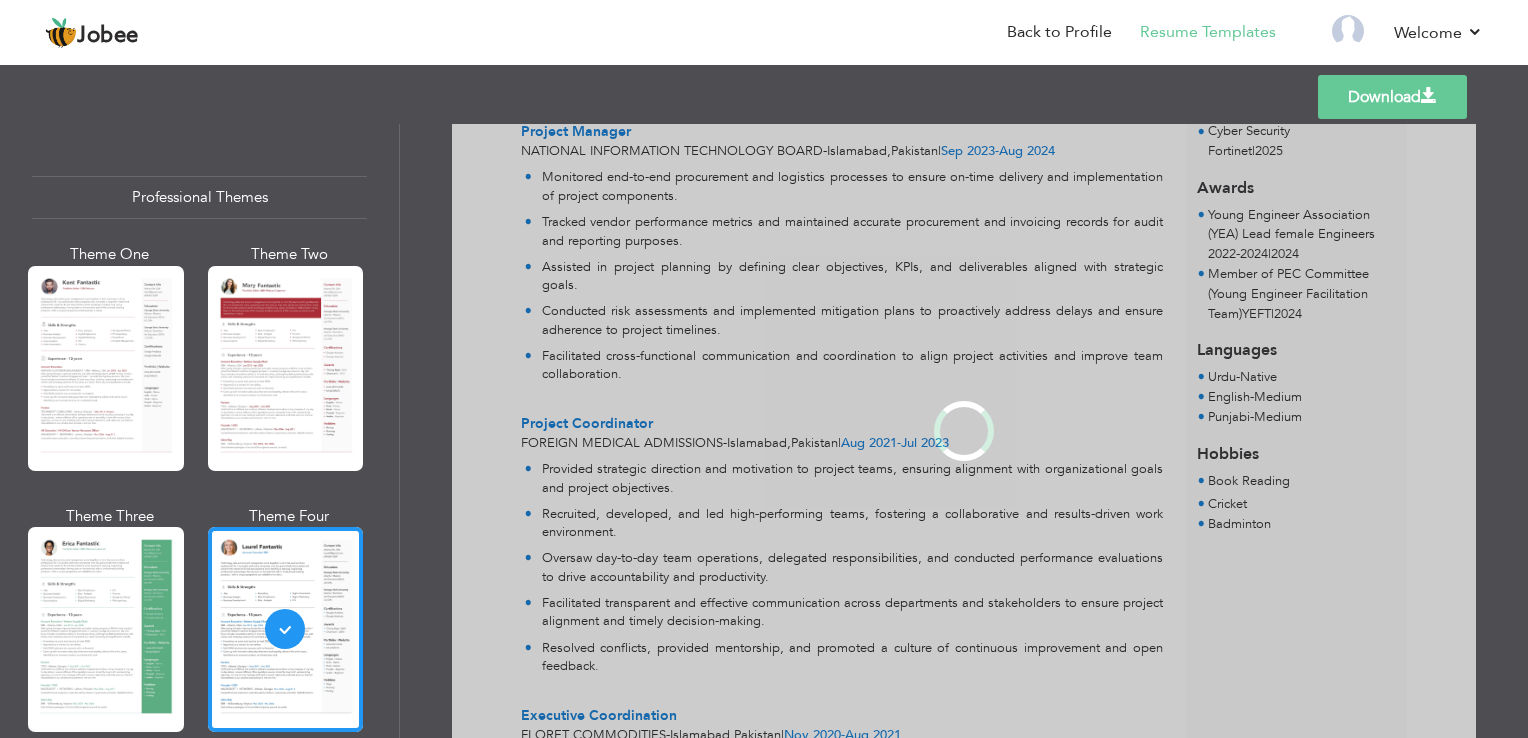 scroll, scrollTop: 0, scrollLeft: 0, axis: both 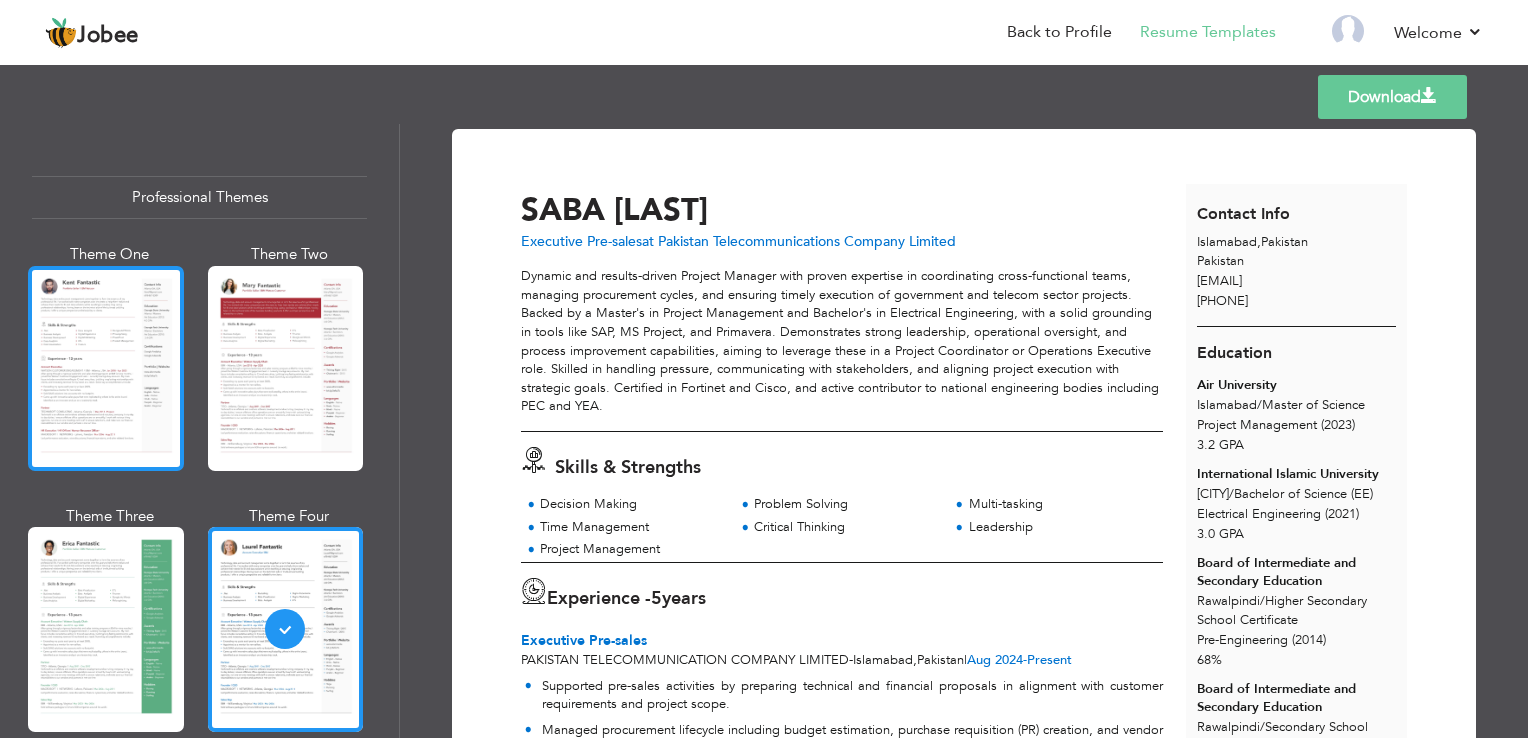 click at bounding box center [106, 368] 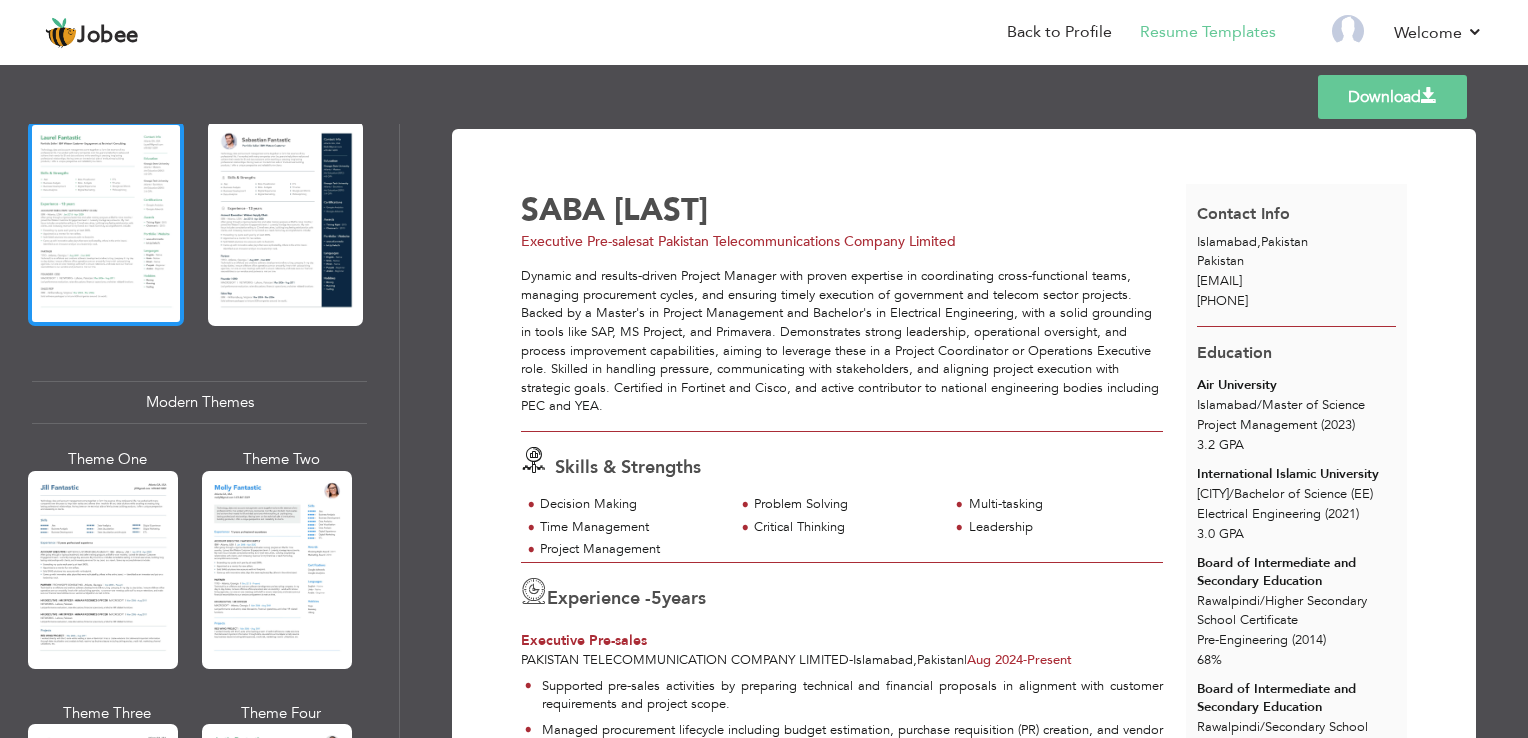 scroll, scrollTop: 700, scrollLeft: 0, axis: vertical 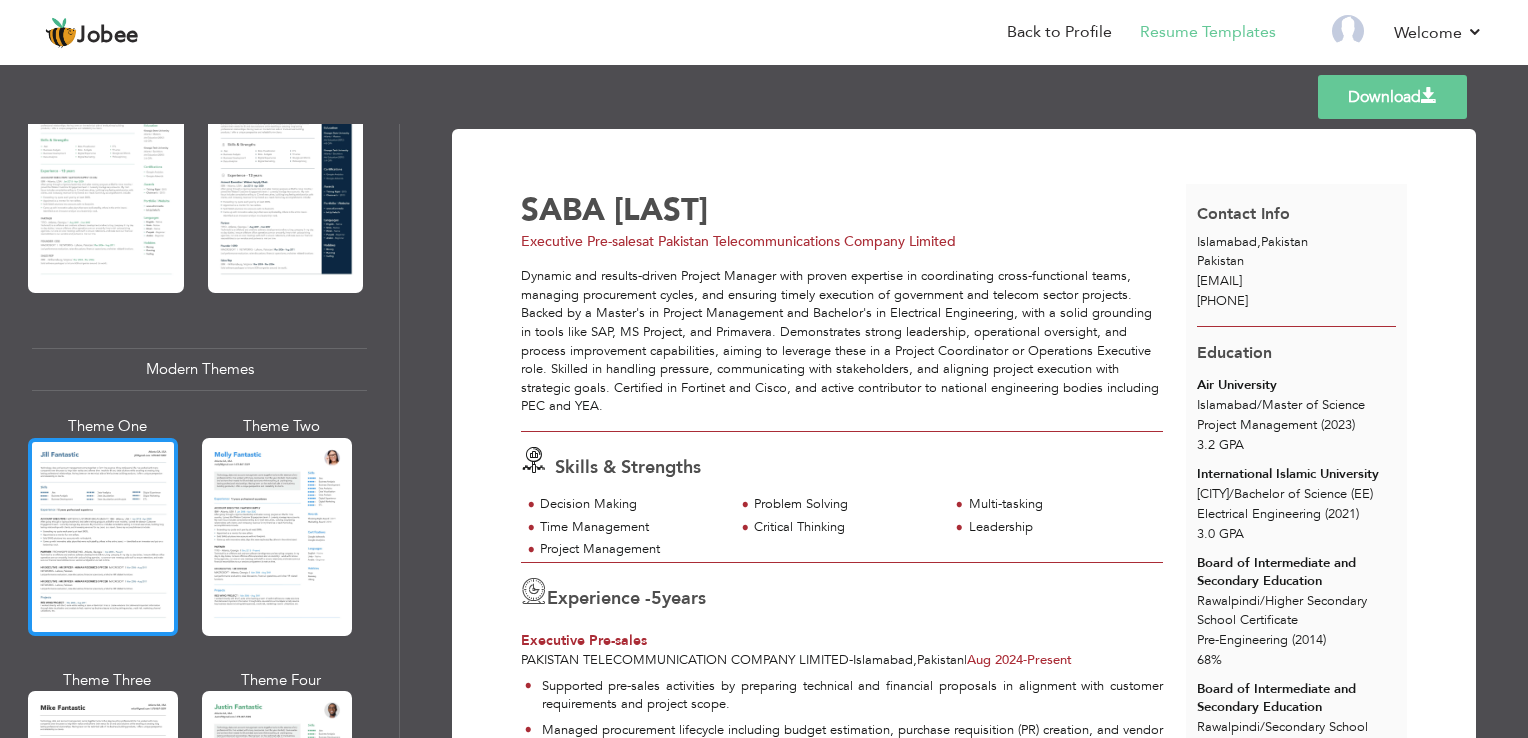 click at bounding box center [103, 537] 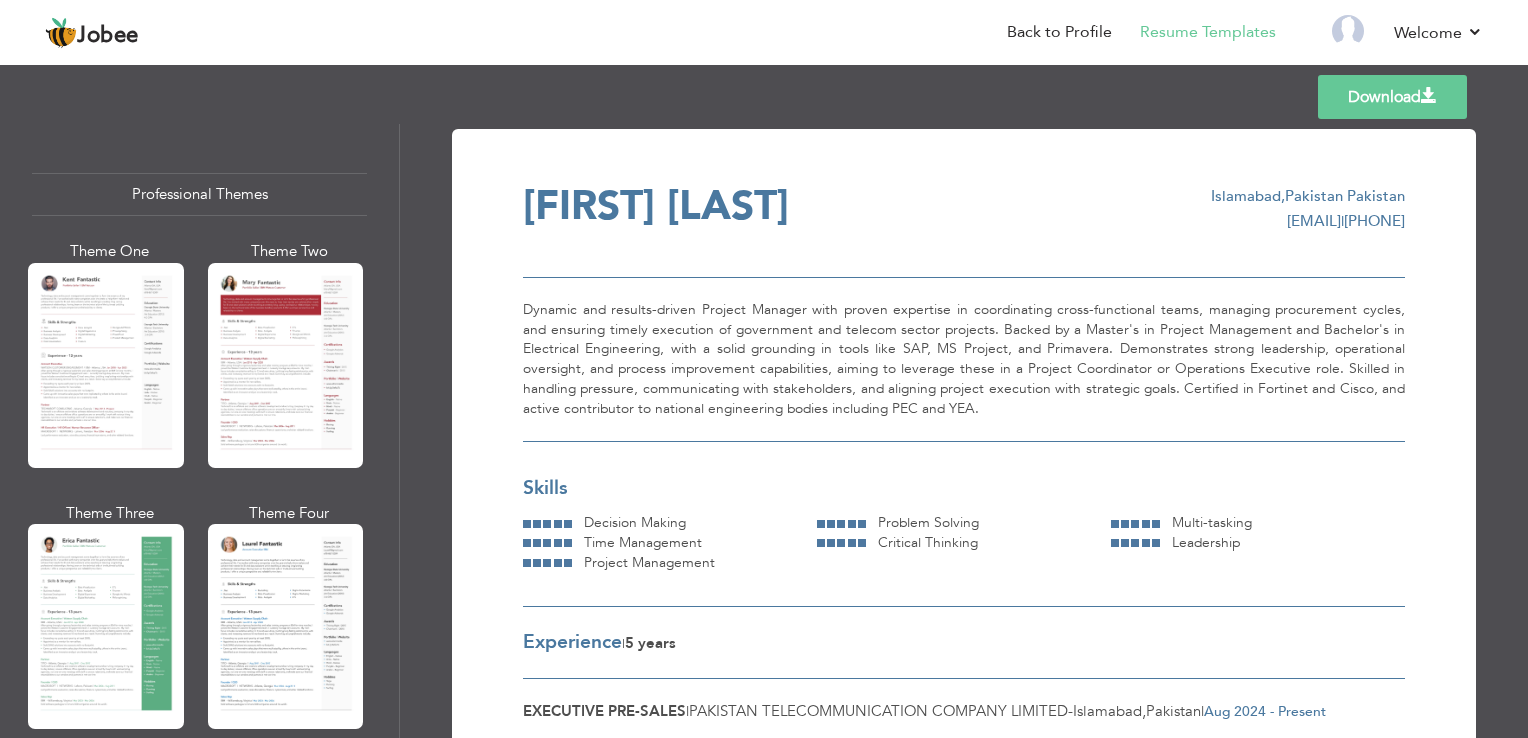 scroll, scrollTop: 0, scrollLeft: 0, axis: both 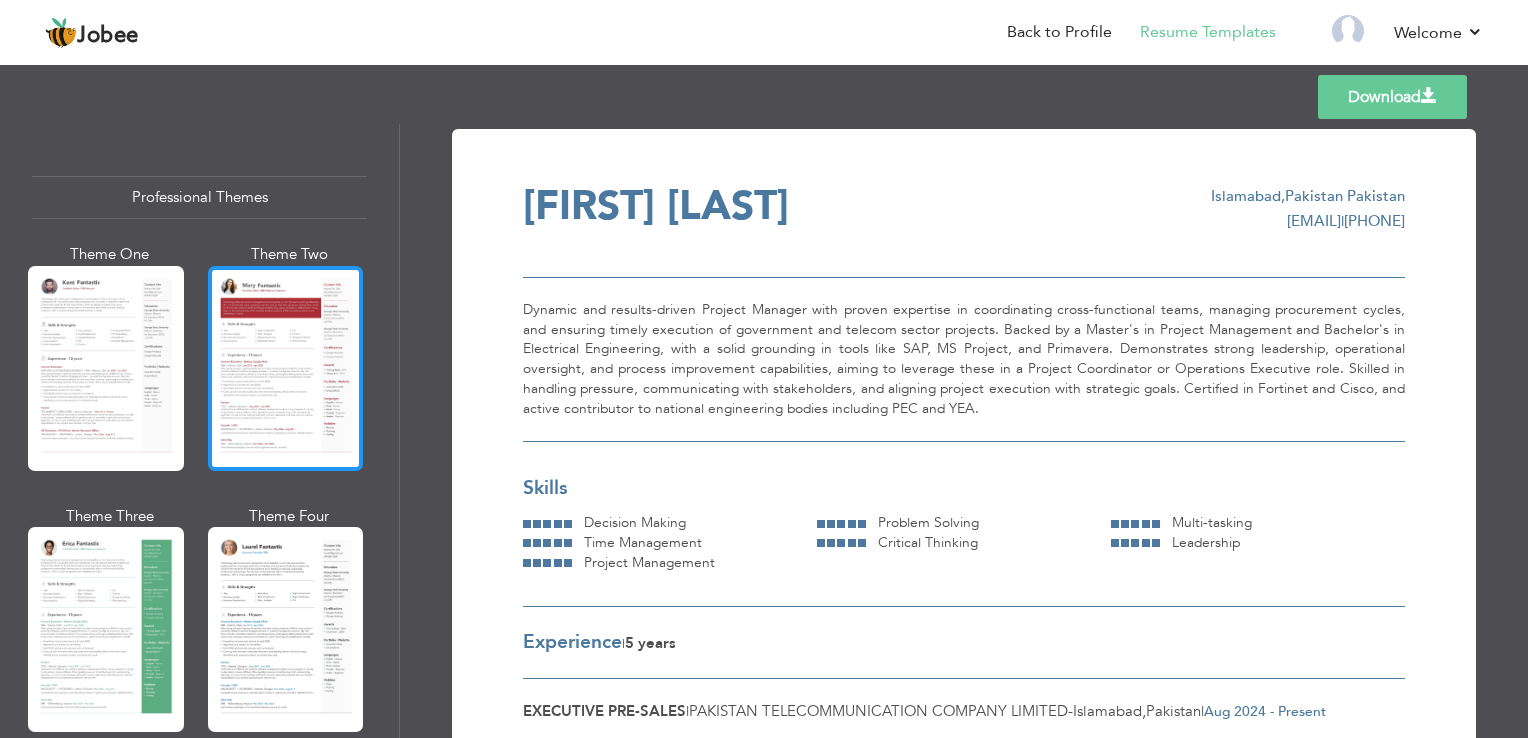 click at bounding box center (286, 368) 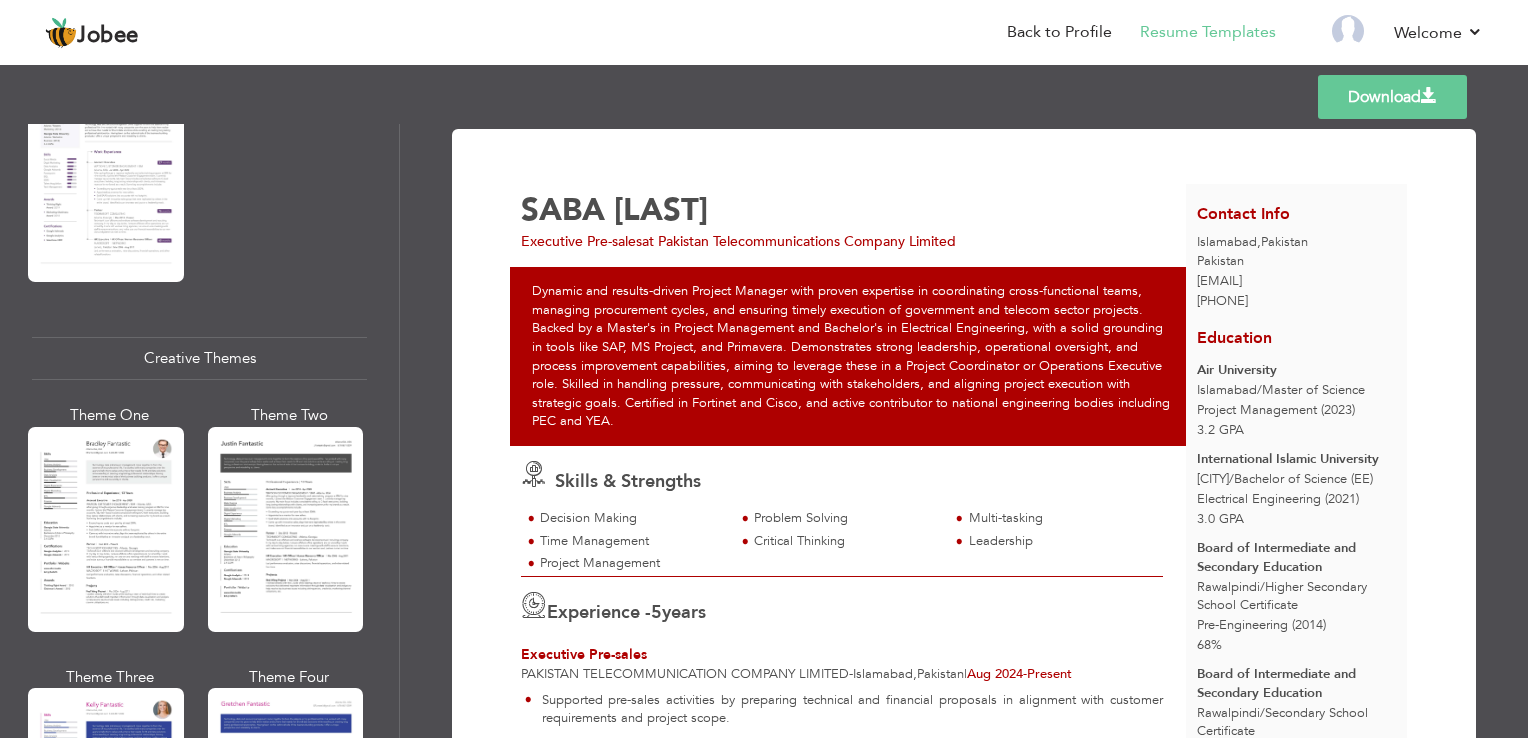 scroll, scrollTop: 2300, scrollLeft: 0, axis: vertical 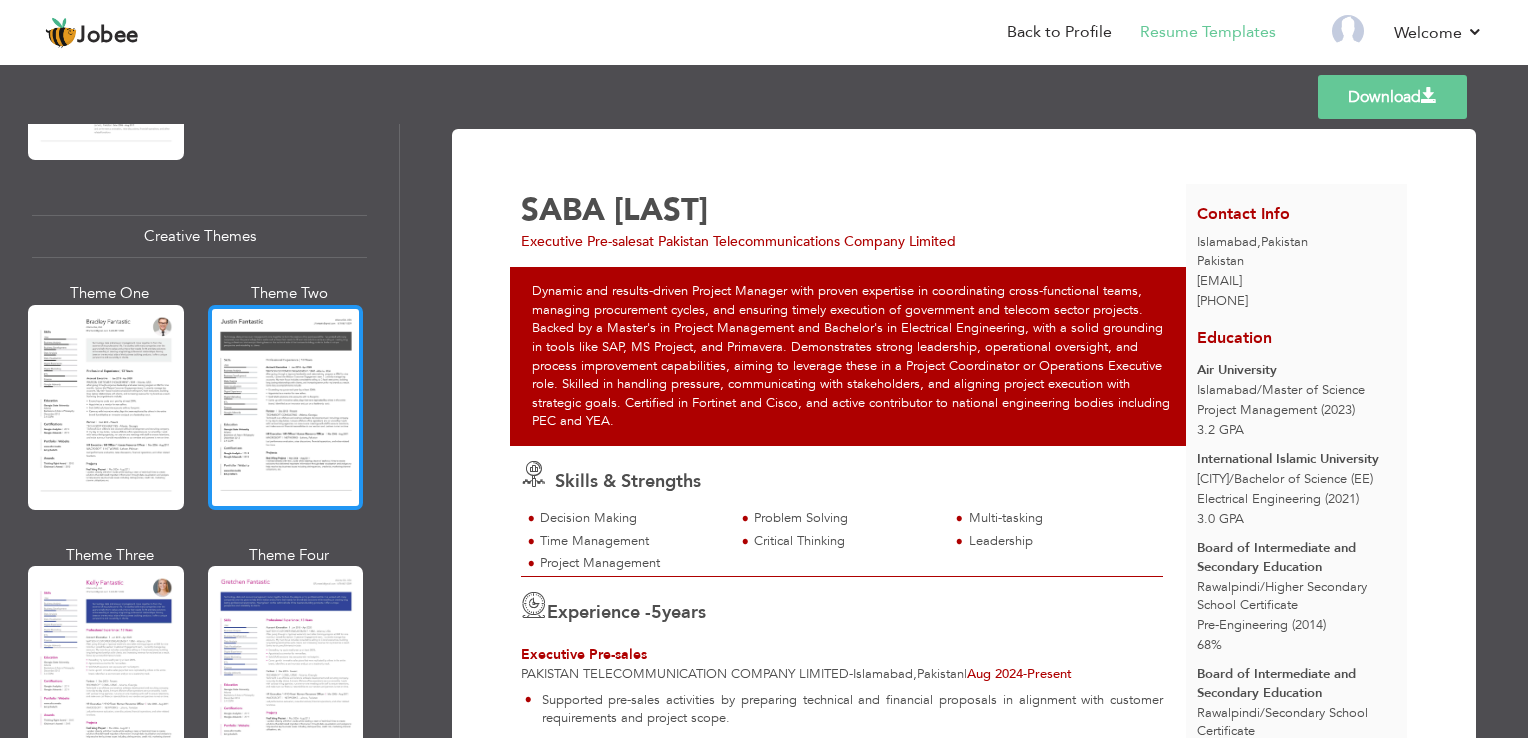 click at bounding box center [286, 407] 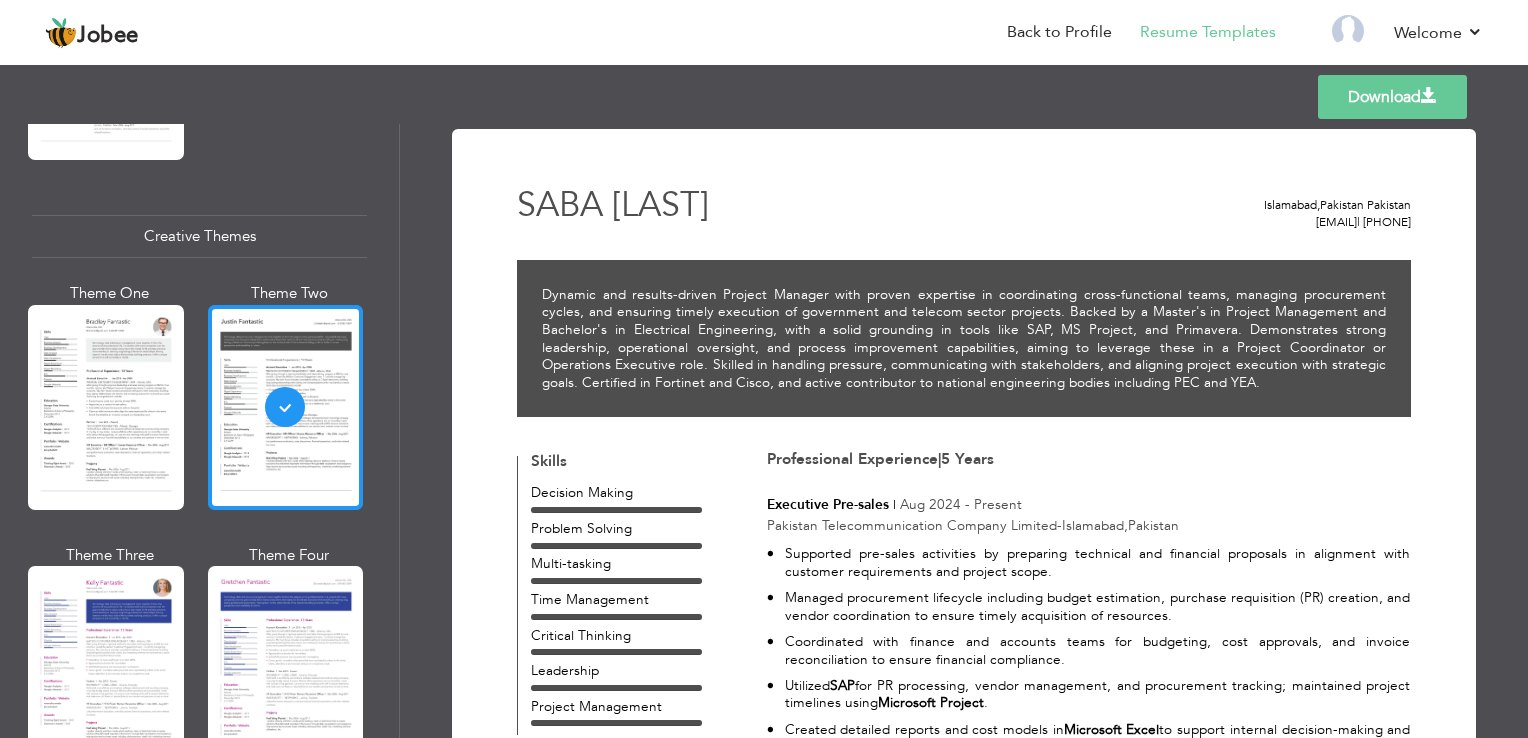 scroll, scrollTop: 2400, scrollLeft: 0, axis: vertical 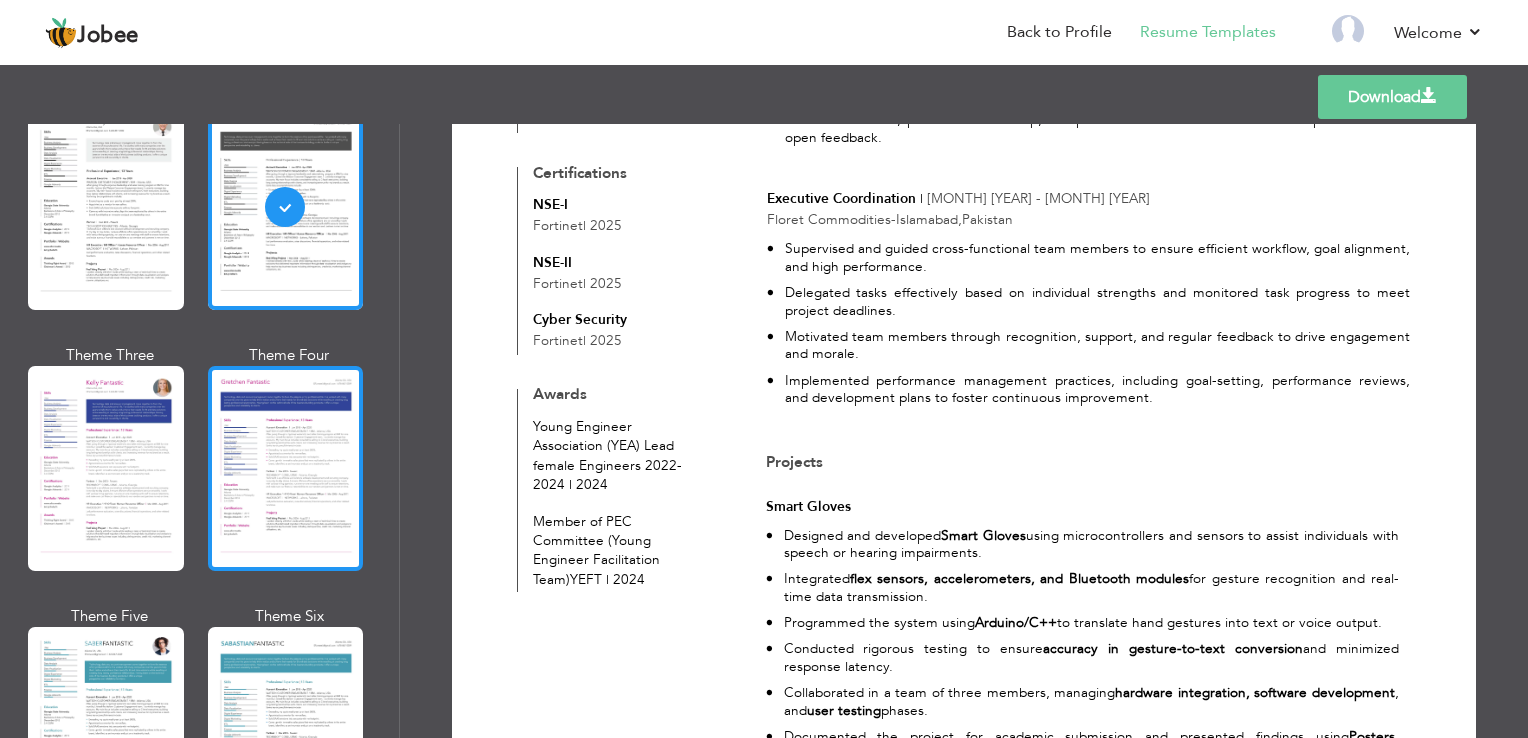 click at bounding box center [286, 468] 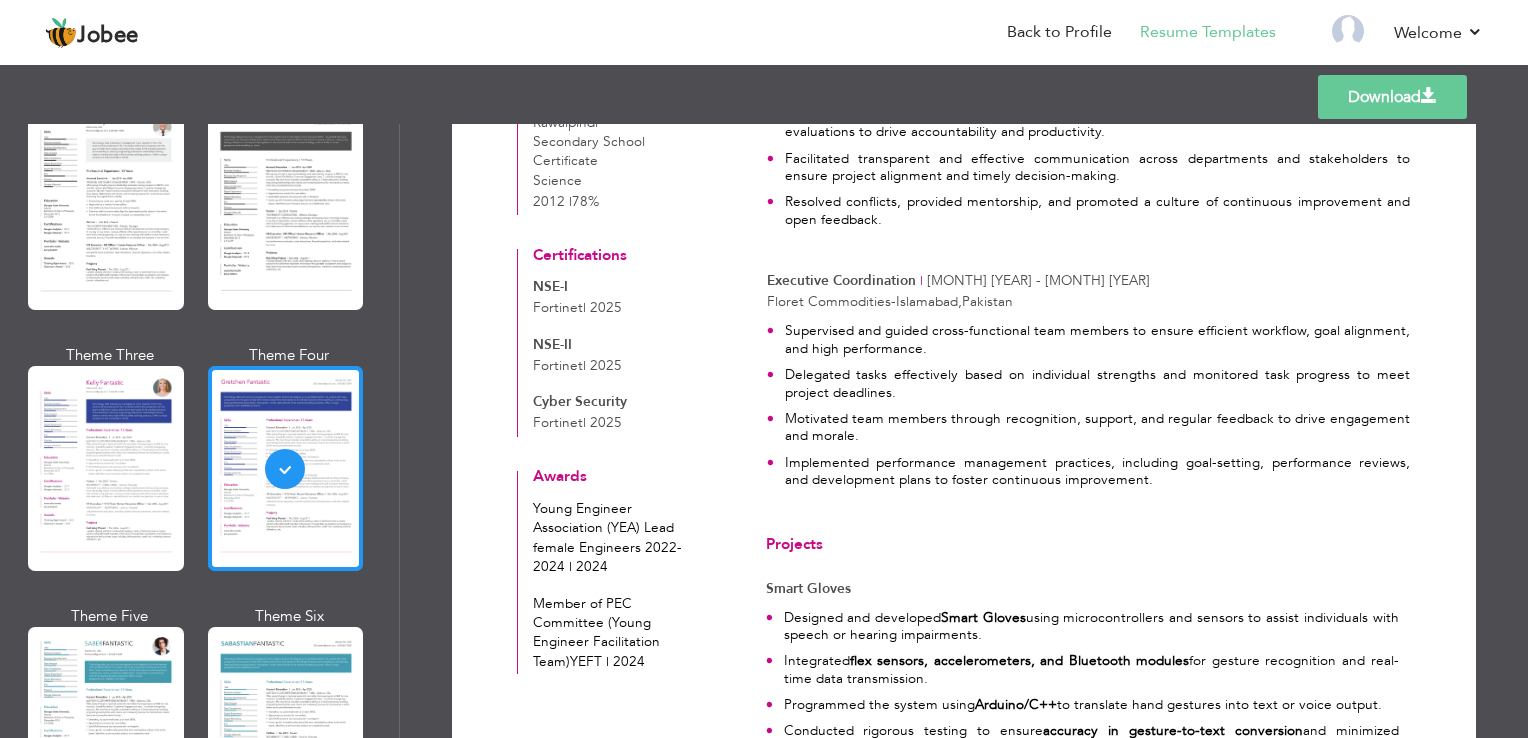 scroll, scrollTop: 1017, scrollLeft: 0, axis: vertical 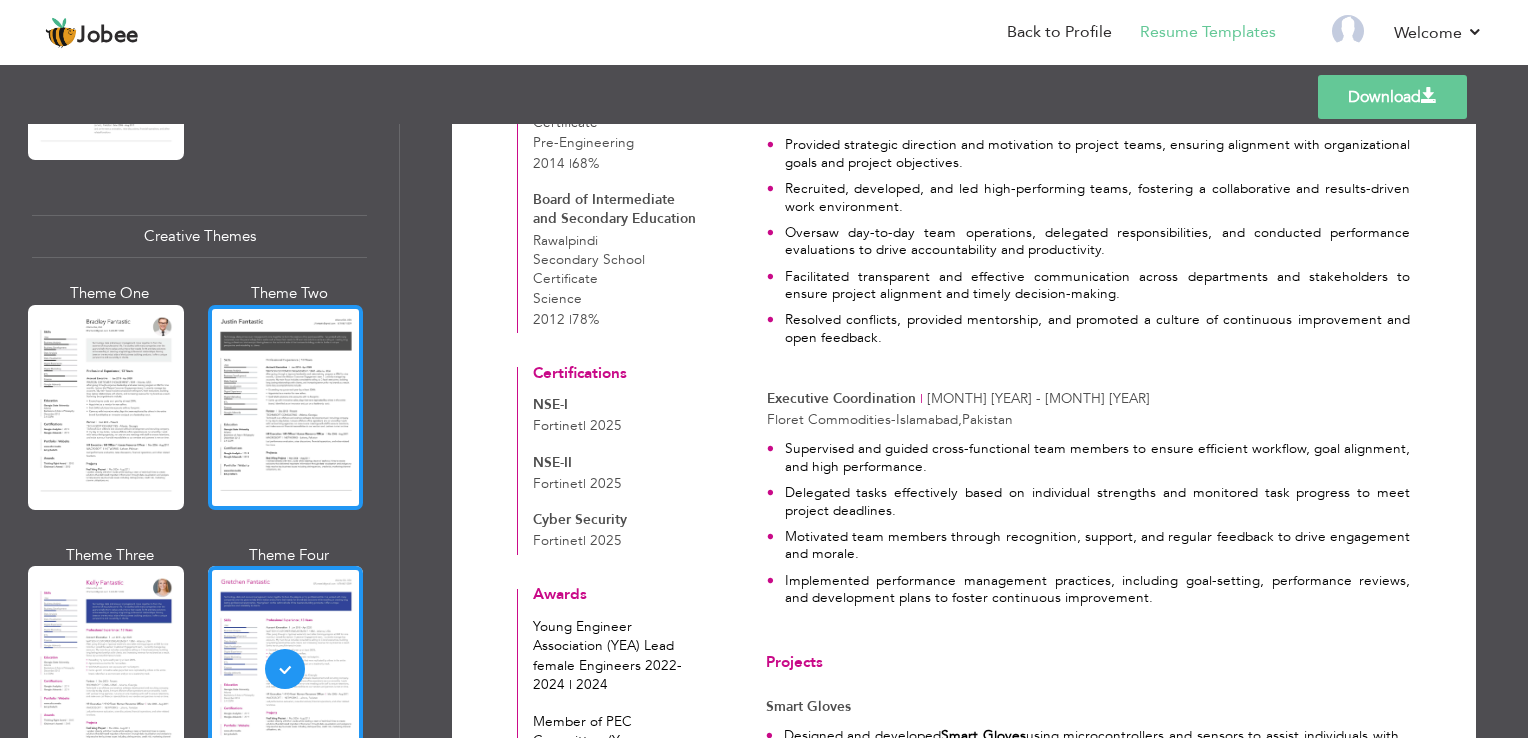 click at bounding box center (286, 407) 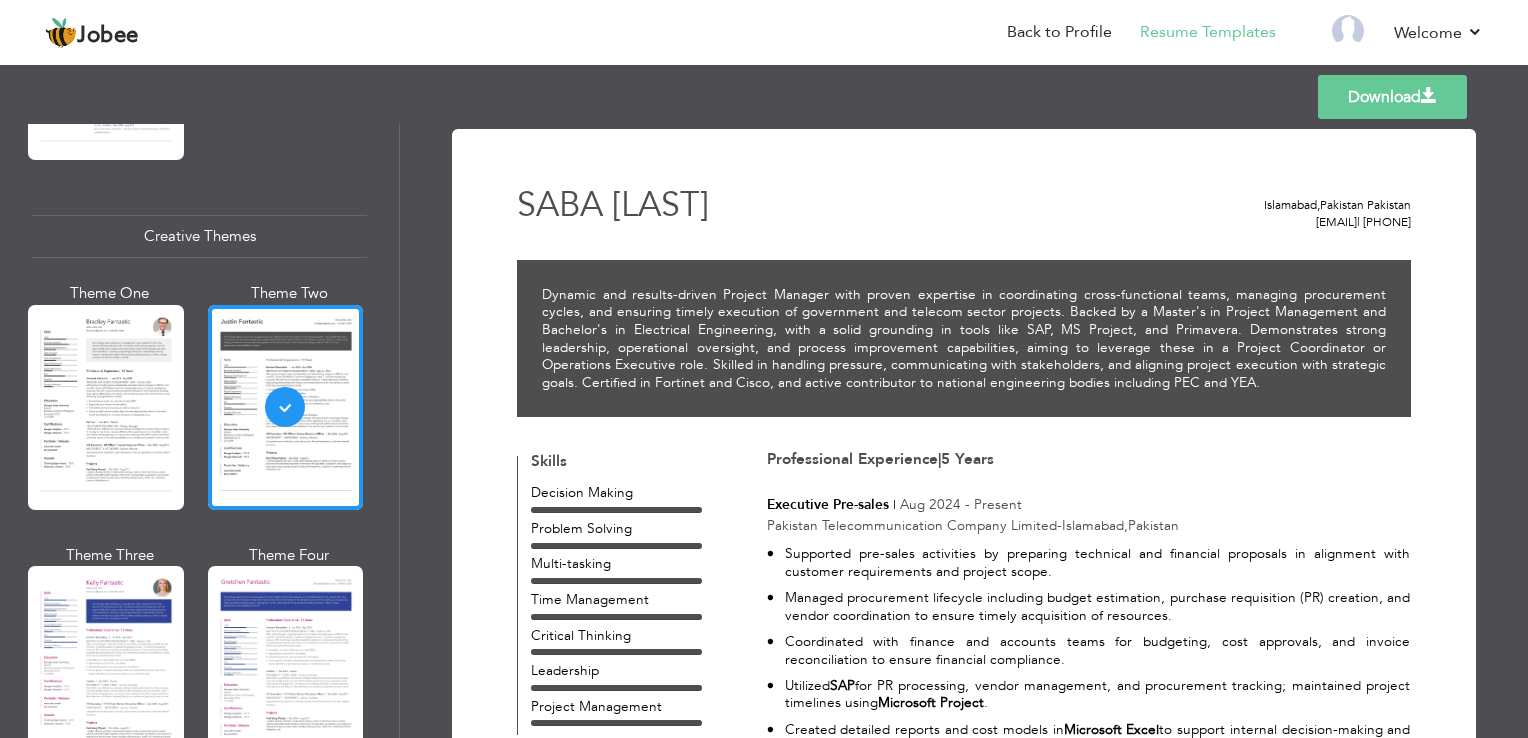 click at bounding box center (106, 407) 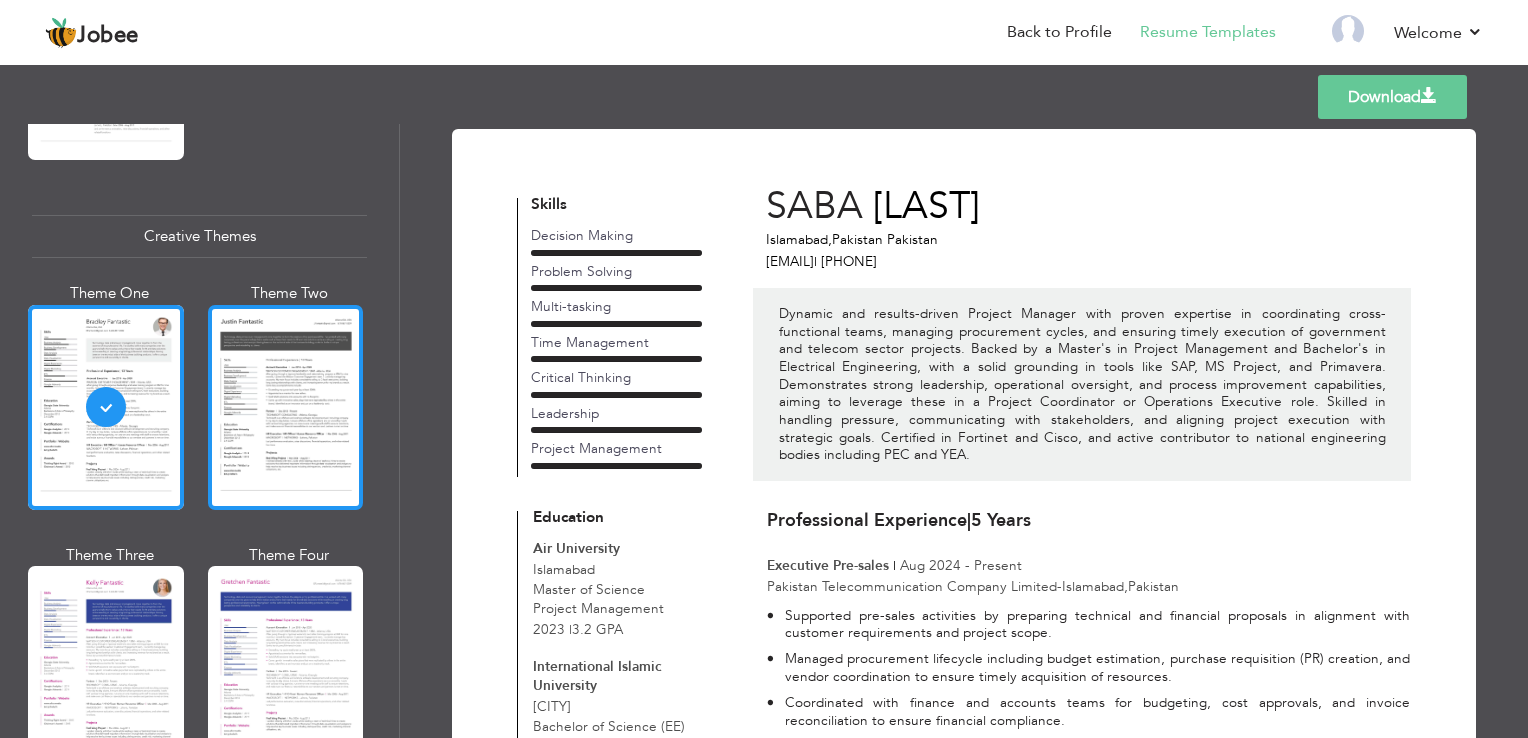click at bounding box center (286, 407) 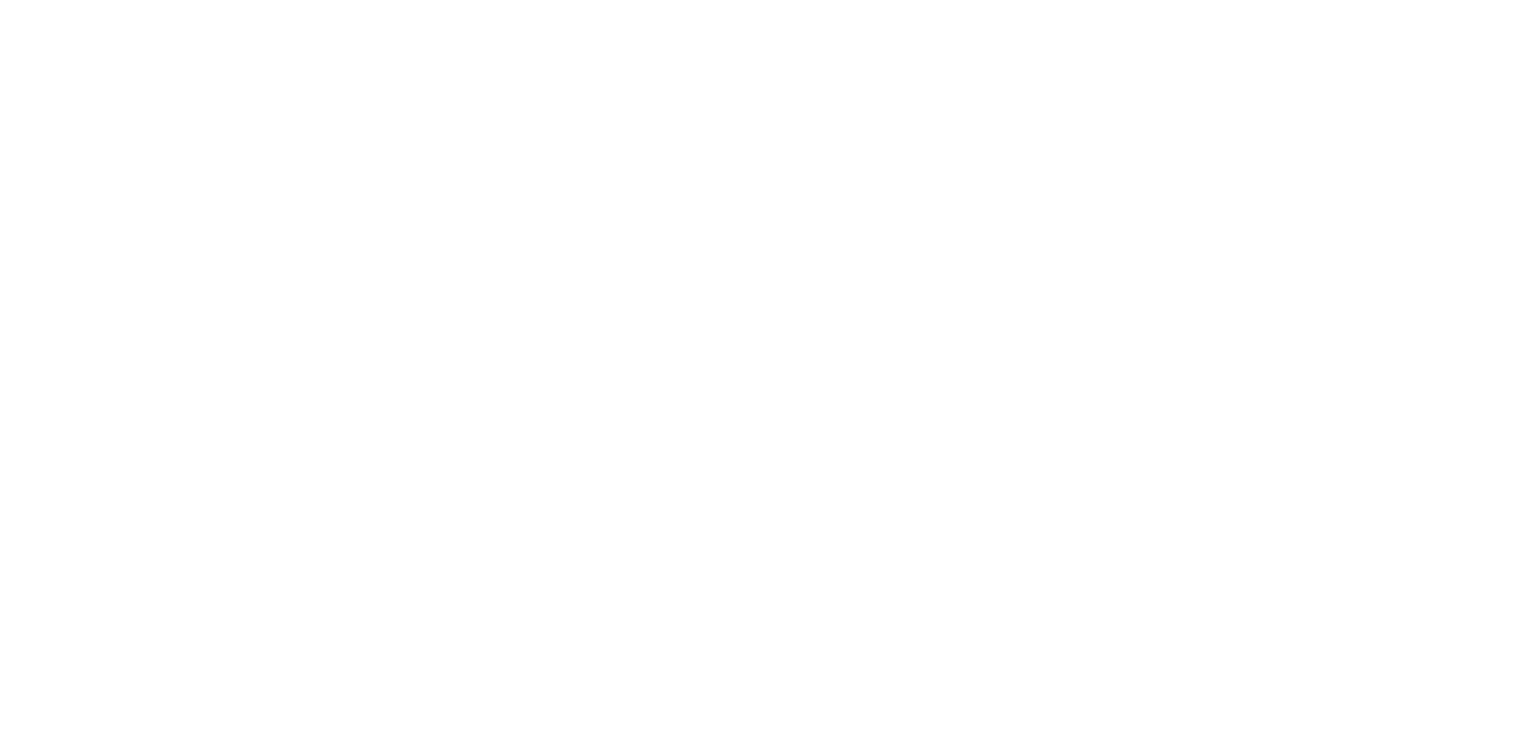 scroll, scrollTop: 0, scrollLeft: 0, axis: both 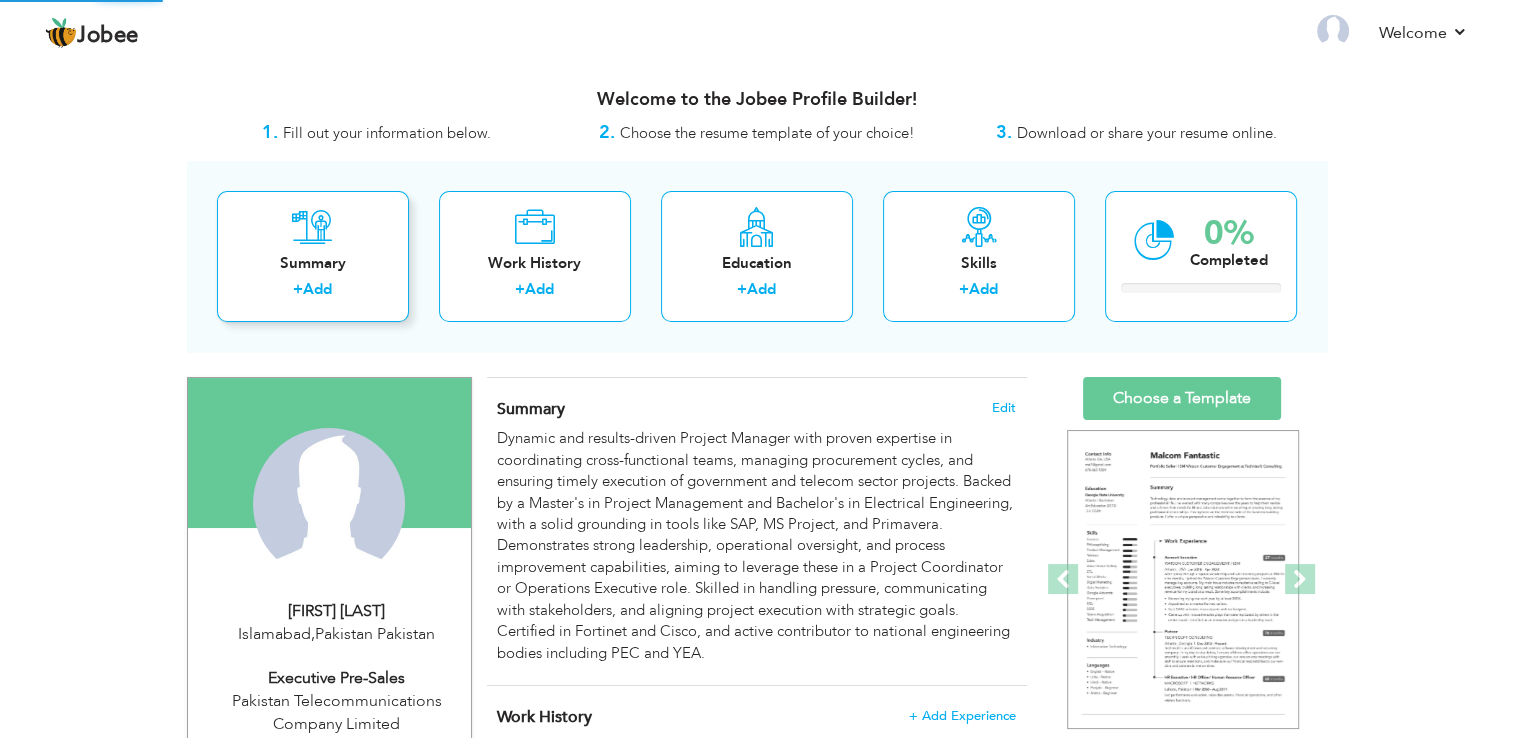 select on "?" 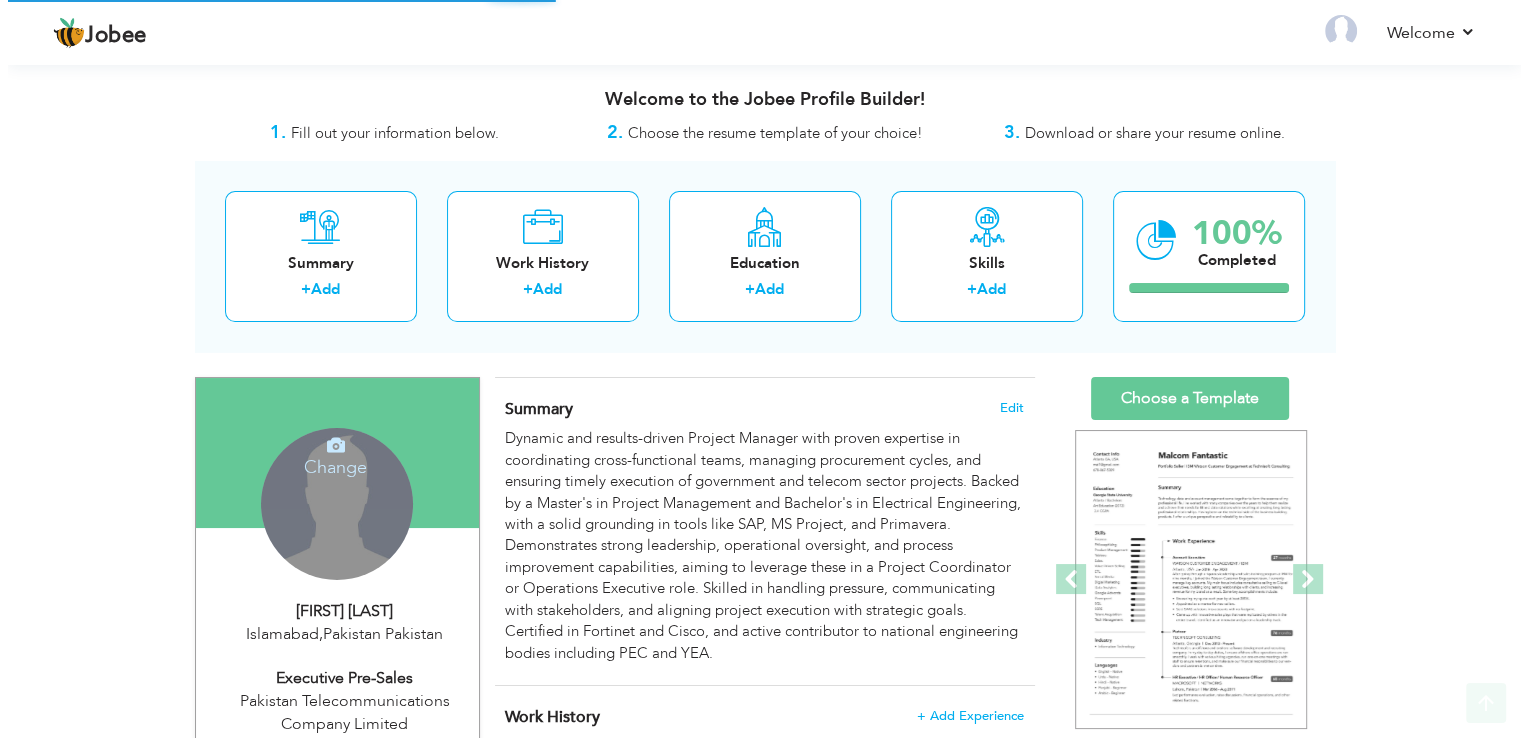 scroll, scrollTop: 400, scrollLeft: 0, axis: vertical 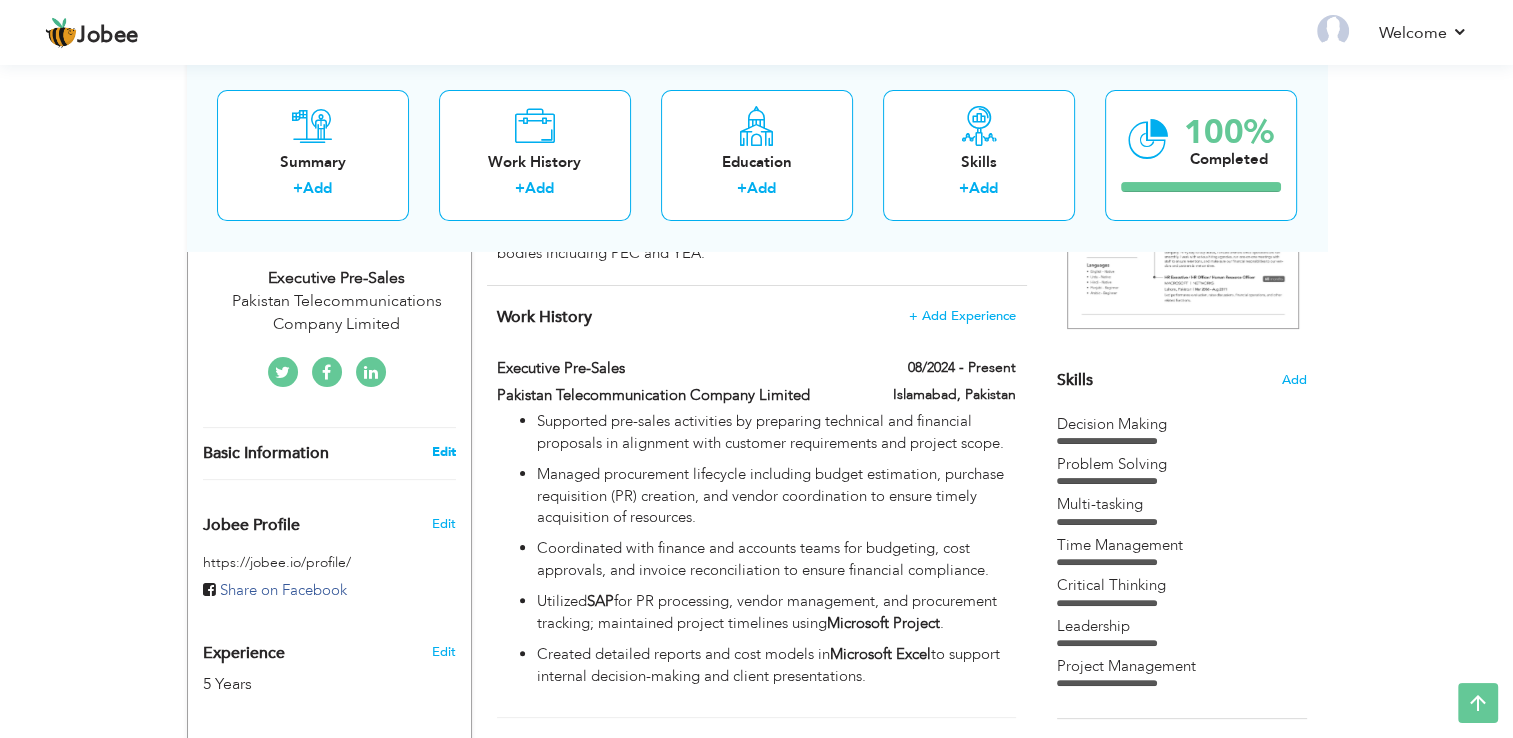 click on "Edit" at bounding box center (443, 452) 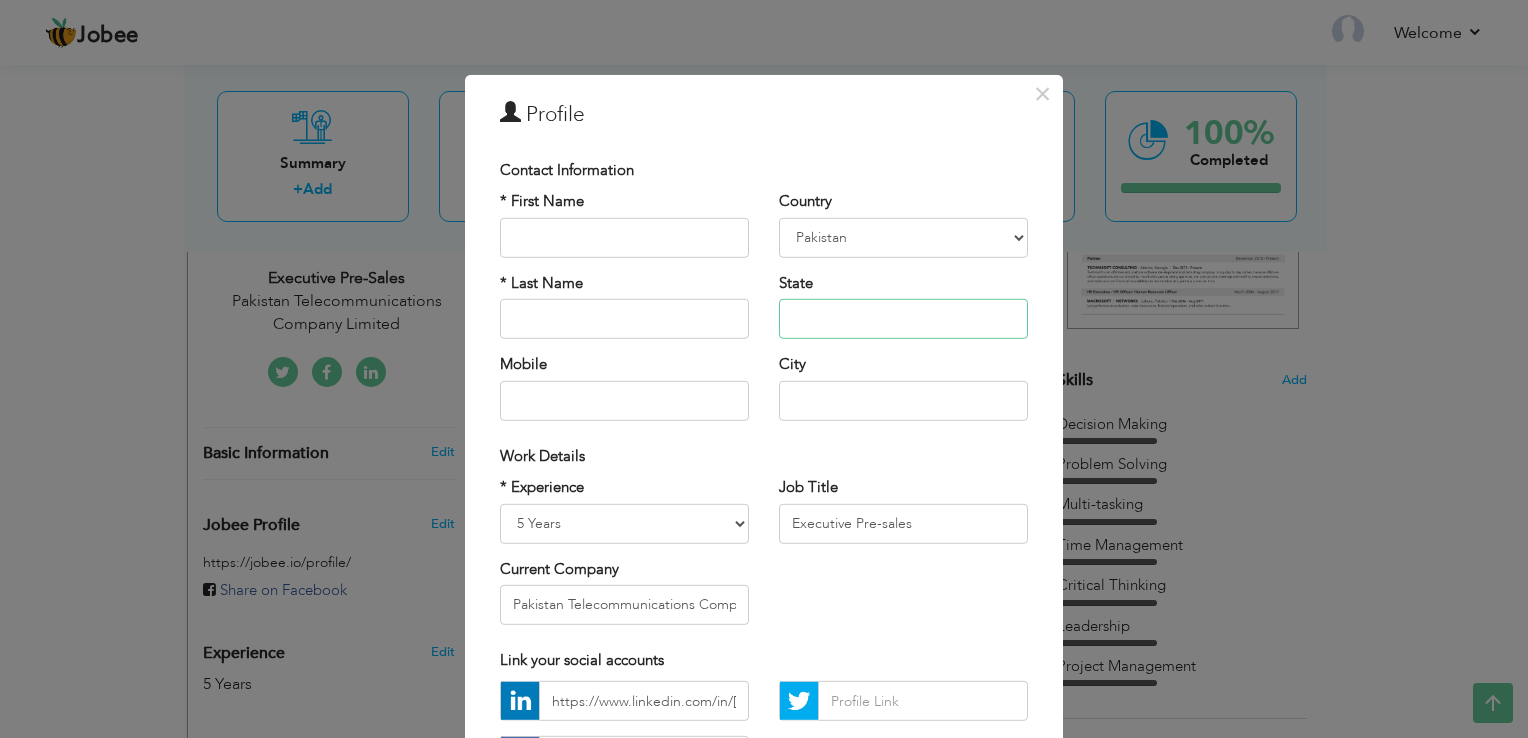 click at bounding box center (903, 319) 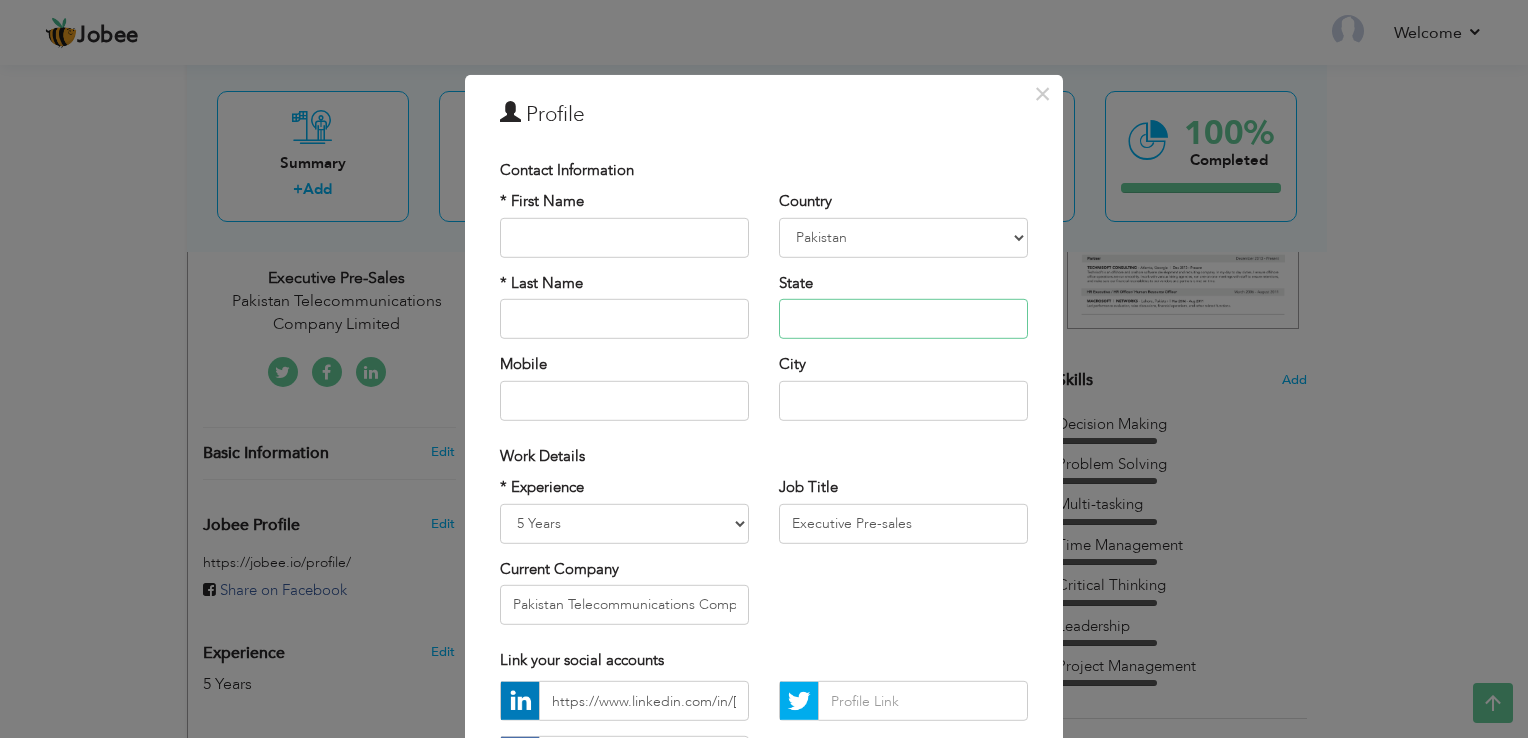 type on "Pakistan" 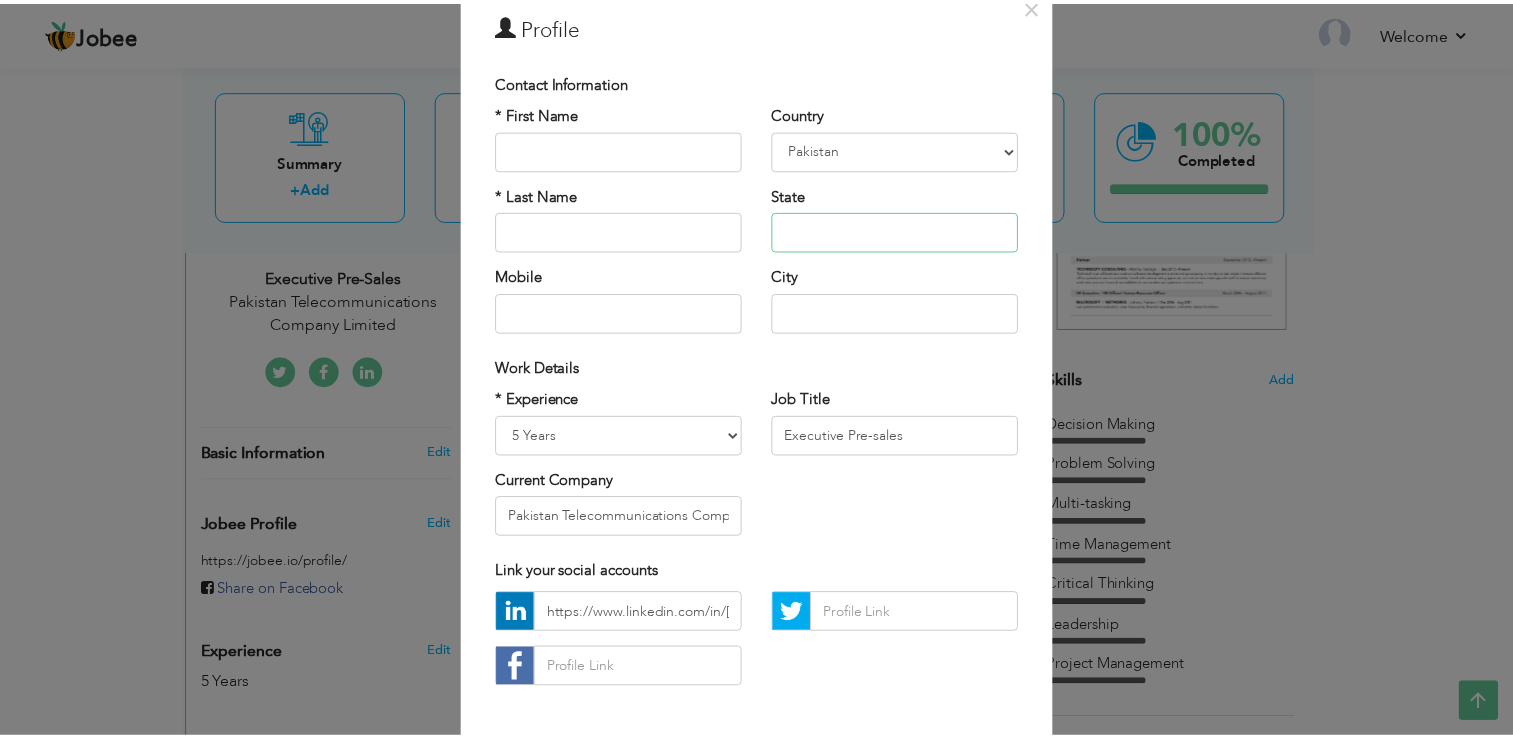 scroll, scrollTop: 173, scrollLeft: 0, axis: vertical 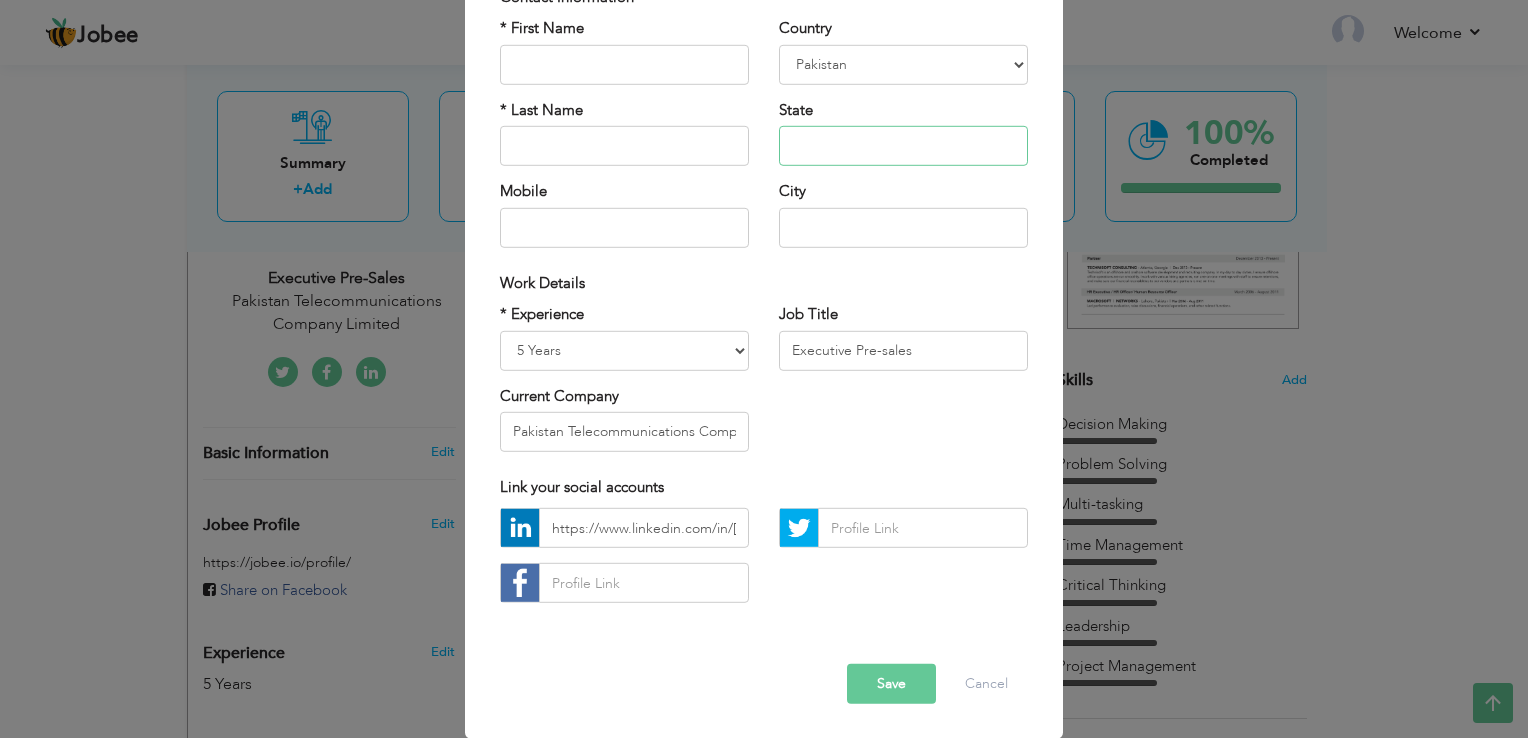 type 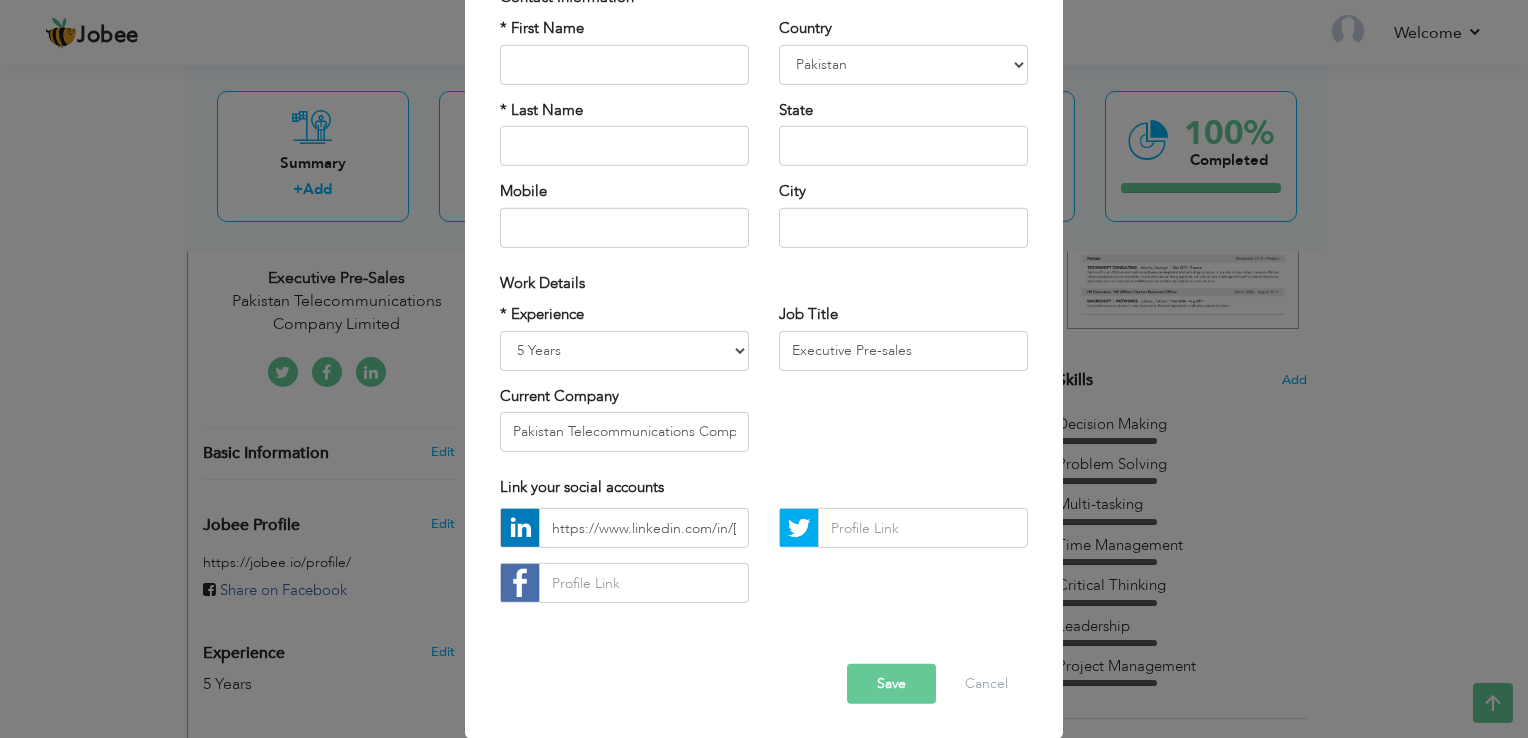 click on "Save" at bounding box center (891, 684) 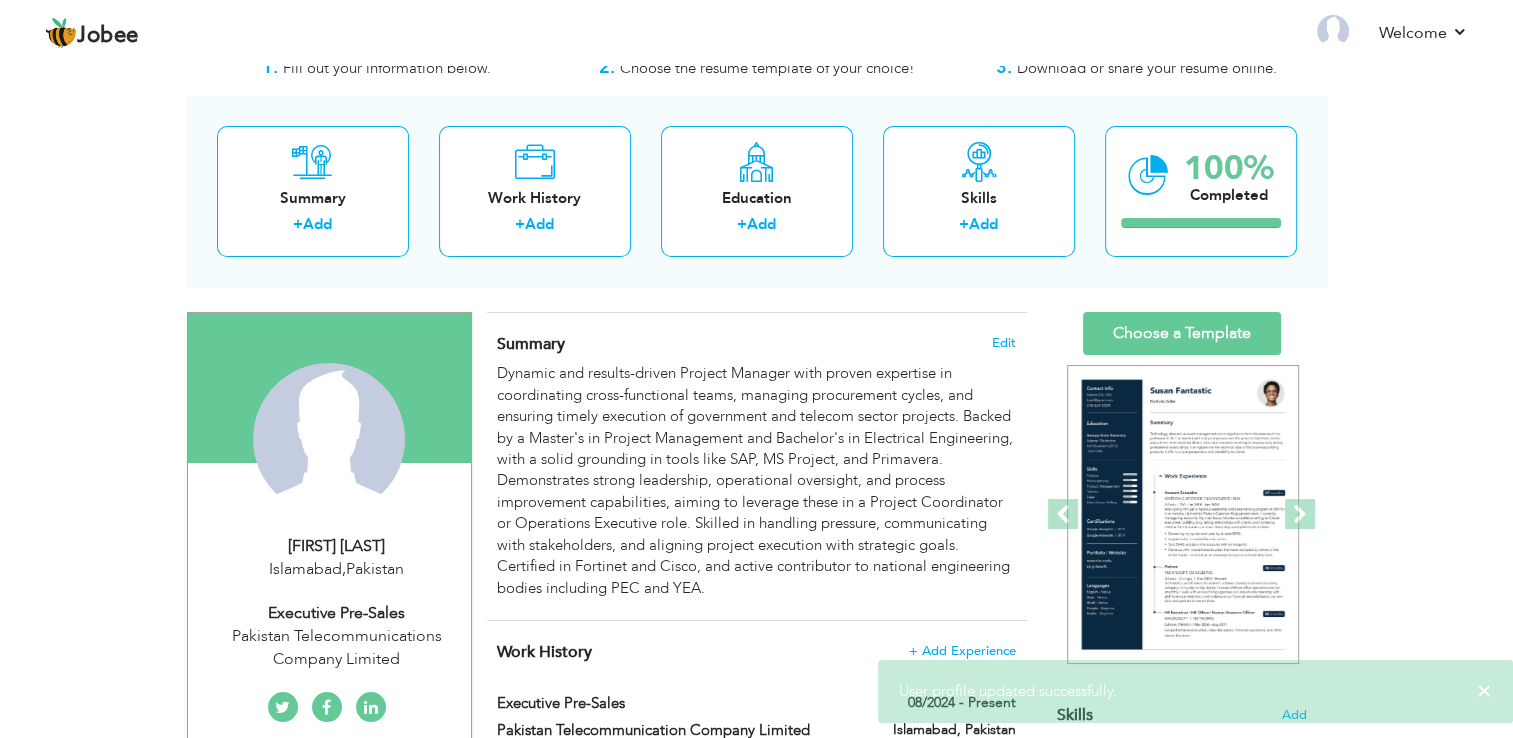 scroll, scrollTop: 100, scrollLeft: 0, axis: vertical 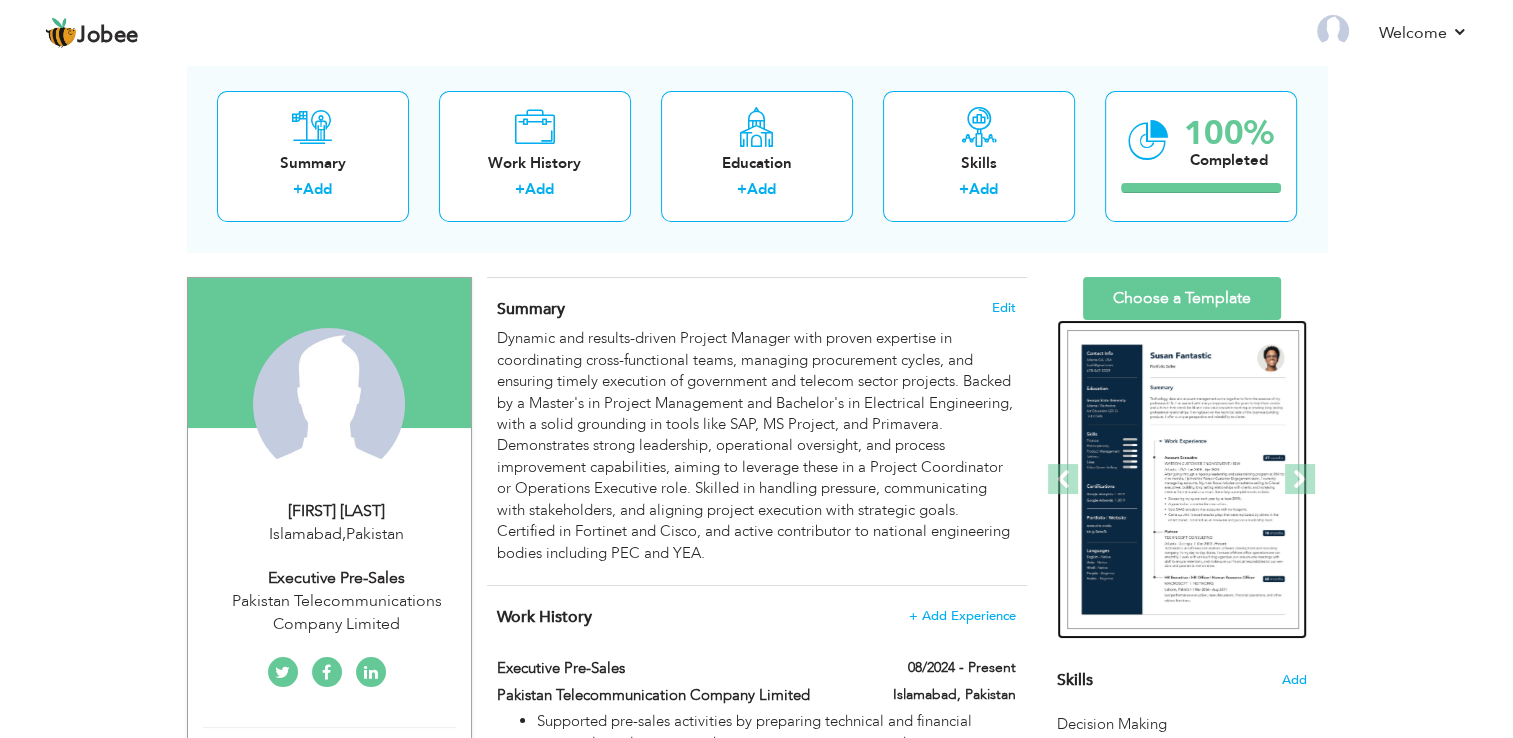 click at bounding box center [1183, 480] 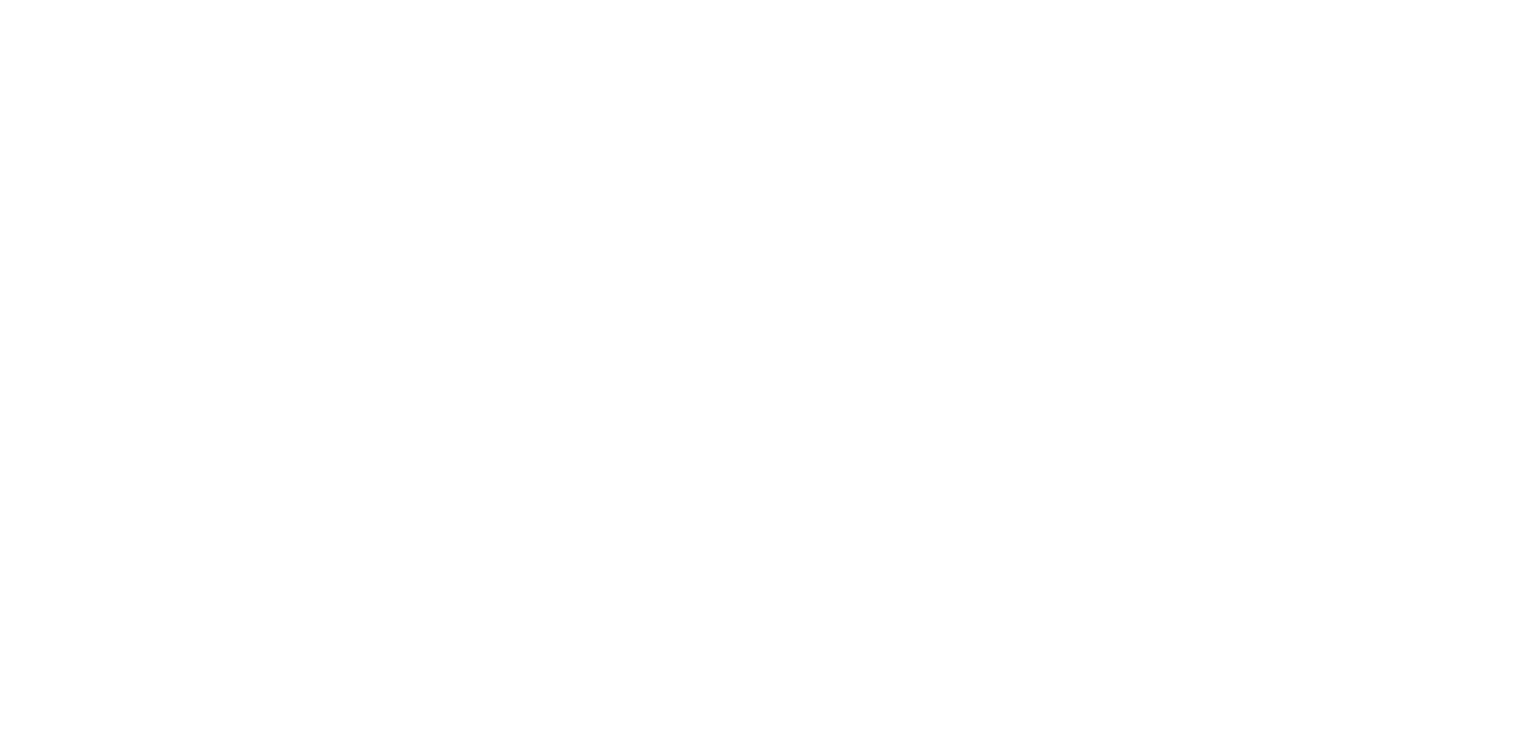 scroll, scrollTop: 0, scrollLeft: 0, axis: both 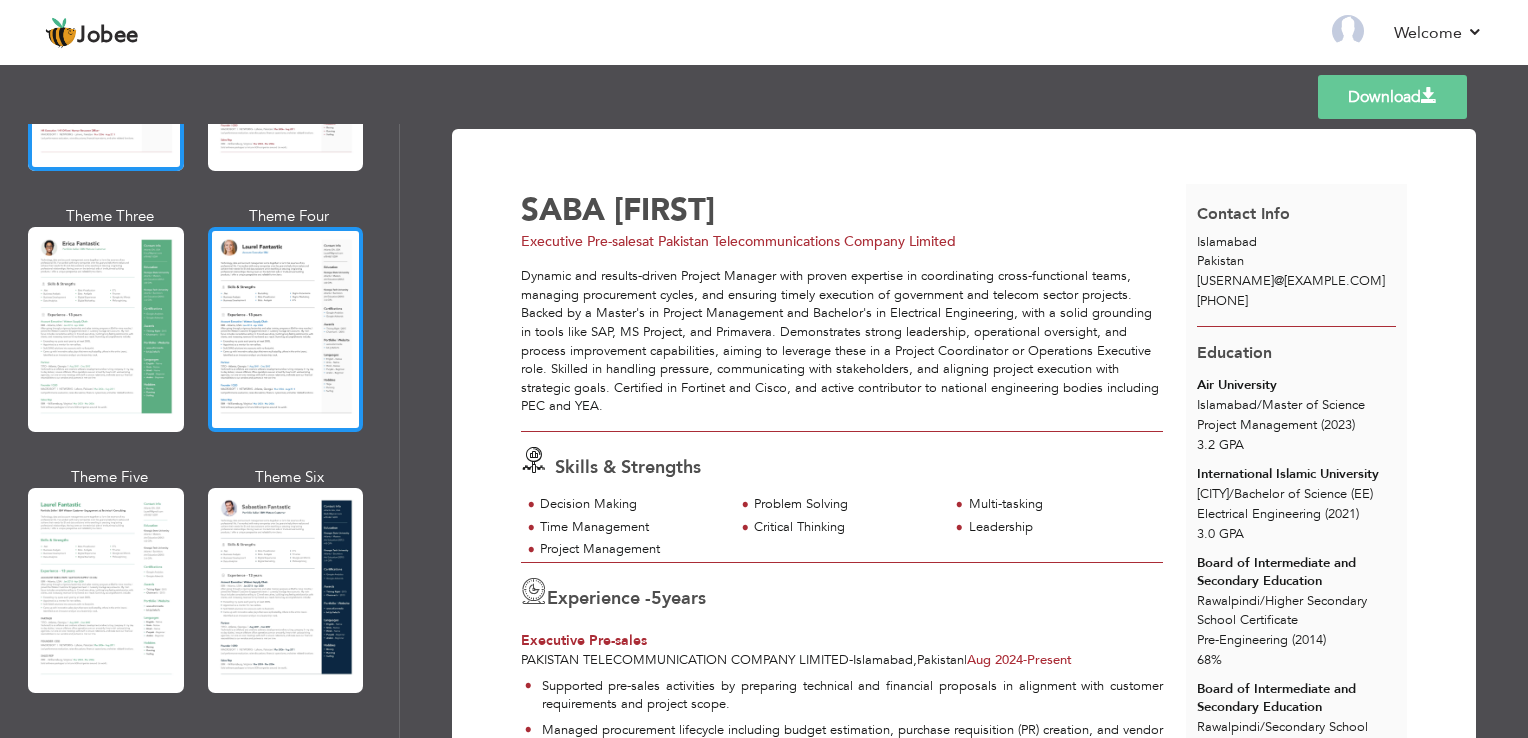 click at bounding box center [286, 329] 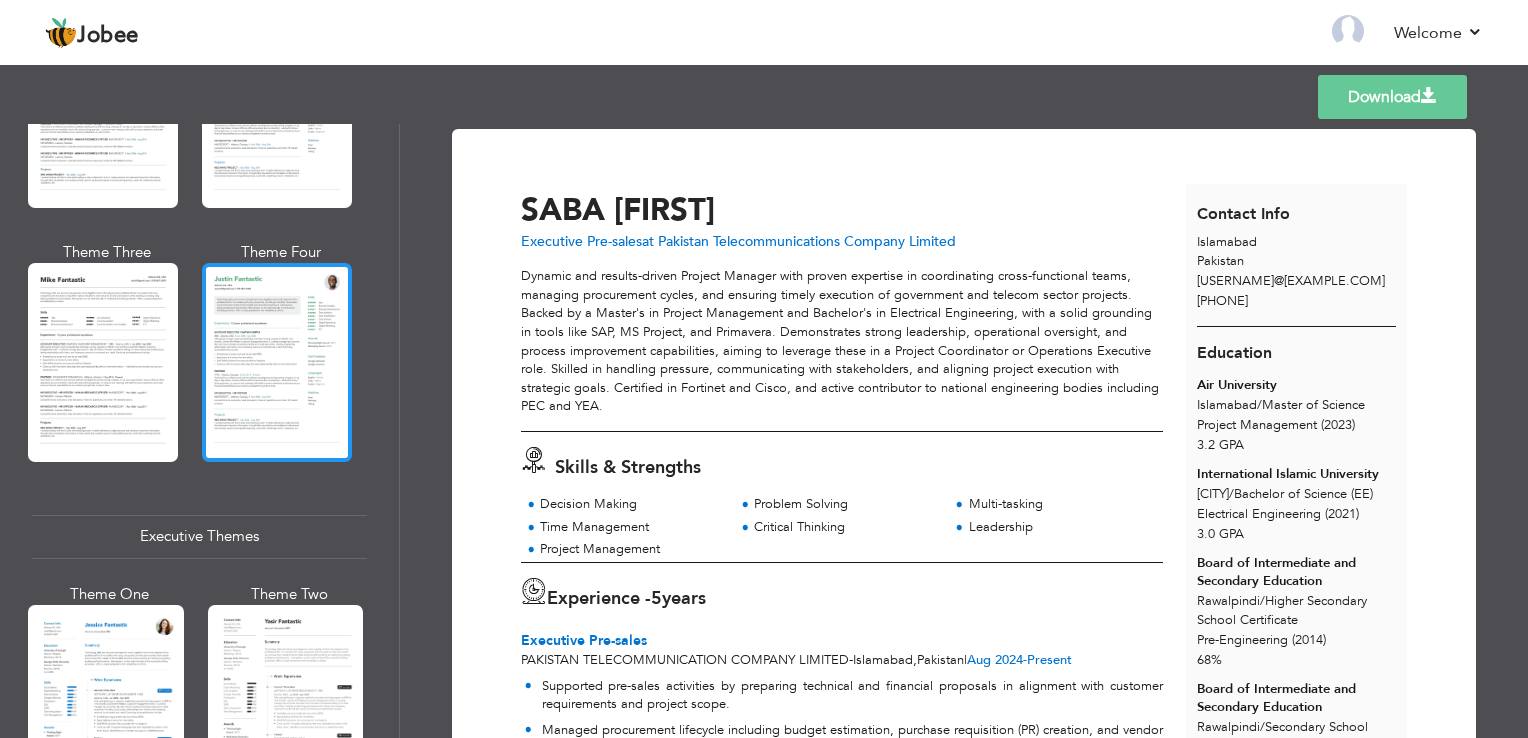 scroll, scrollTop: 1300, scrollLeft: 0, axis: vertical 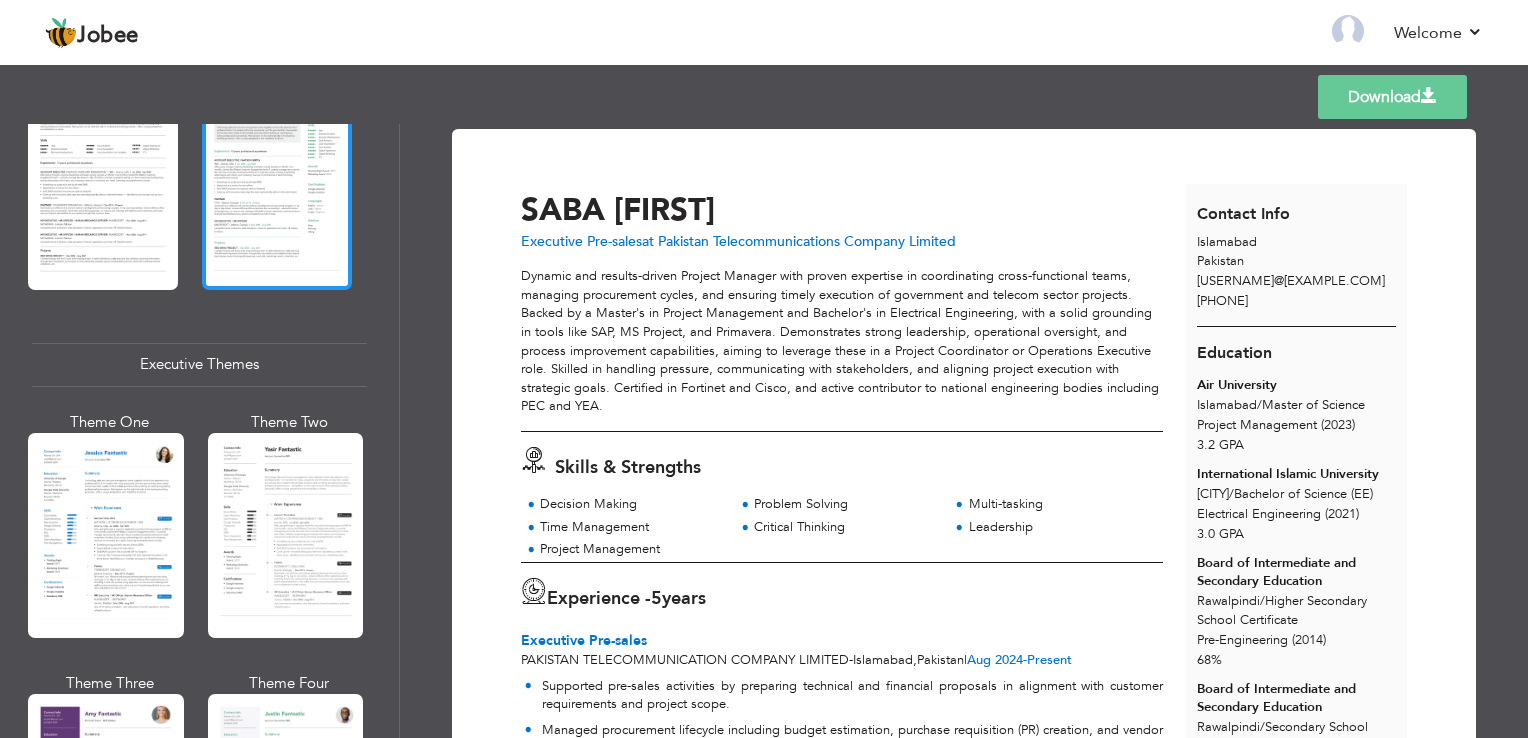 click at bounding box center (286, 535) 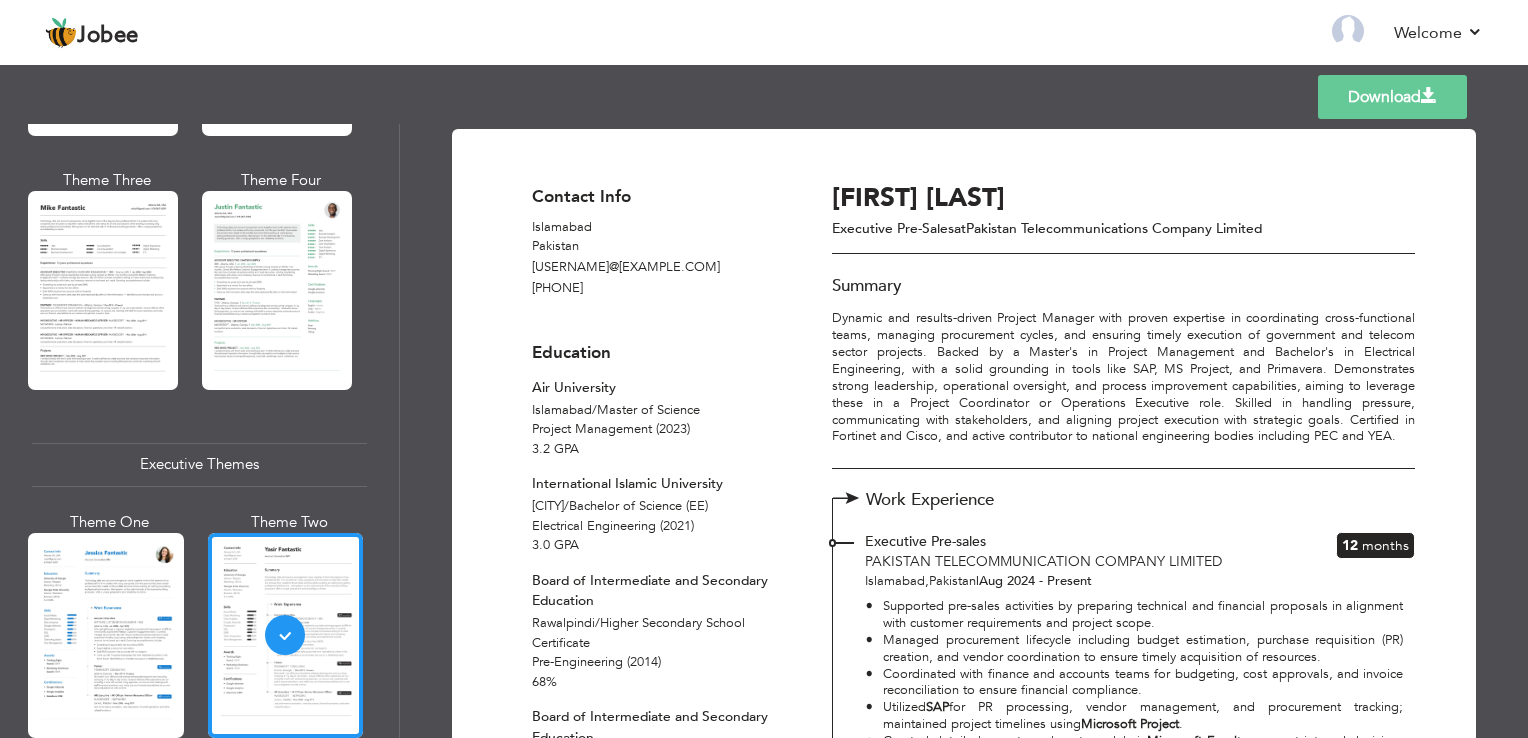 scroll, scrollTop: 1100, scrollLeft: 0, axis: vertical 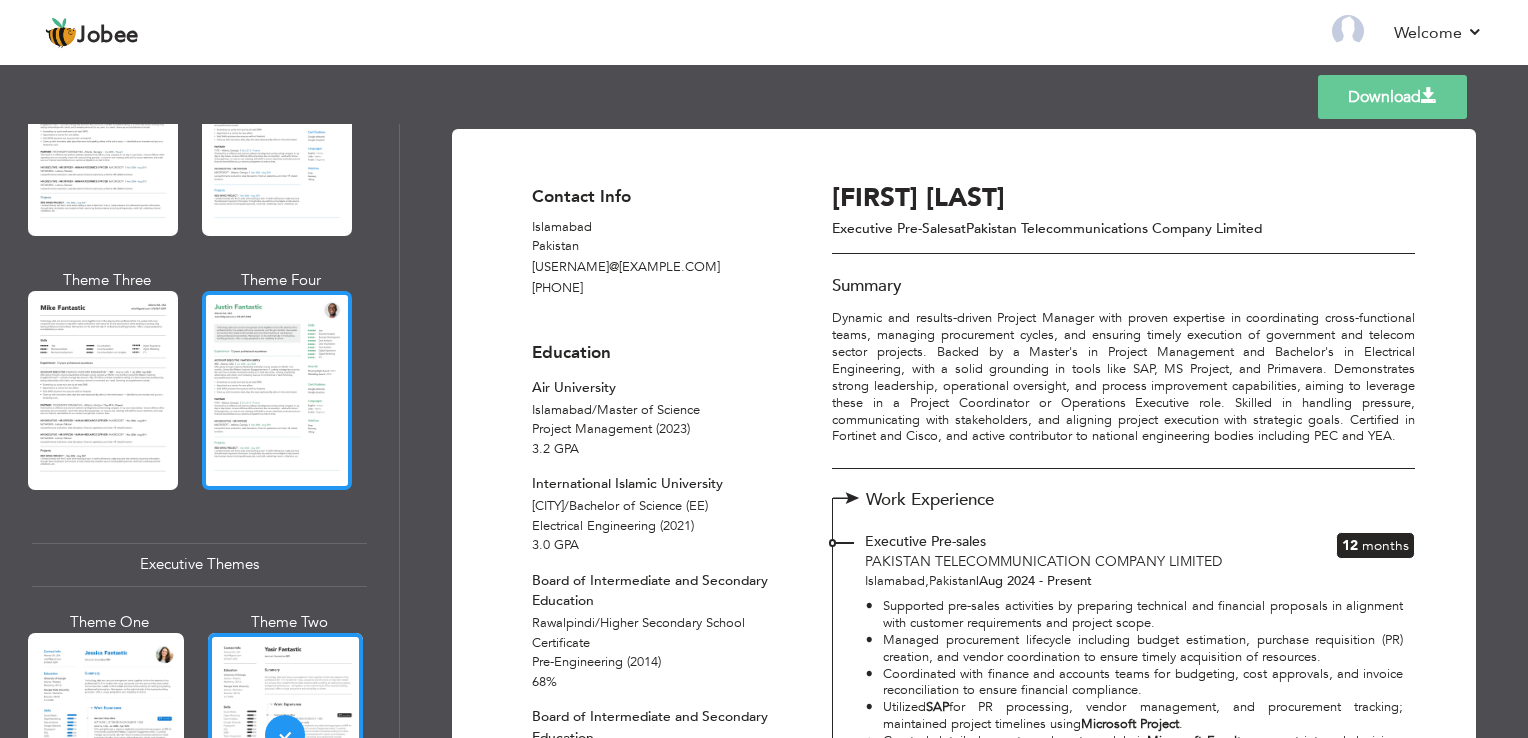 click at bounding box center [277, 390] 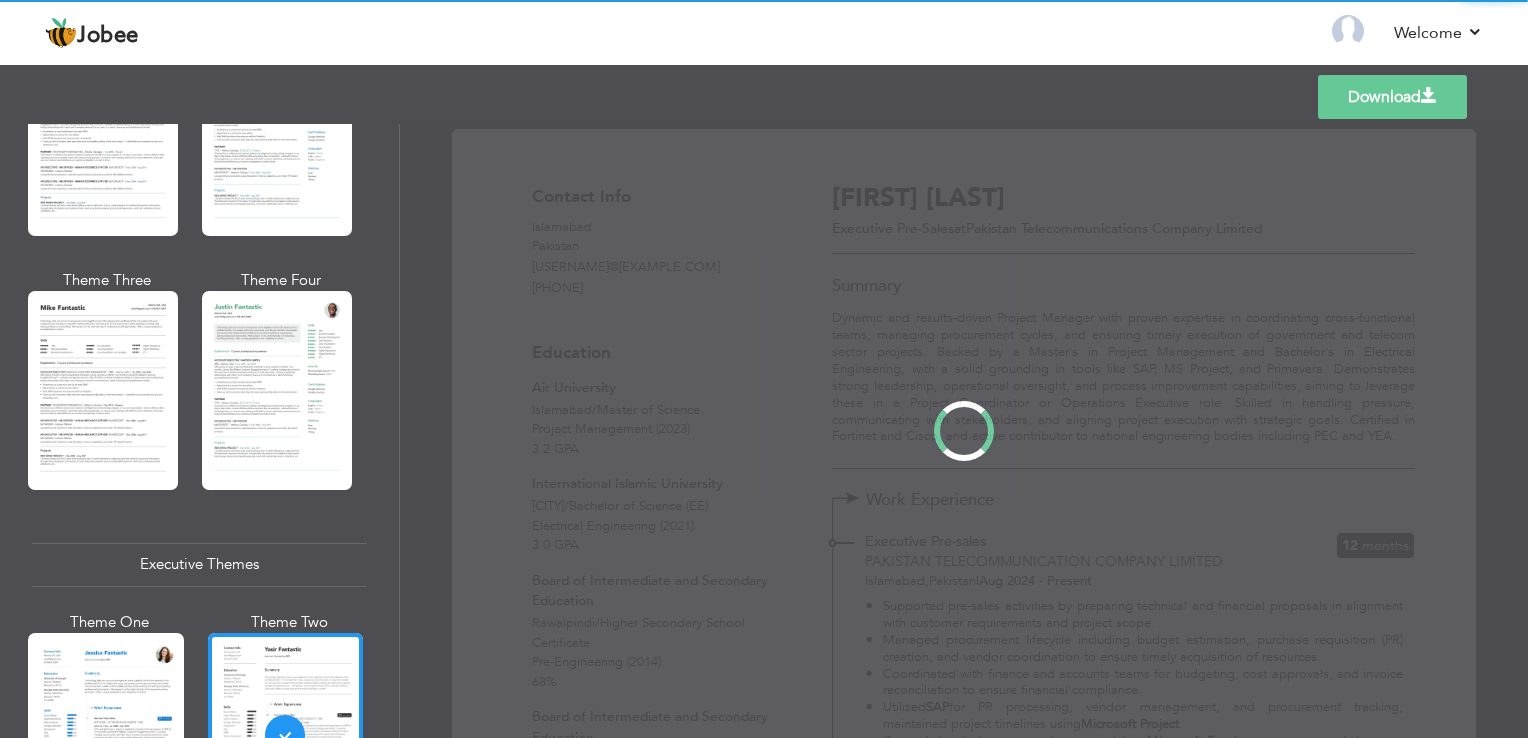 click on "Professional Themes
Theme One
Theme Two
Theme Three
Theme Four" at bounding box center (764, 431) 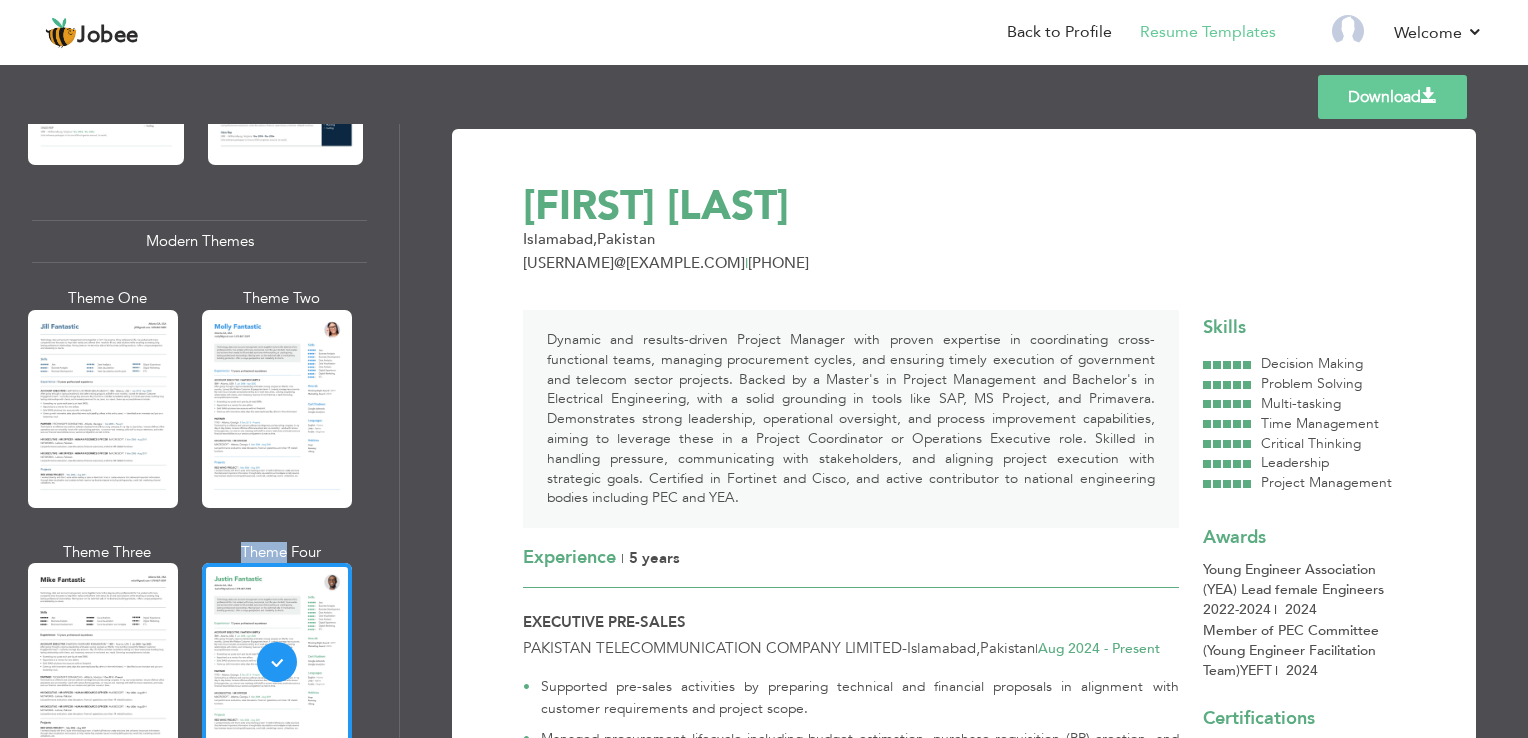 scroll, scrollTop: 1000, scrollLeft: 0, axis: vertical 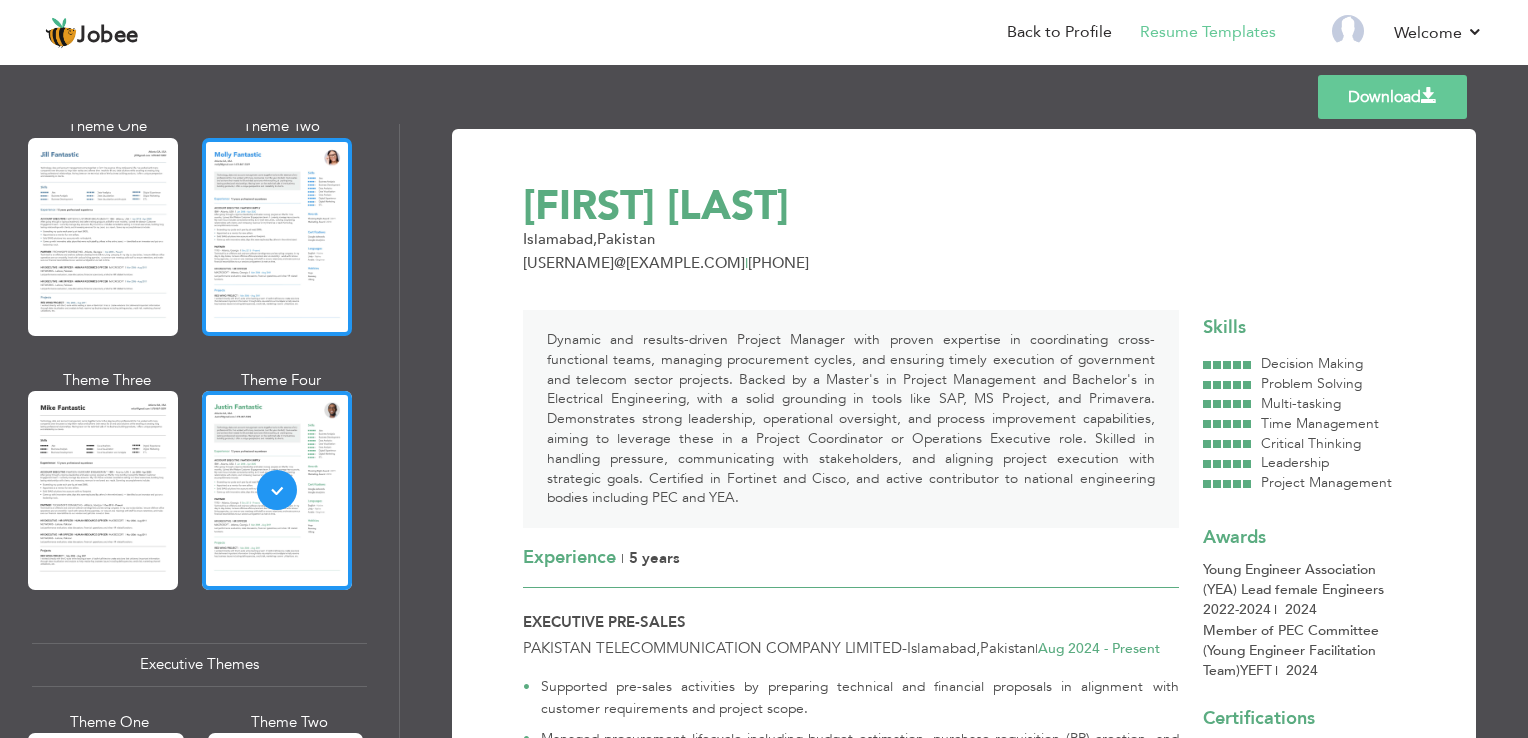 click at bounding box center [277, 237] 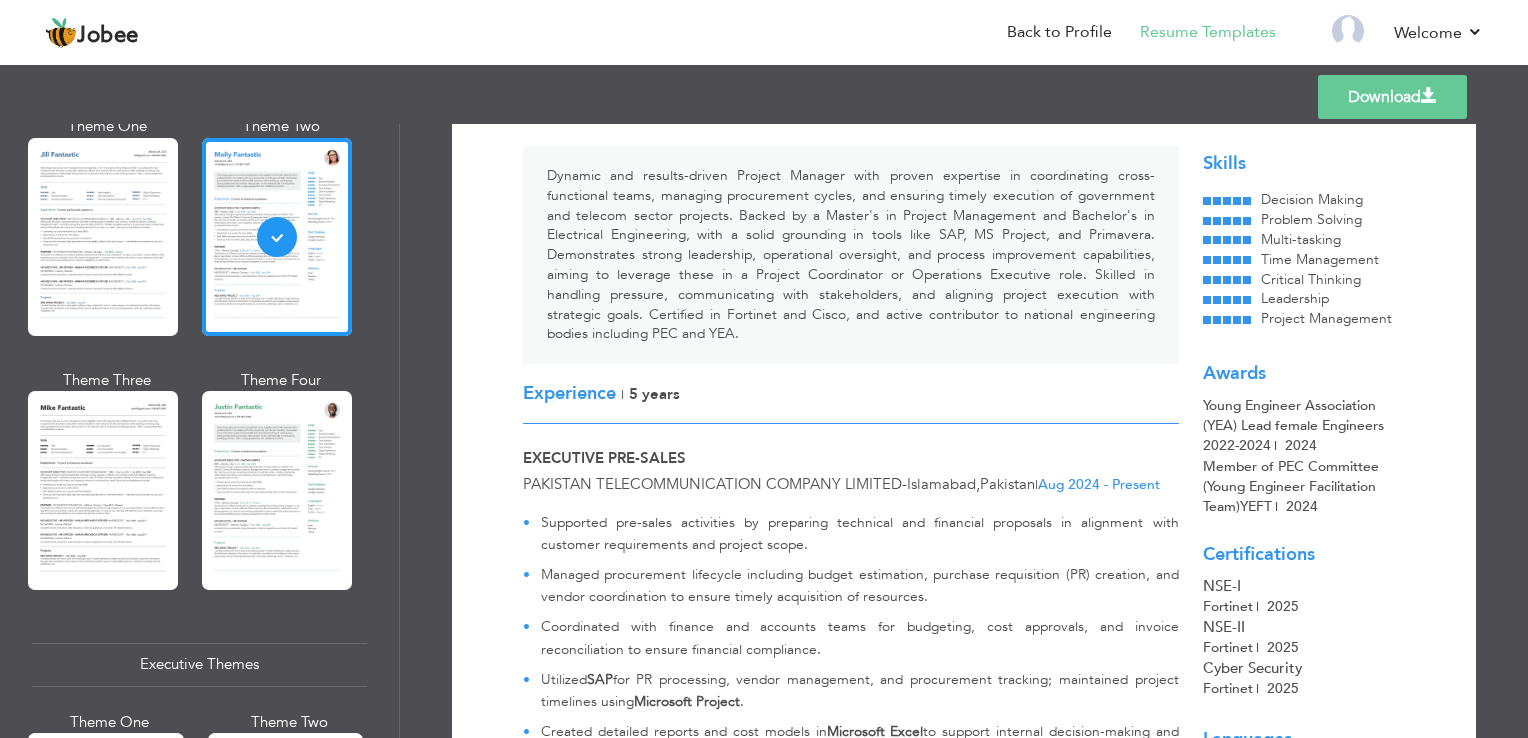 scroll, scrollTop: 600, scrollLeft: 0, axis: vertical 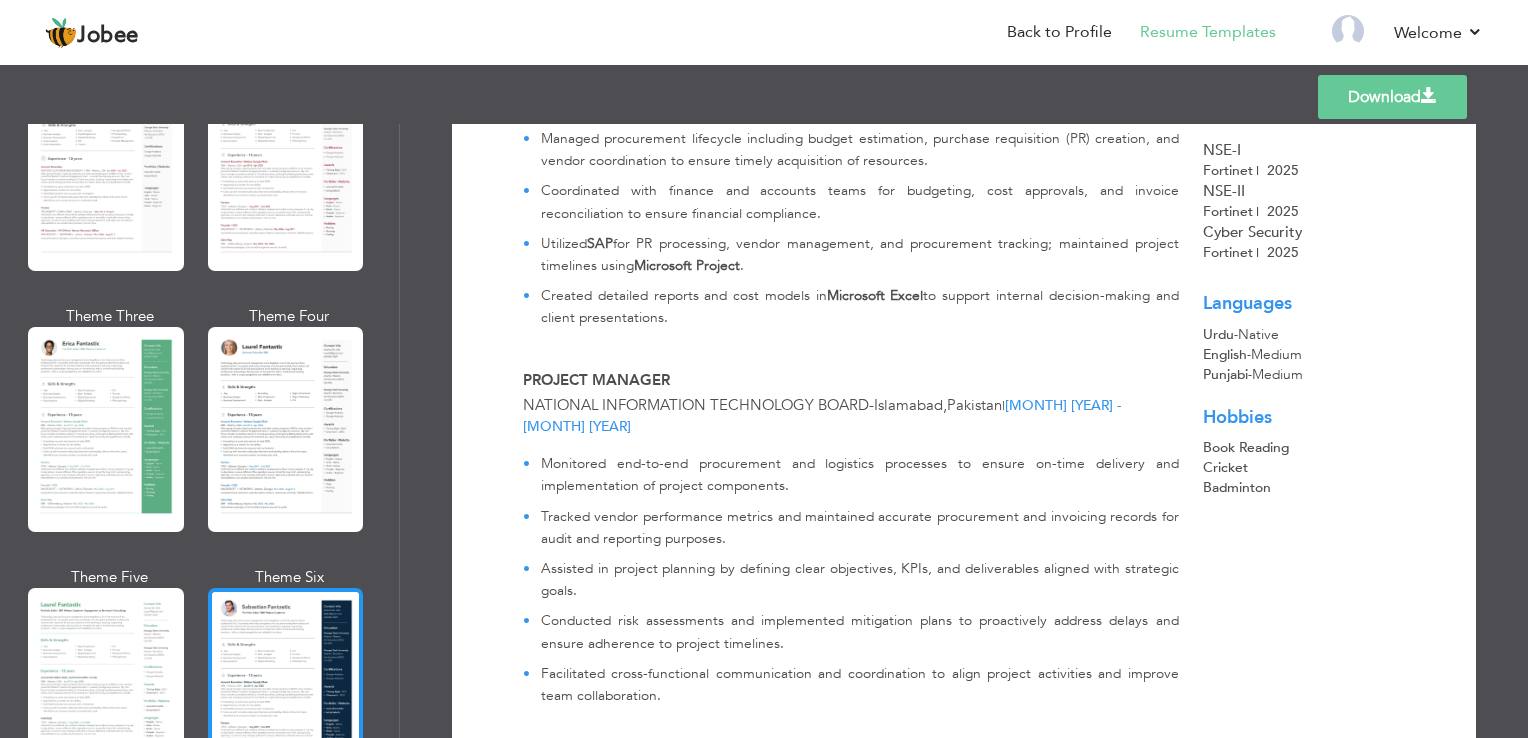click at bounding box center (286, 690) 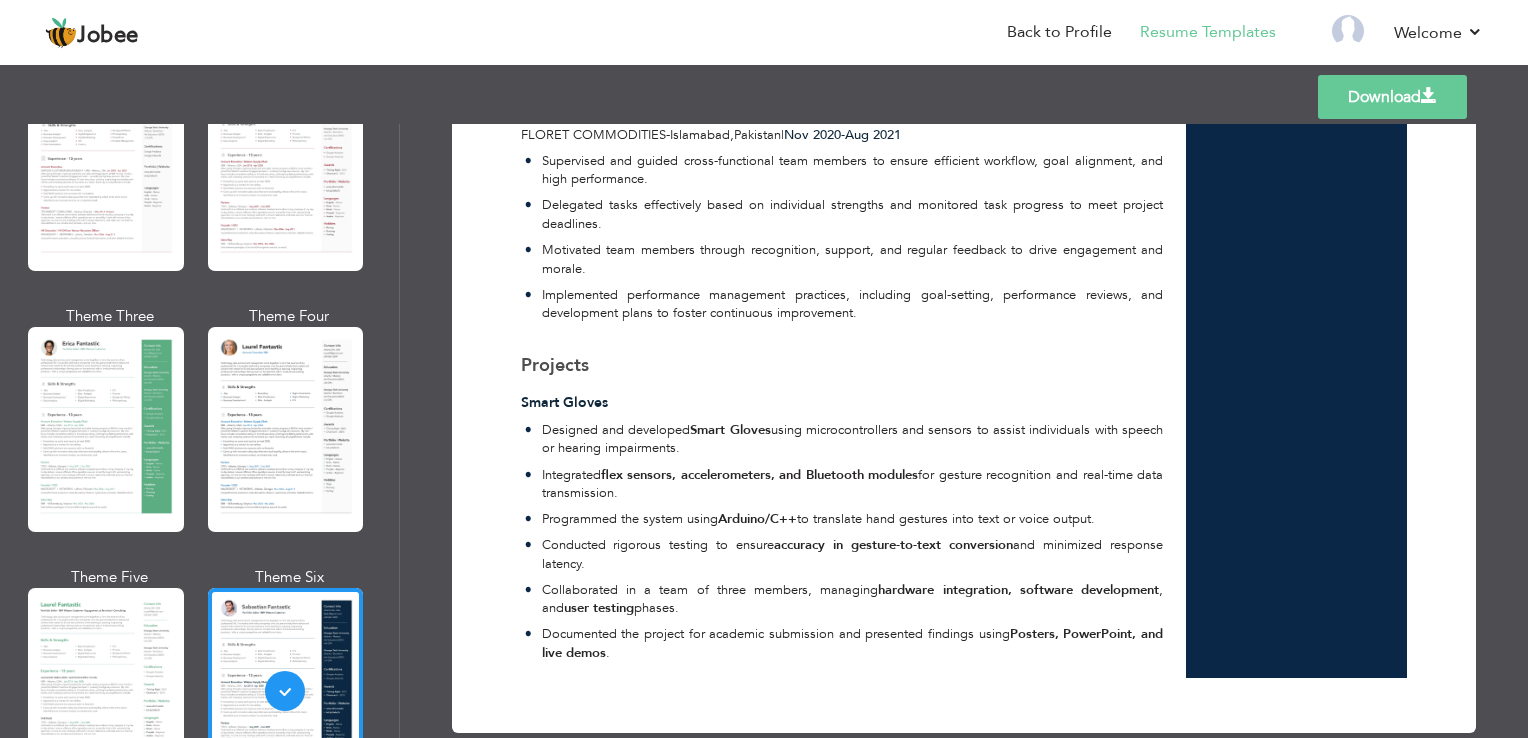 scroll, scrollTop: 1432, scrollLeft: 0, axis: vertical 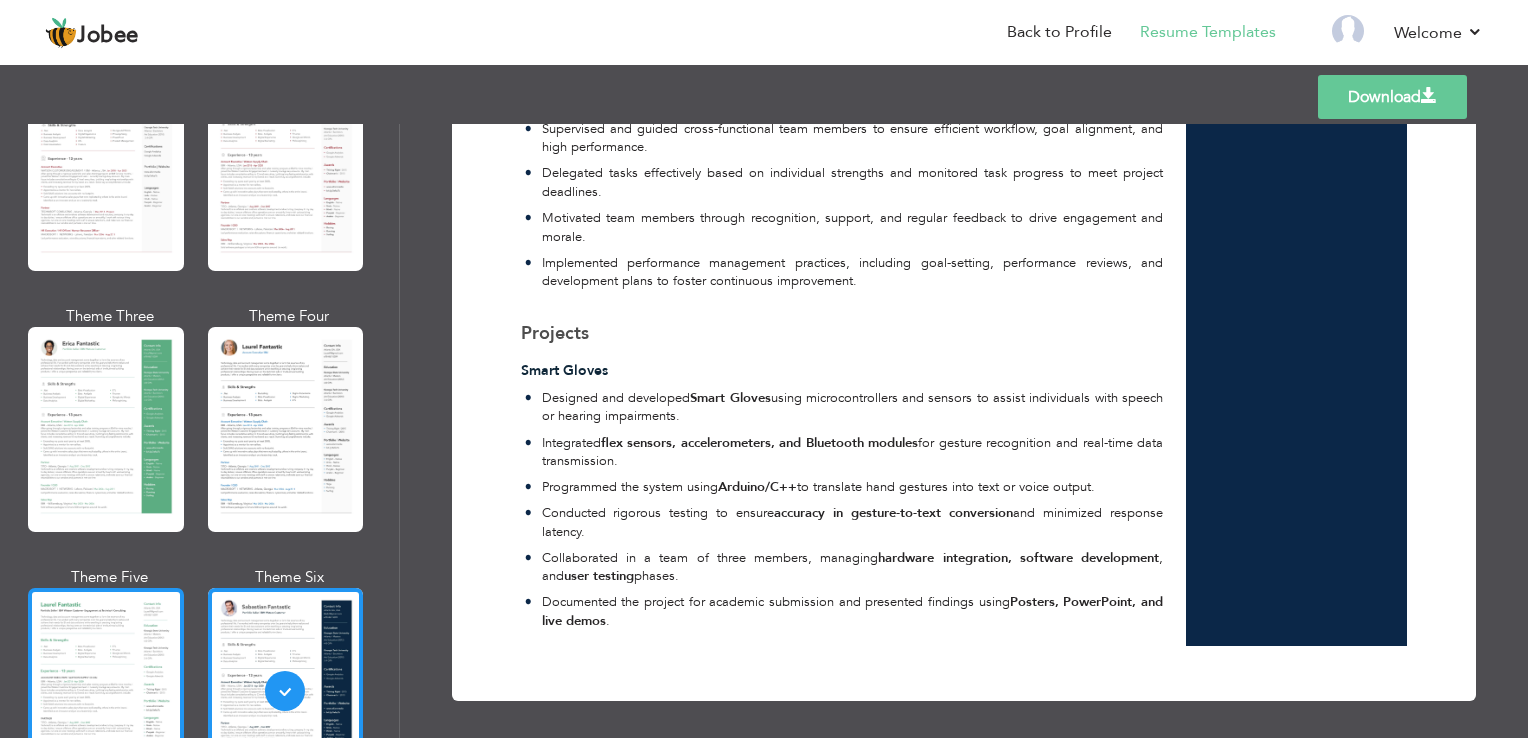 click at bounding box center (106, 690) 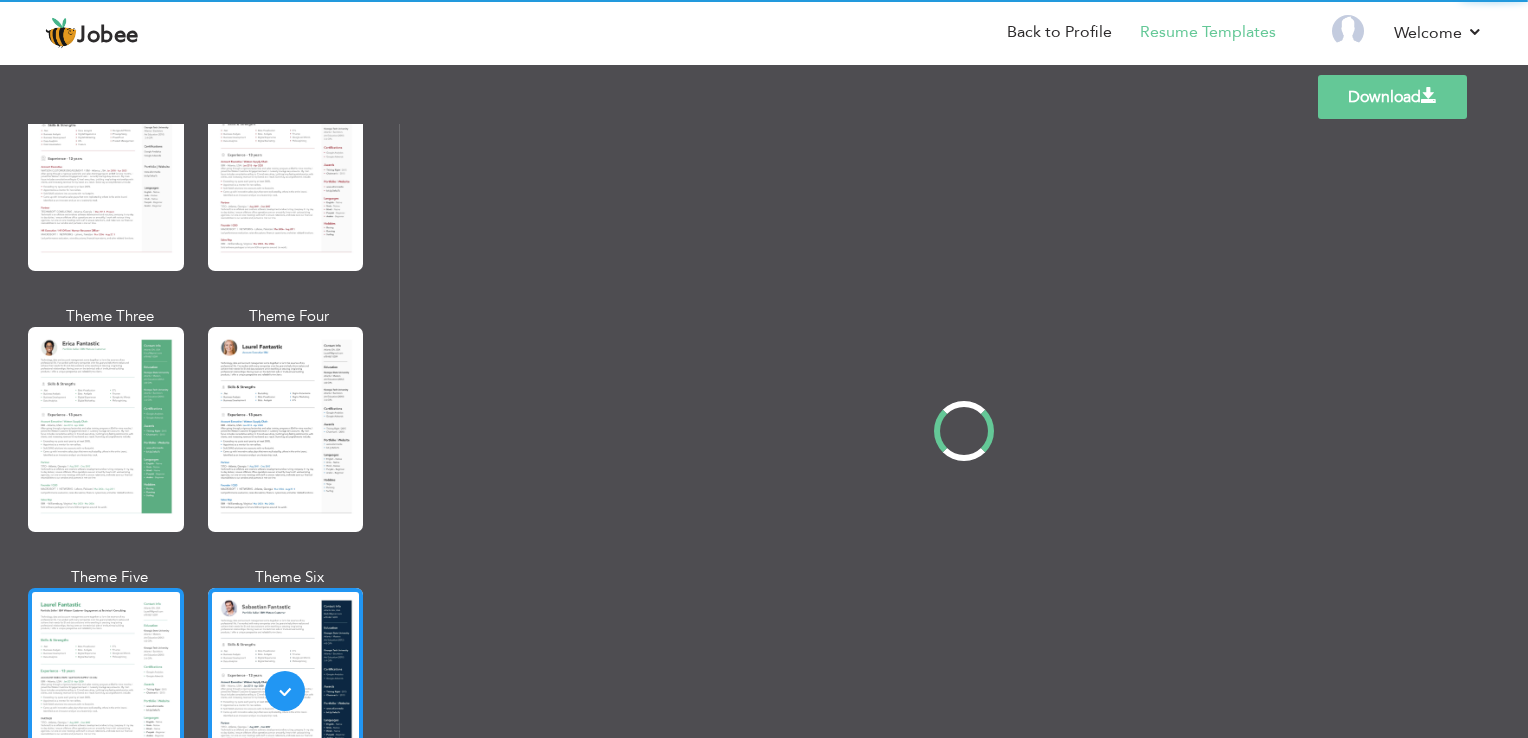 scroll, scrollTop: 0, scrollLeft: 0, axis: both 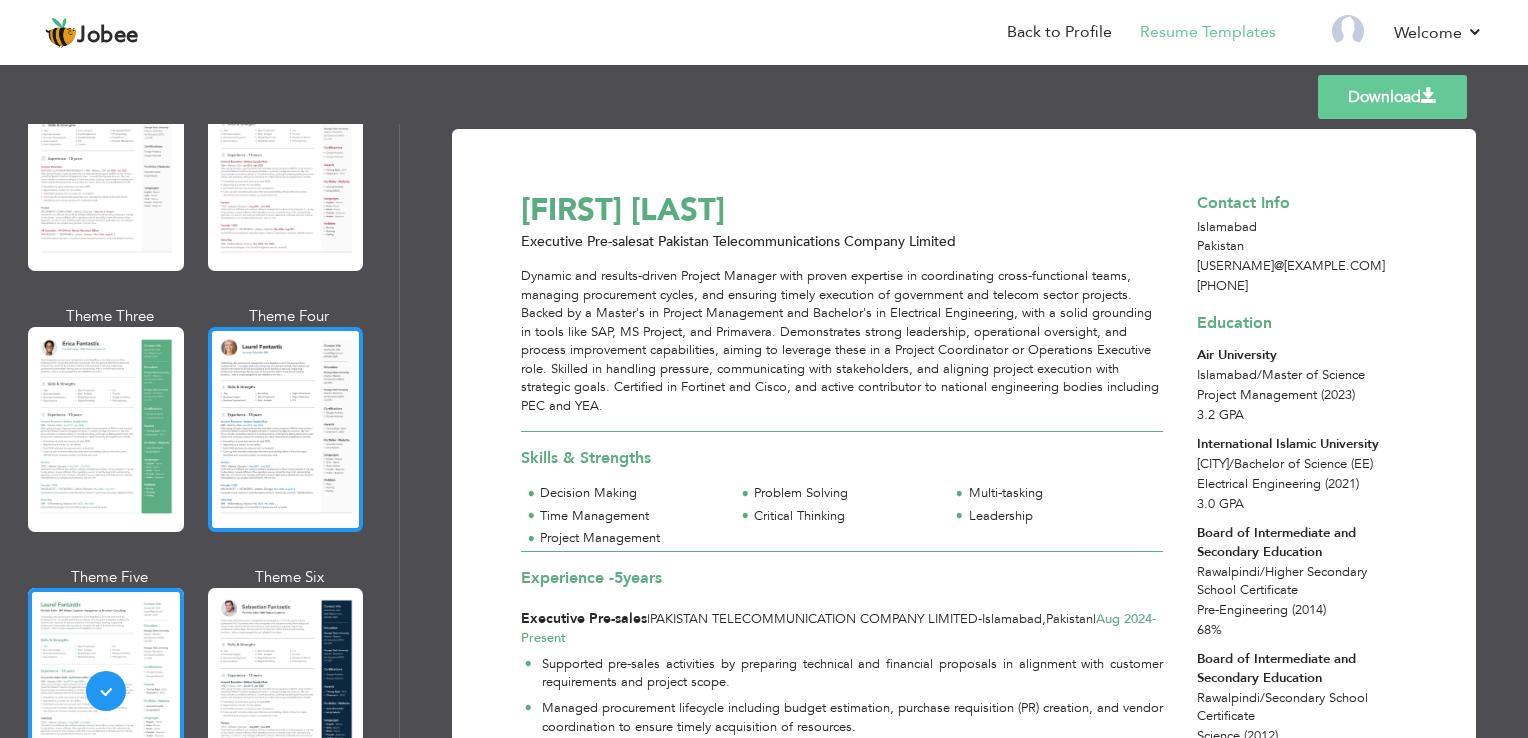 click at bounding box center [286, 429] 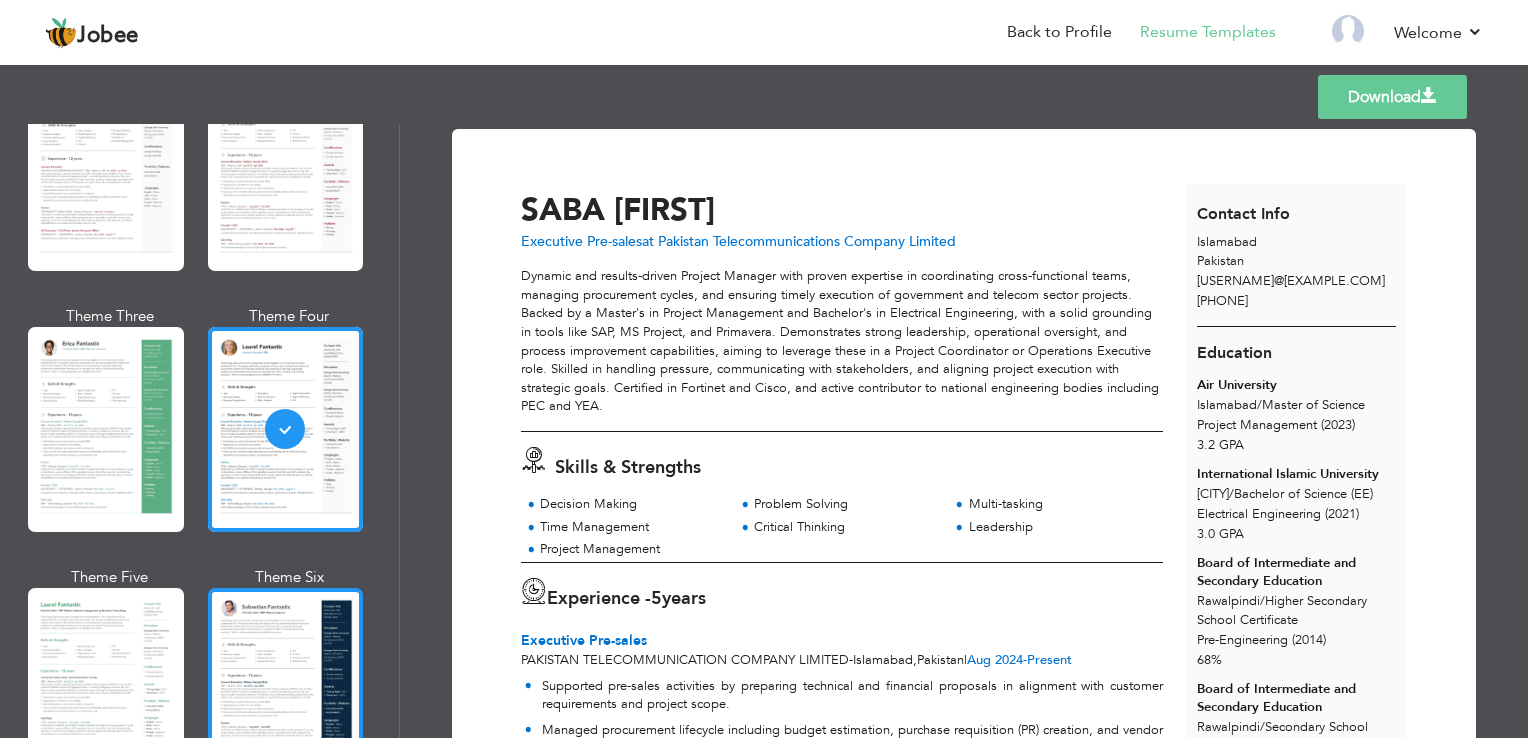 click at bounding box center (286, 690) 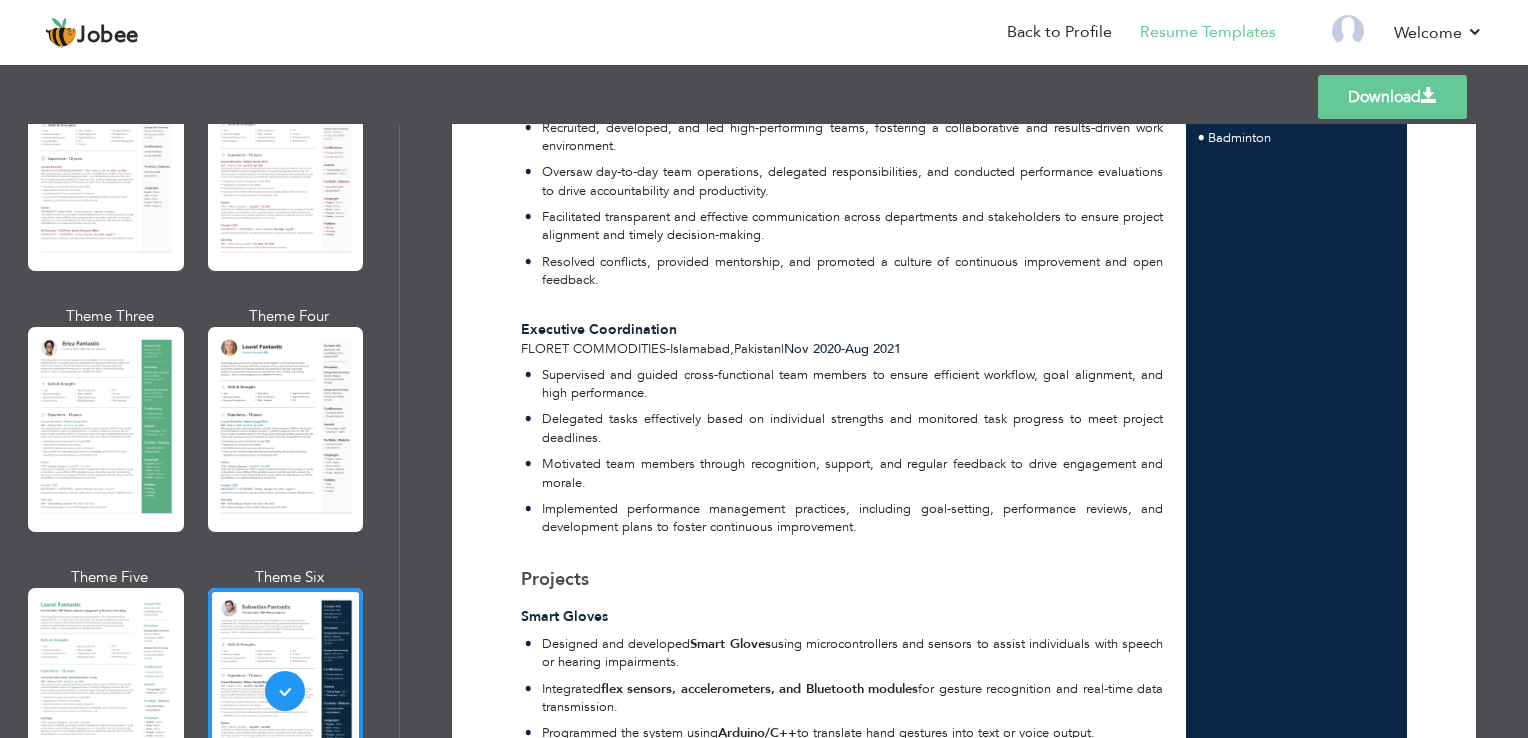 scroll, scrollTop: 1032, scrollLeft: 0, axis: vertical 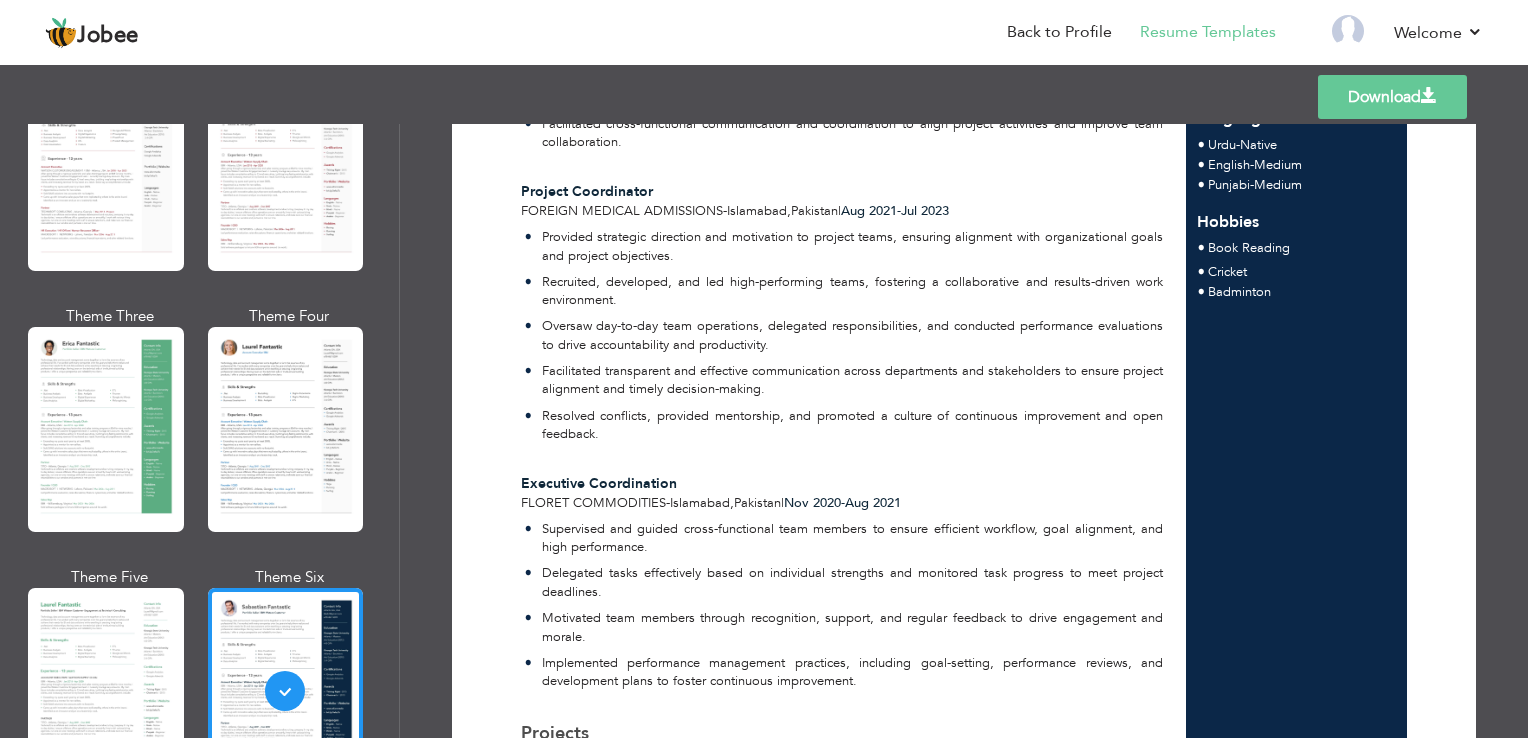 click on "Download" at bounding box center (1392, 97) 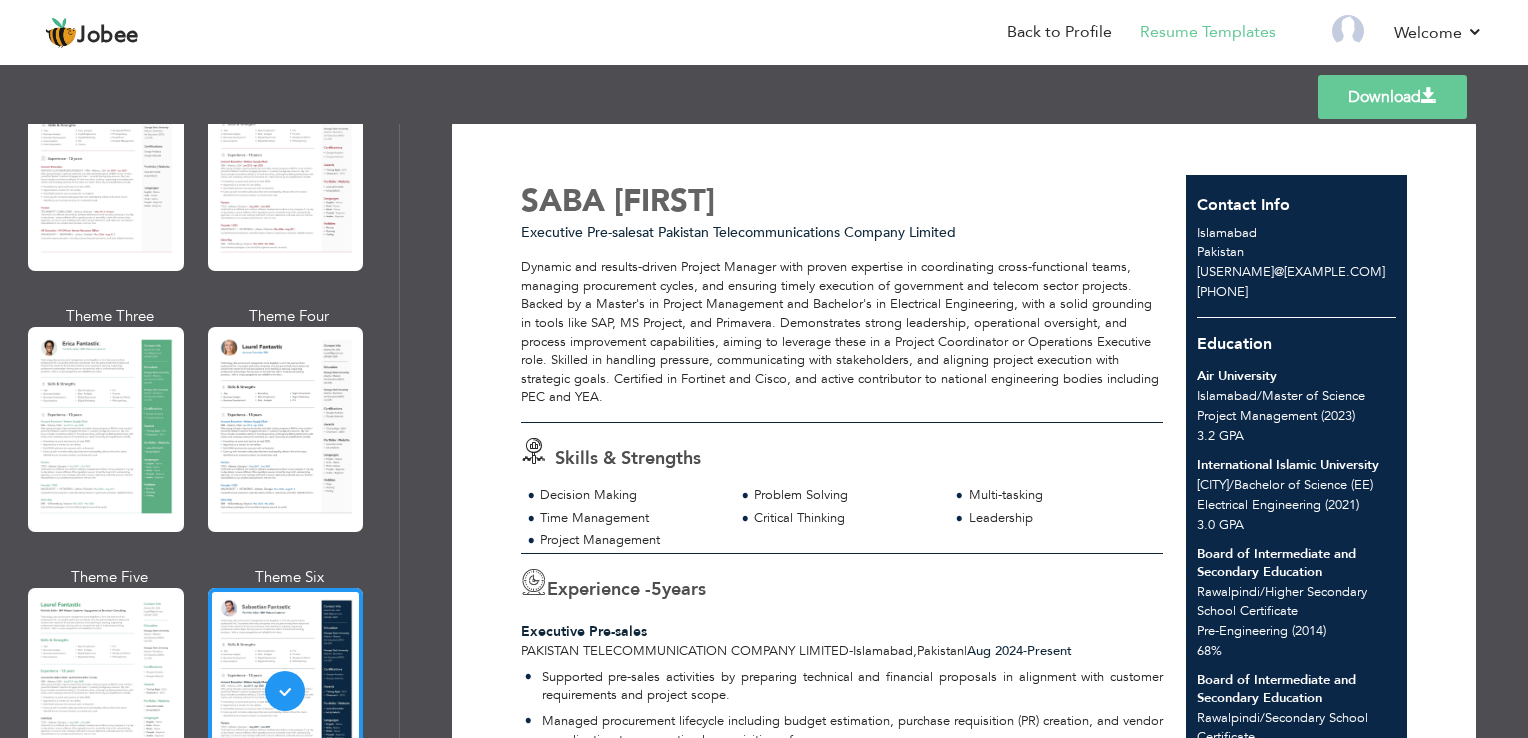 scroll, scrollTop: 0, scrollLeft: 0, axis: both 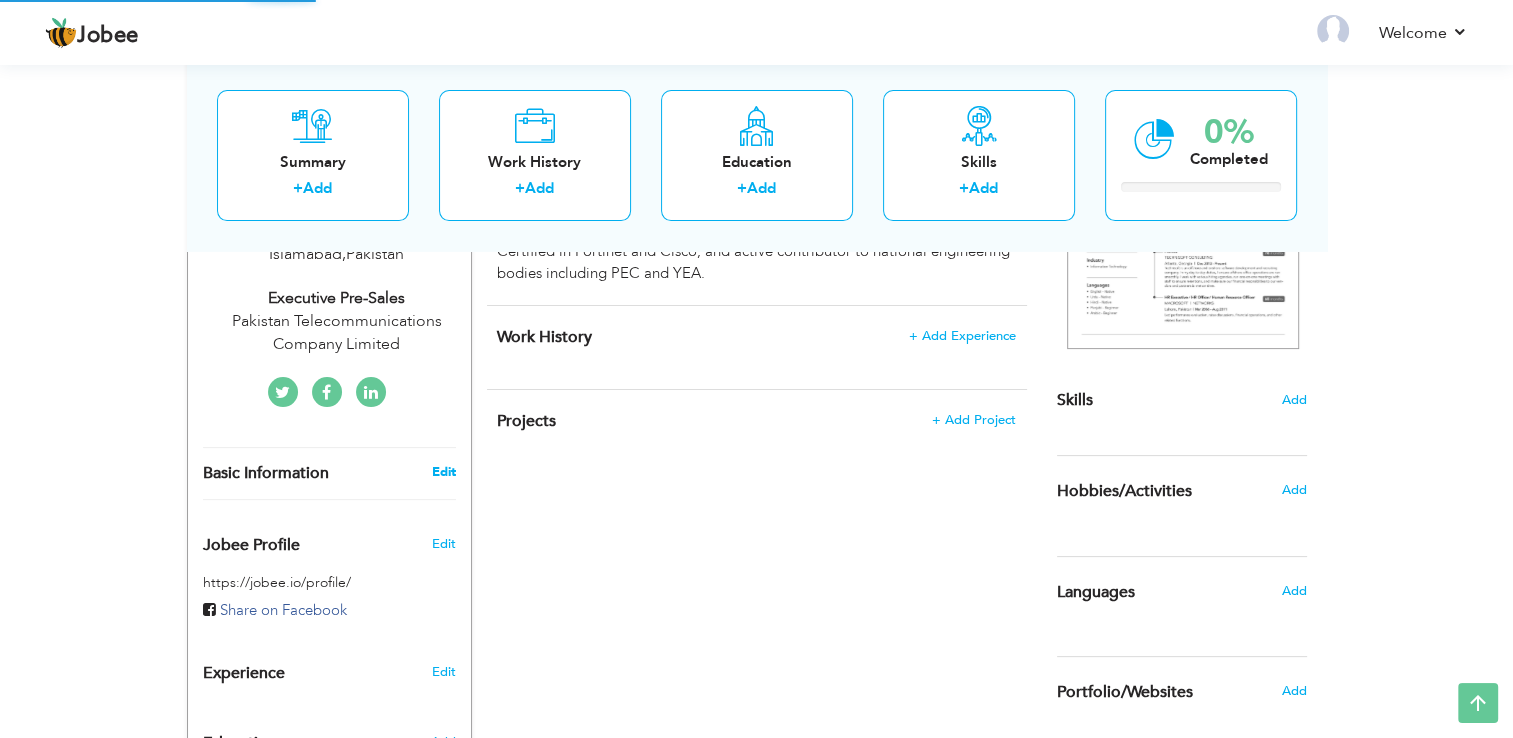 click on "Edit" at bounding box center [443, 472] 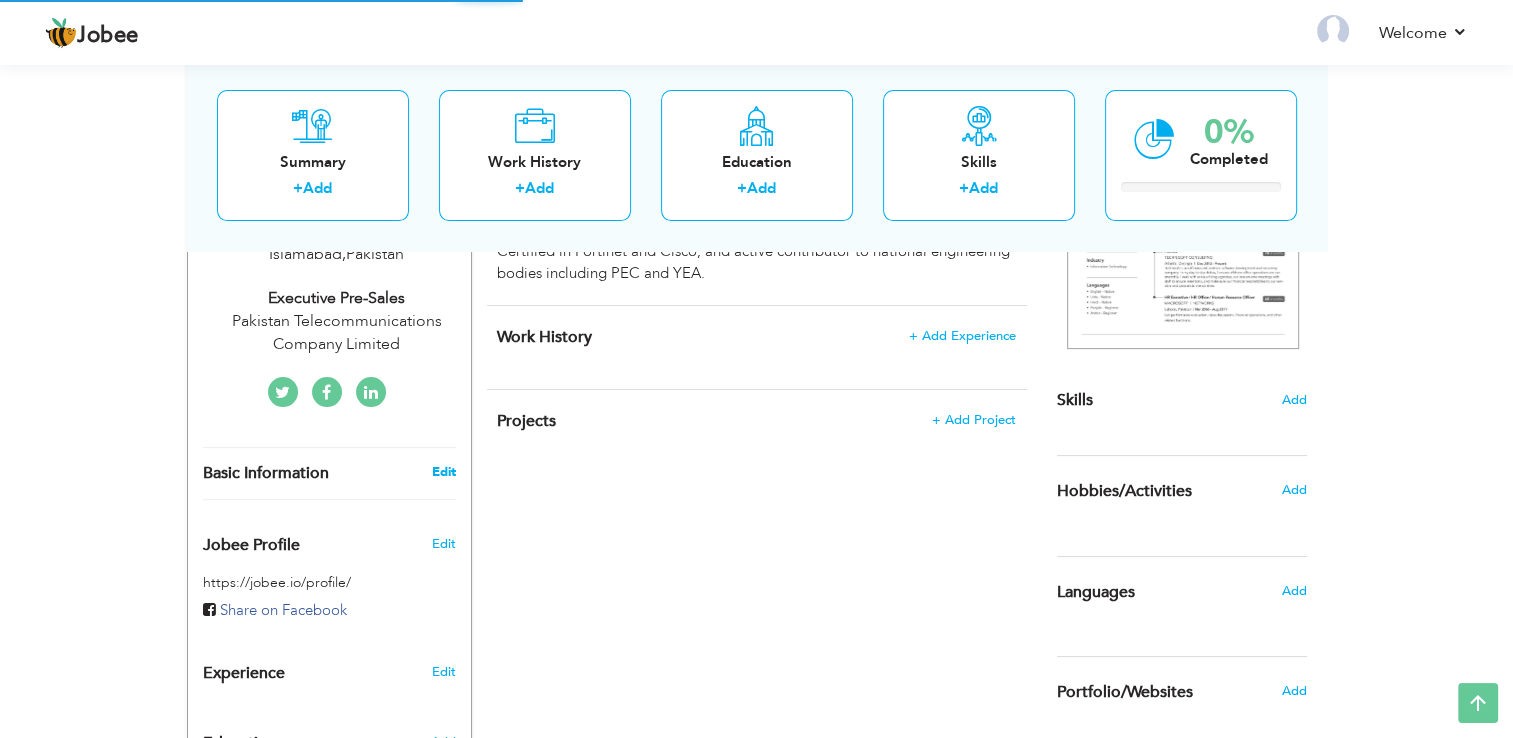 click on "Edit" at bounding box center [443, 472] 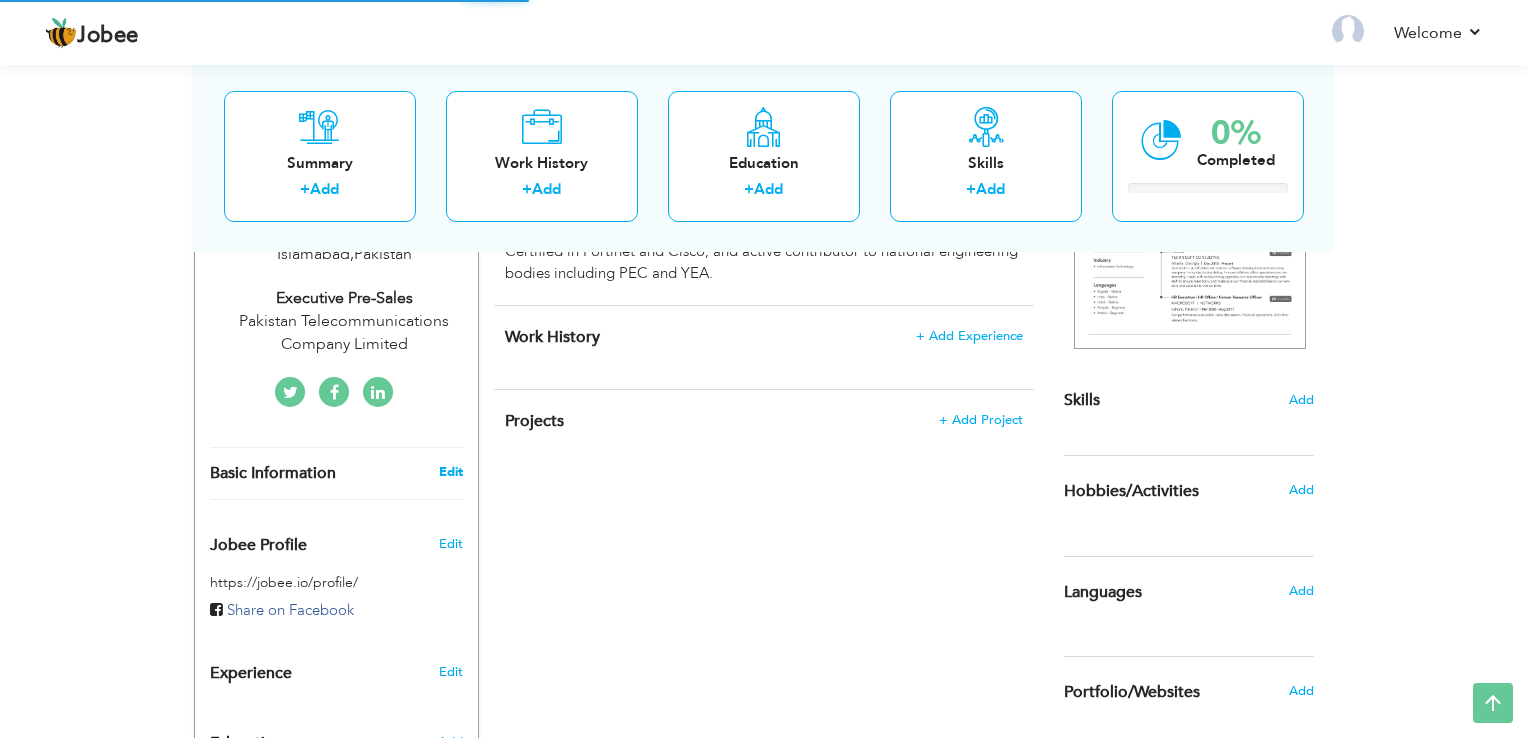 select on "number:166" 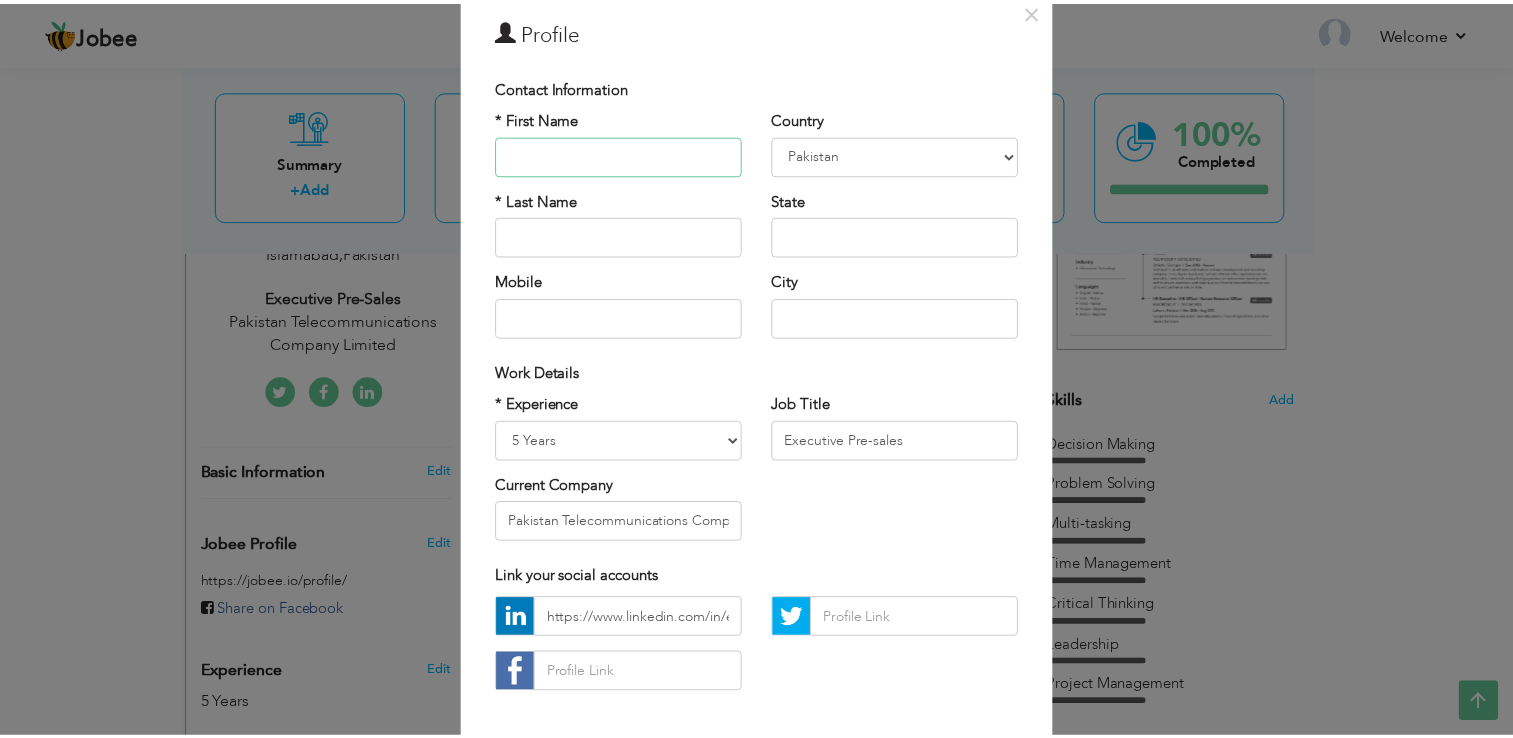 scroll, scrollTop: 173, scrollLeft: 0, axis: vertical 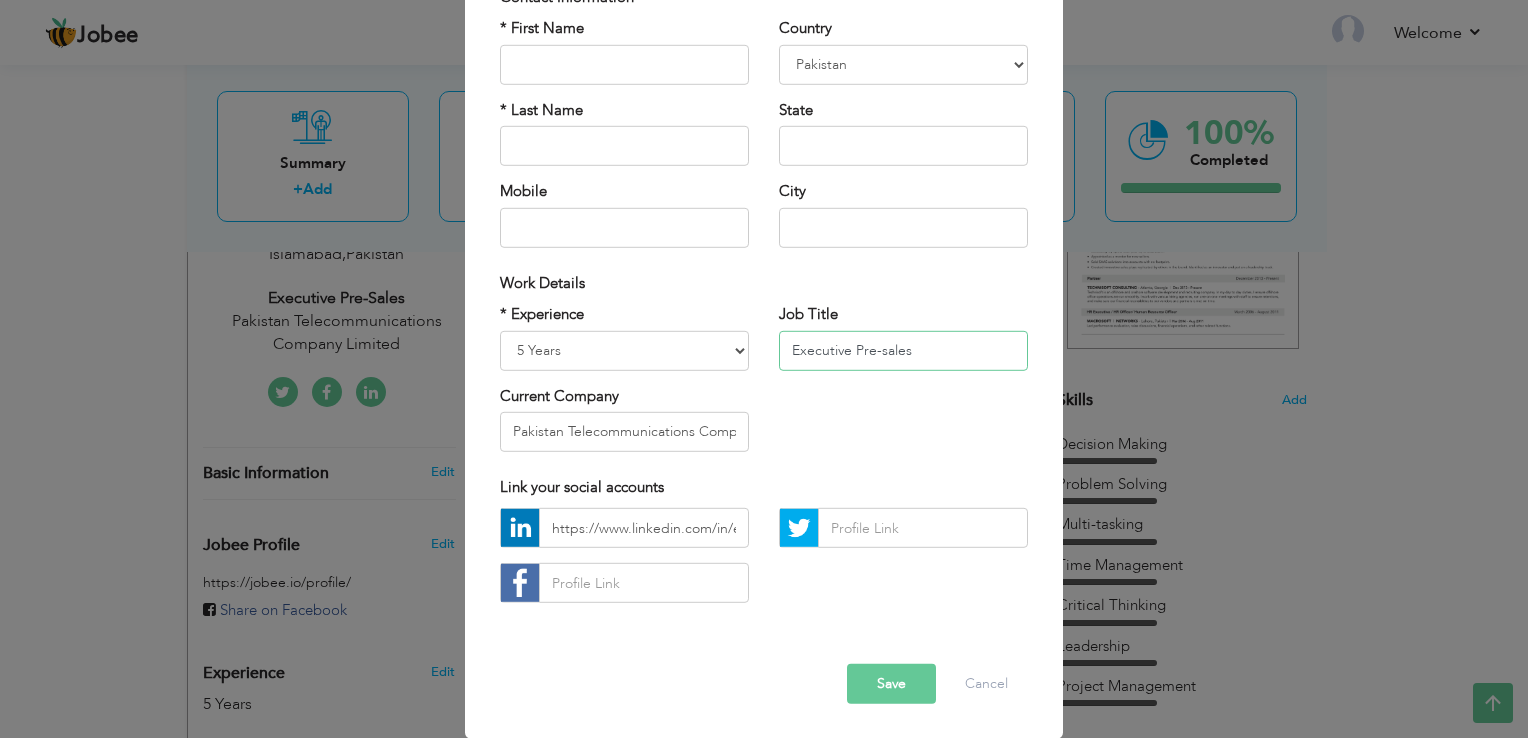 click on "Executive Pre-sales" at bounding box center [903, 350] 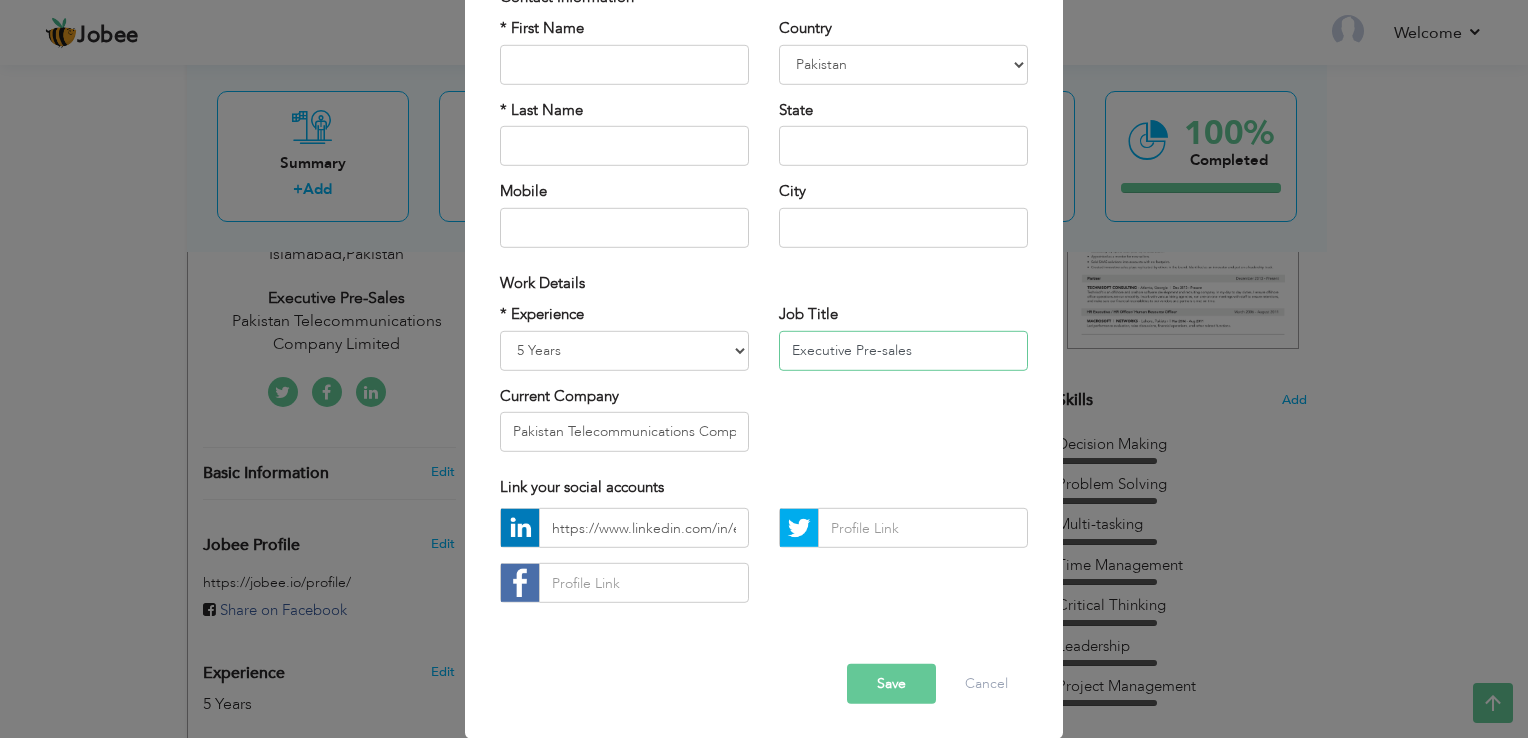 click on "Executive Pre-sales" at bounding box center [903, 350] 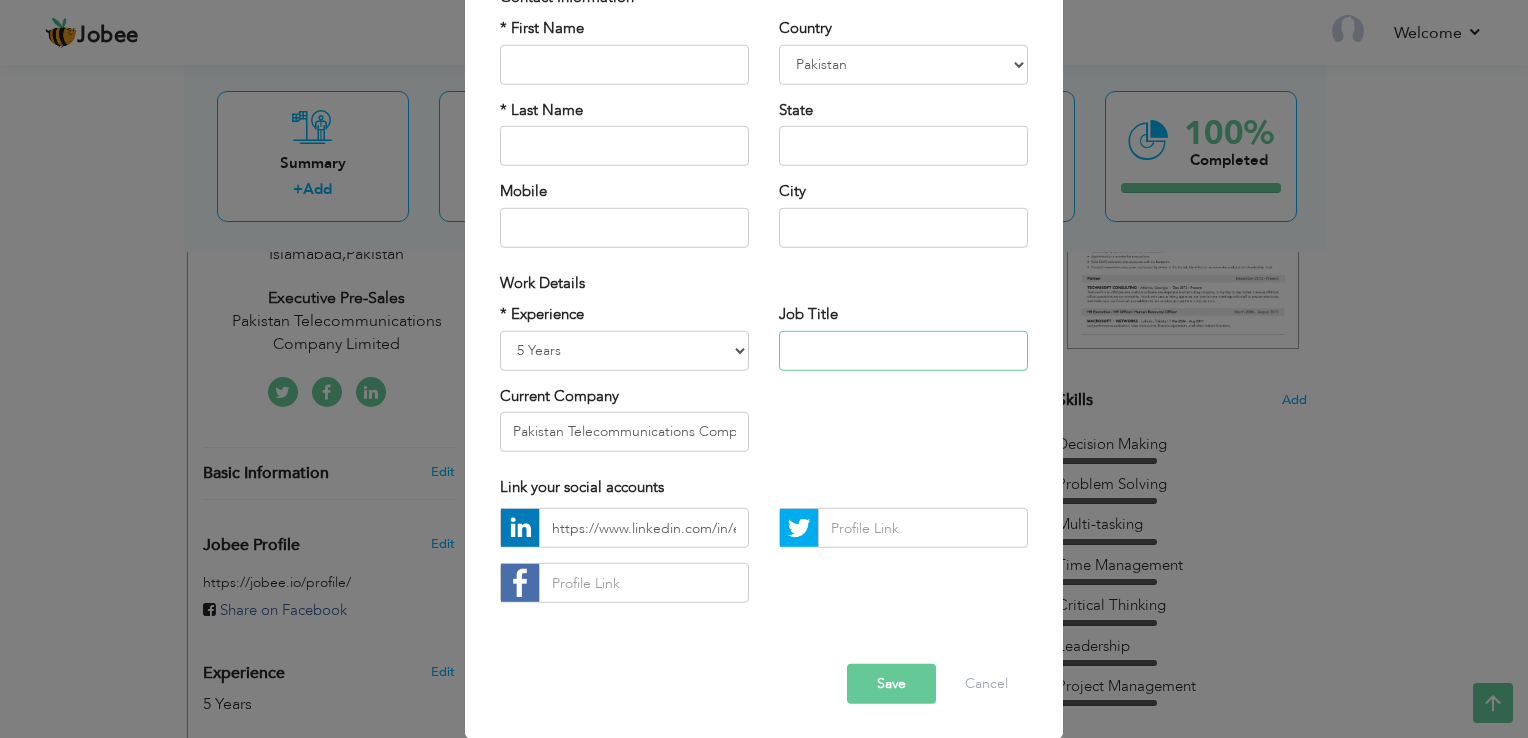 type 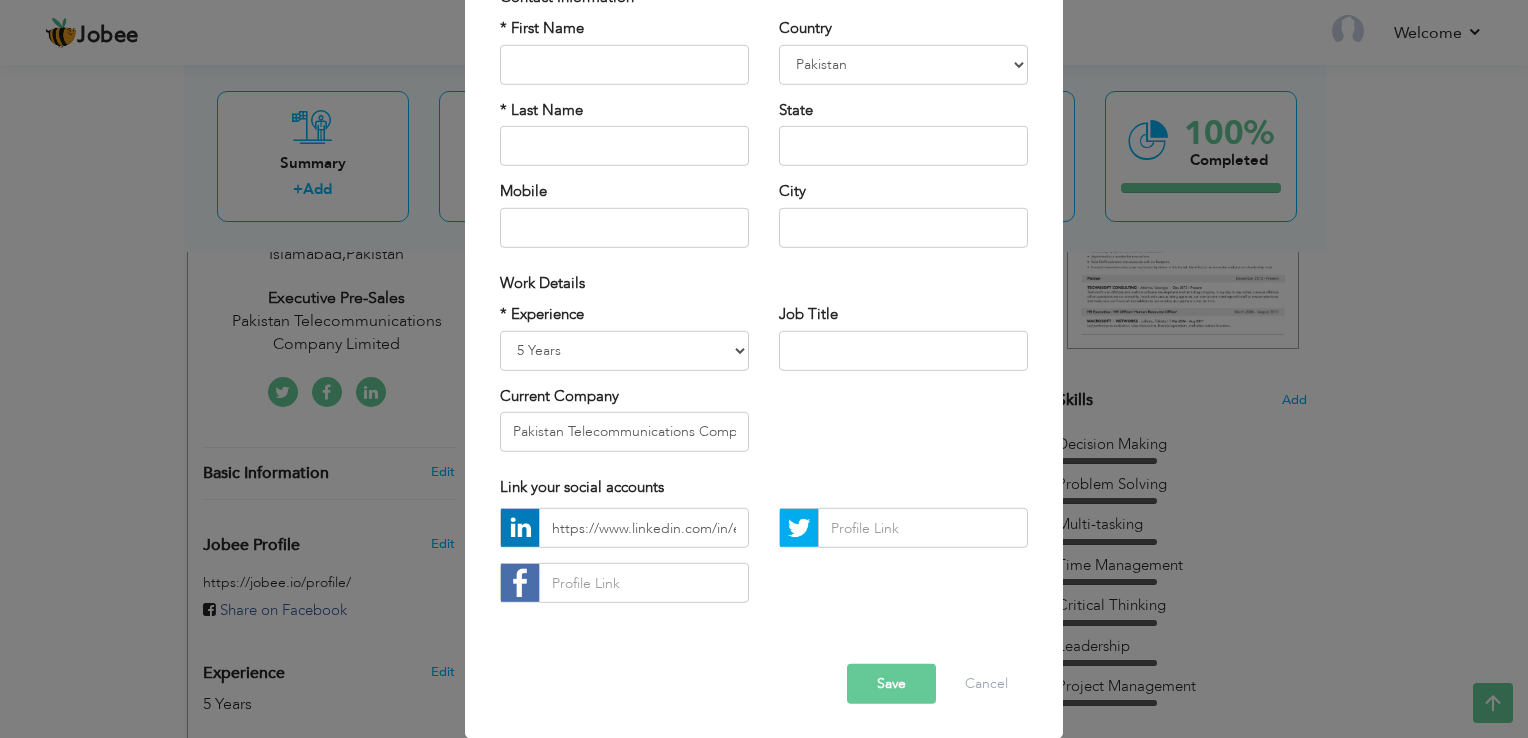 click on "Save" at bounding box center (891, 684) 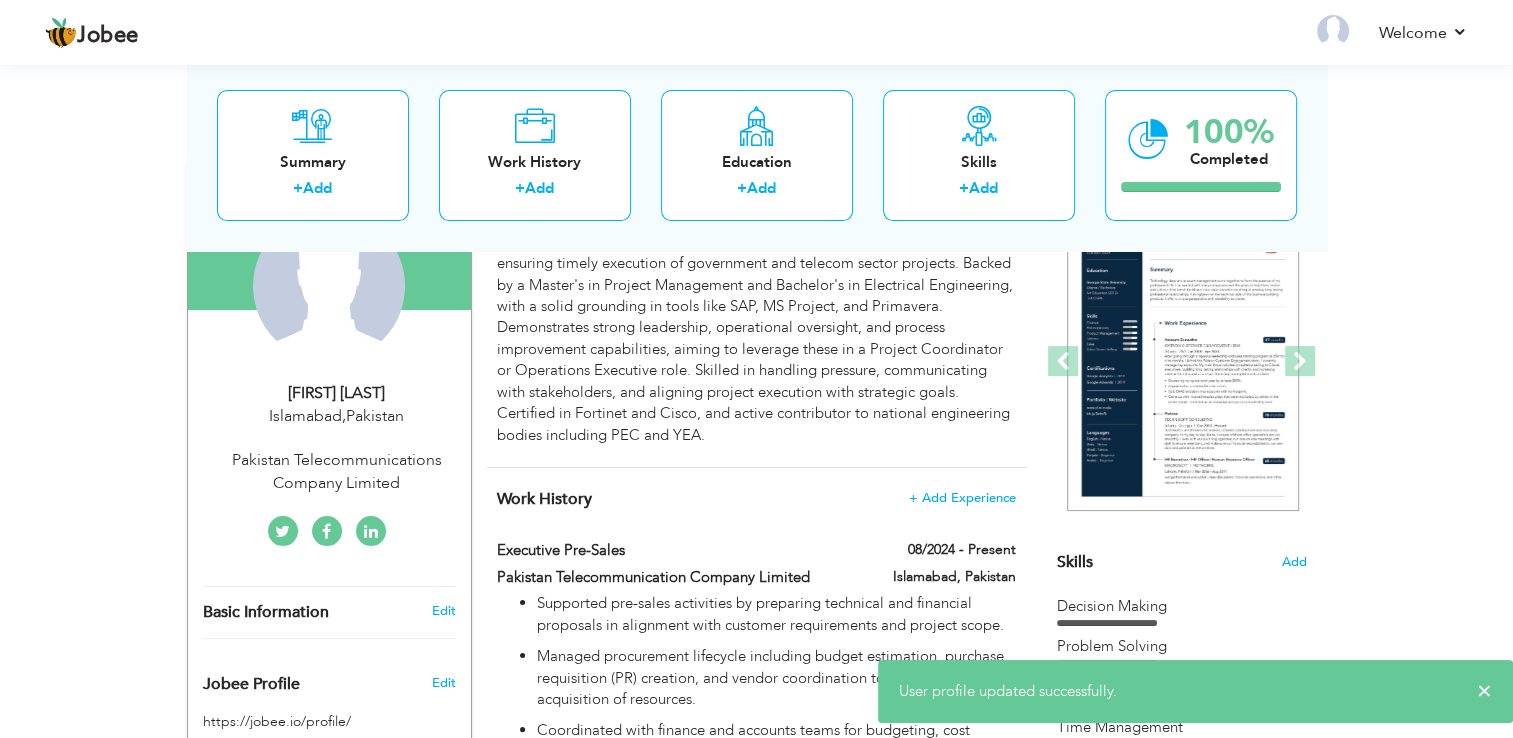 scroll, scrollTop: 0, scrollLeft: 0, axis: both 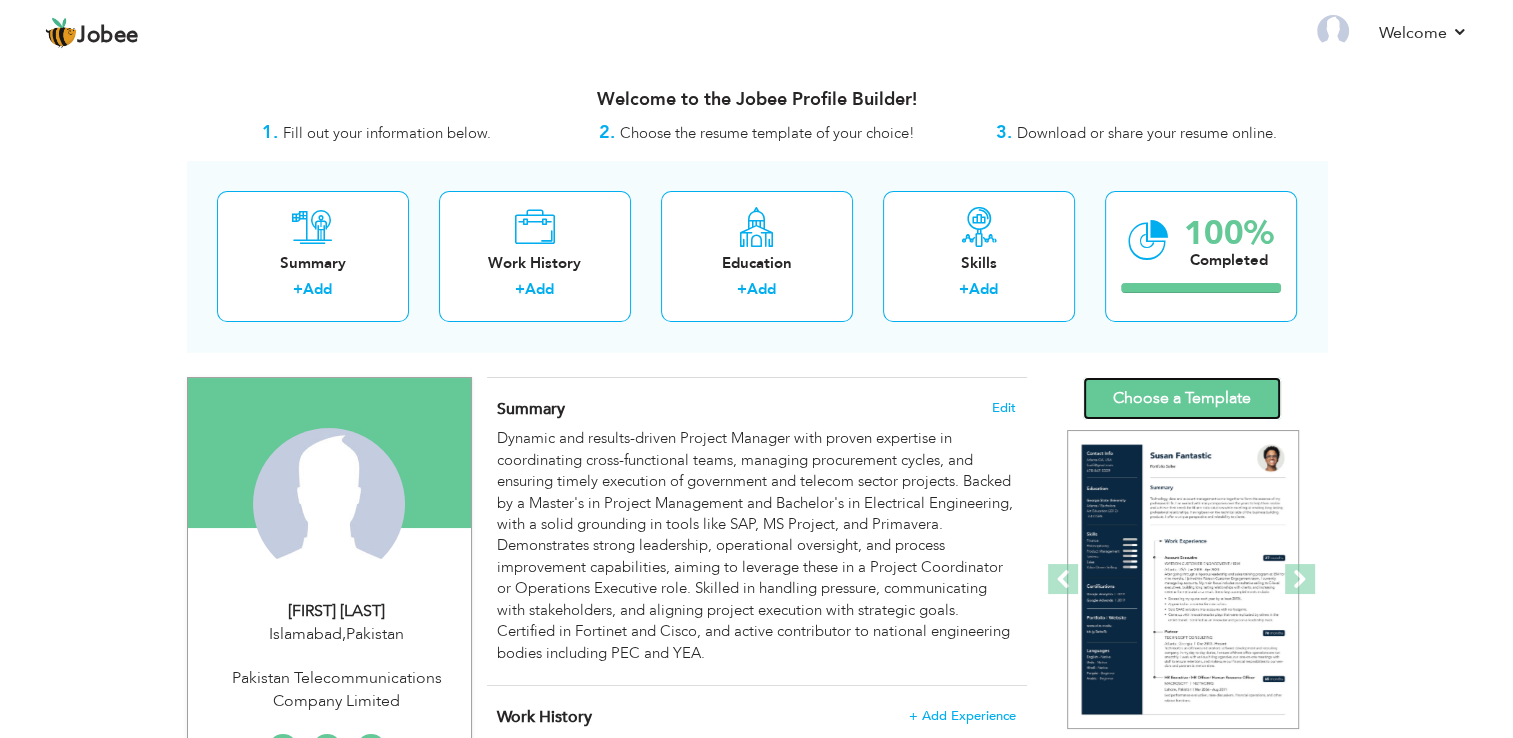 click on "Choose a Template" at bounding box center (1182, 398) 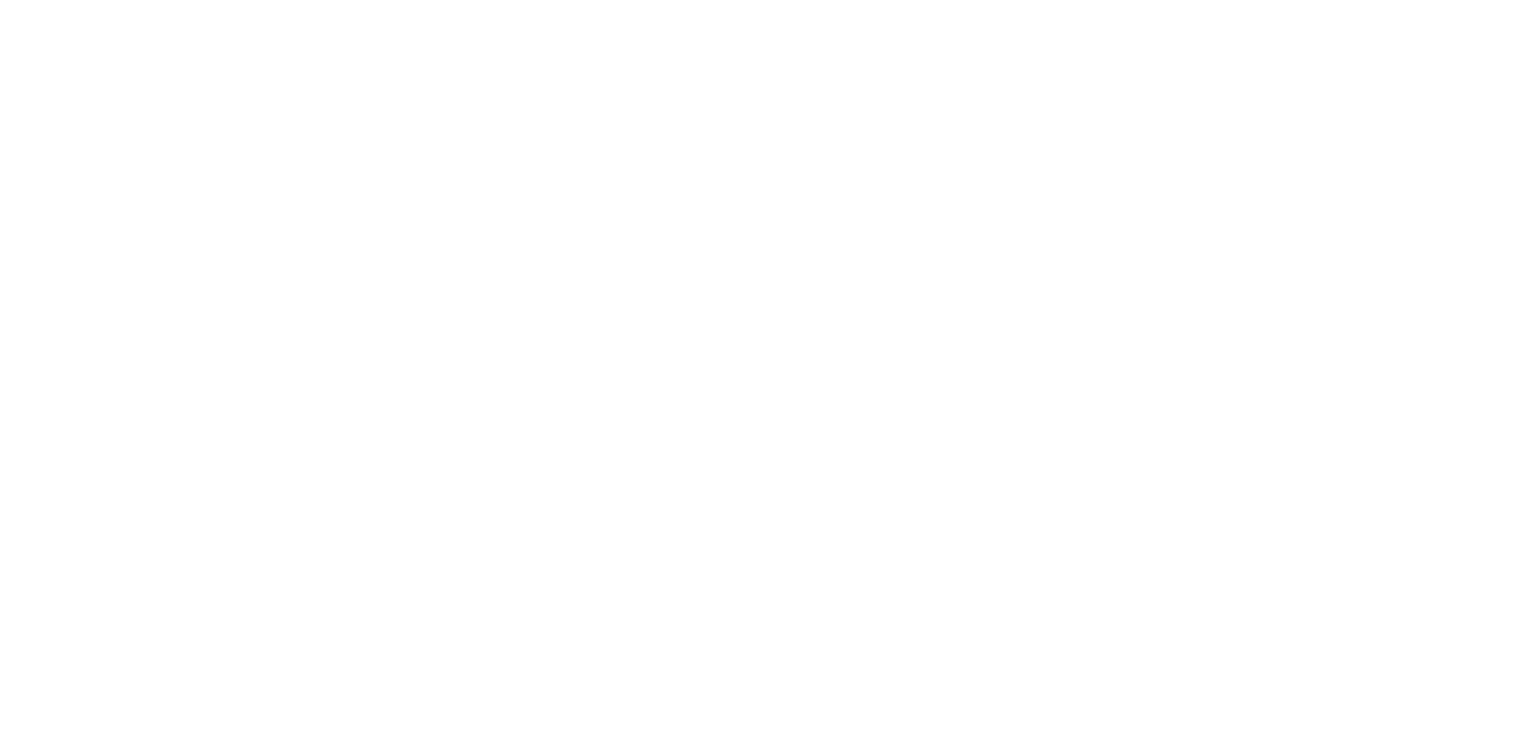 scroll, scrollTop: 0, scrollLeft: 0, axis: both 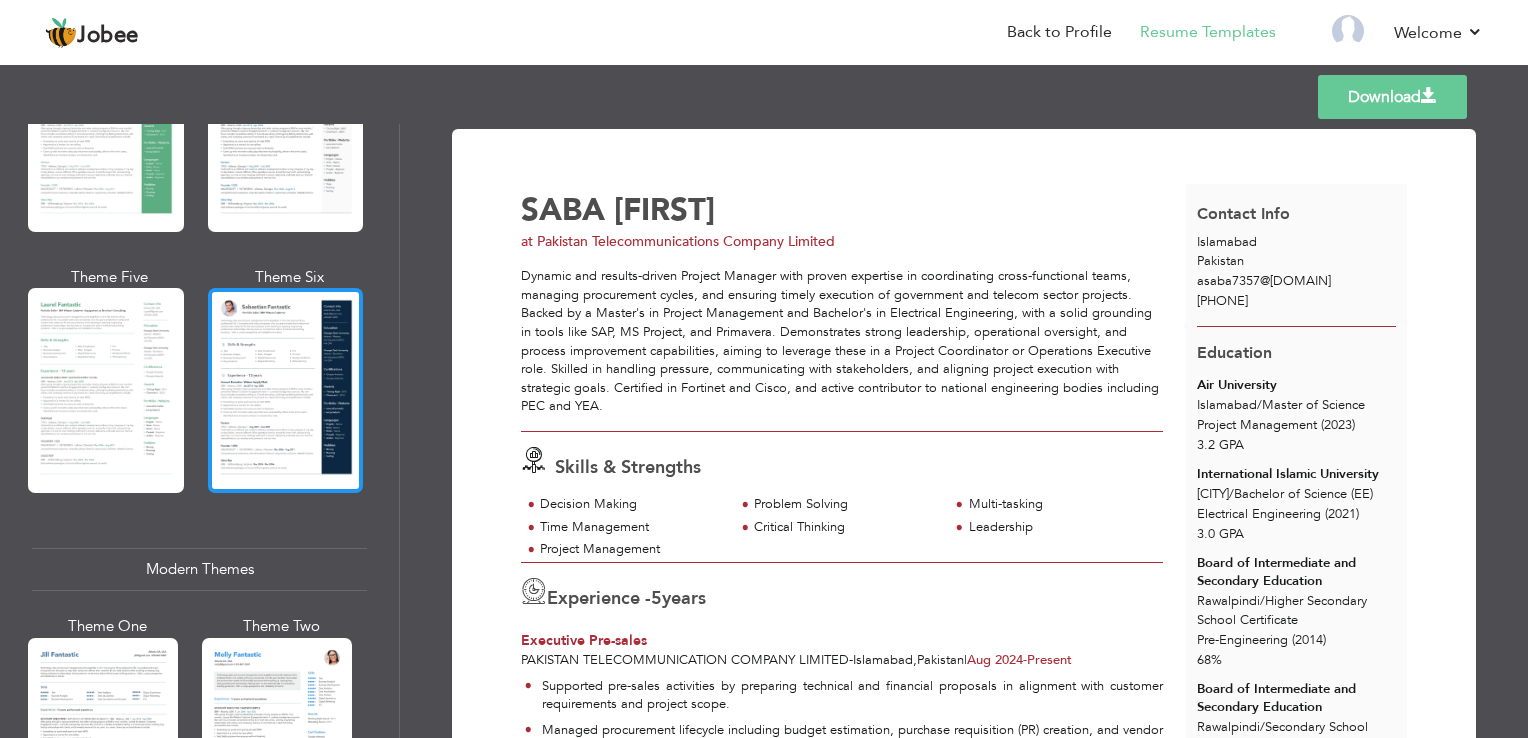 click at bounding box center [286, 390] 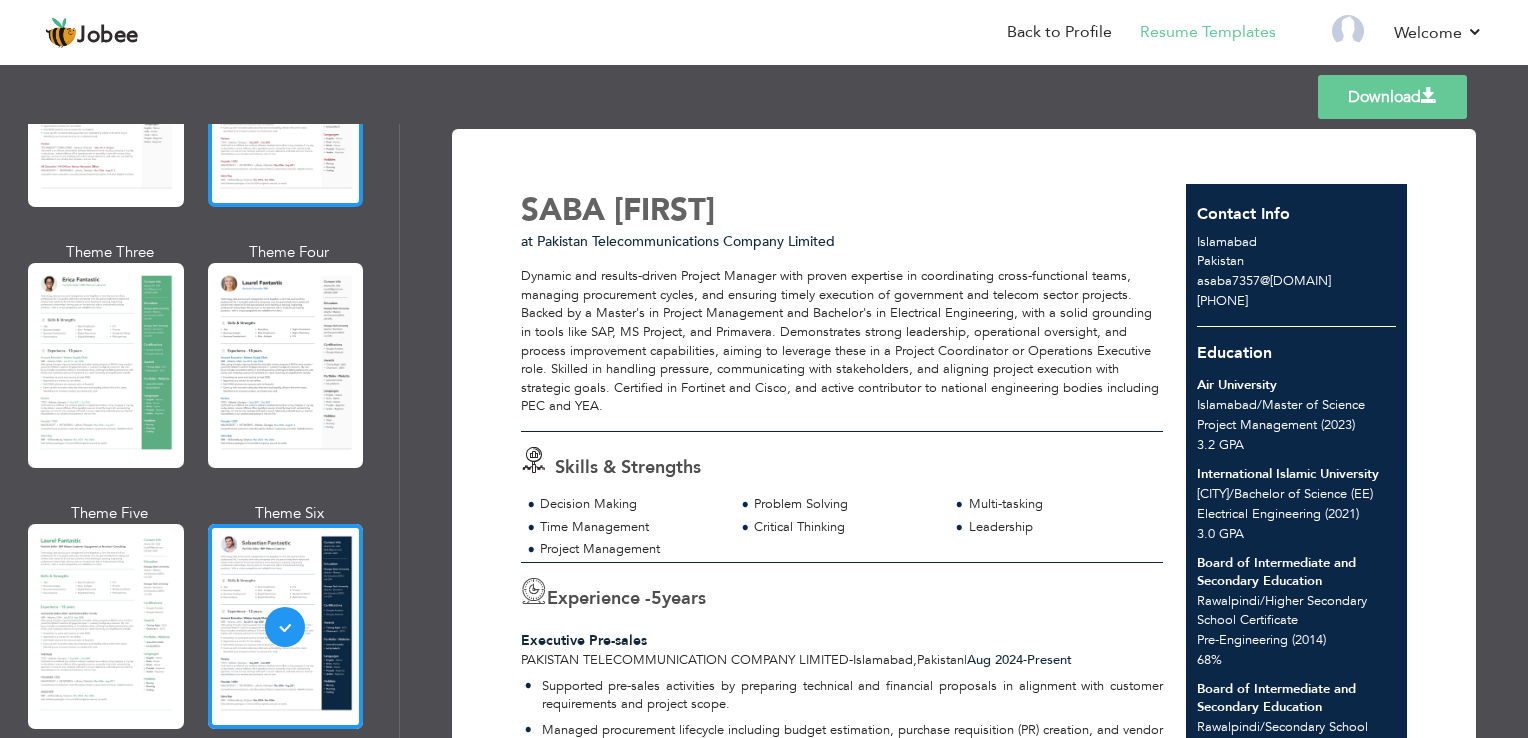 scroll, scrollTop: 0, scrollLeft: 0, axis: both 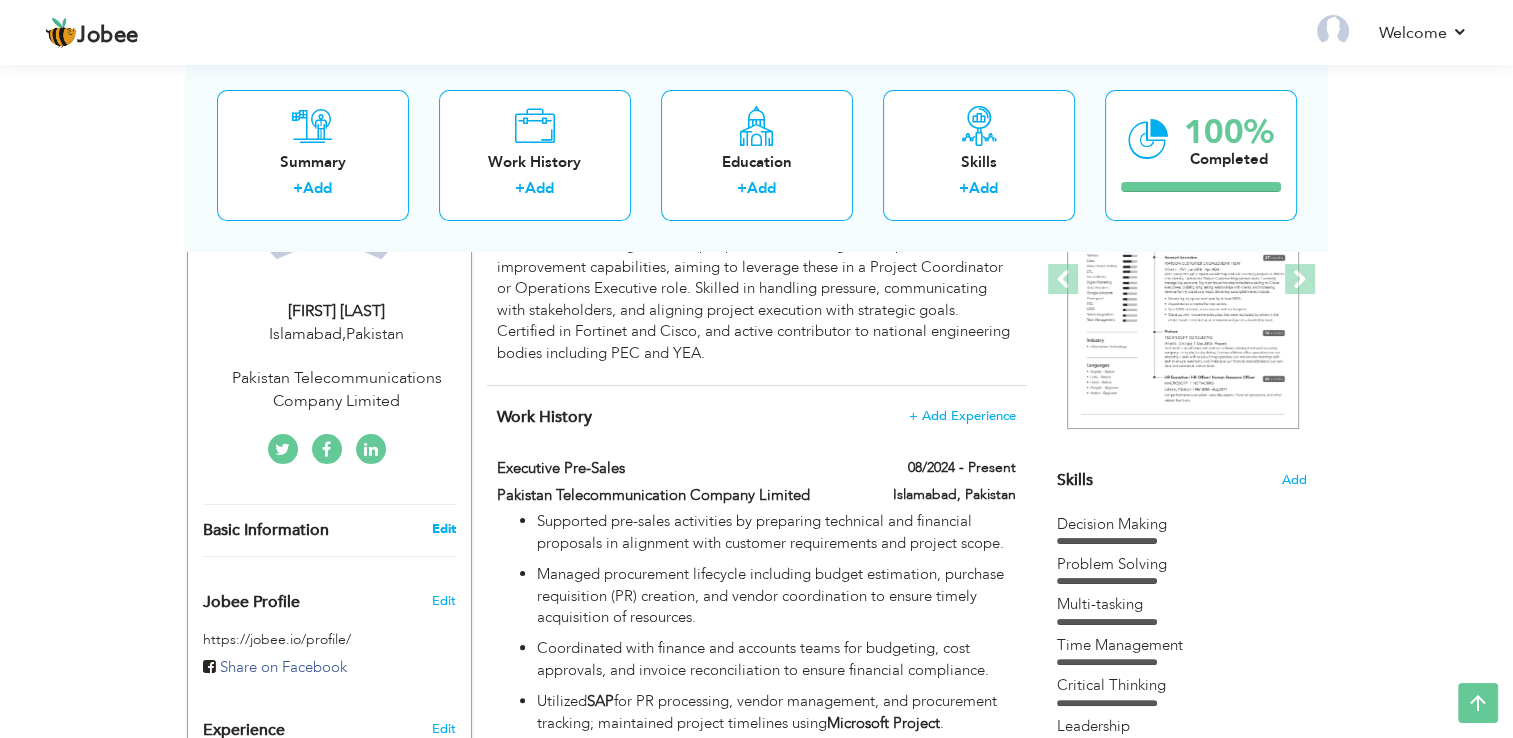 click on "Edit" at bounding box center (443, 529) 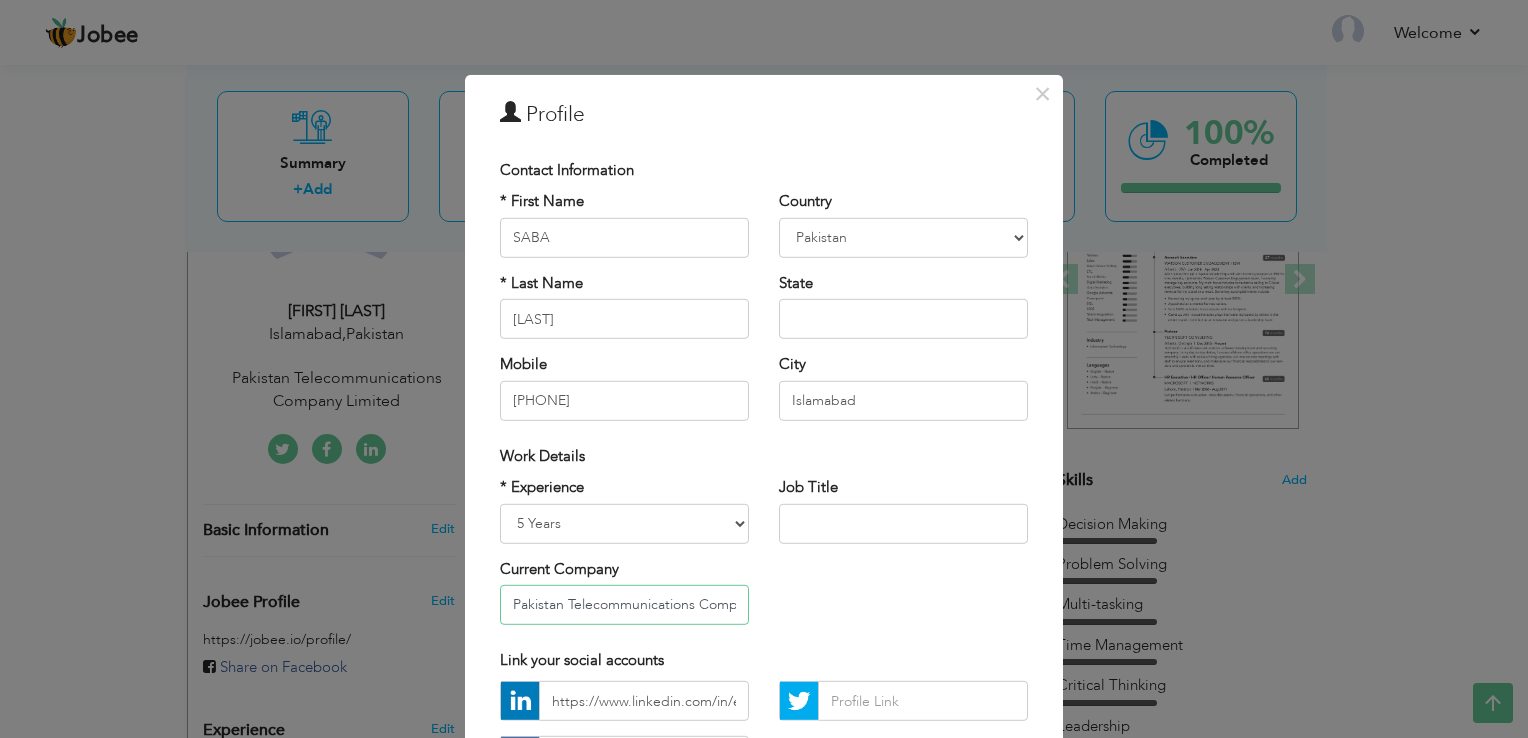 click on "Pakistan Telecommunications Company Limited" at bounding box center [624, 605] 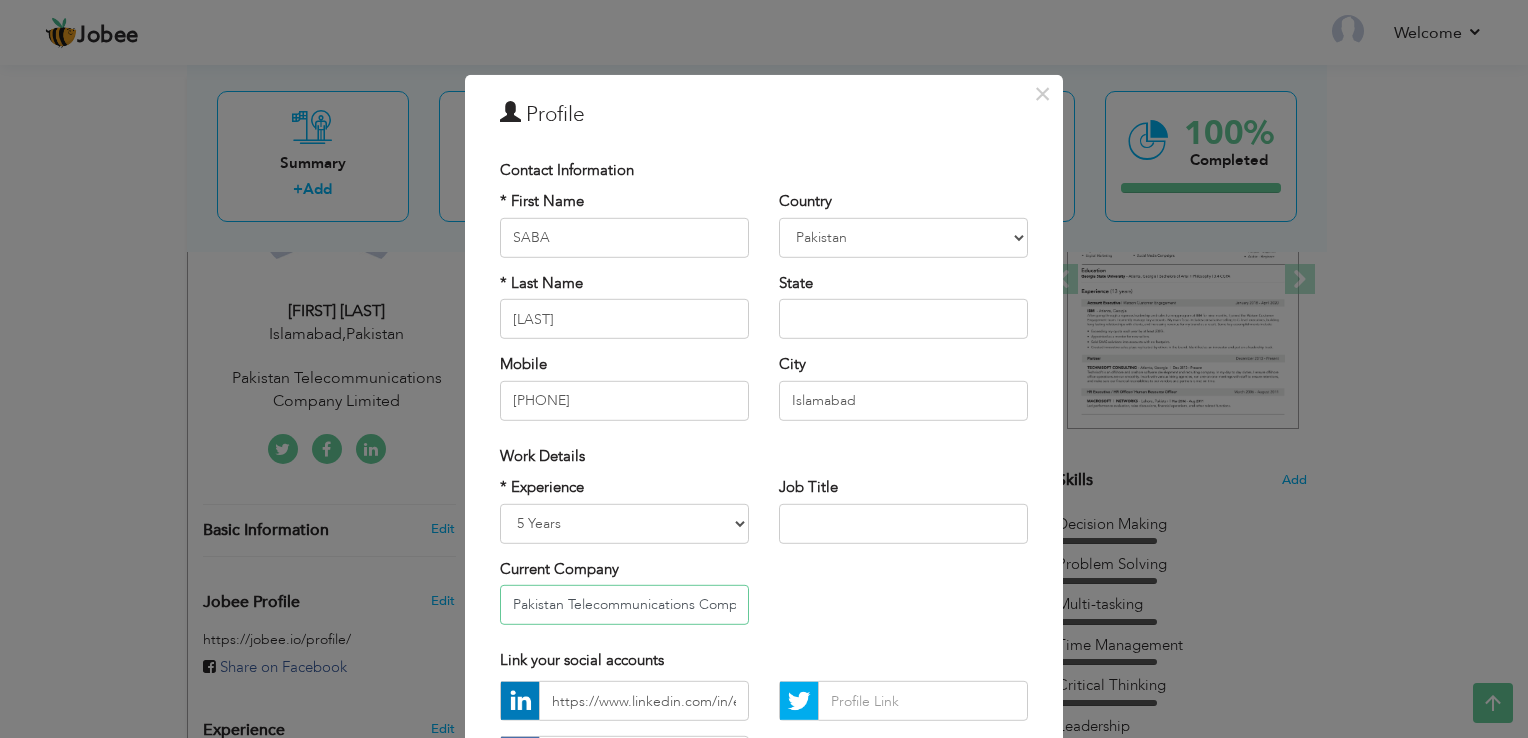 click on "Pakistan Telecommunications Company Limited" at bounding box center [624, 605] 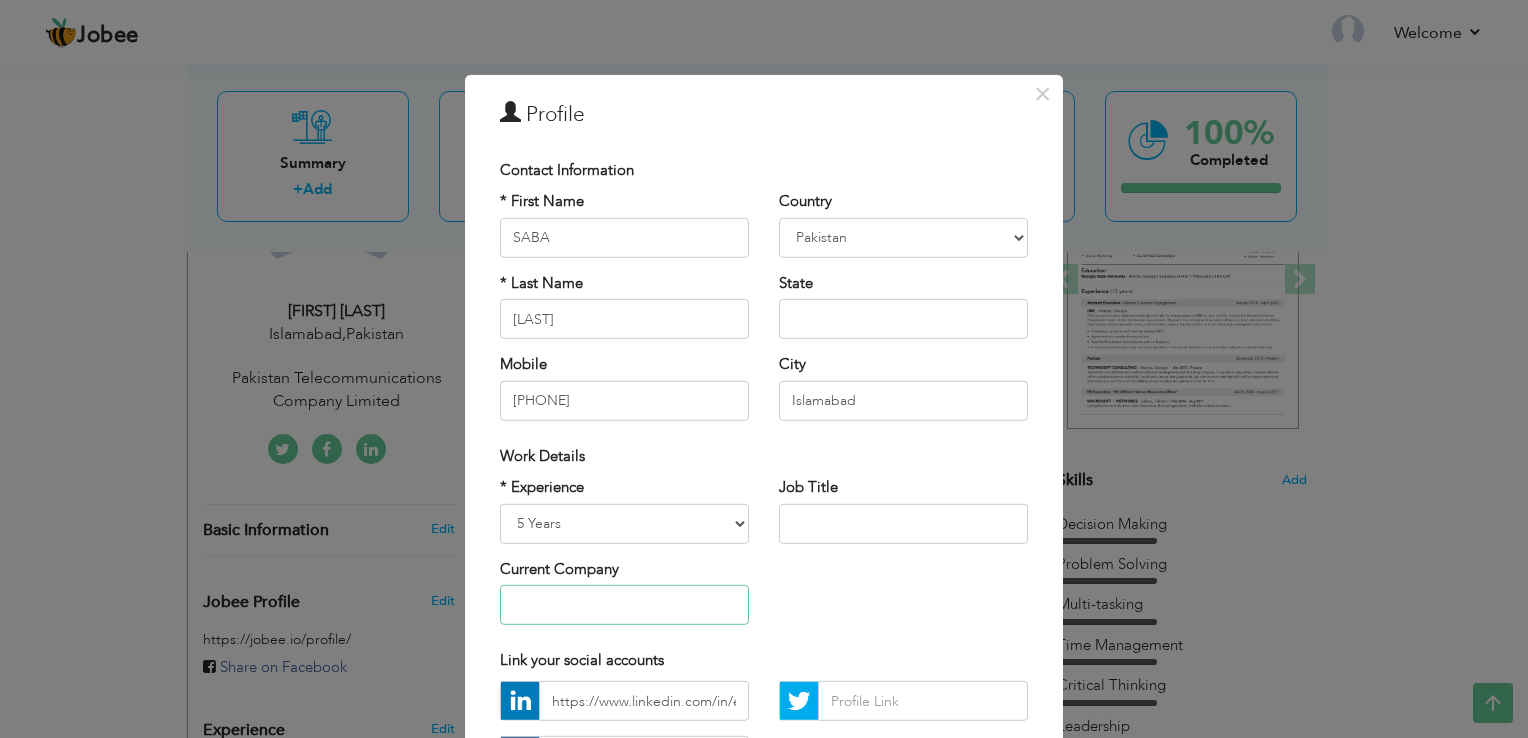 type 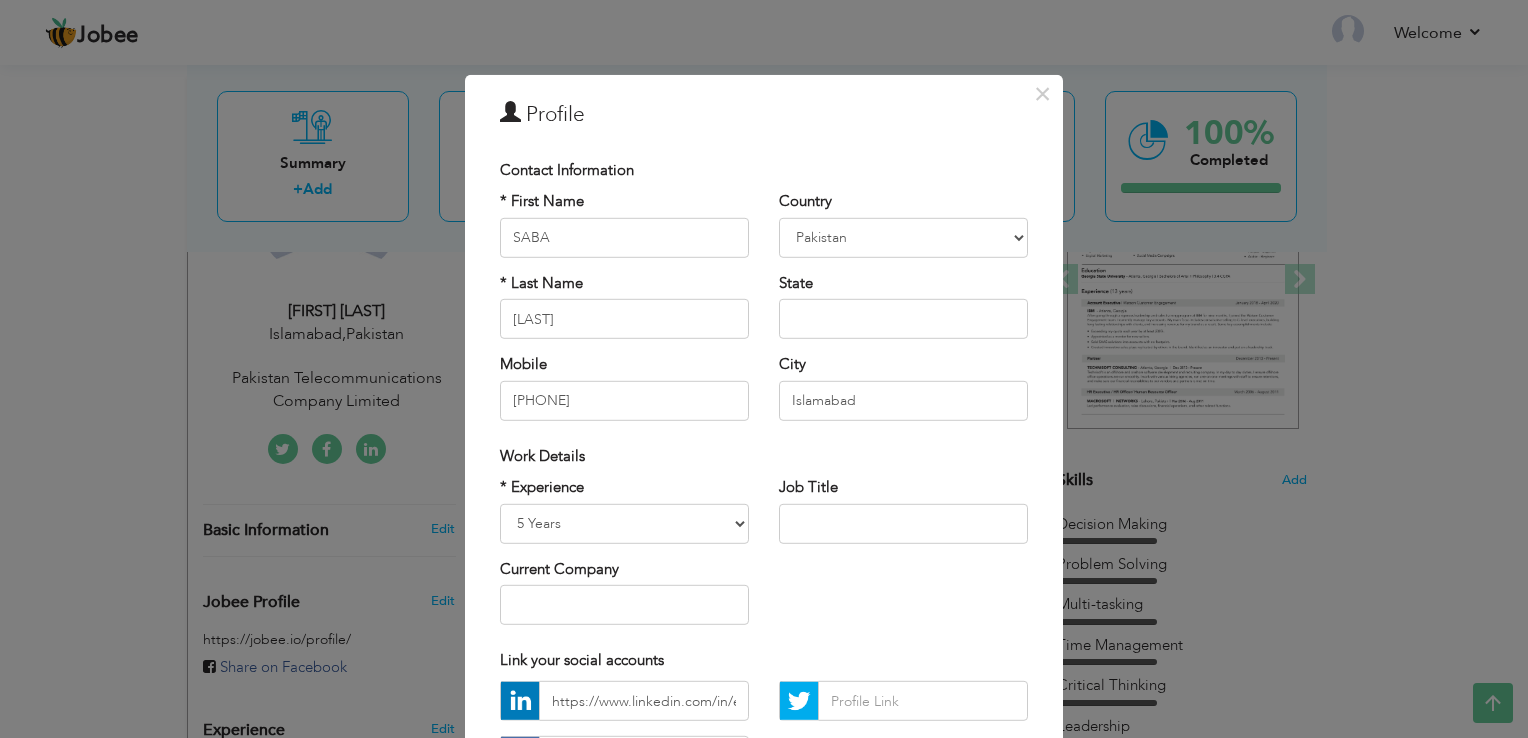 click on "* Experience
Entry Level Less than 1 Year 1 Year 2 Years 3 Years 4 Years 5 Years 6 Years 7 Years 8 Years 9 Years 10 Years 11 Years 12 Years 13 Years 14 Years 15 Years 16 Years 17 Years 18 Years 19 Years 20 Years 21 Years 22 Years 23 Years 24 Years 25 Years 26 Years 27 Years 28 Years 29 Years 30 Years 31 Years 32 Years 33 Years 34 Years 35 Years More than 35 Years
Current Company
Job Title" at bounding box center [764, 558] 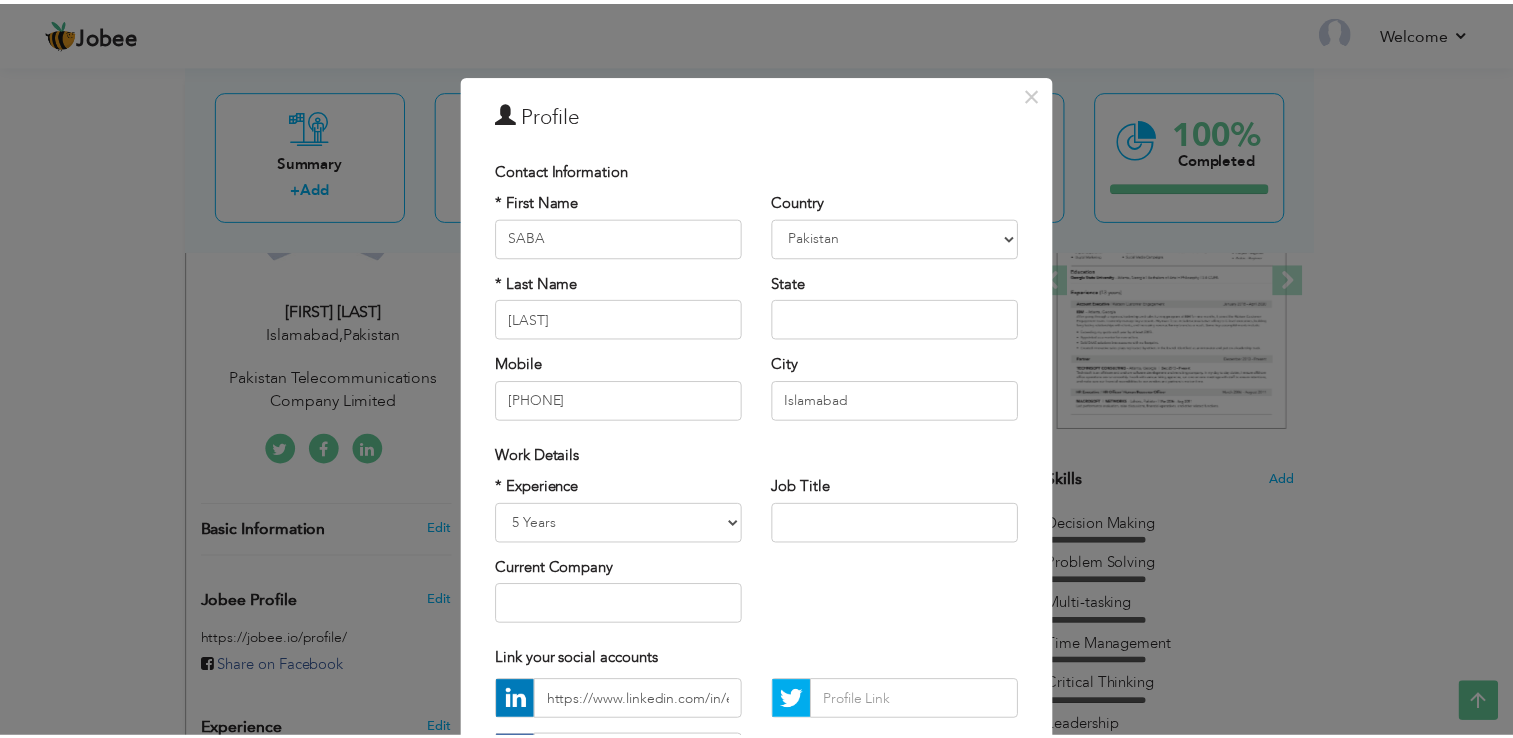 scroll, scrollTop: 173, scrollLeft: 0, axis: vertical 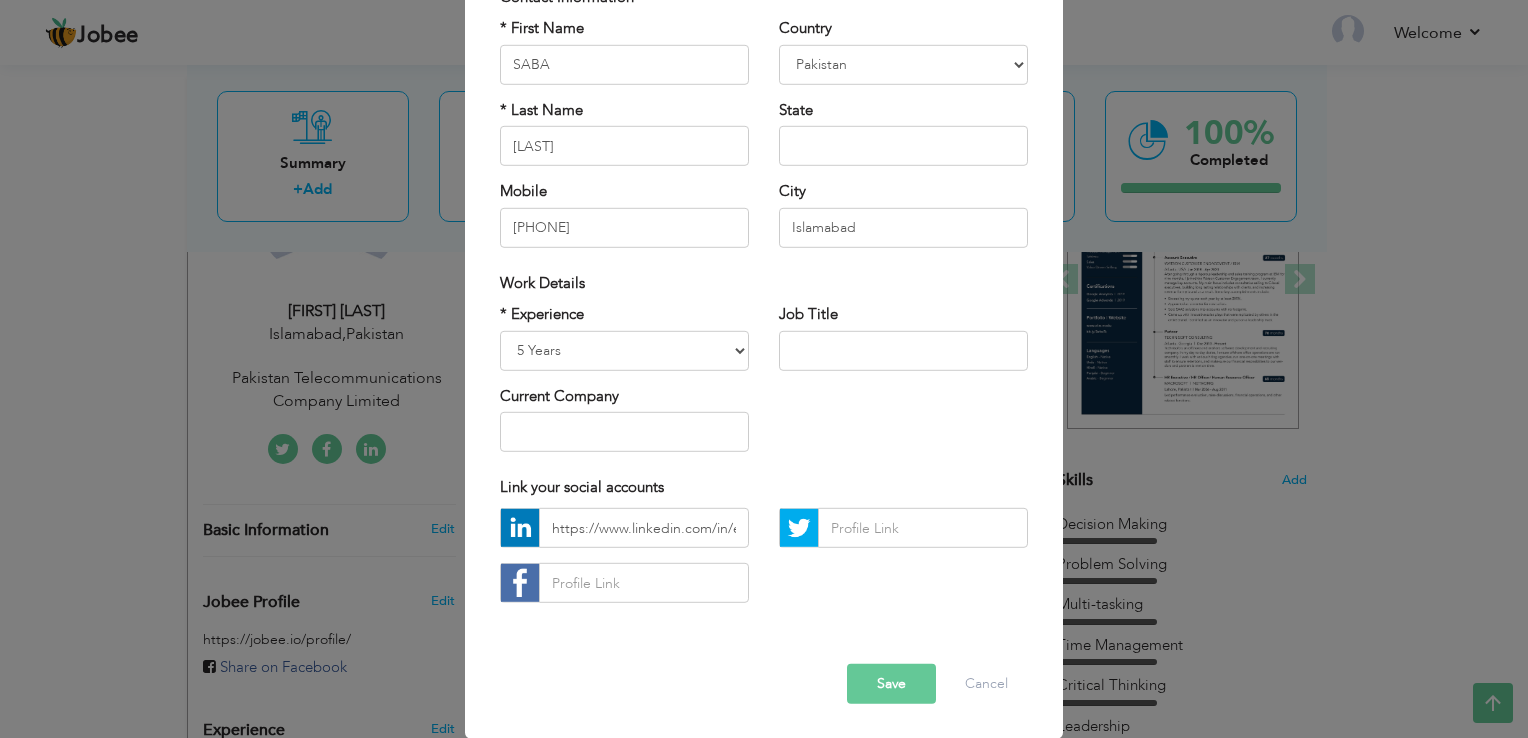 click on "Save" at bounding box center (891, 684) 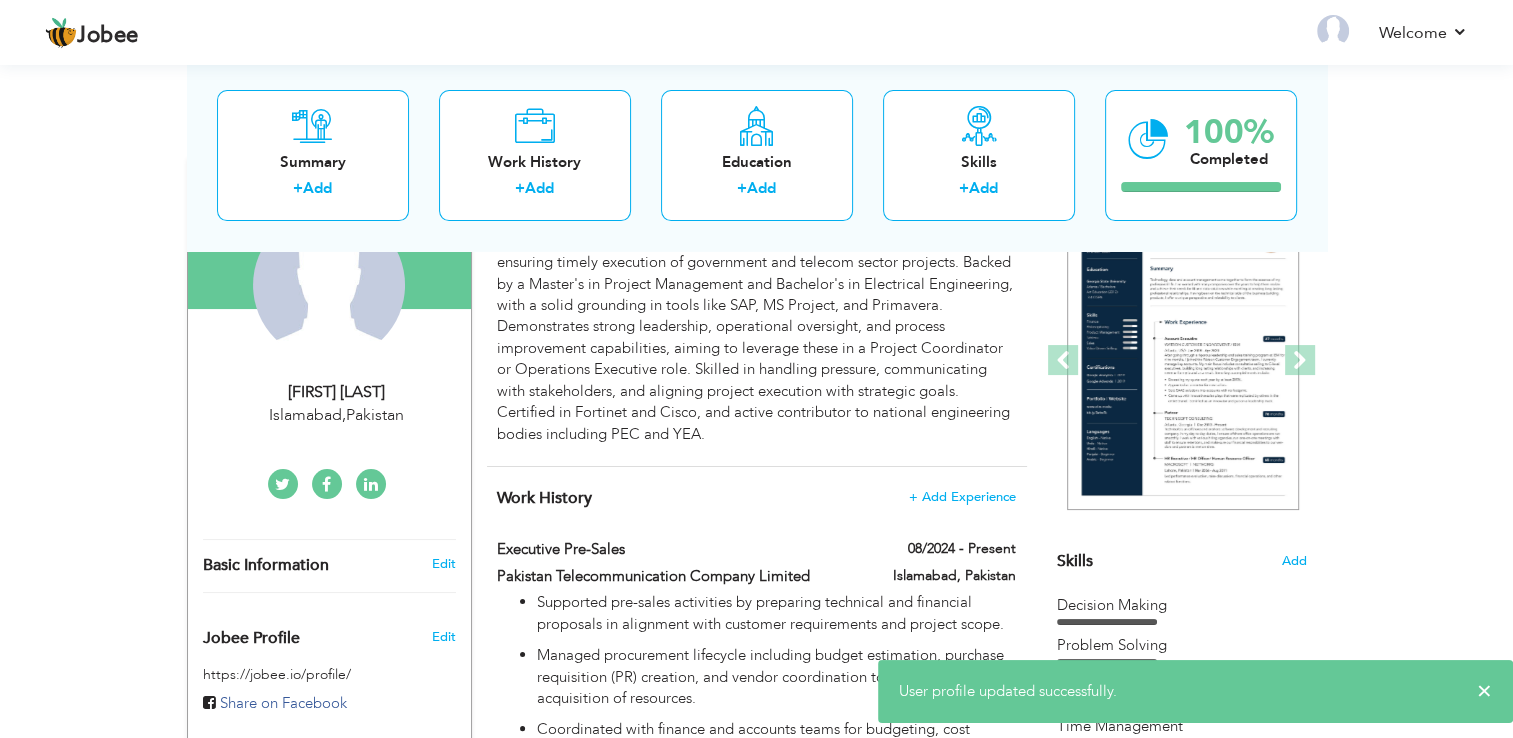 scroll, scrollTop: 0, scrollLeft: 0, axis: both 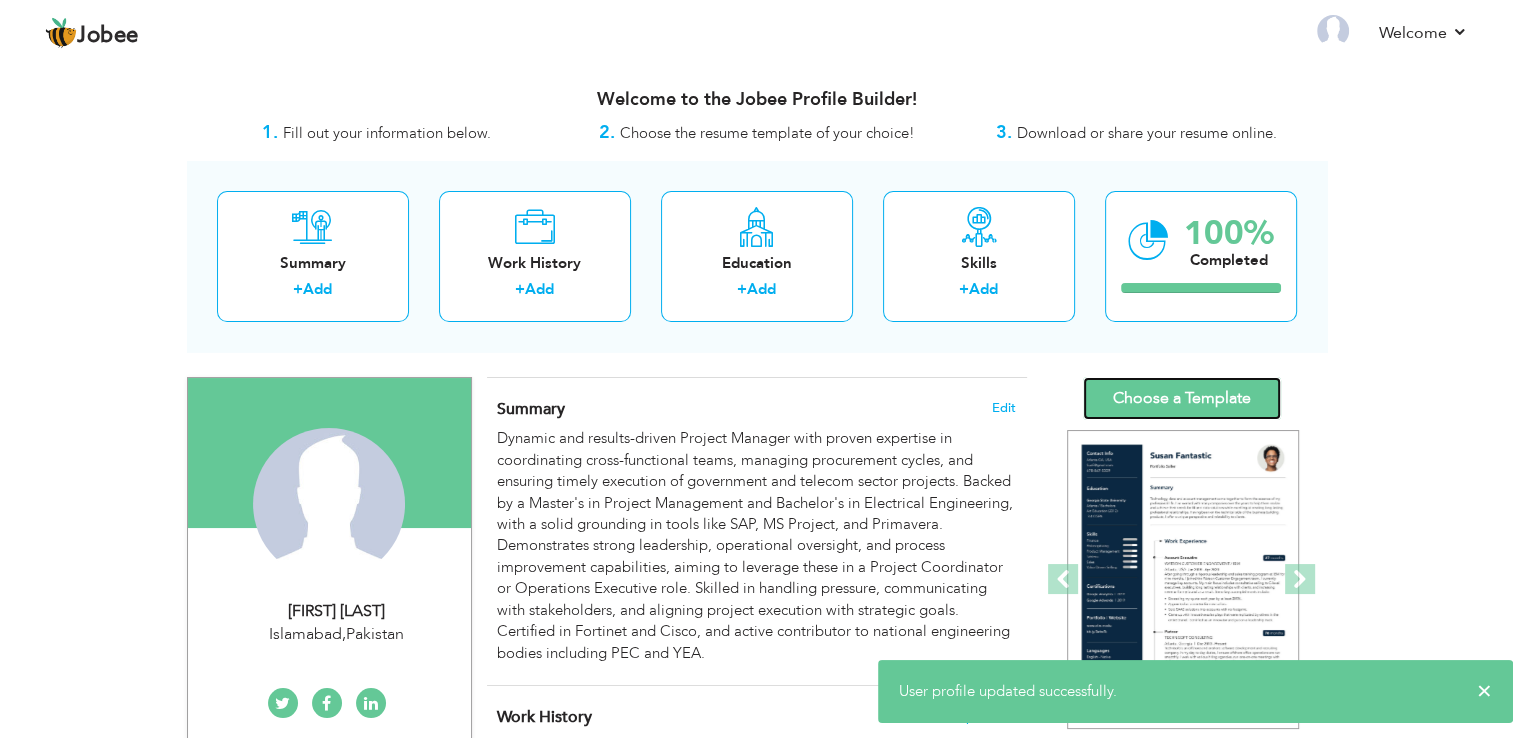 click on "Choose a Template" at bounding box center [1182, 398] 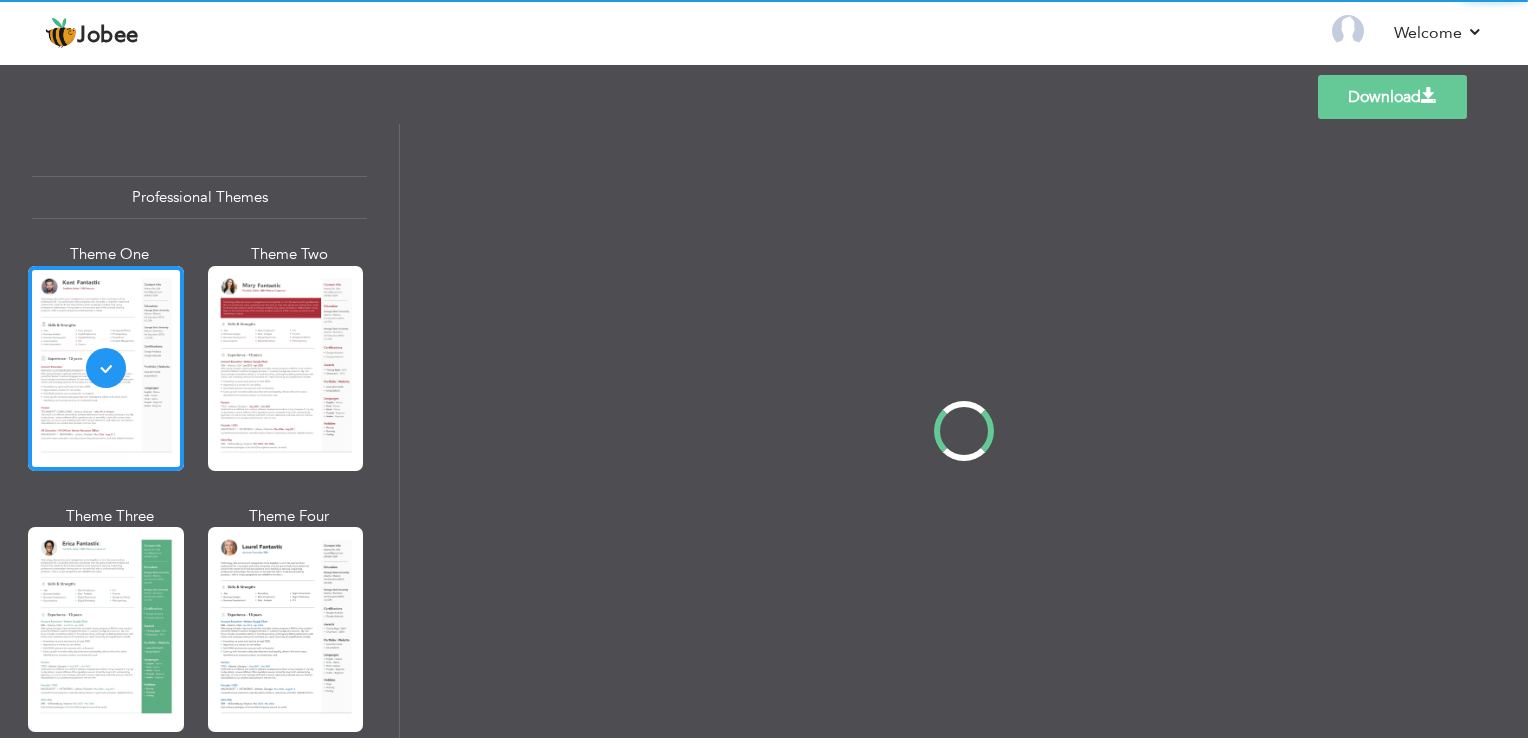 scroll, scrollTop: 0, scrollLeft: 0, axis: both 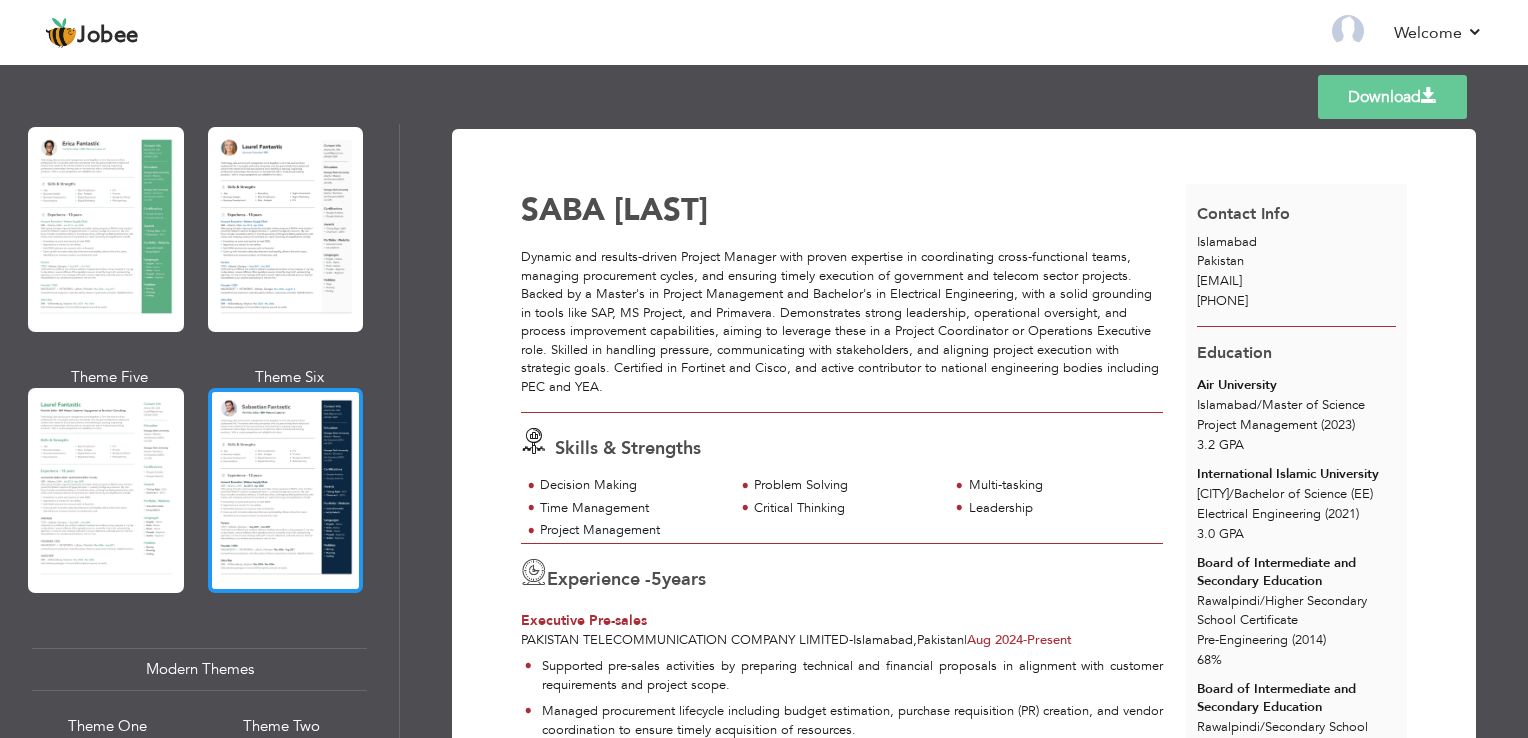 click at bounding box center (286, 490) 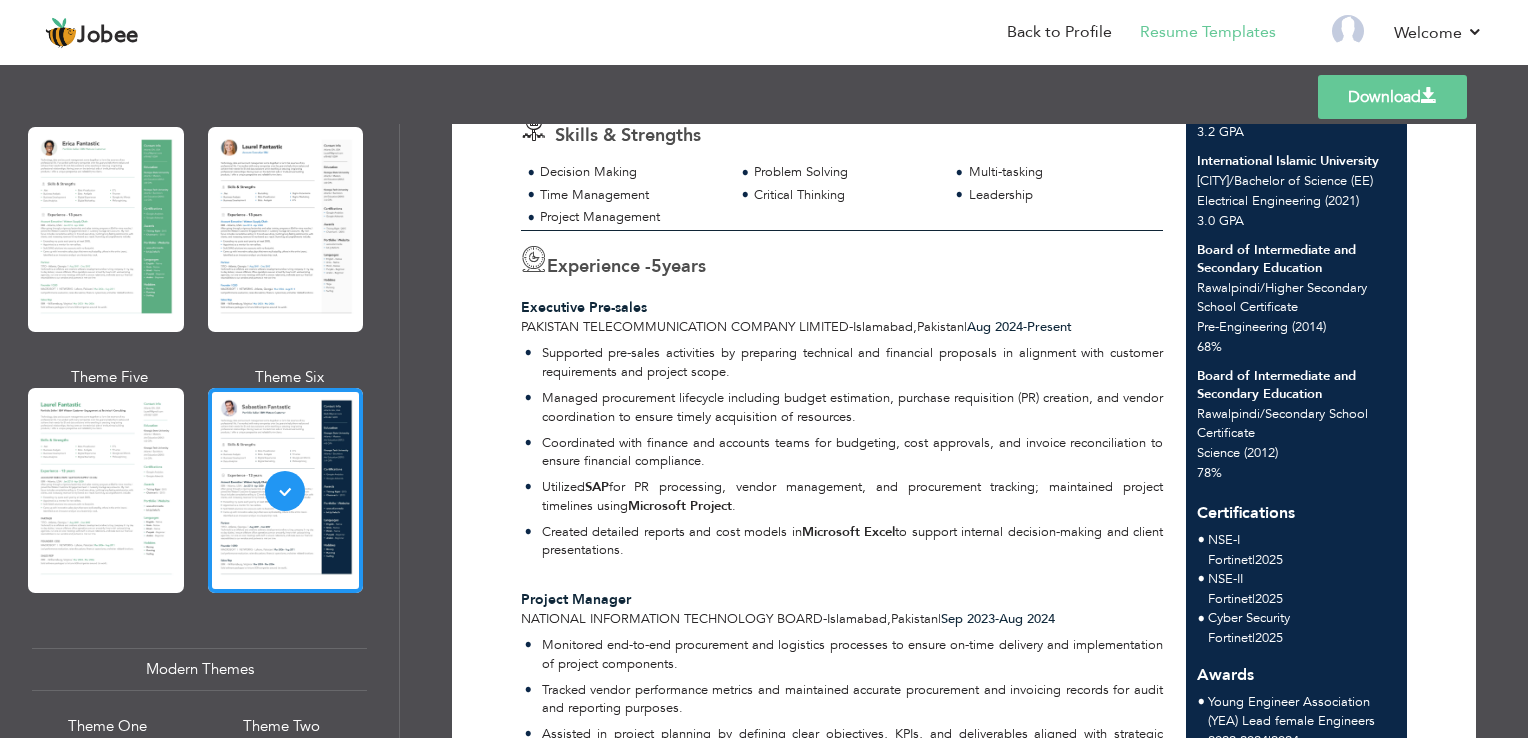 scroll, scrollTop: 0, scrollLeft: 0, axis: both 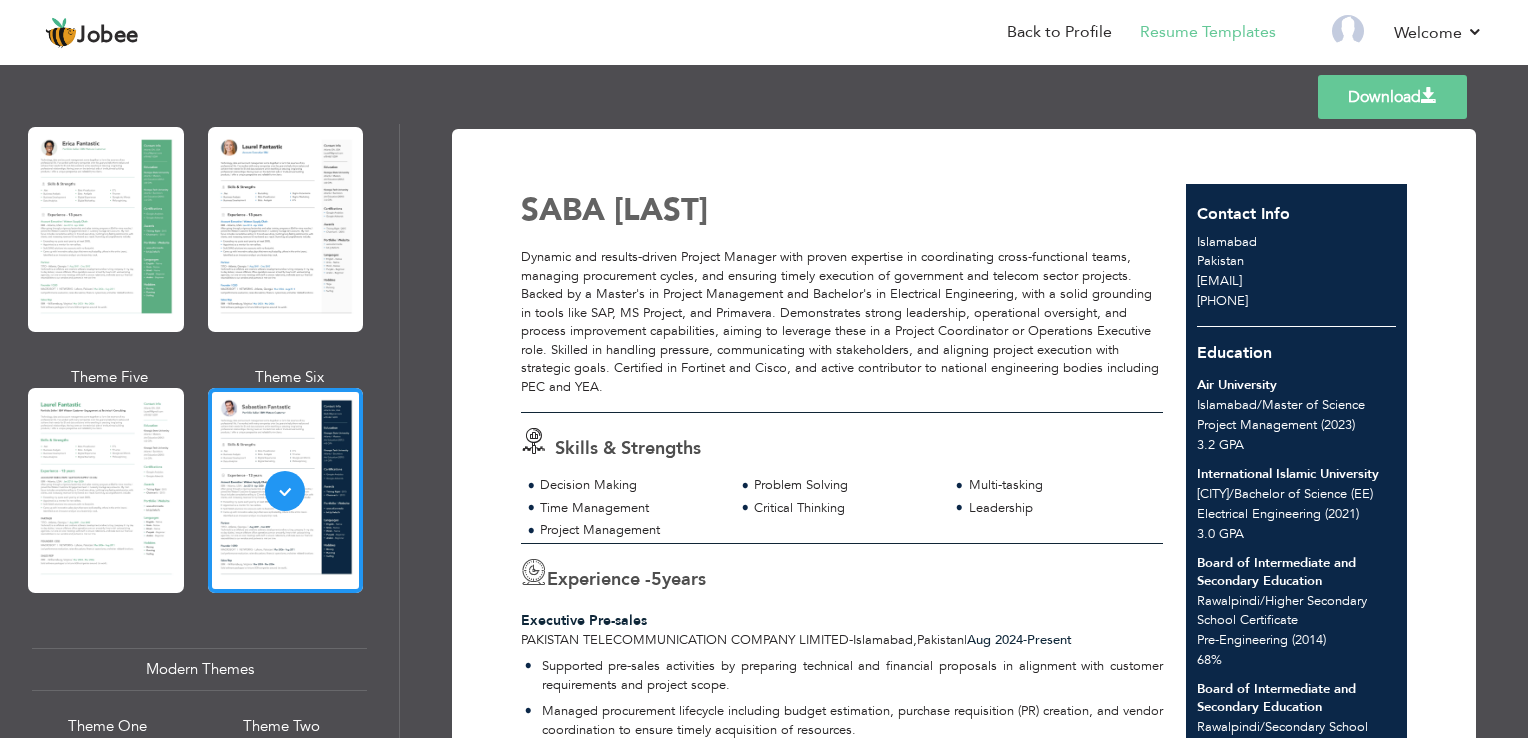 click on "Download" at bounding box center (1392, 97) 